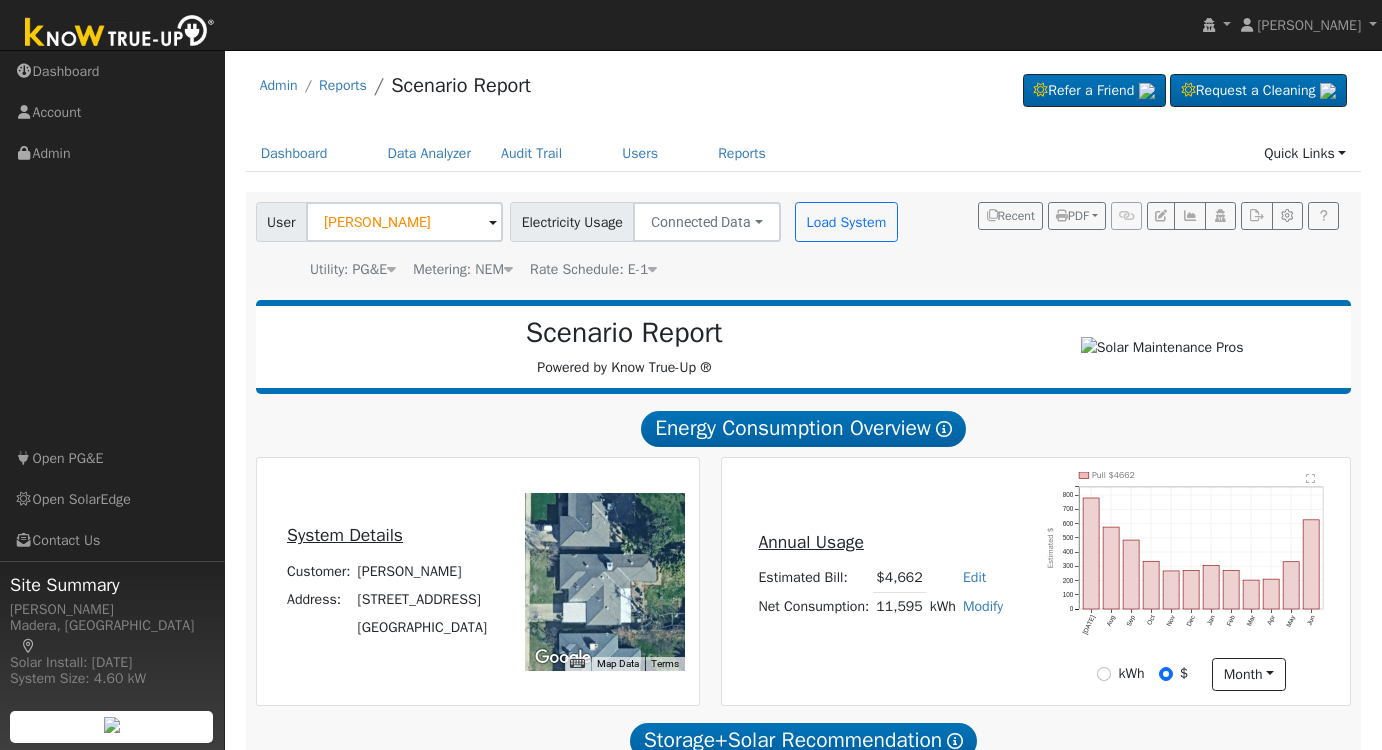 scroll, scrollTop: 90, scrollLeft: 0, axis: vertical 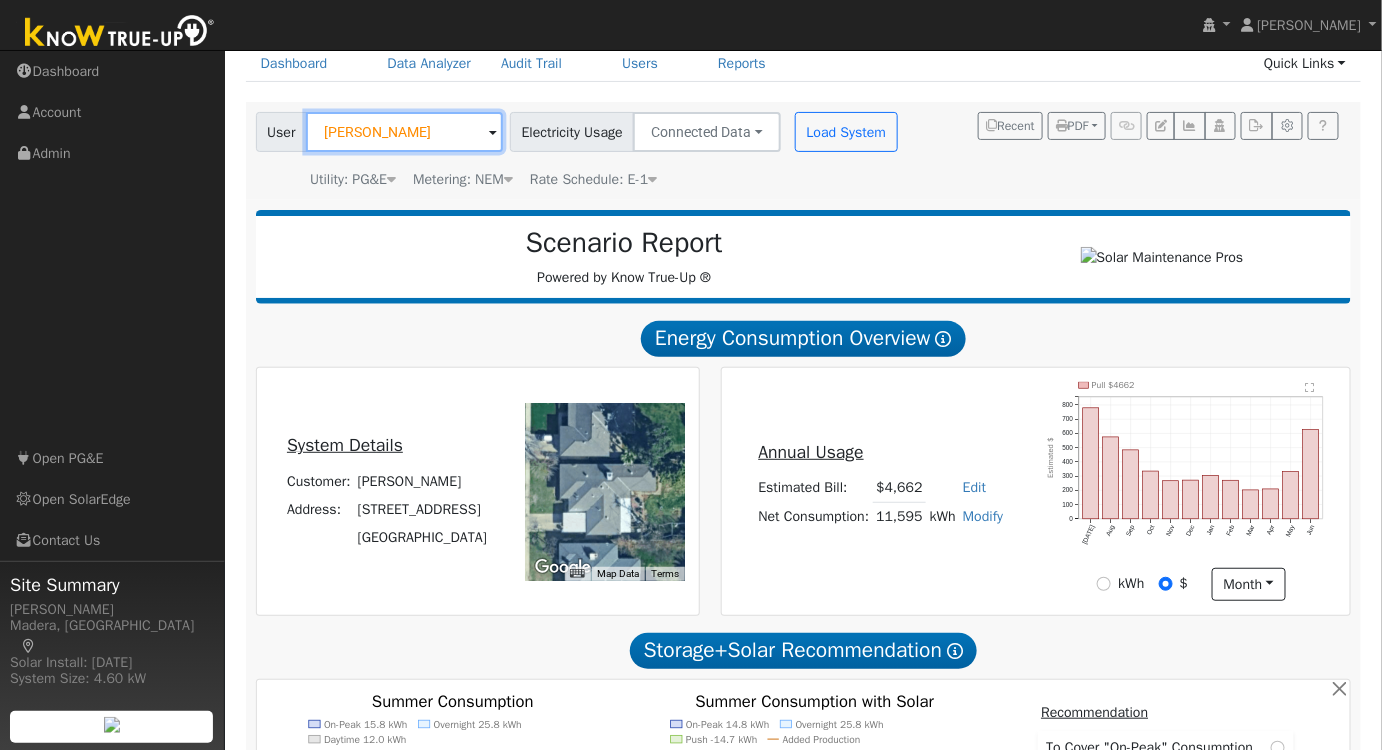 click on "Jose Vargas" at bounding box center [404, 132] 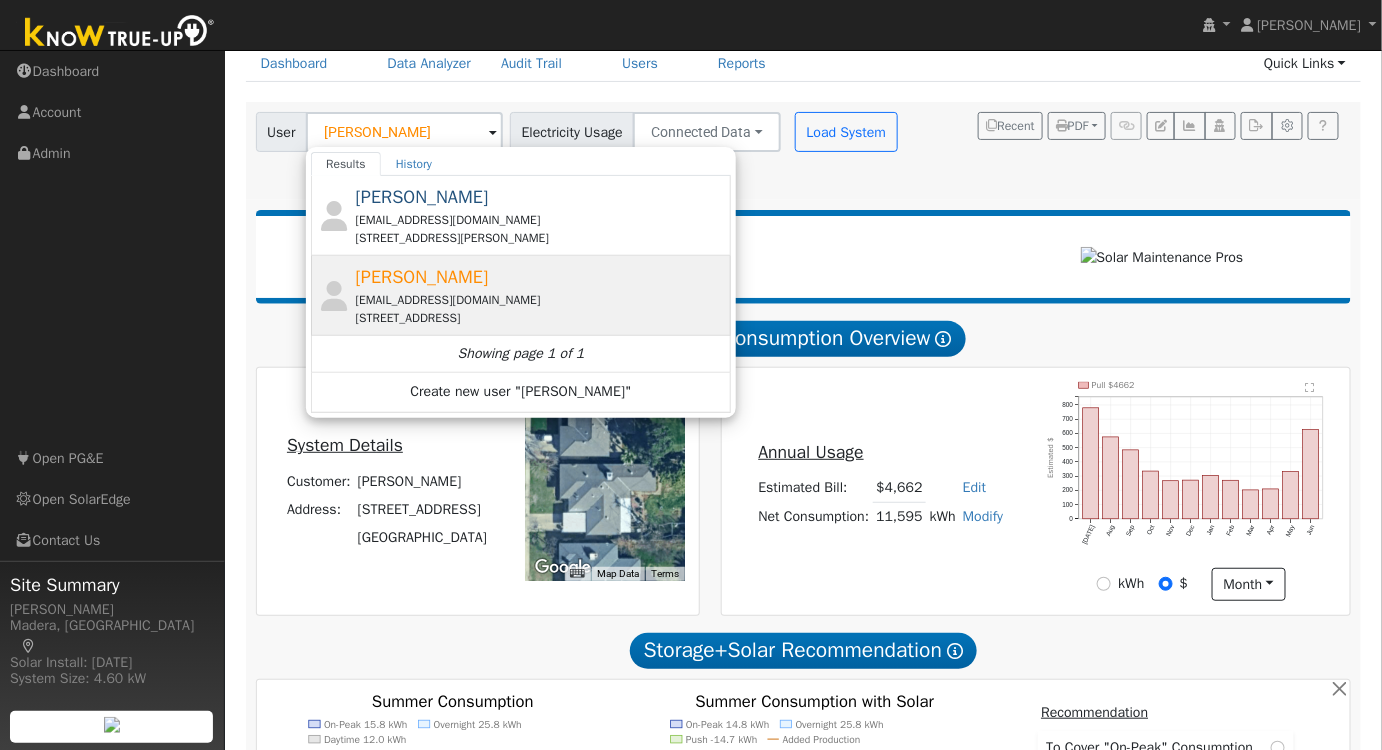 click on "Jesse Singh jessesingh1984@icloud.com 7018 West Barstow Avenue, Fresno, CA 93723" at bounding box center [541, 295] 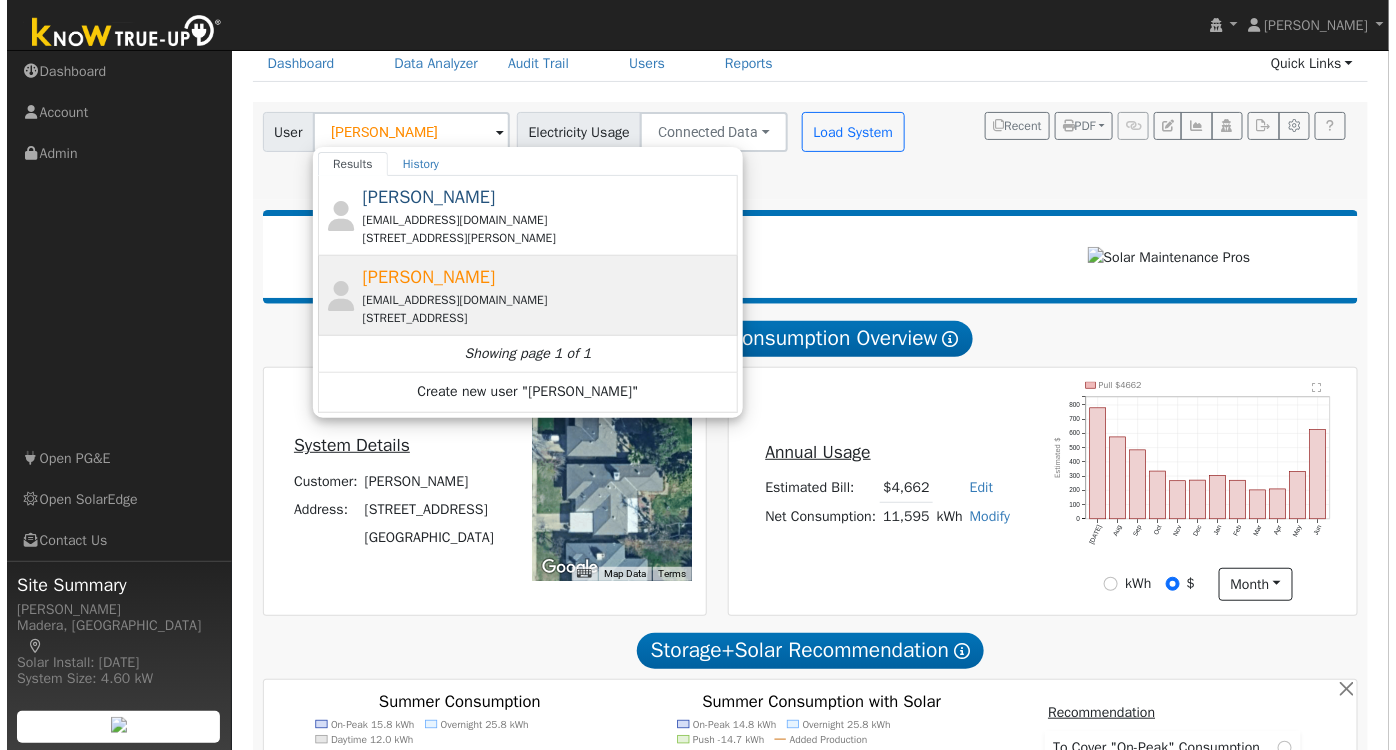 scroll, scrollTop: 0, scrollLeft: 0, axis: both 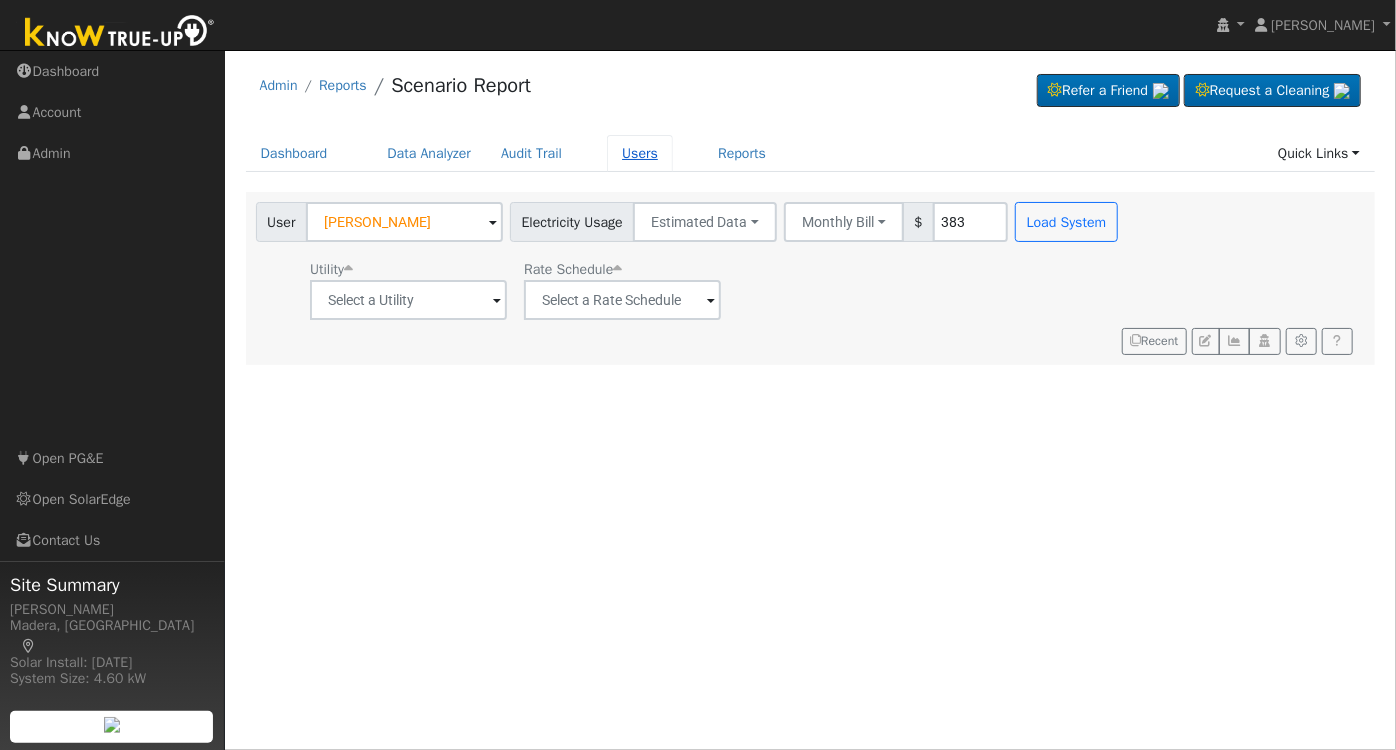 click on "Users" at bounding box center (640, 153) 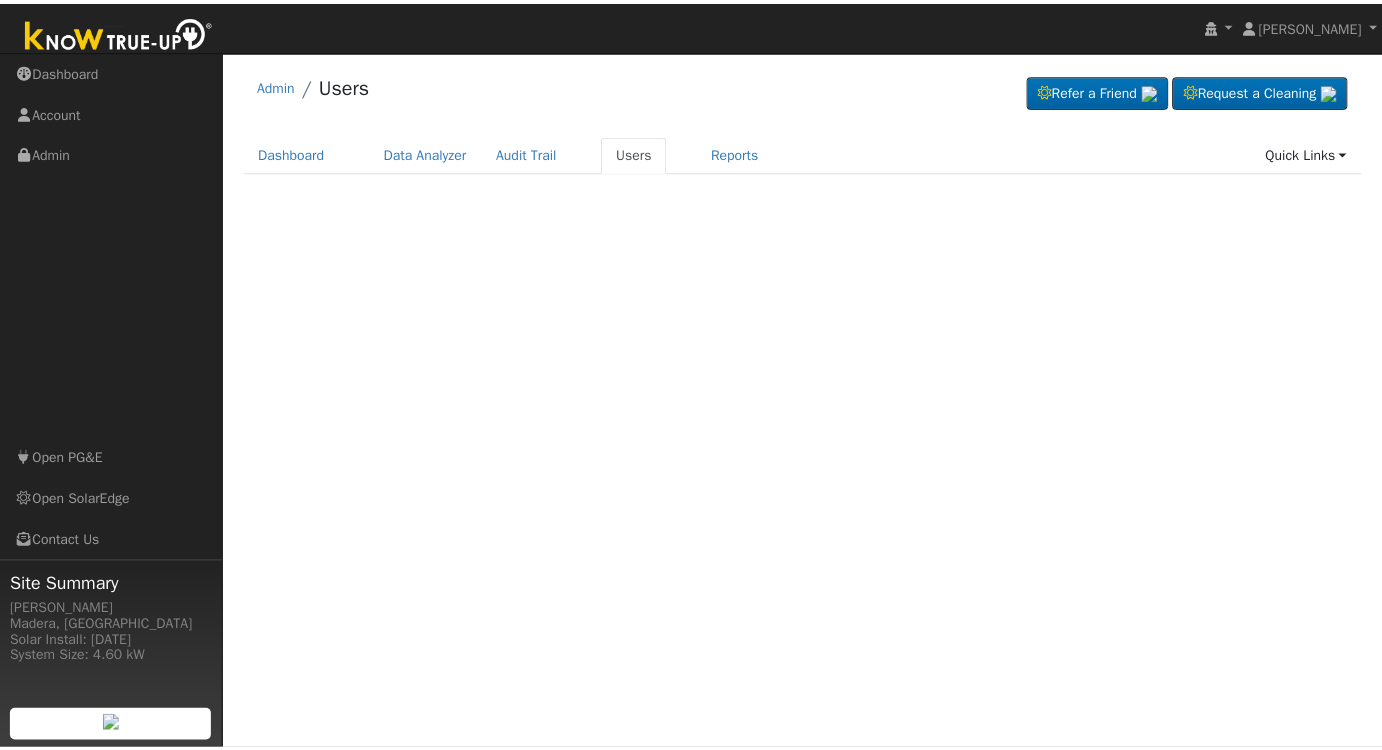 scroll, scrollTop: 0, scrollLeft: 0, axis: both 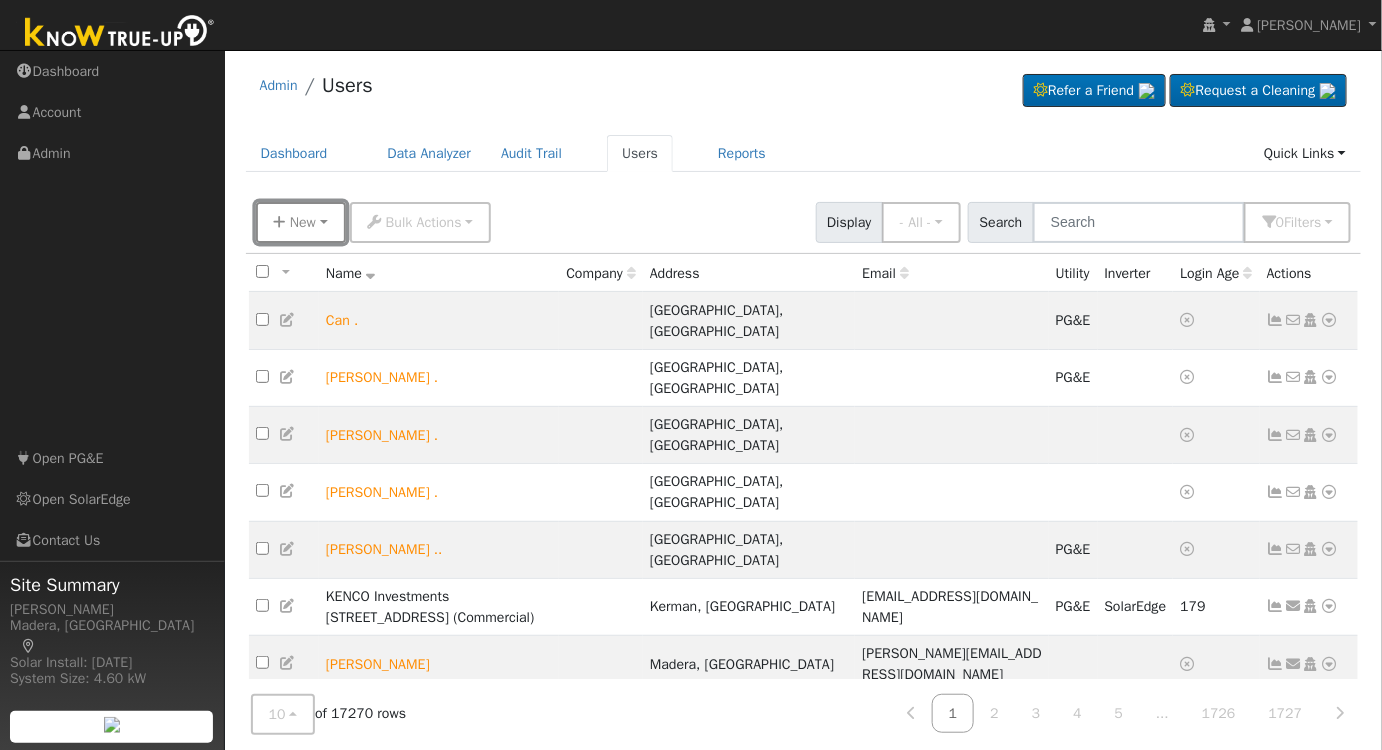 click on "New" at bounding box center [301, 222] 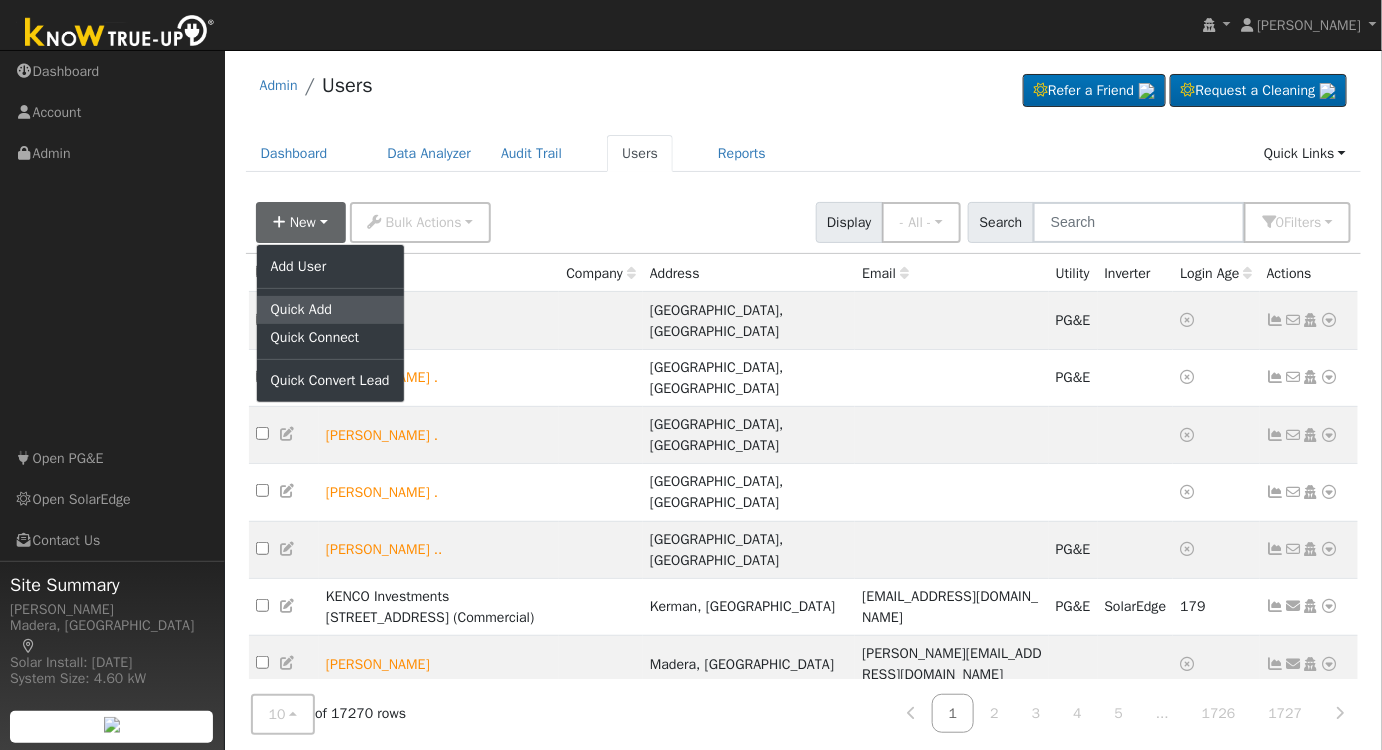 click on "Quick Add" at bounding box center [330, 310] 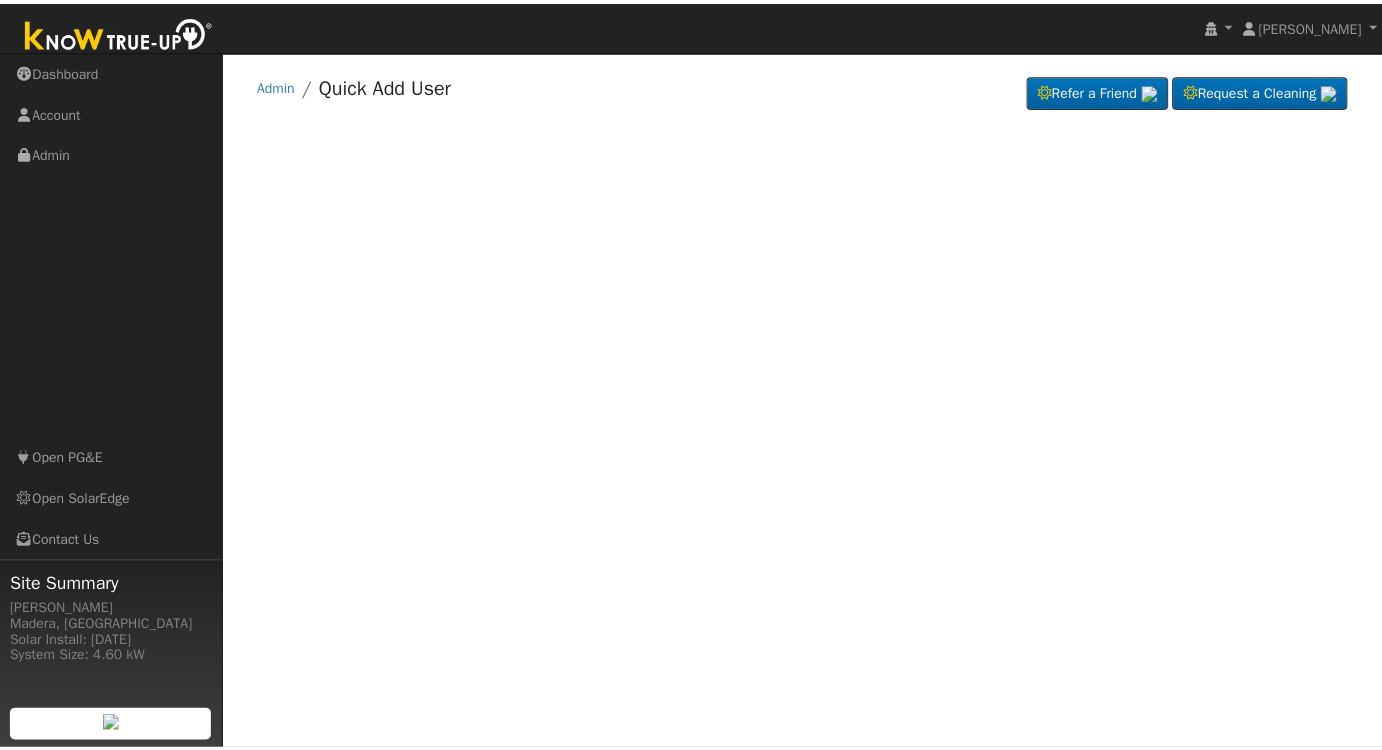 scroll, scrollTop: 0, scrollLeft: 0, axis: both 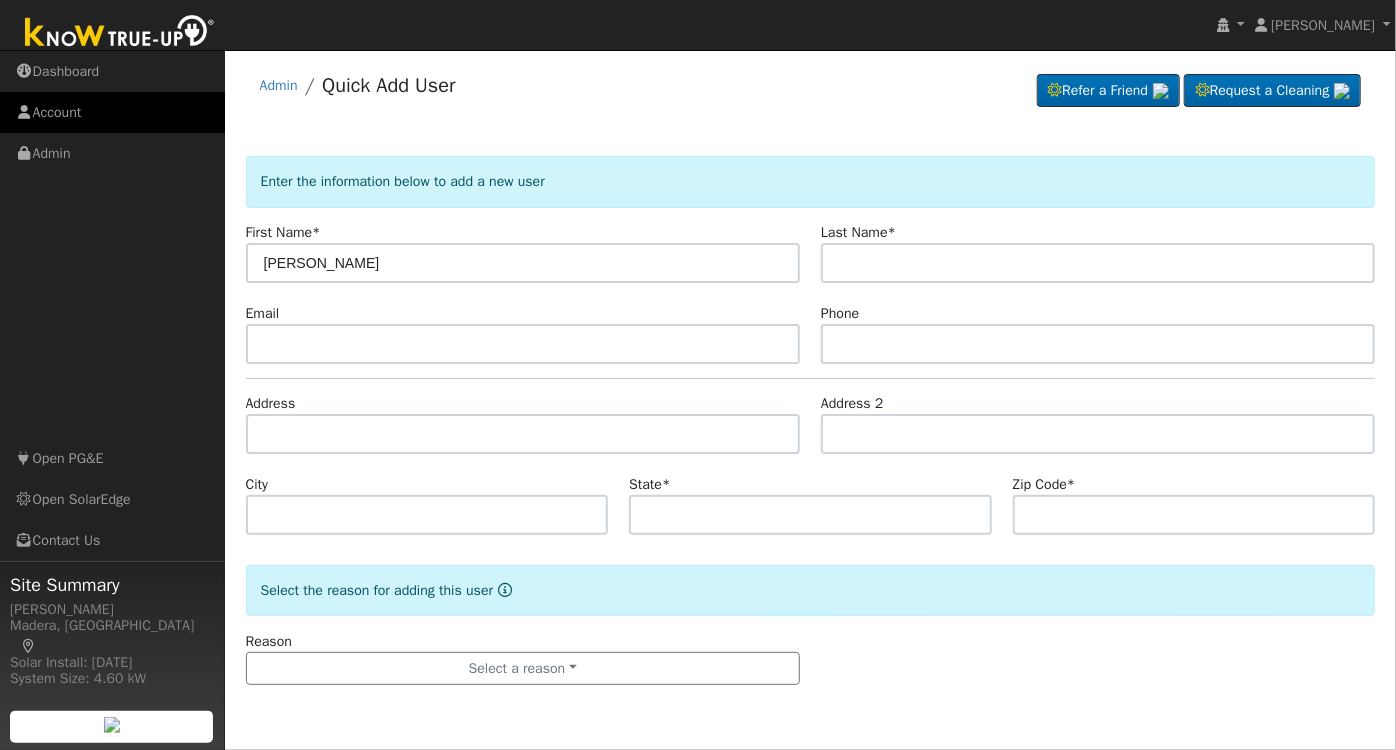 type on "[PERSON_NAME]" 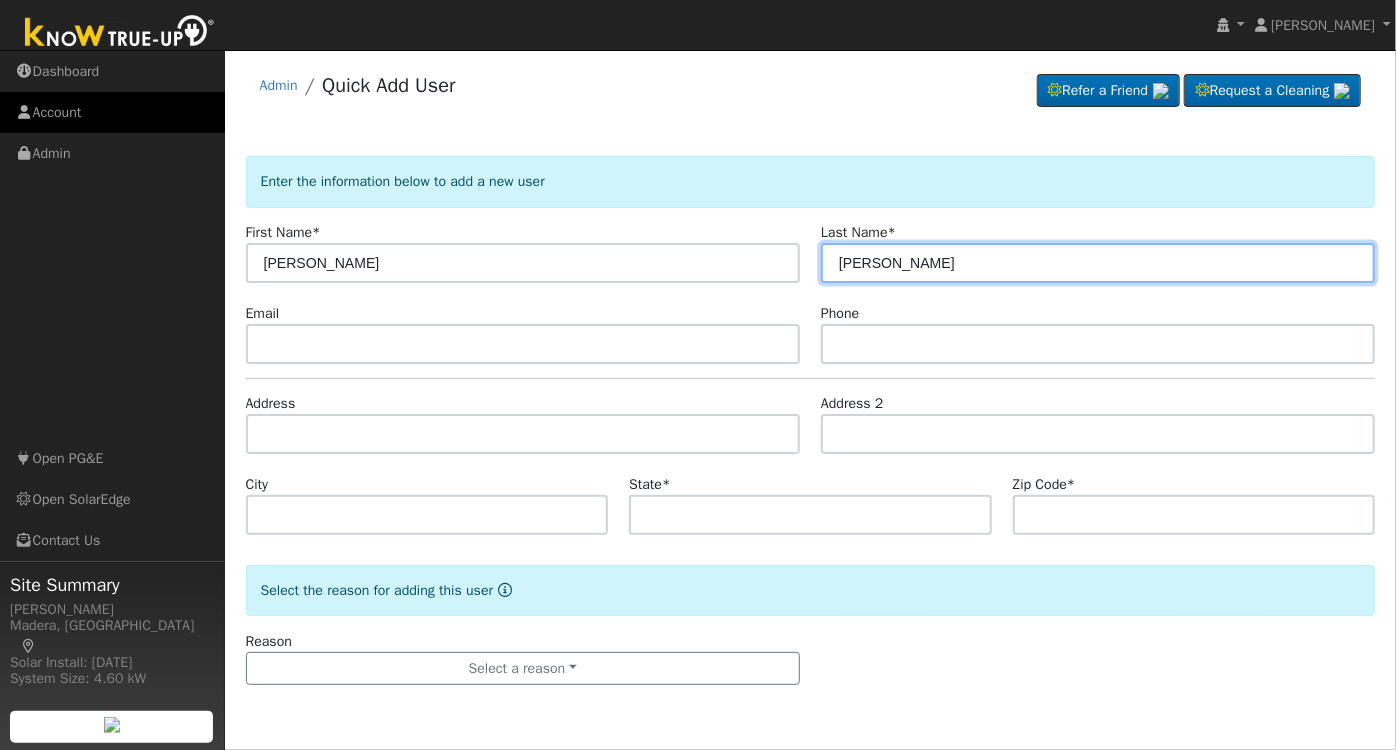 type on "[PERSON_NAME]" 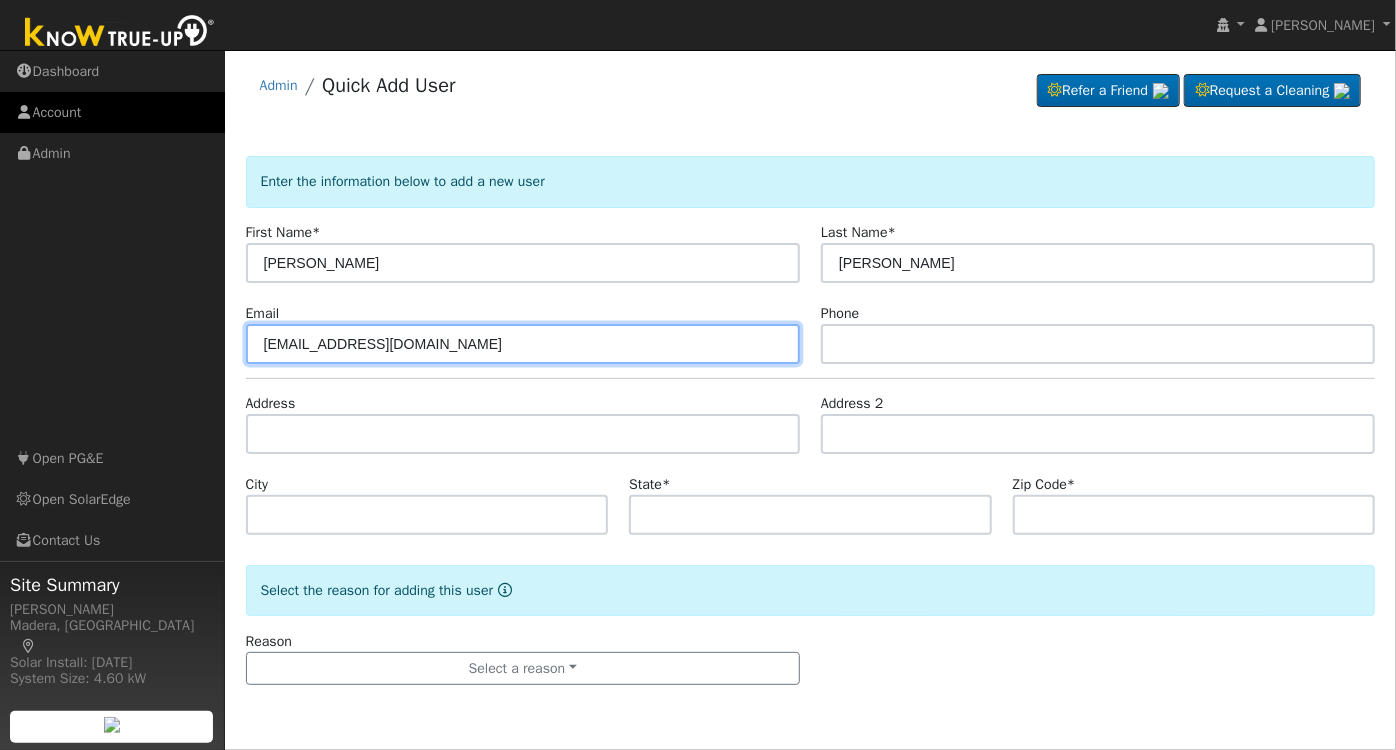 type on "[EMAIL_ADDRESS][DOMAIN_NAME]" 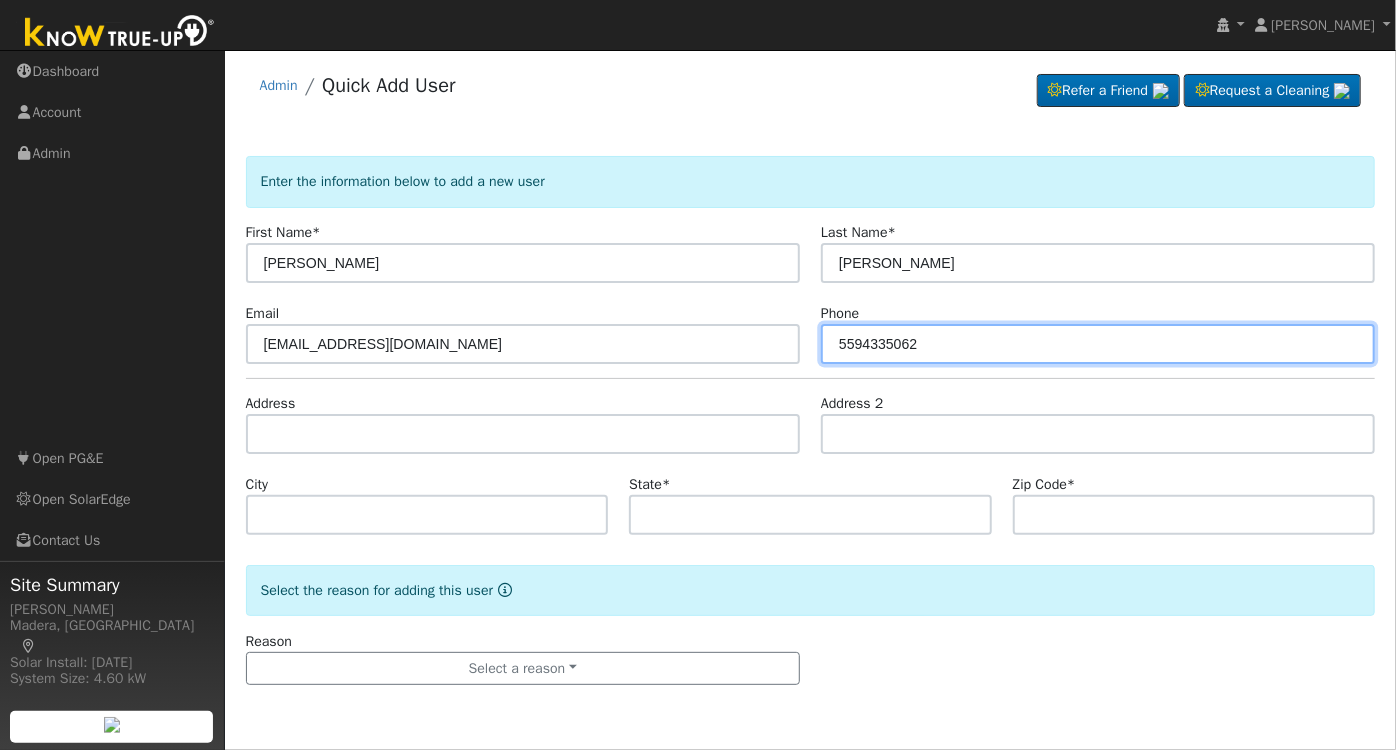 type on "5594335062" 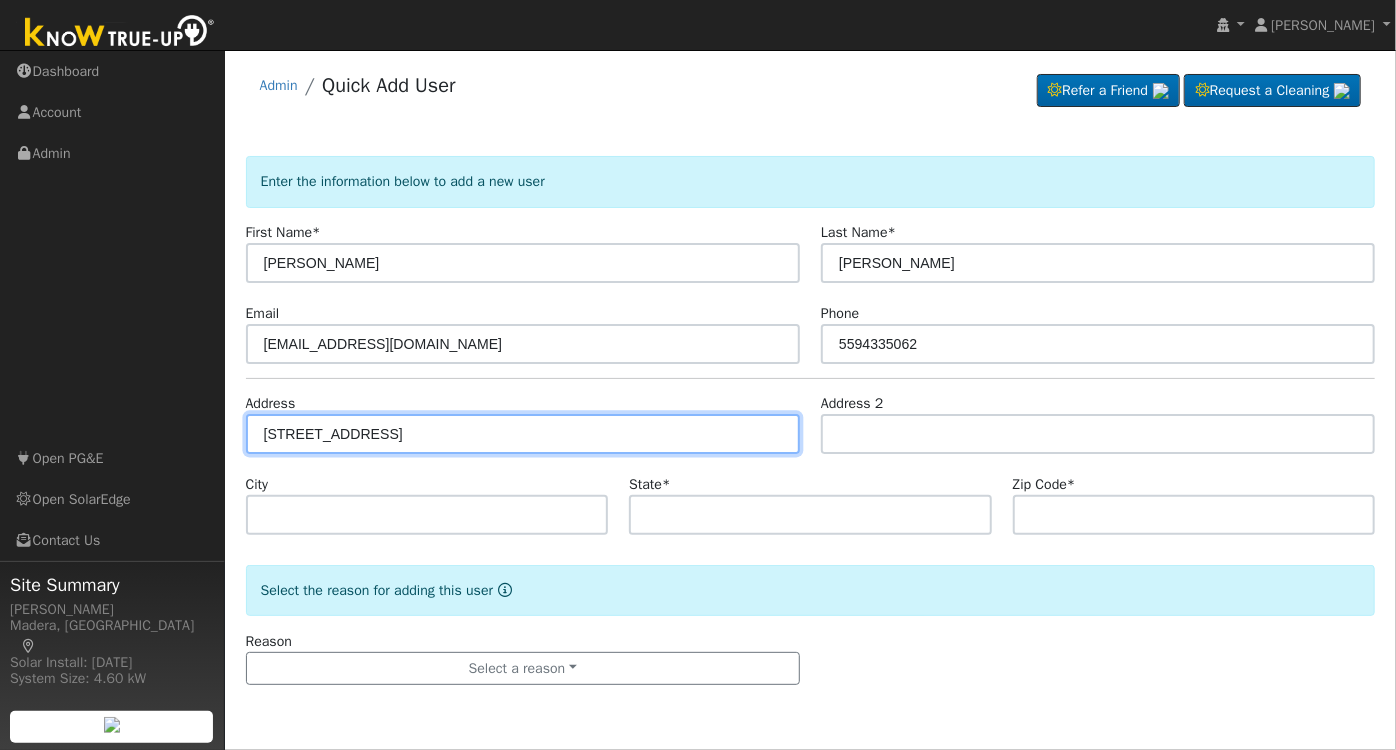 type on "[STREET_ADDRESS]" 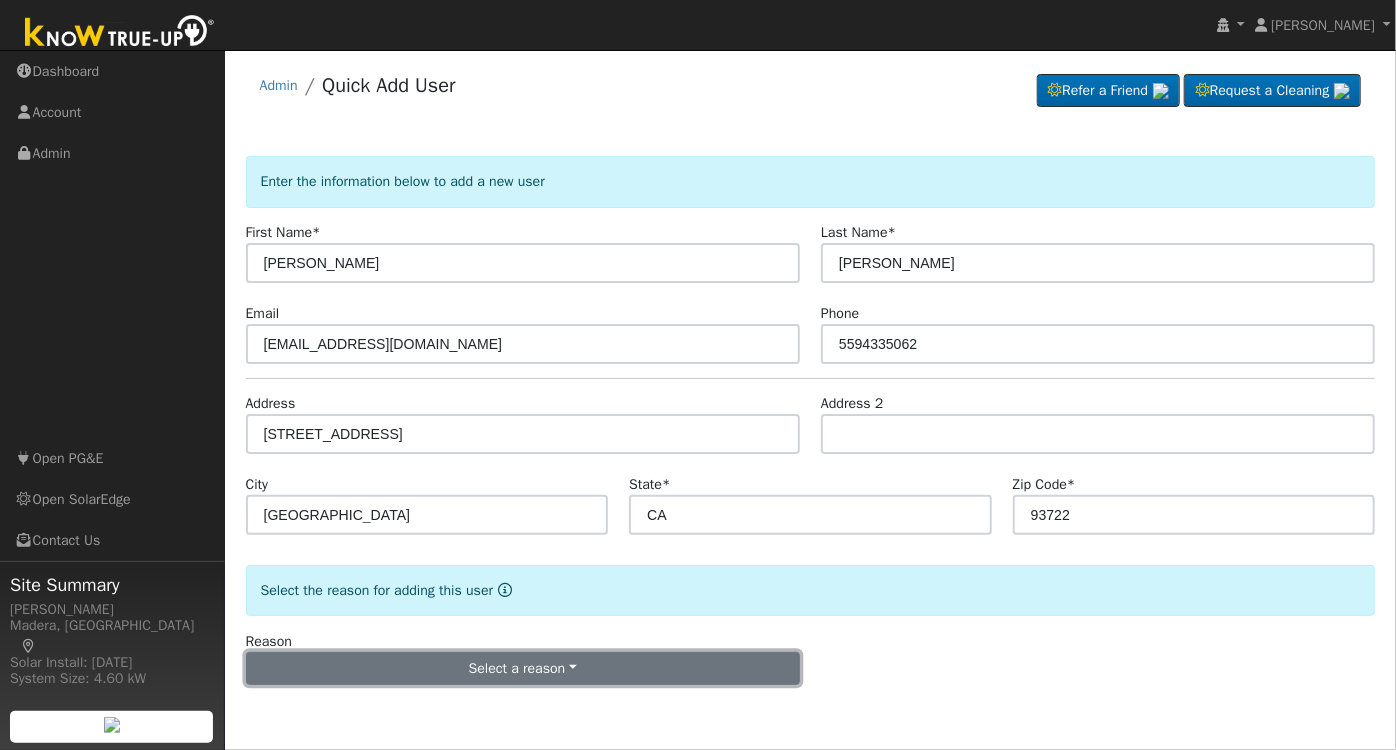 click on "Select a reason" at bounding box center [523, 669] 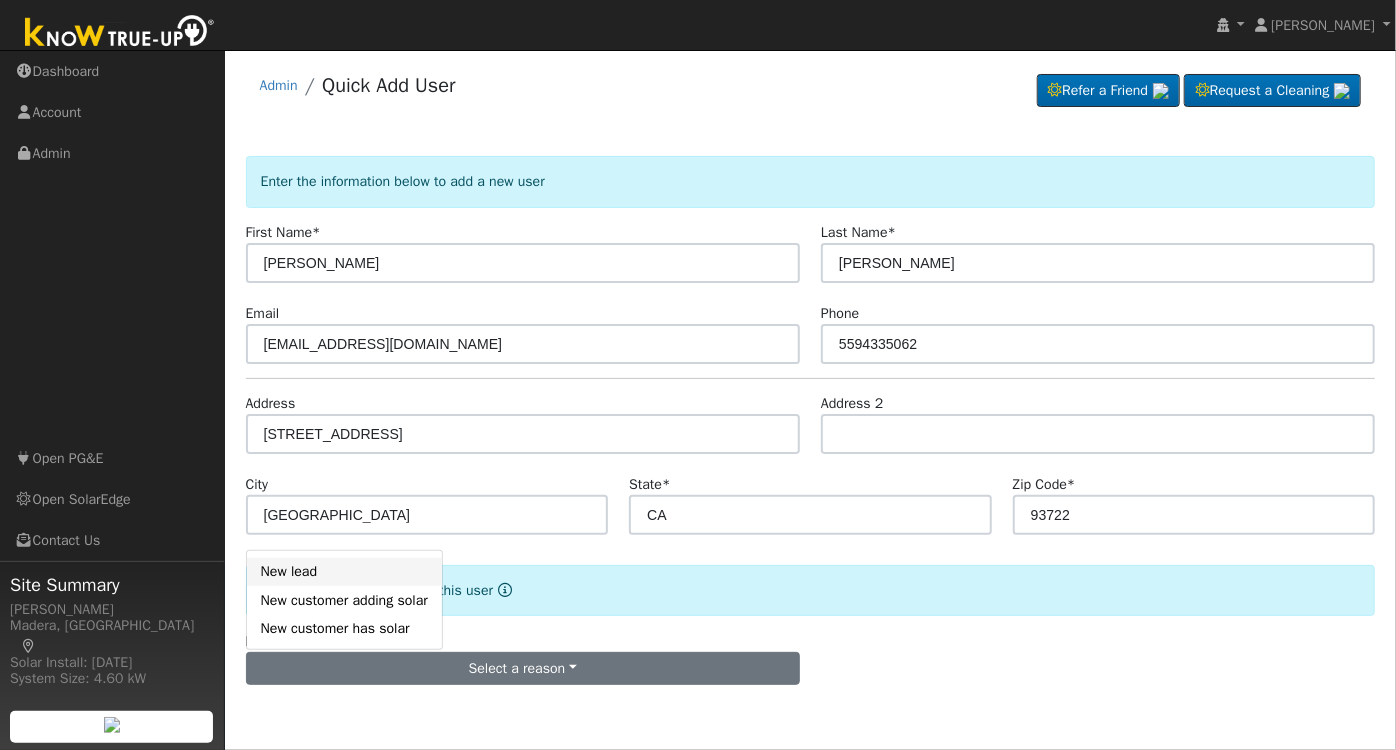 click on "New lead" at bounding box center (344, 572) 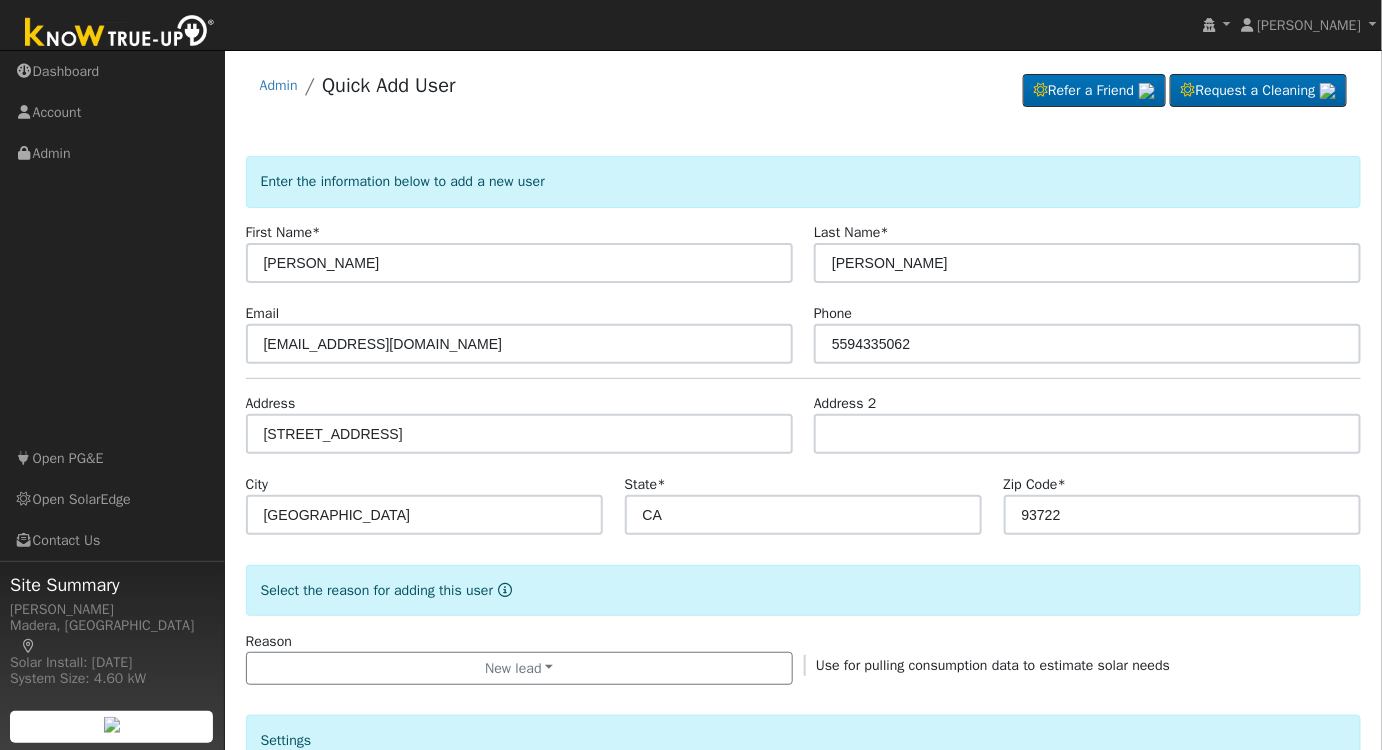 scroll, scrollTop: 363, scrollLeft: 0, axis: vertical 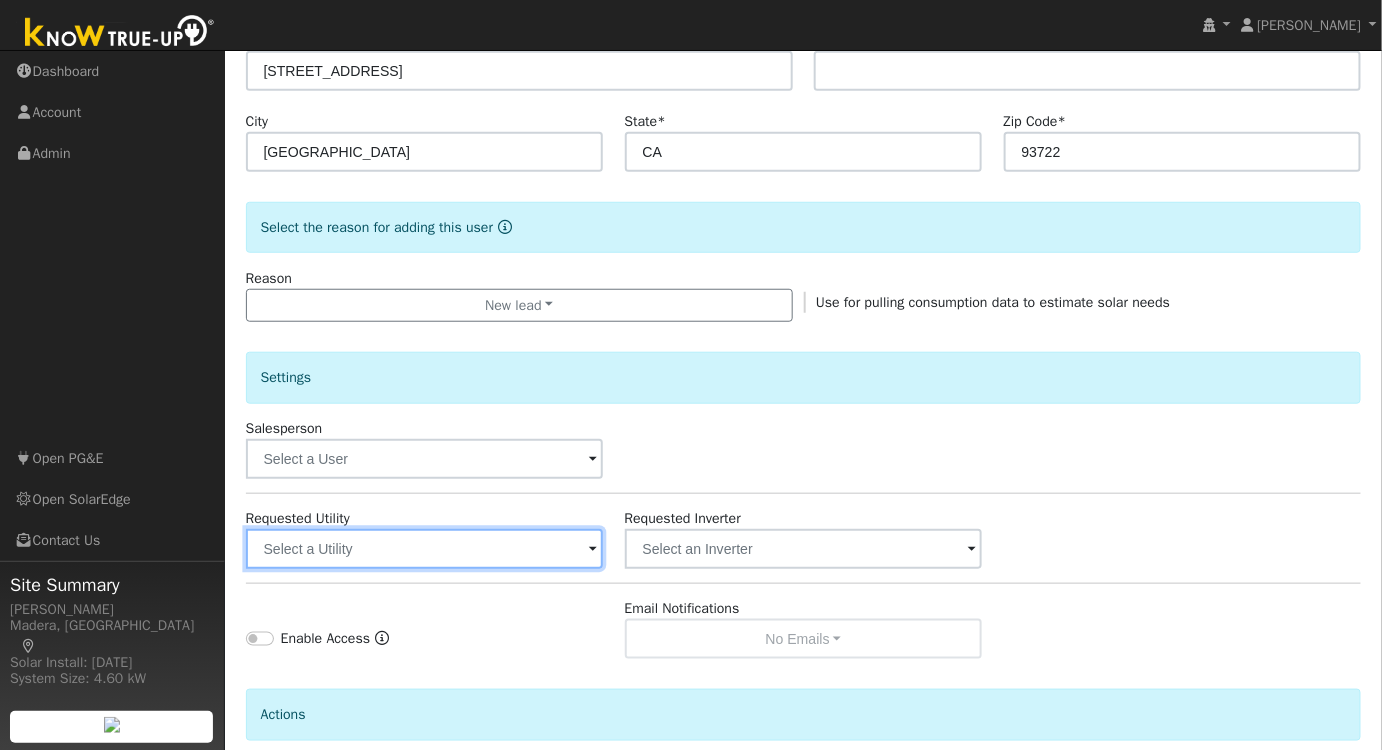 click at bounding box center (425, 549) 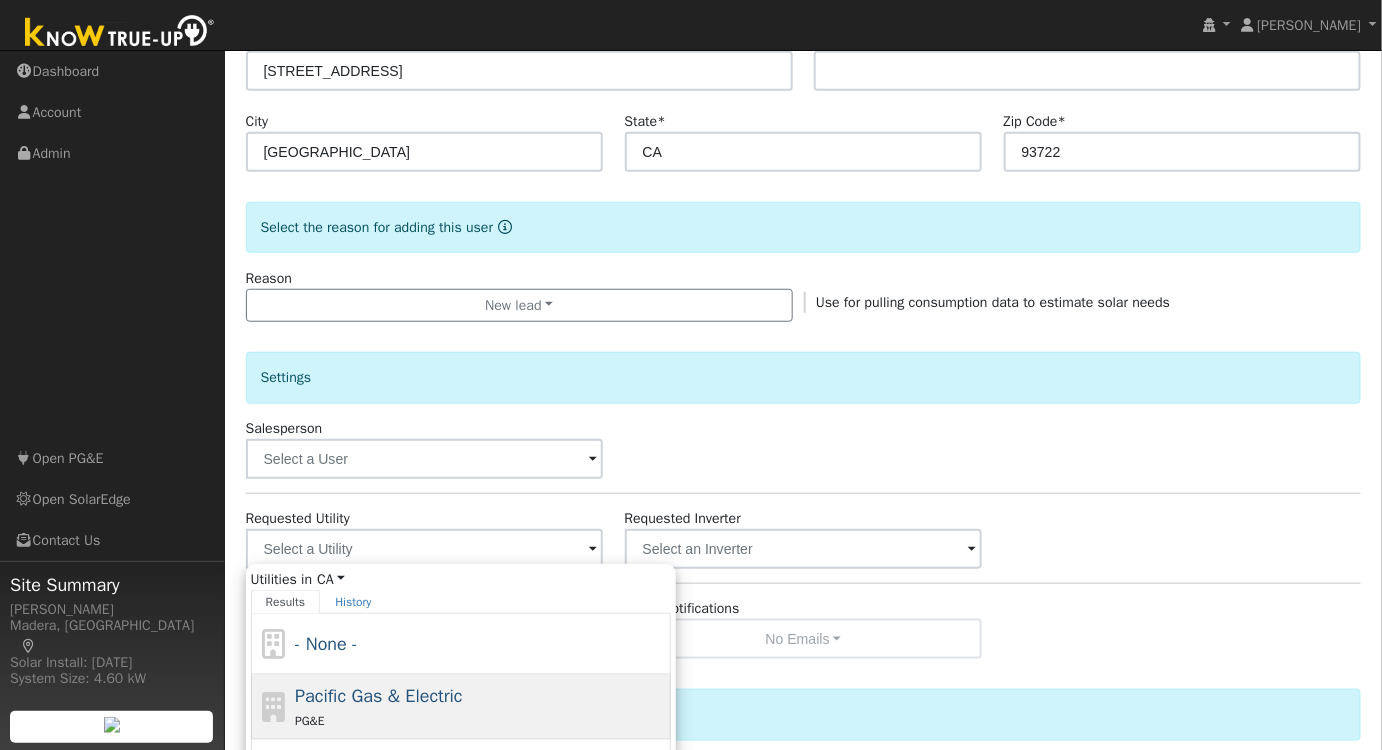click on "PG&E" at bounding box center [480, 720] 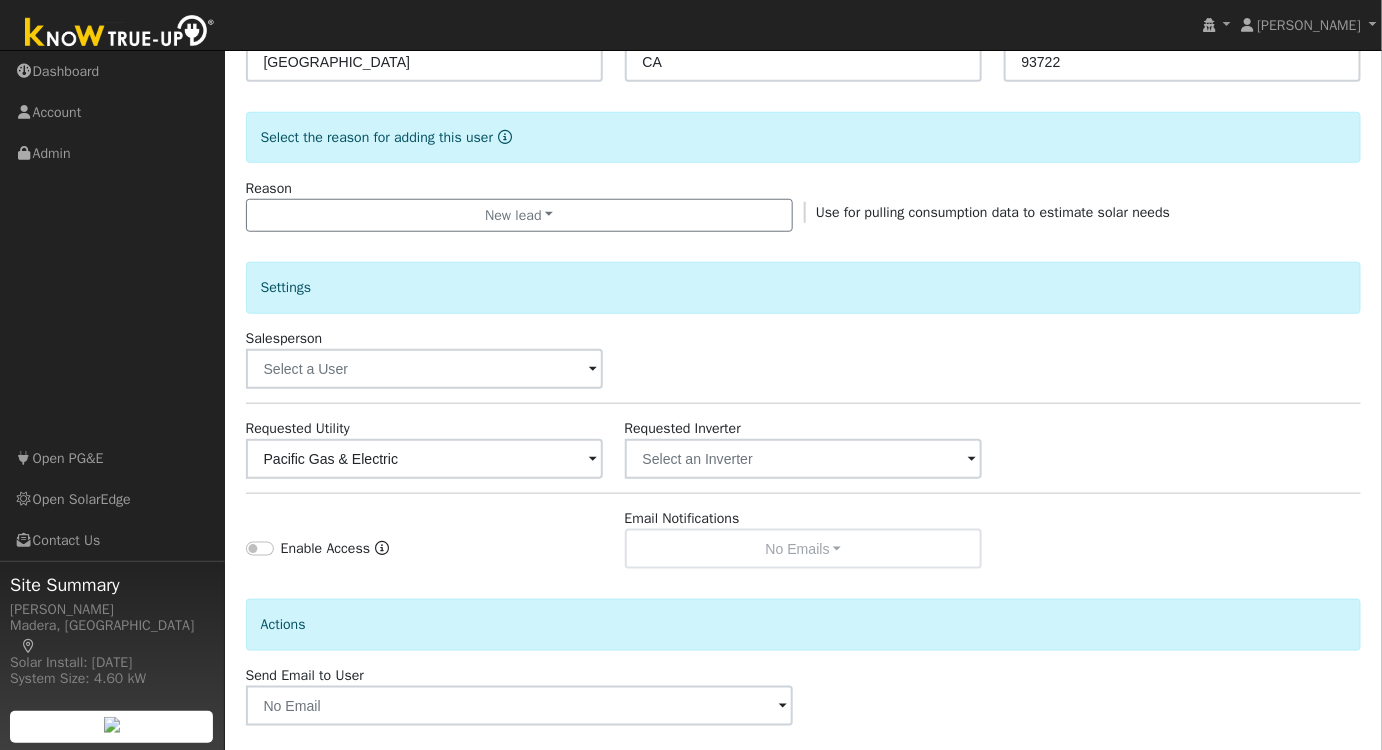 scroll, scrollTop: 538, scrollLeft: 0, axis: vertical 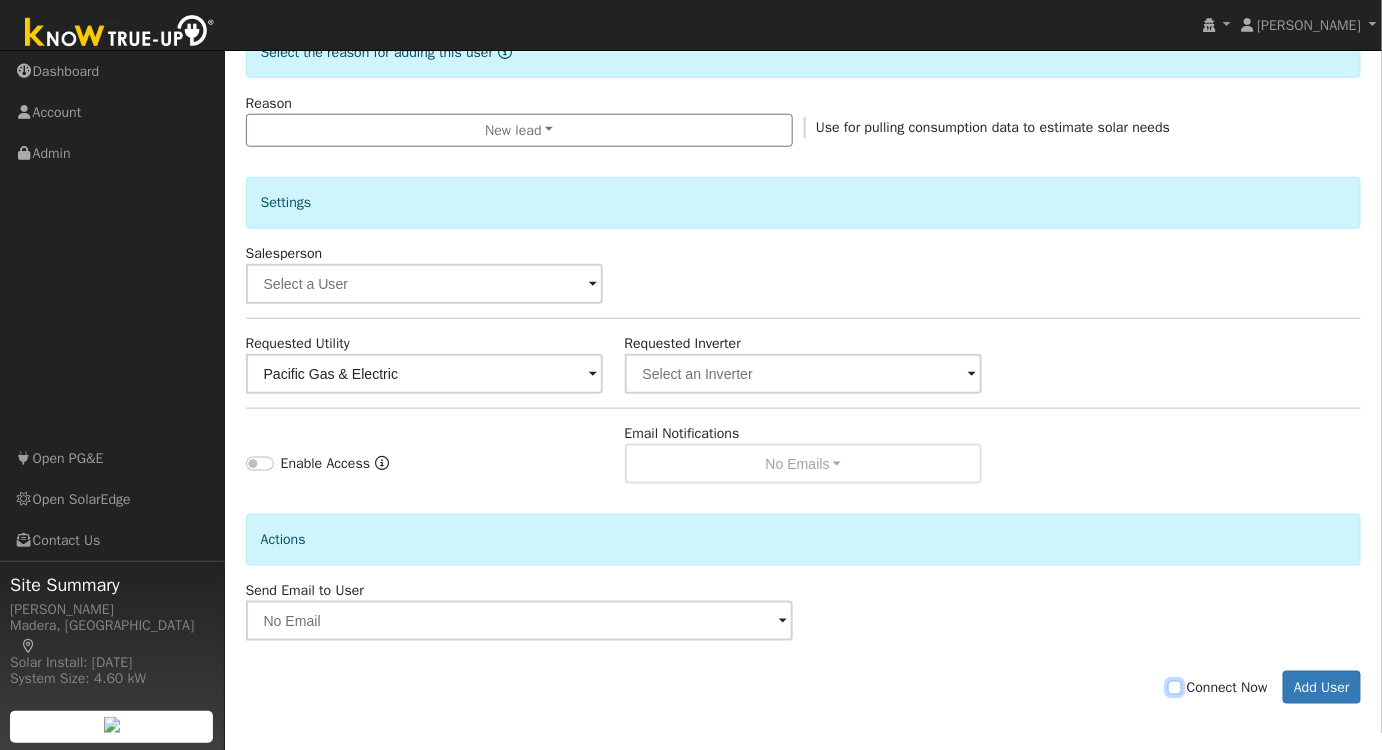 drag, startPoint x: 1163, startPoint y: 685, endPoint x: 1183, endPoint y: 686, distance: 20.024984 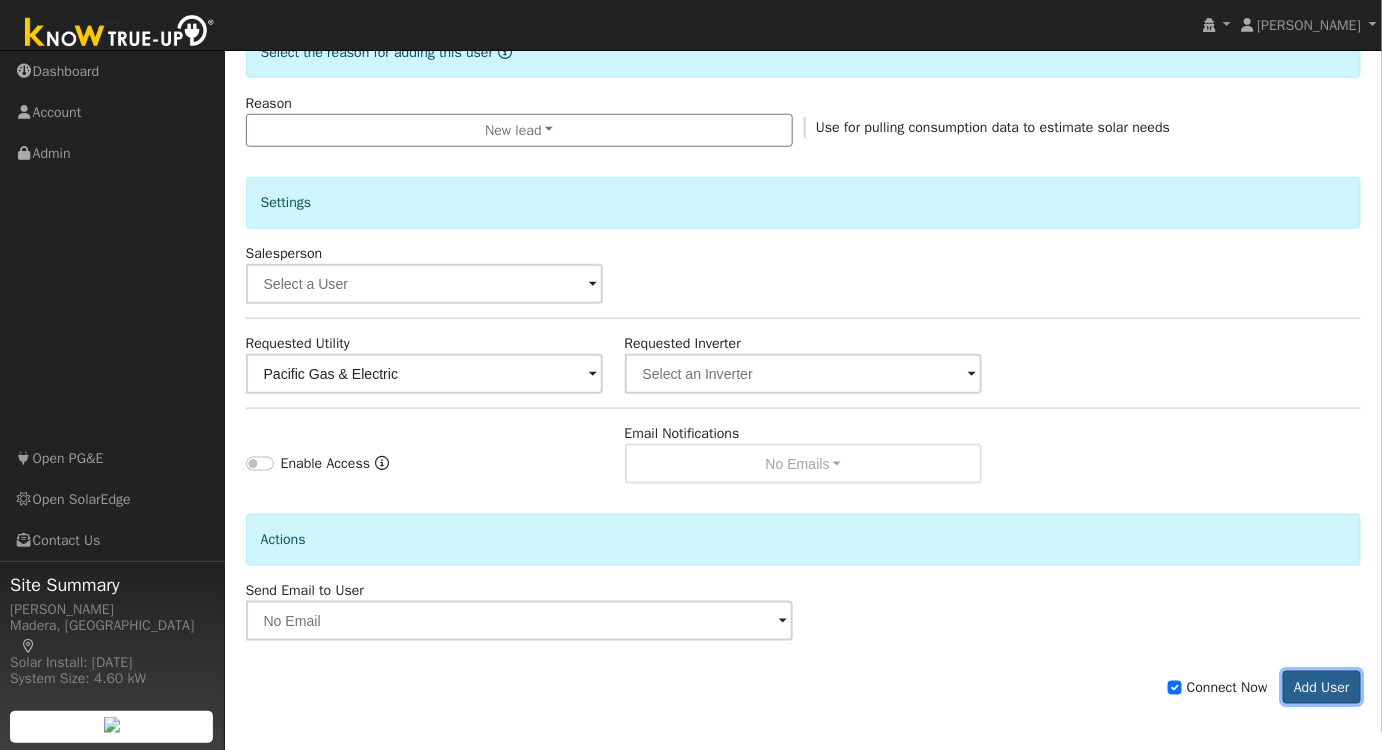 click on "Add User" at bounding box center (1322, 688) 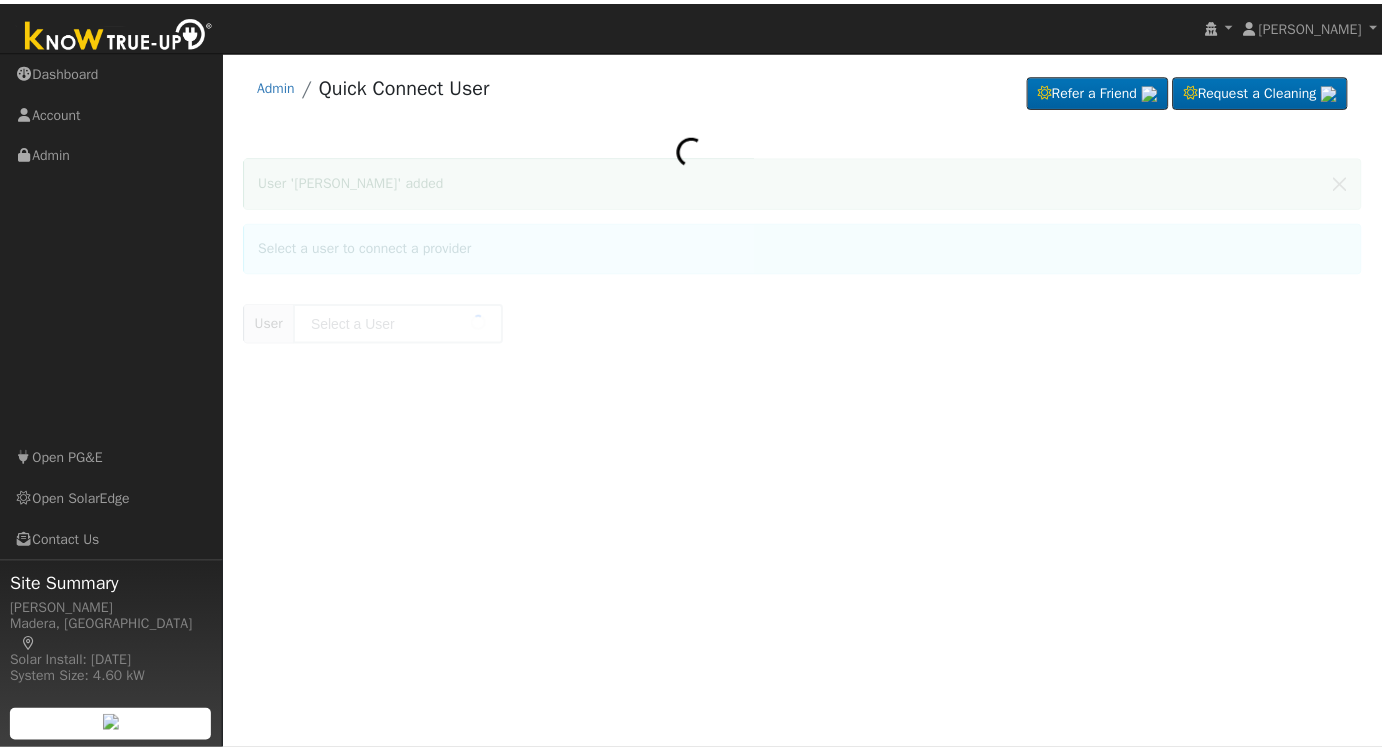 scroll, scrollTop: 0, scrollLeft: 0, axis: both 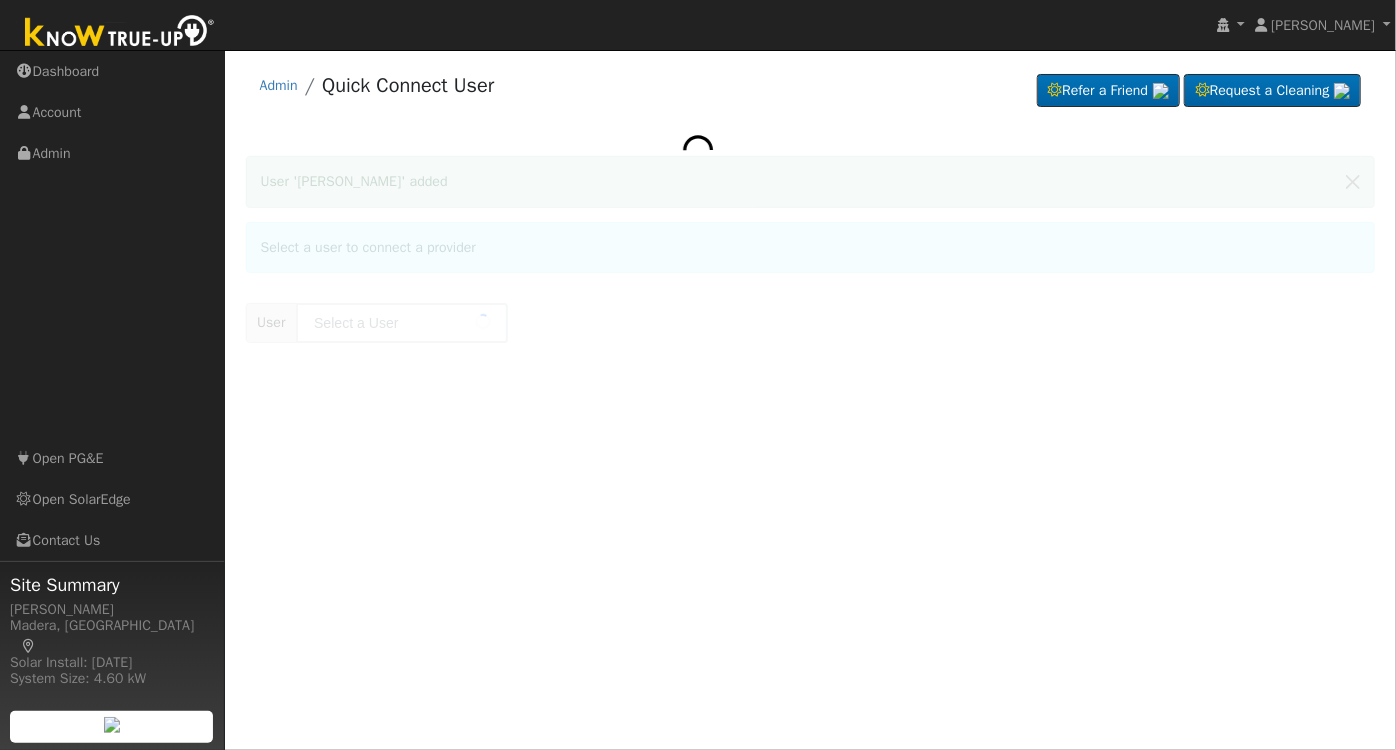 type on "[PERSON_NAME]" 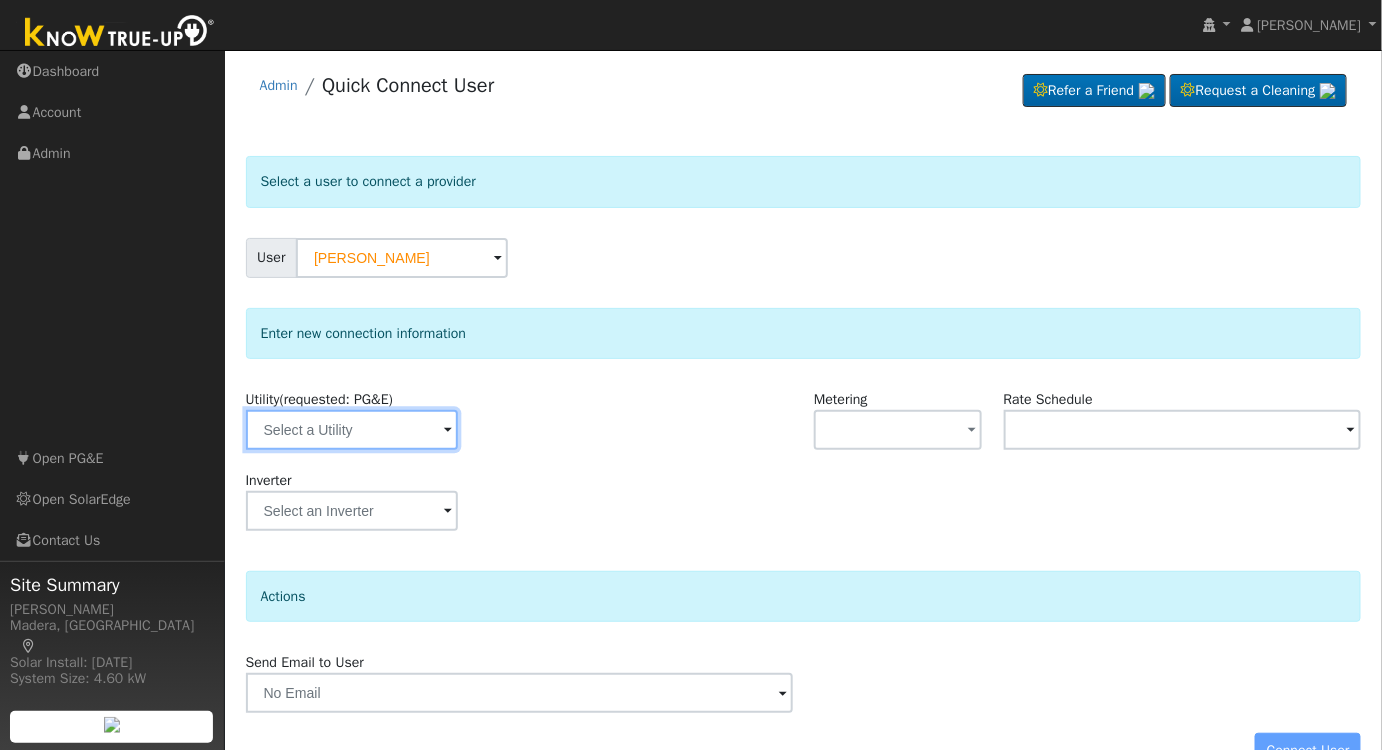 click at bounding box center [352, 430] 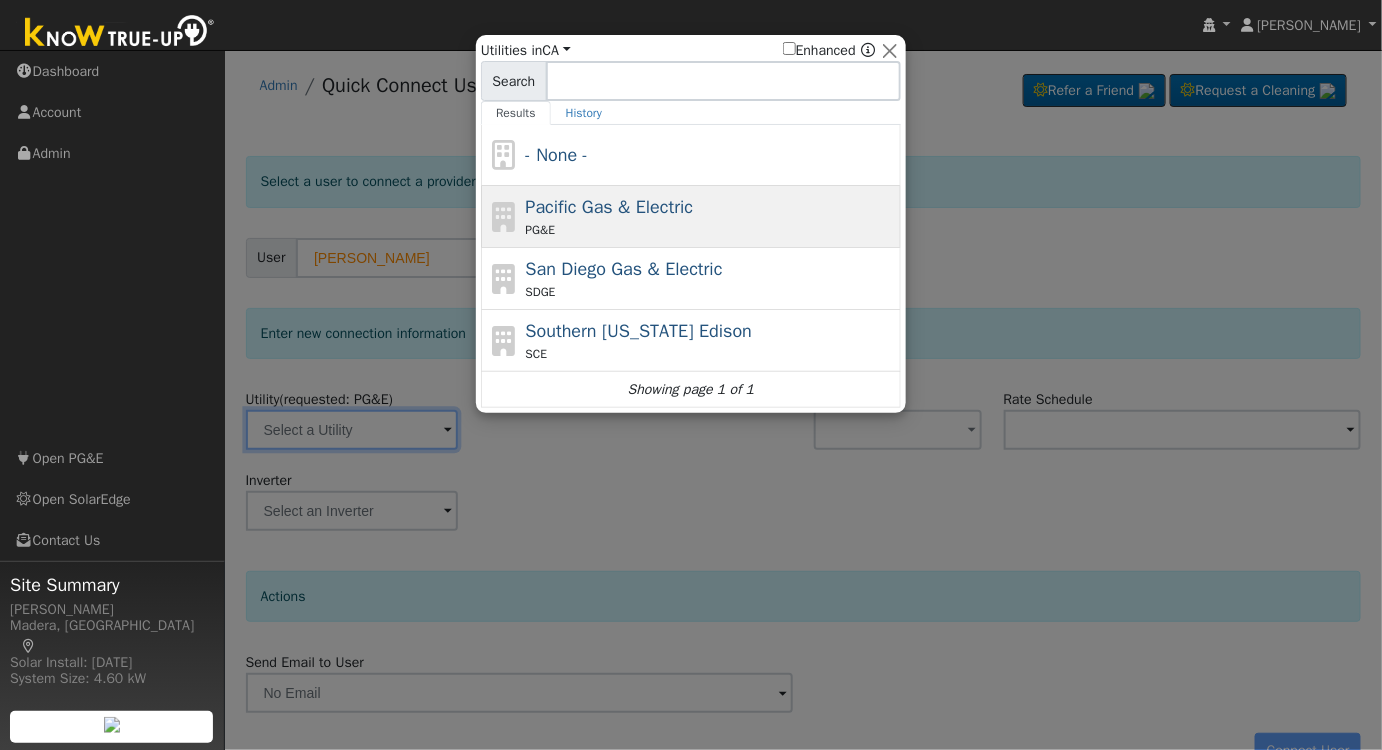 click on "Pacific Gas & Electric" at bounding box center (610, 207) 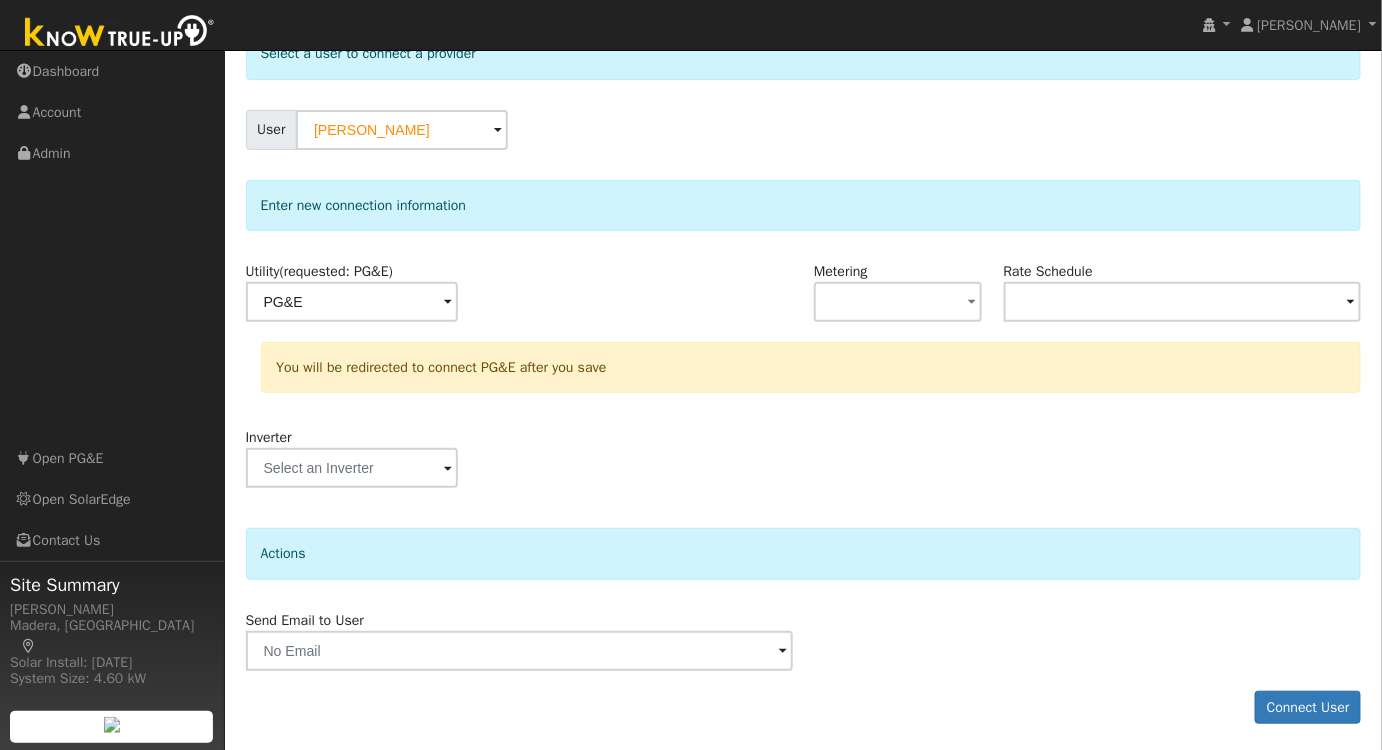scroll, scrollTop: 129, scrollLeft: 0, axis: vertical 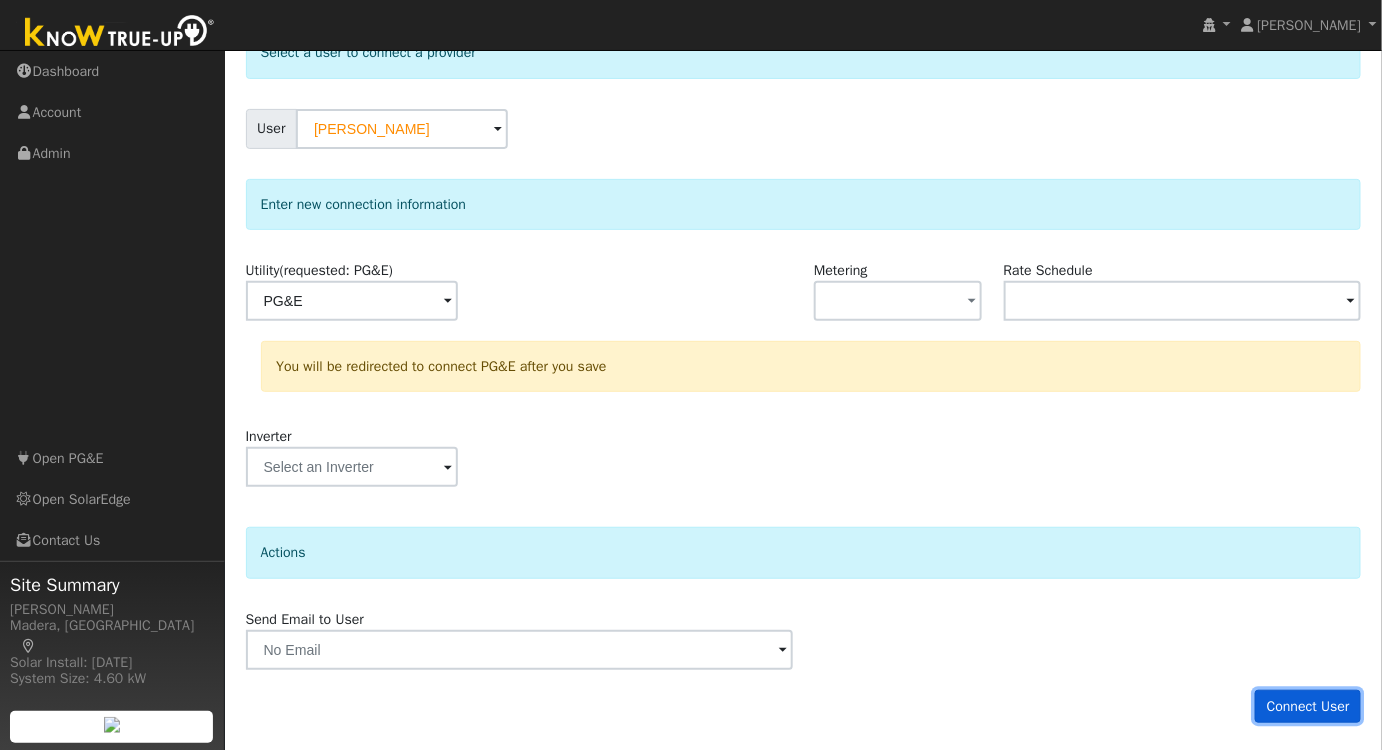 click on "Connect User" at bounding box center (1308, 707) 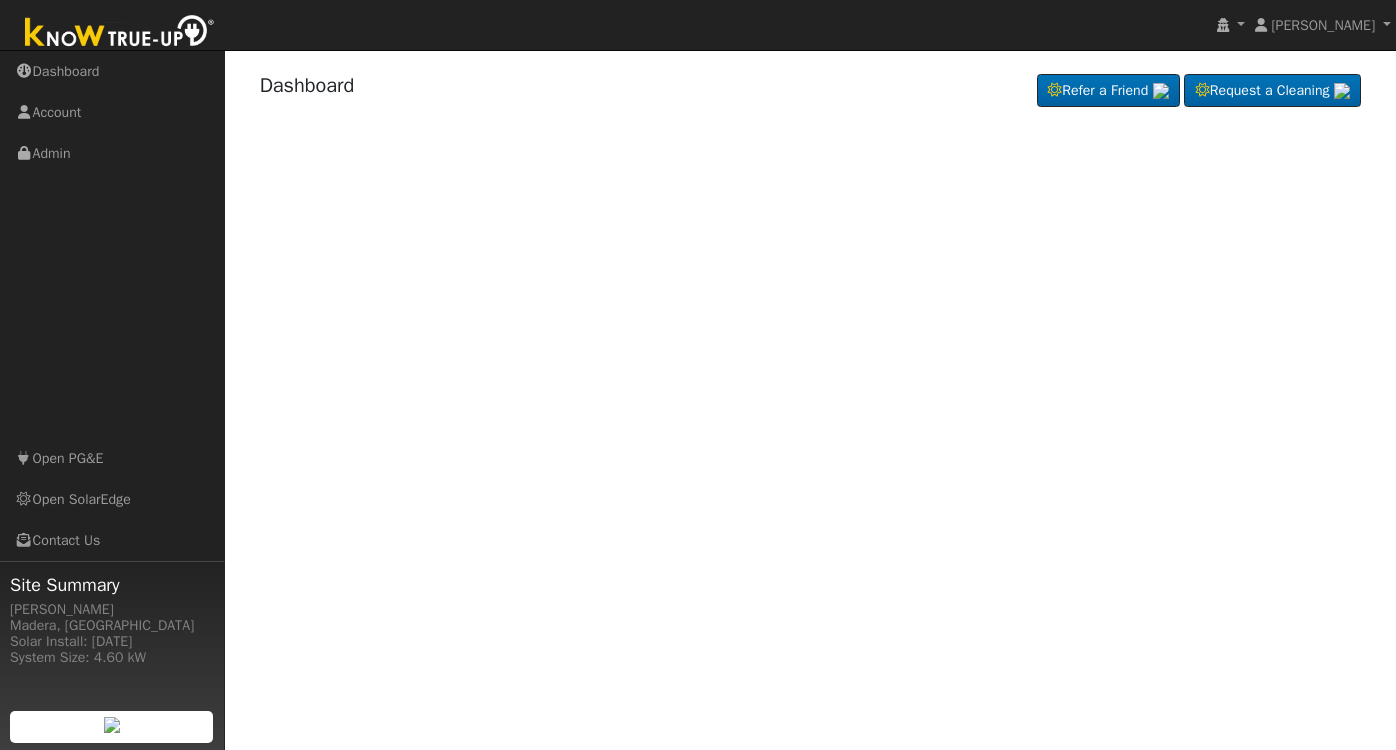 scroll, scrollTop: 0, scrollLeft: 0, axis: both 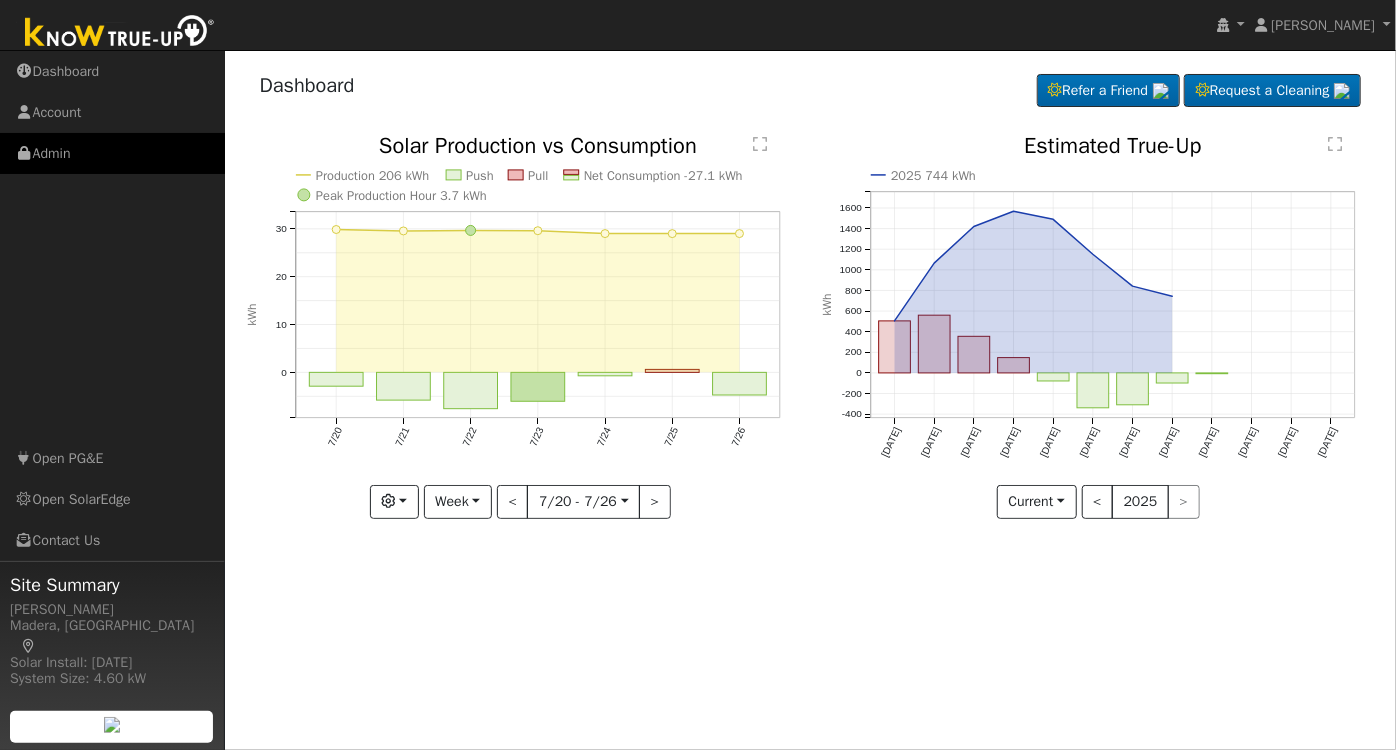 click on "Admin" at bounding box center [112, 153] 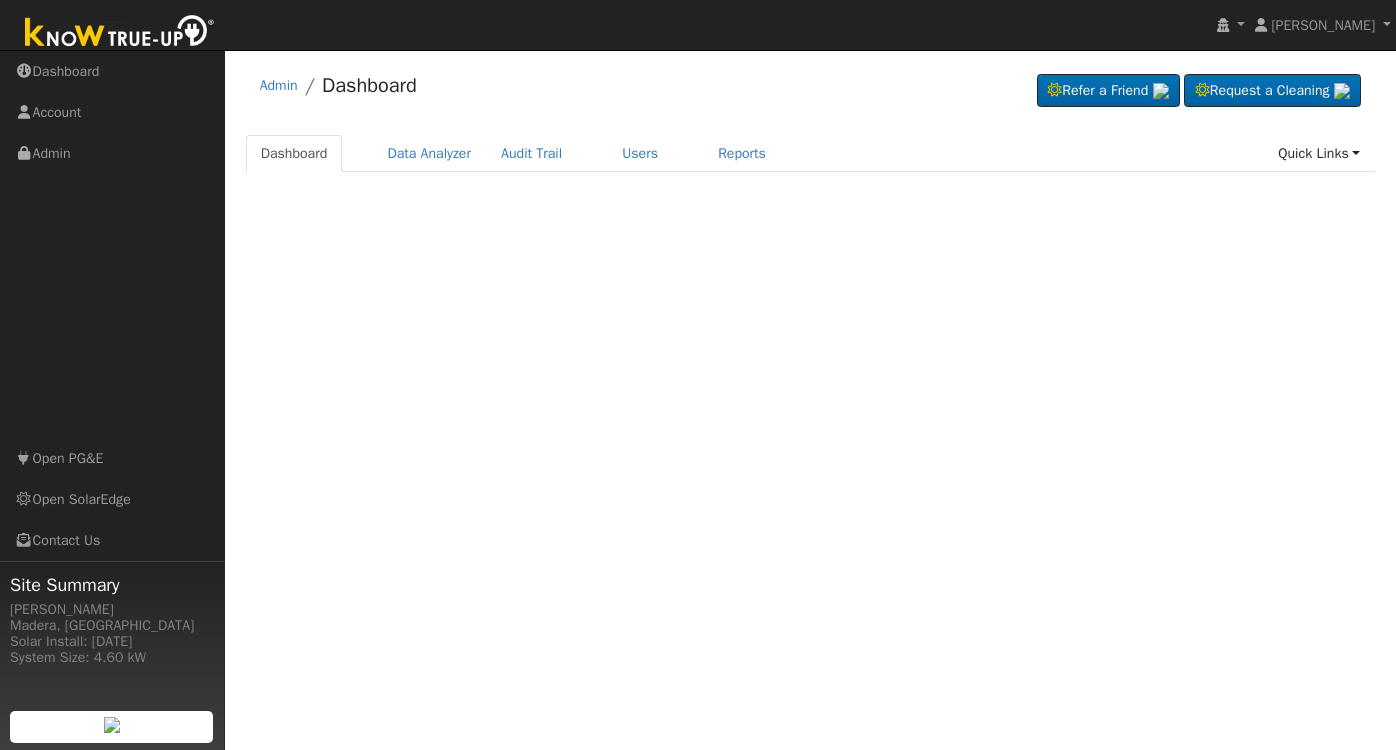 scroll, scrollTop: 0, scrollLeft: 0, axis: both 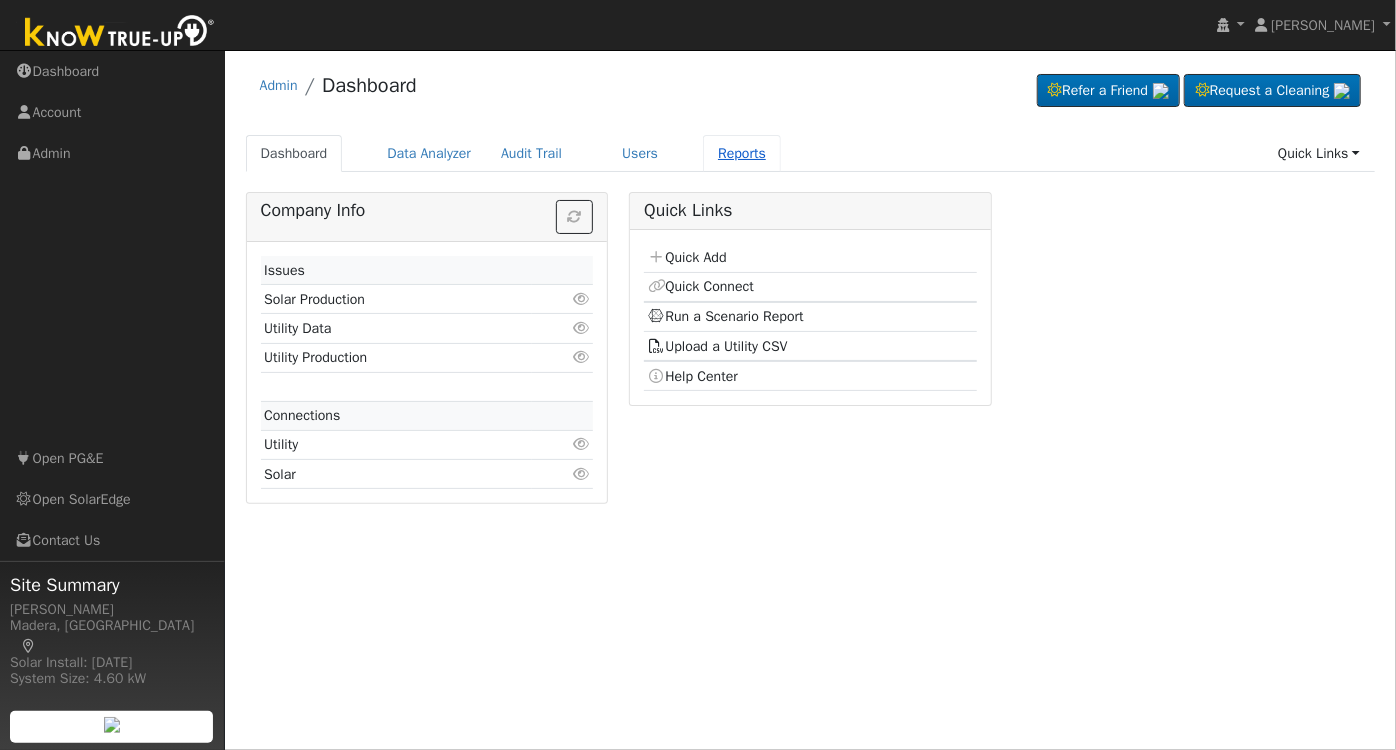 click on "Reports" at bounding box center [742, 153] 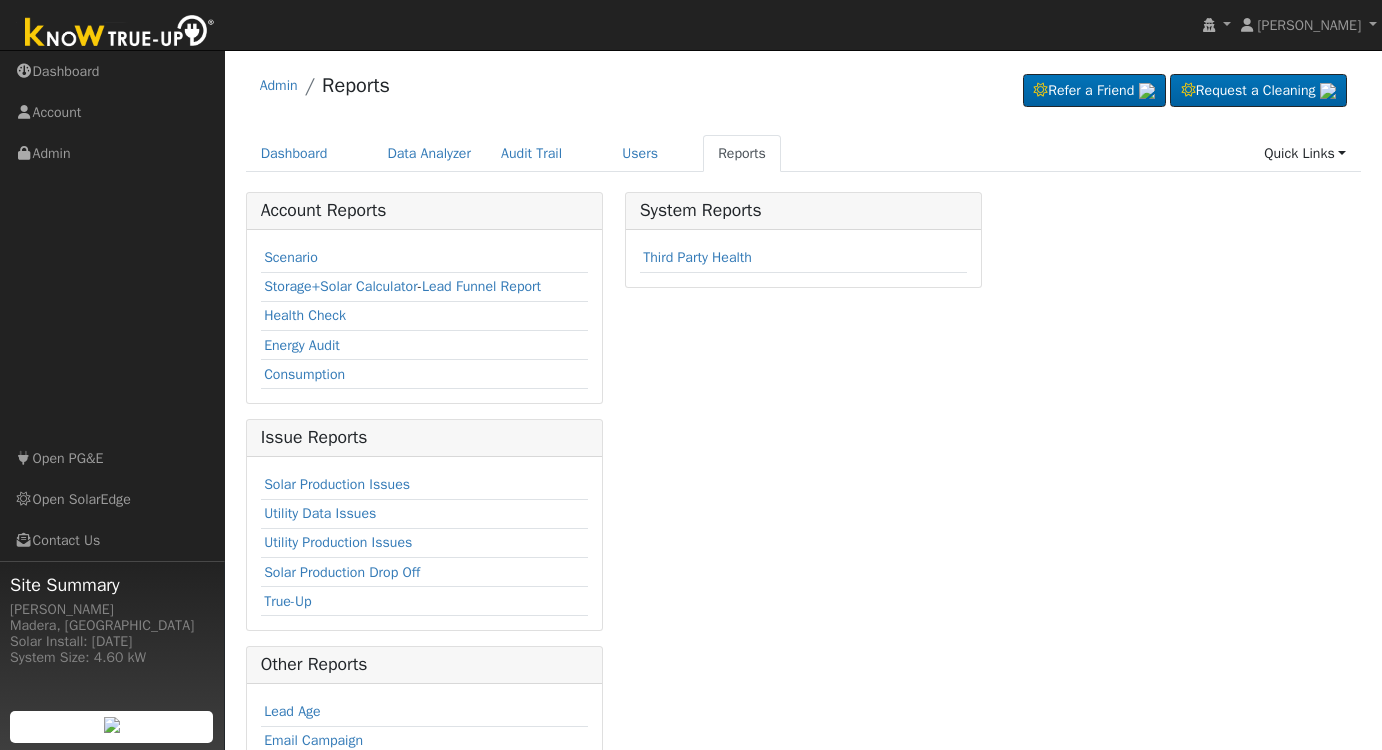 scroll, scrollTop: 0, scrollLeft: 0, axis: both 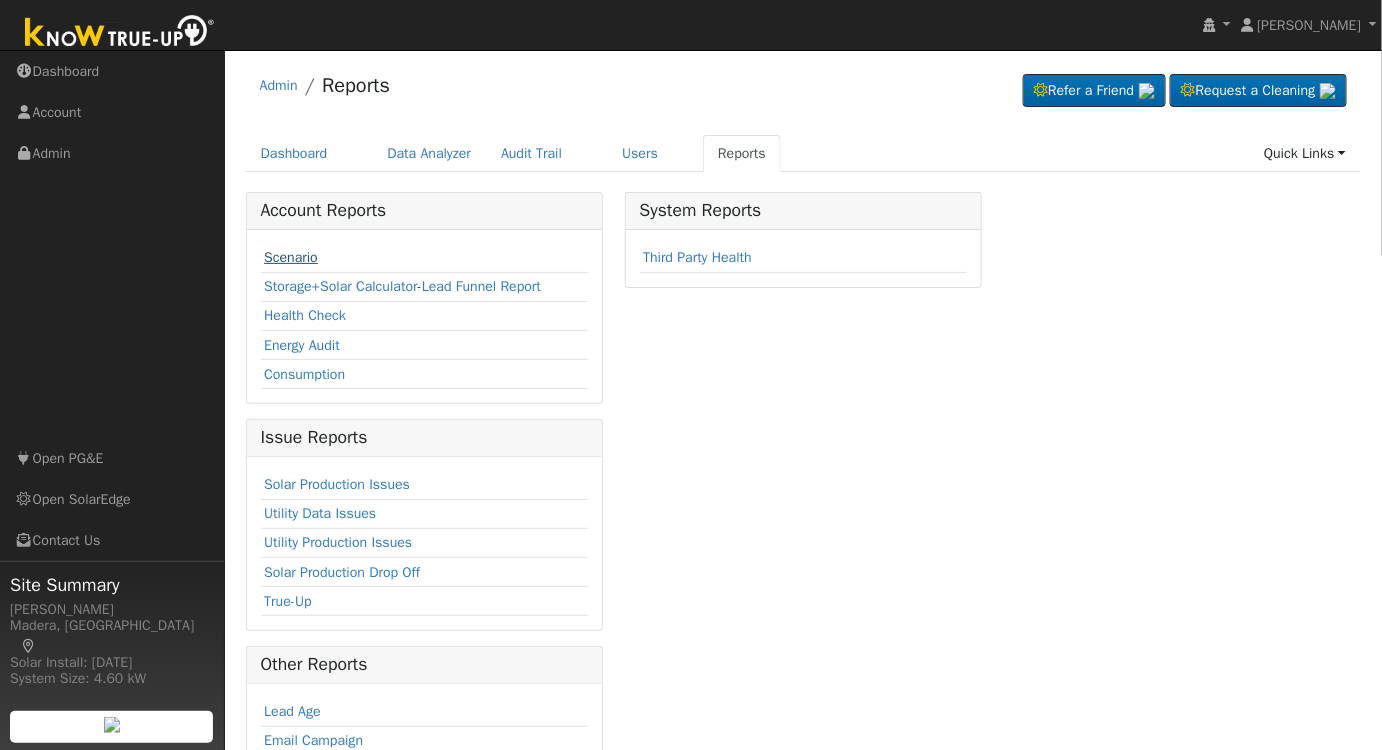 click on "Scenario" at bounding box center [291, 257] 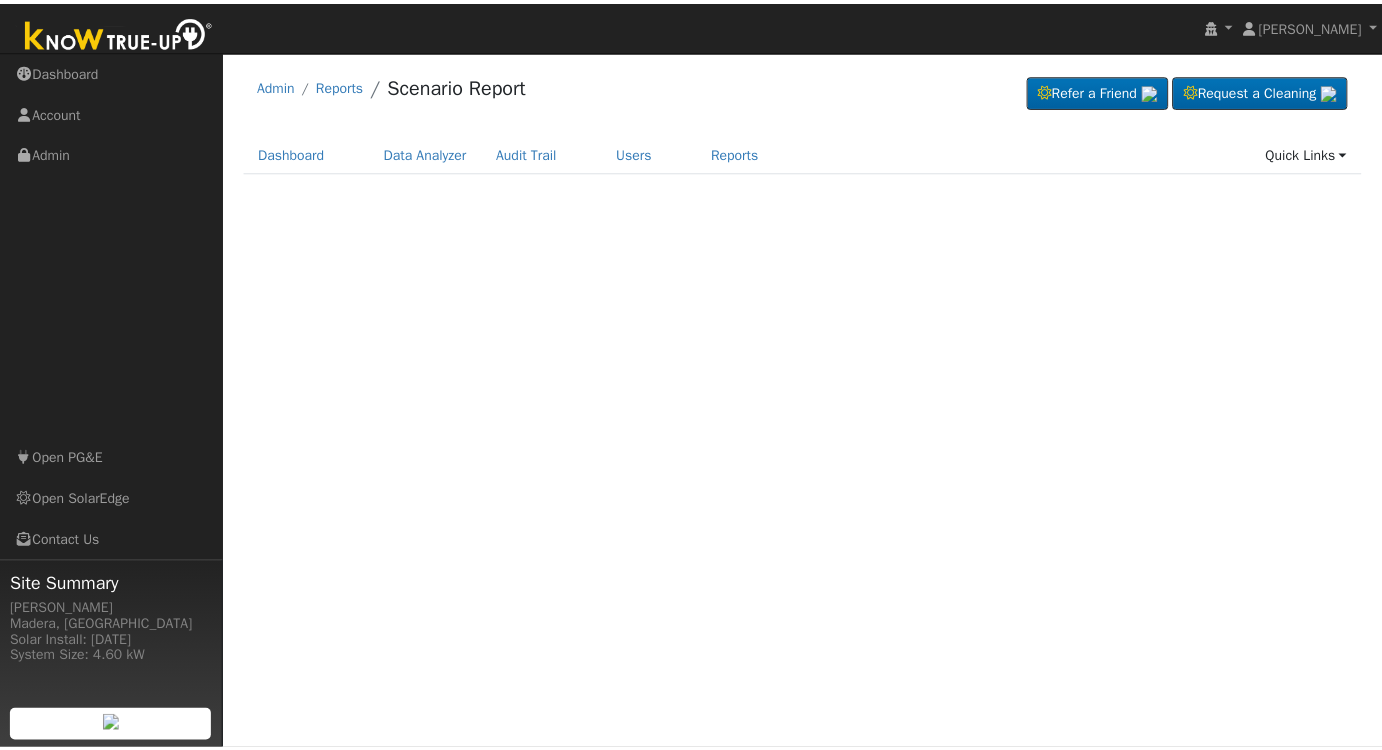 scroll, scrollTop: 0, scrollLeft: 0, axis: both 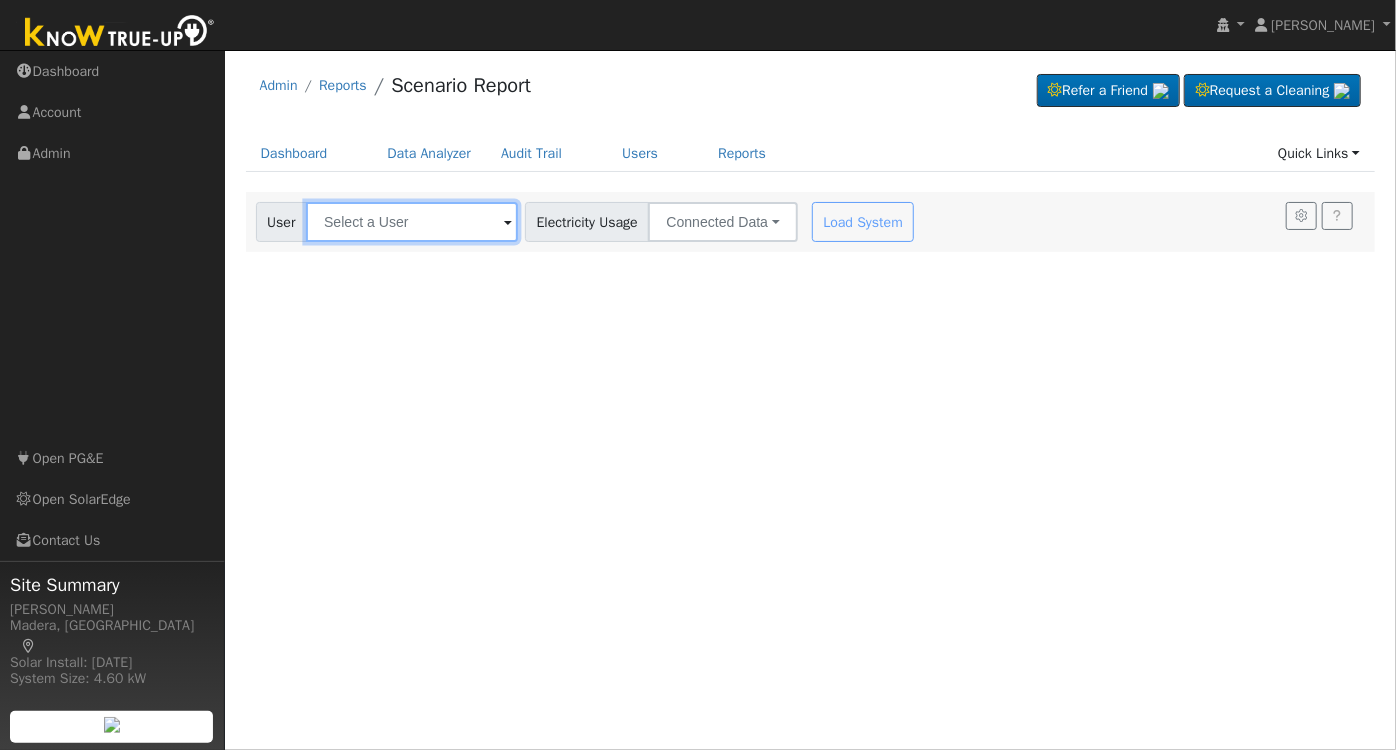 click at bounding box center (412, 222) 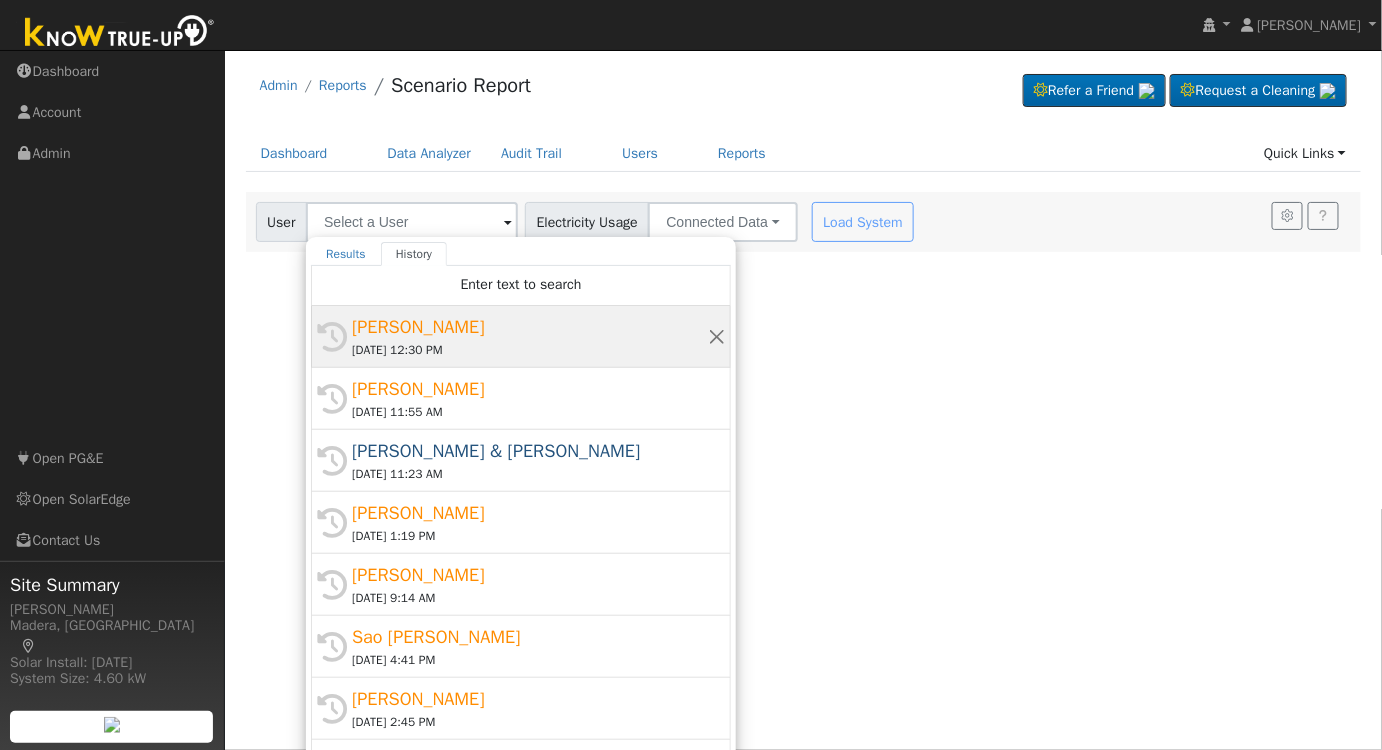 click on "[PERSON_NAME]" at bounding box center [530, 327] 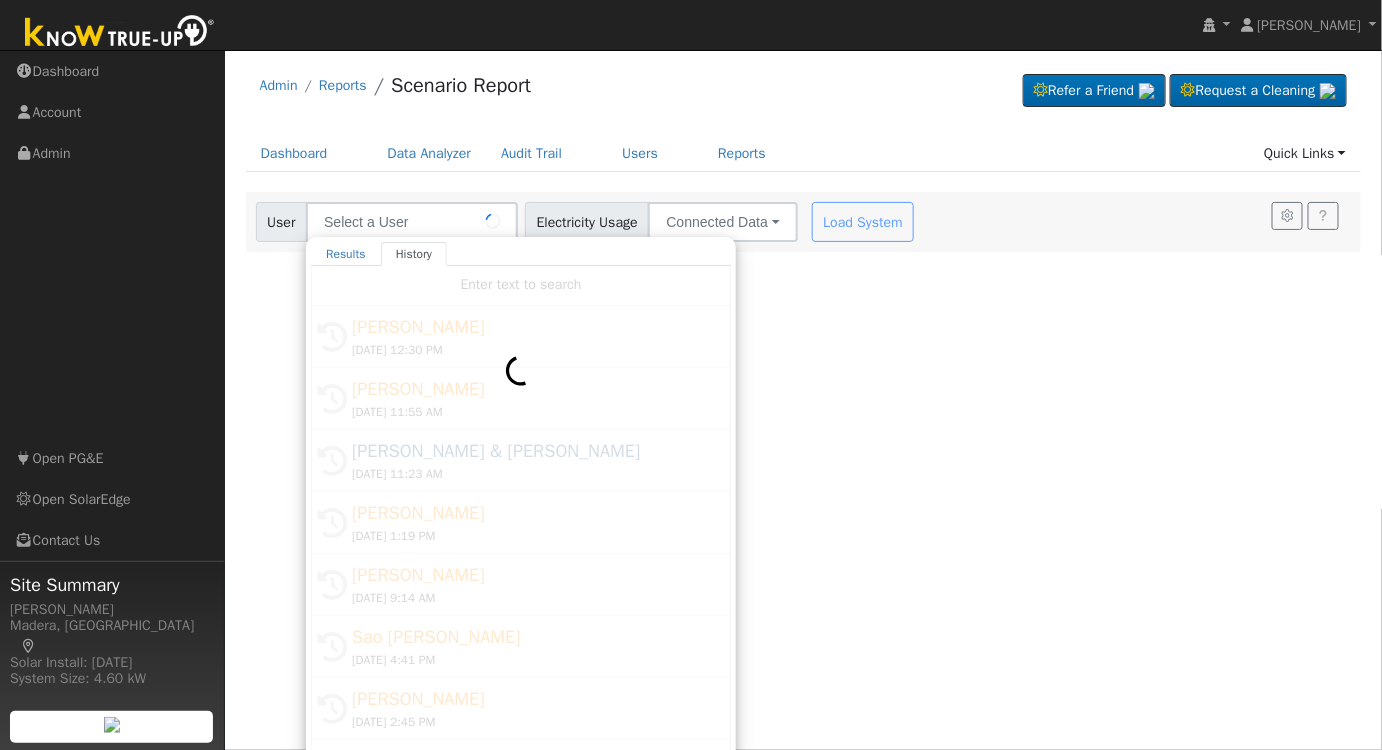 type on "Jesse Singh" 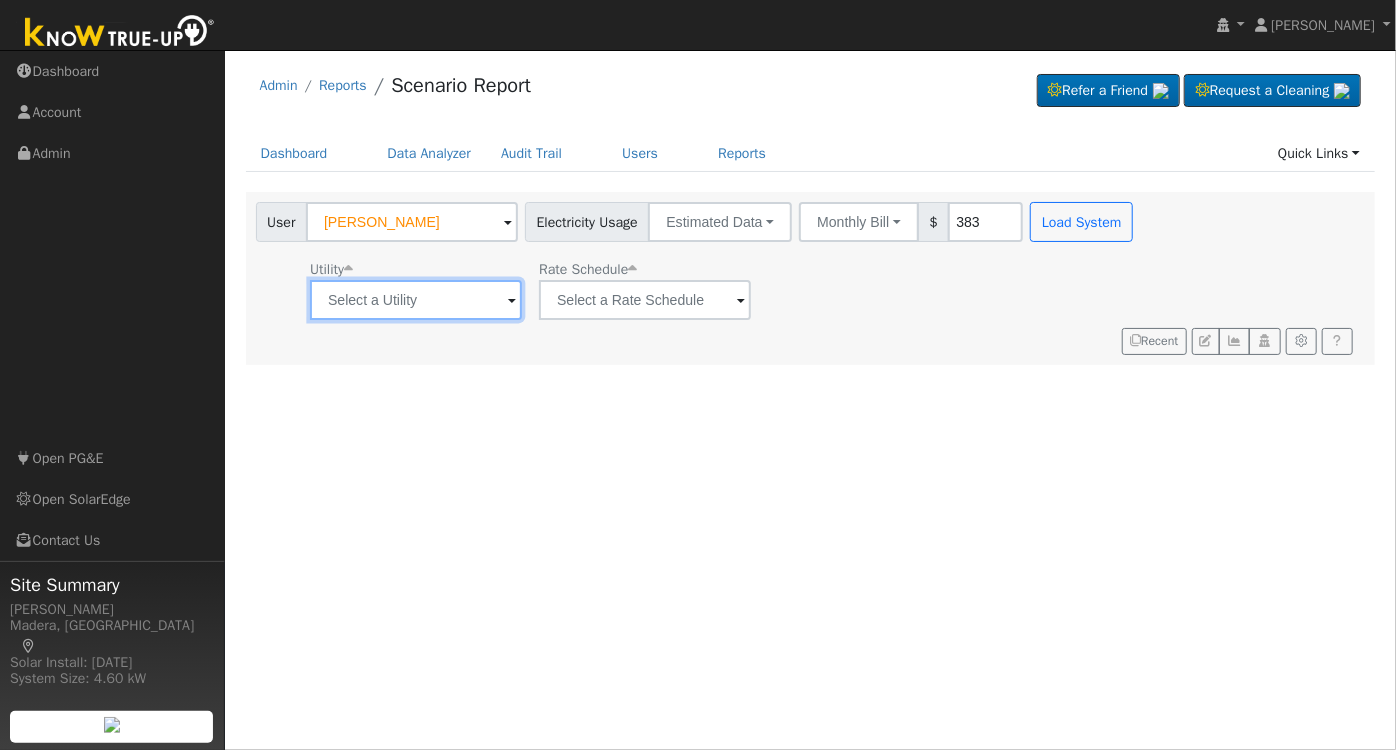click at bounding box center [416, 300] 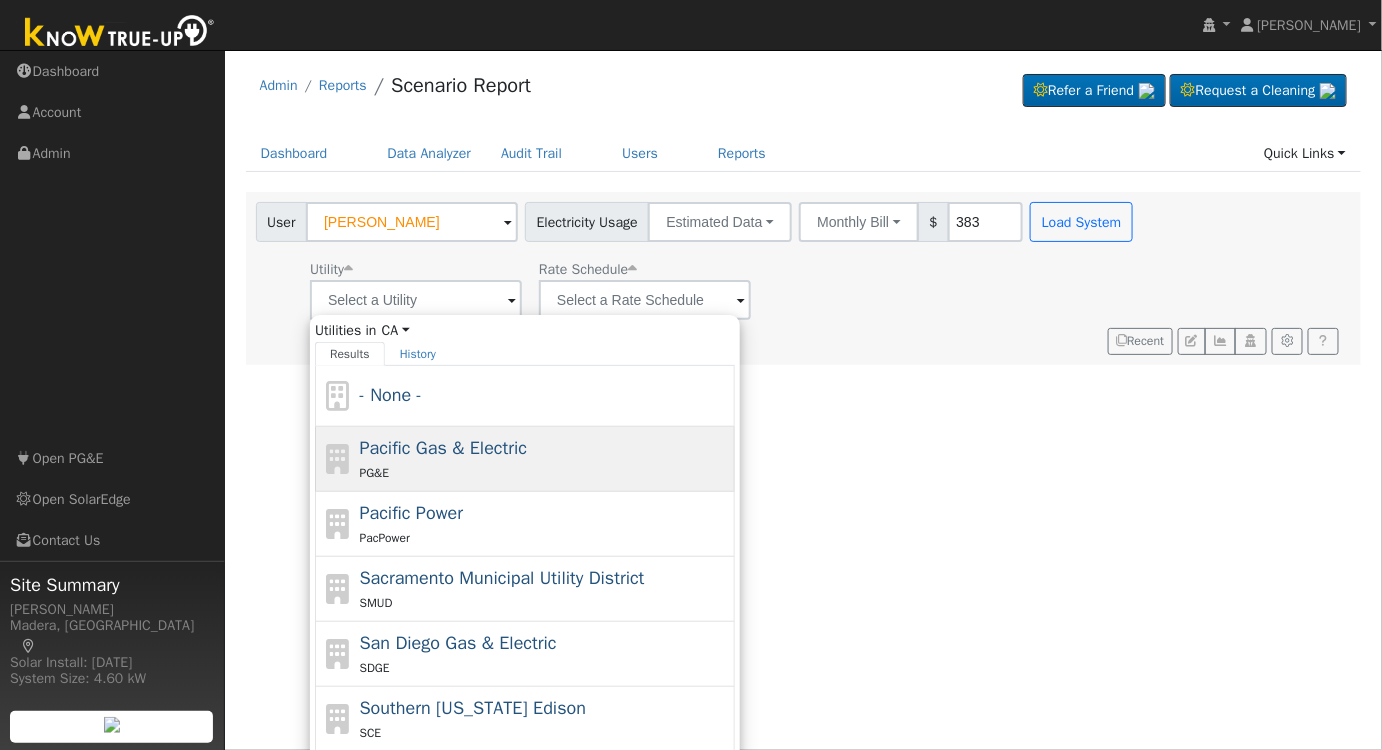 click on "Pacific Gas & Electric" at bounding box center (444, 448) 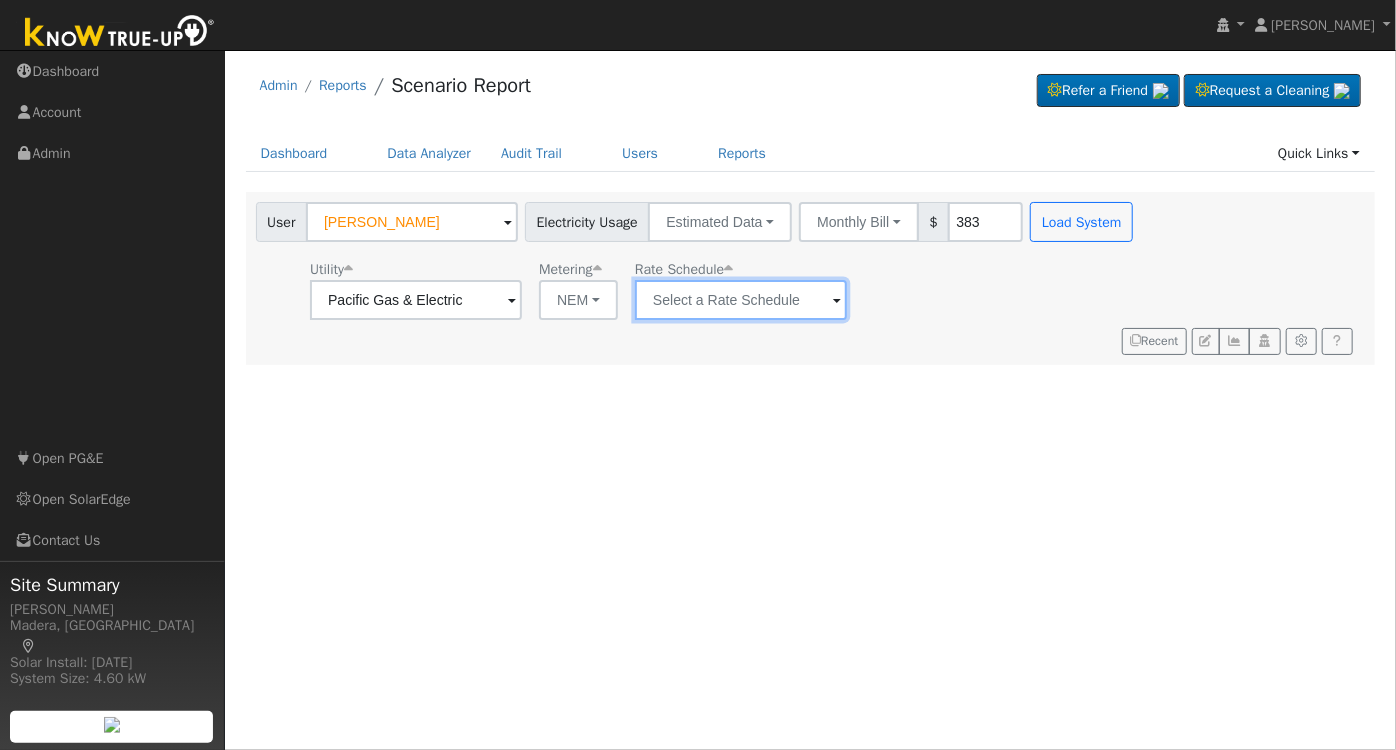 click at bounding box center [416, 300] 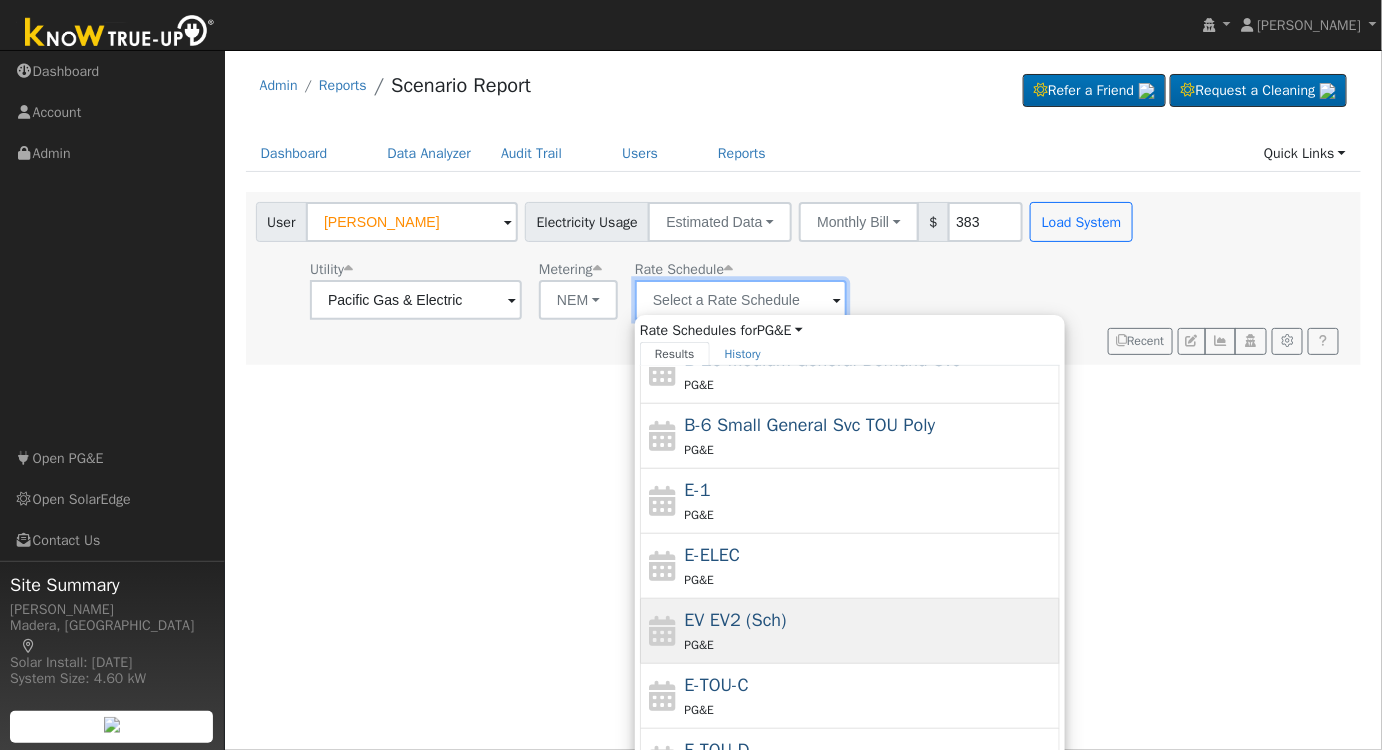scroll, scrollTop: 216, scrollLeft: 0, axis: vertical 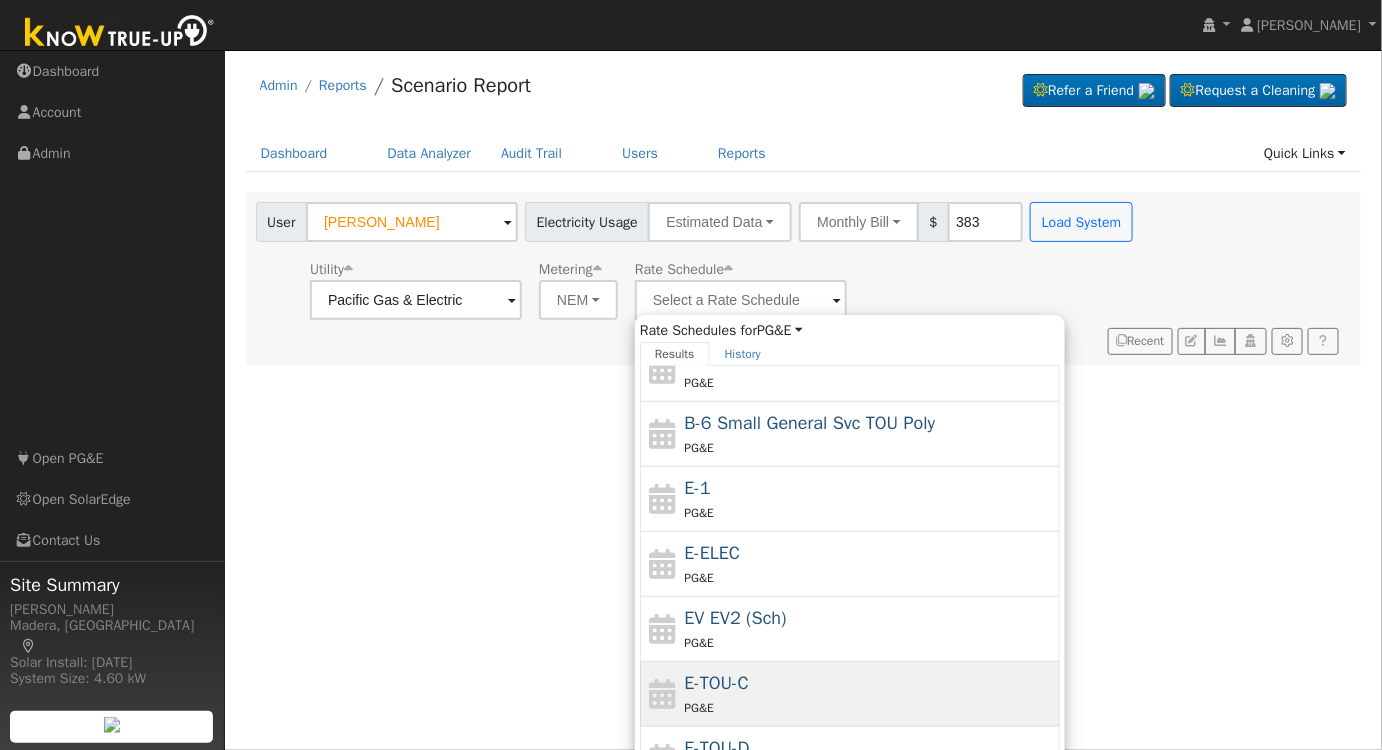 click on "E-TOU-C PG&E" at bounding box center [870, 694] 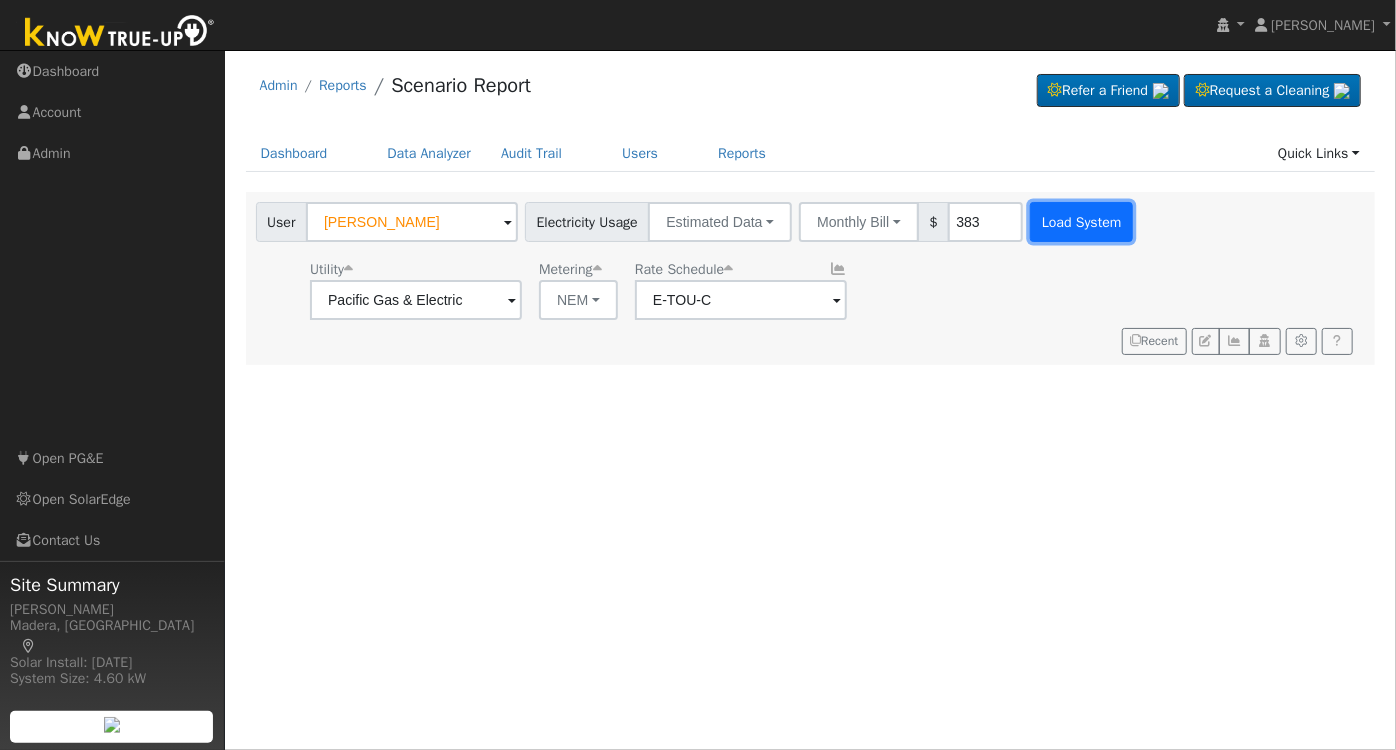 click on "Load System" at bounding box center (1081, 222) 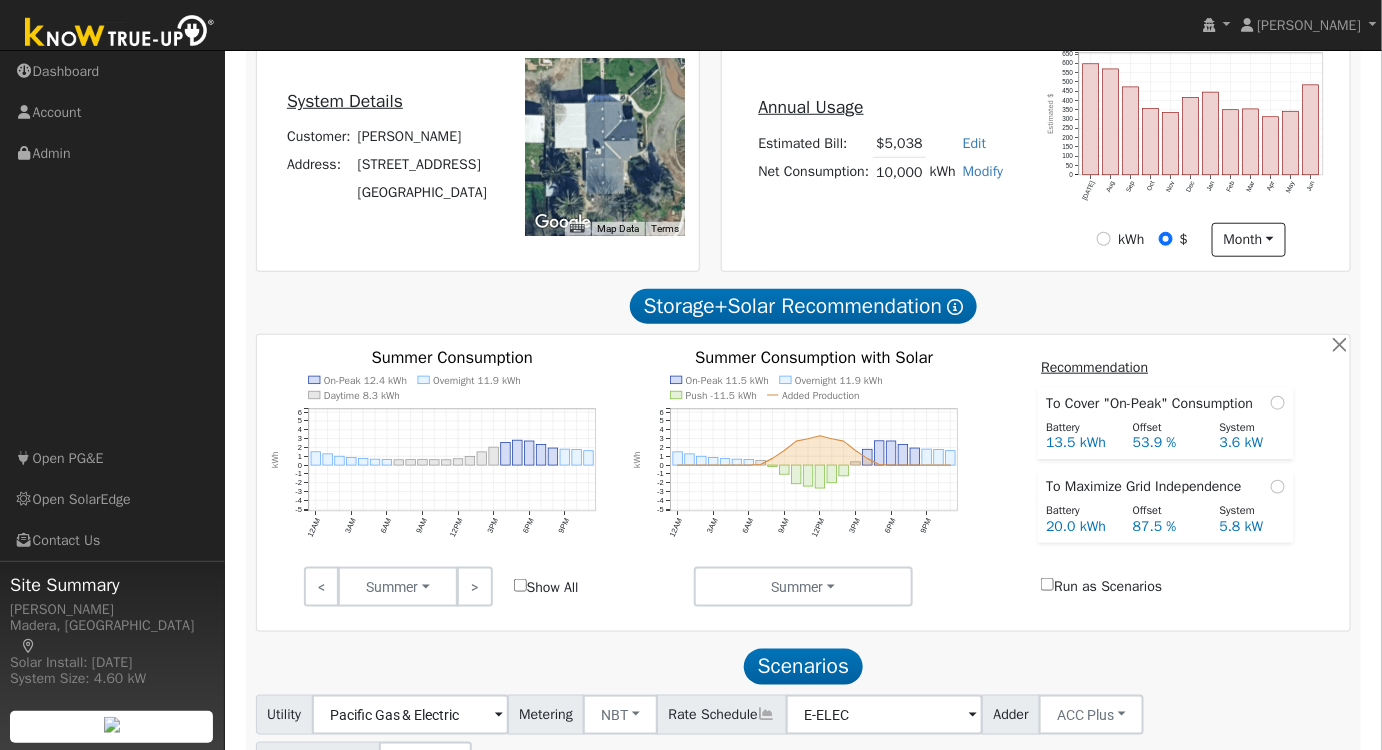 scroll, scrollTop: 647, scrollLeft: 0, axis: vertical 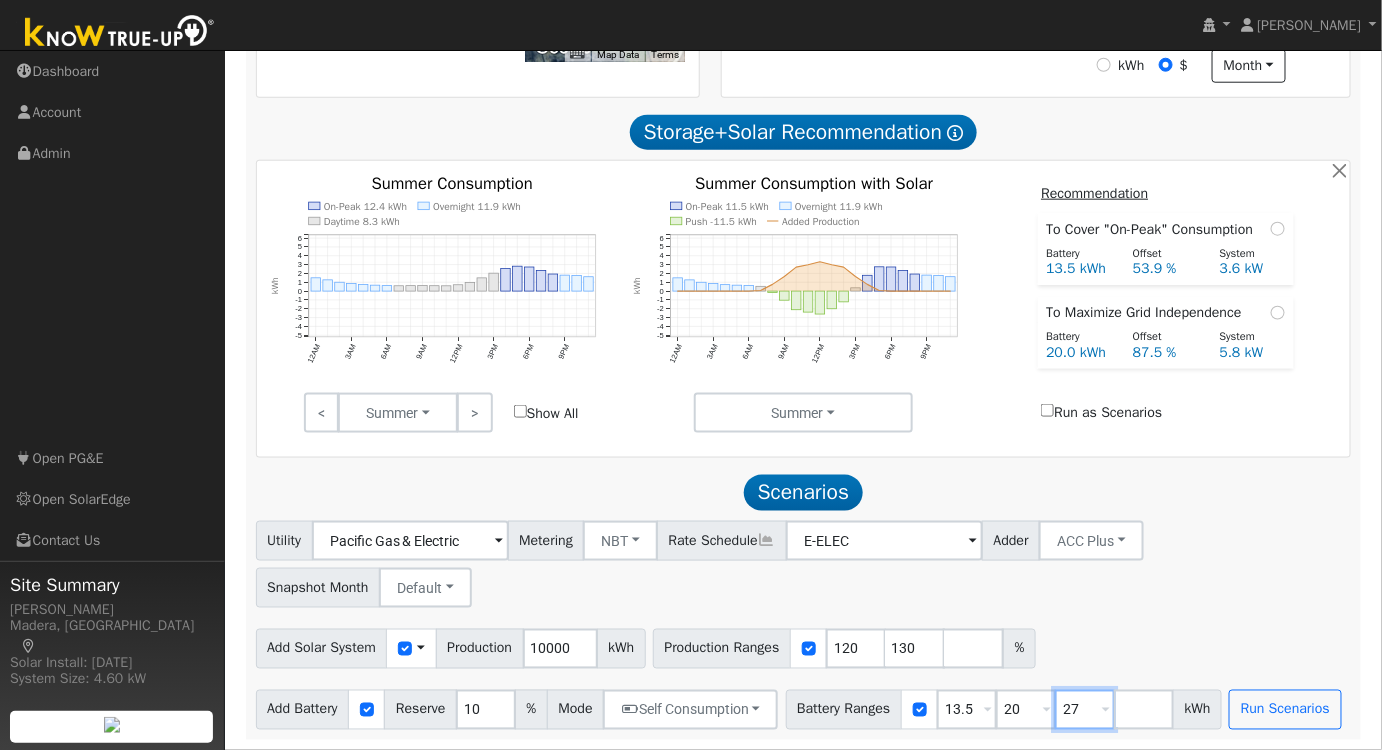 drag, startPoint x: 1089, startPoint y: 705, endPoint x: 981, endPoint y: 705, distance: 108 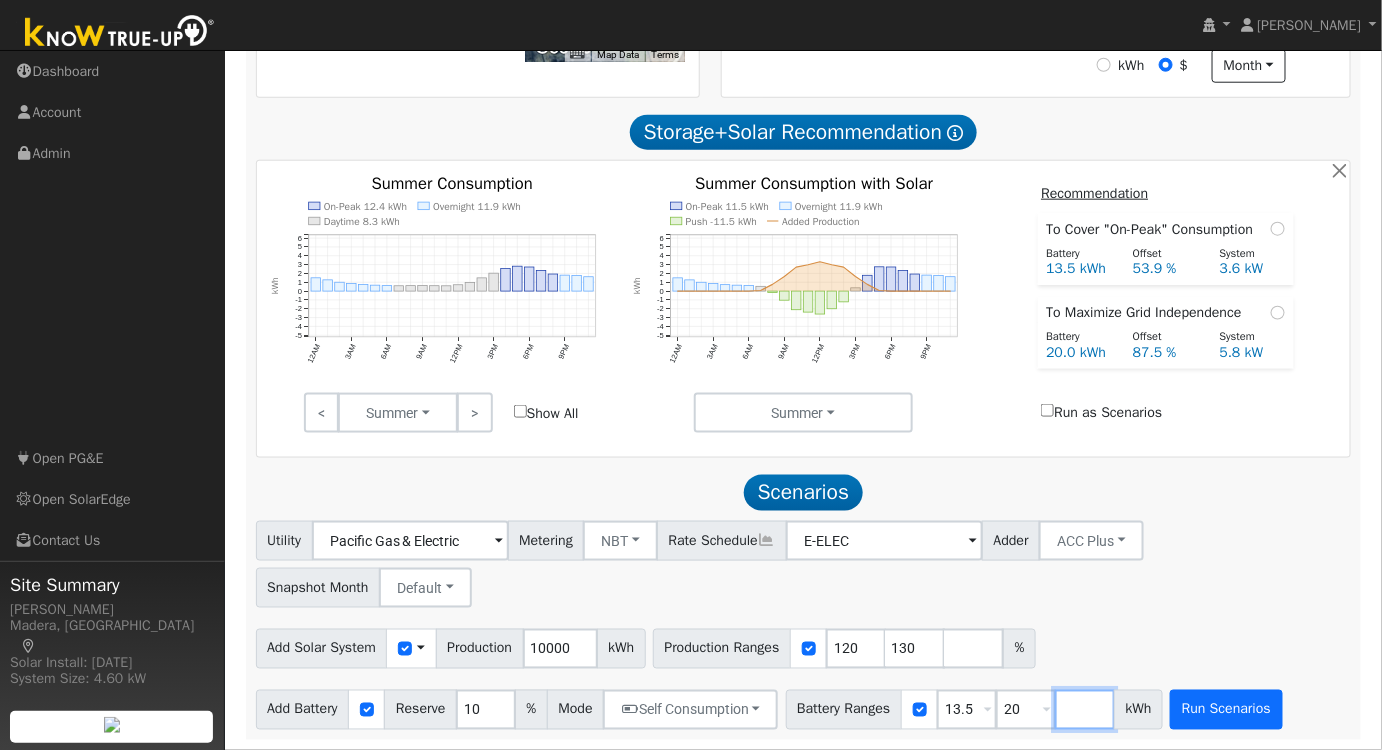 type 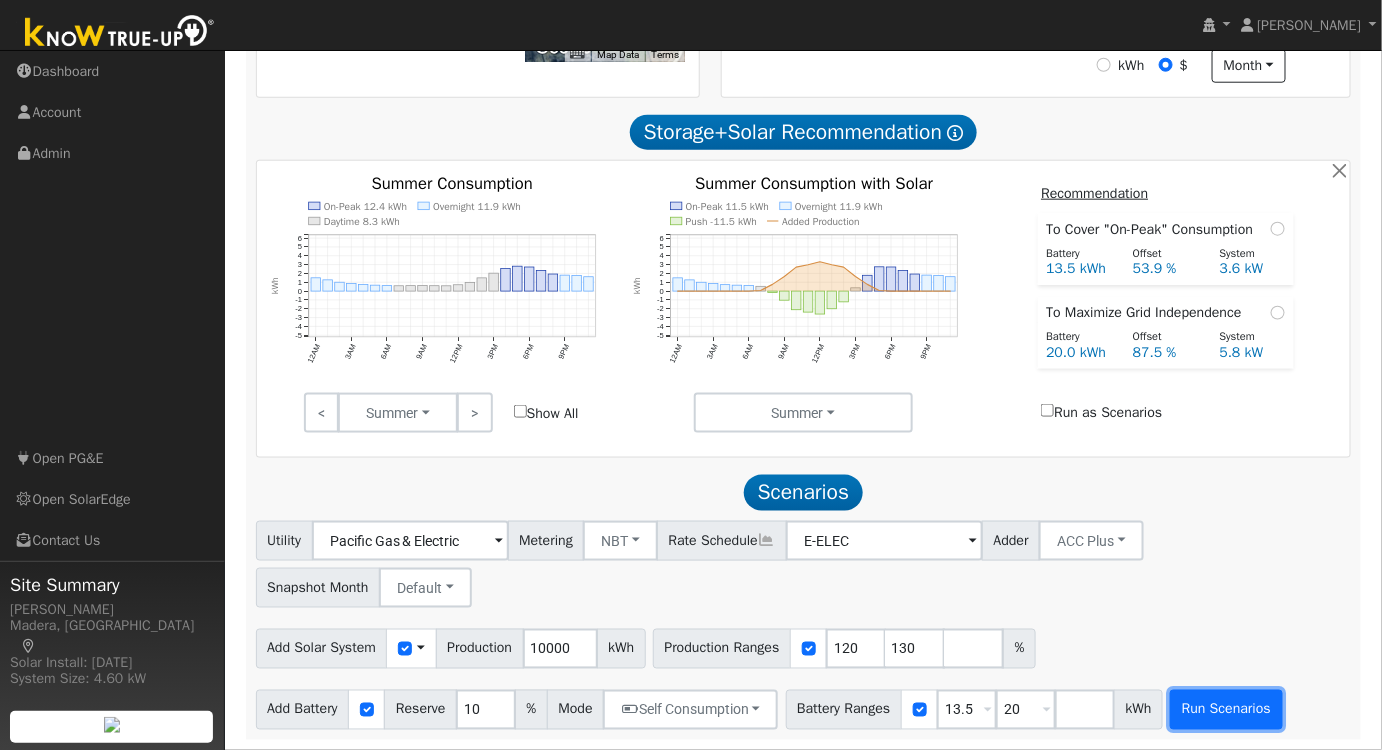 click on "Run Scenarios" at bounding box center [1226, 710] 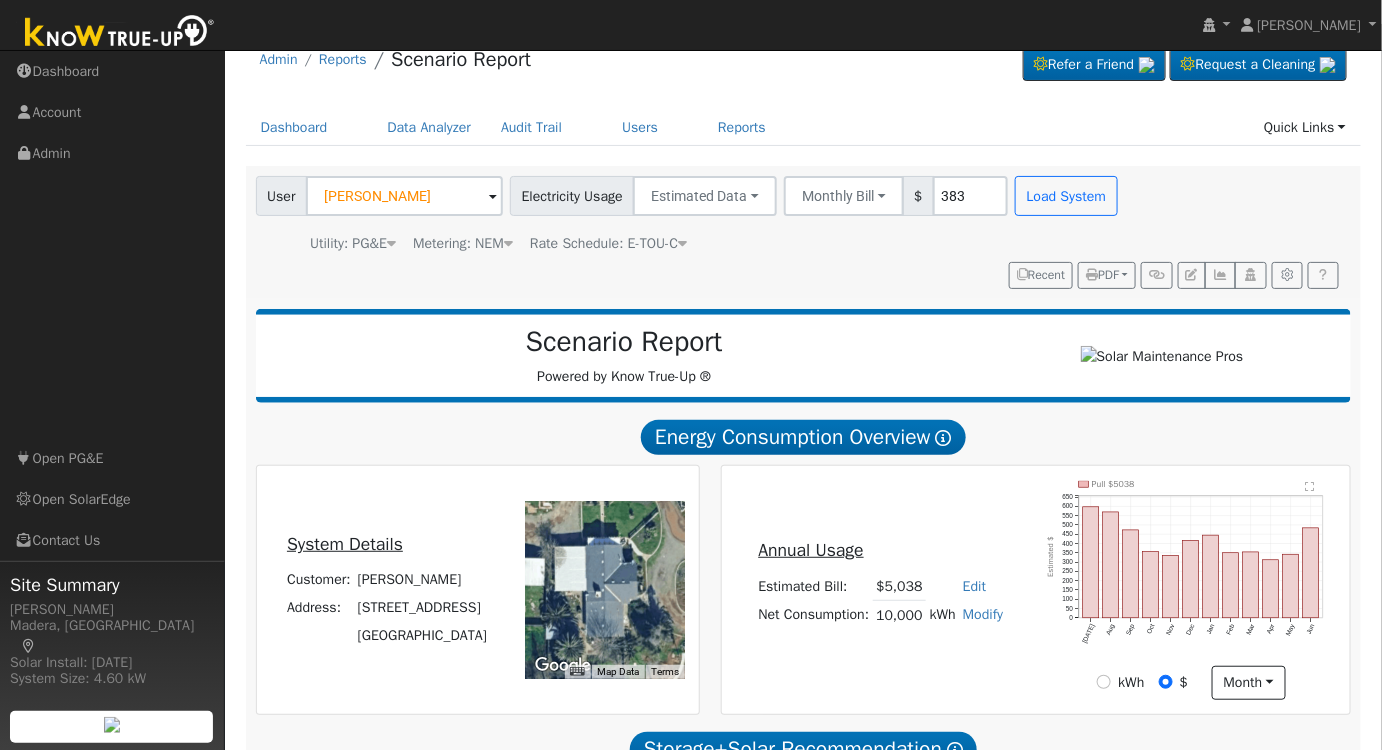 scroll, scrollTop: 0, scrollLeft: 0, axis: both 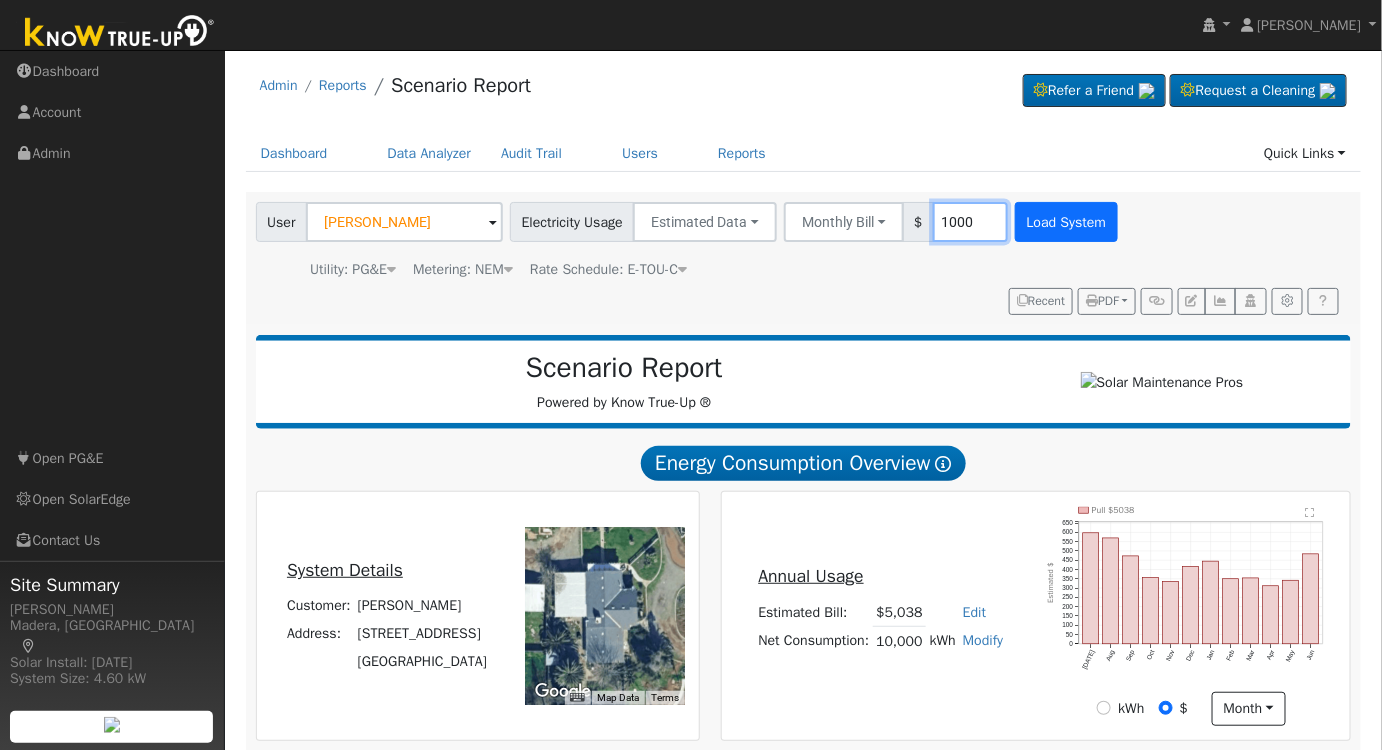 type on "1000" 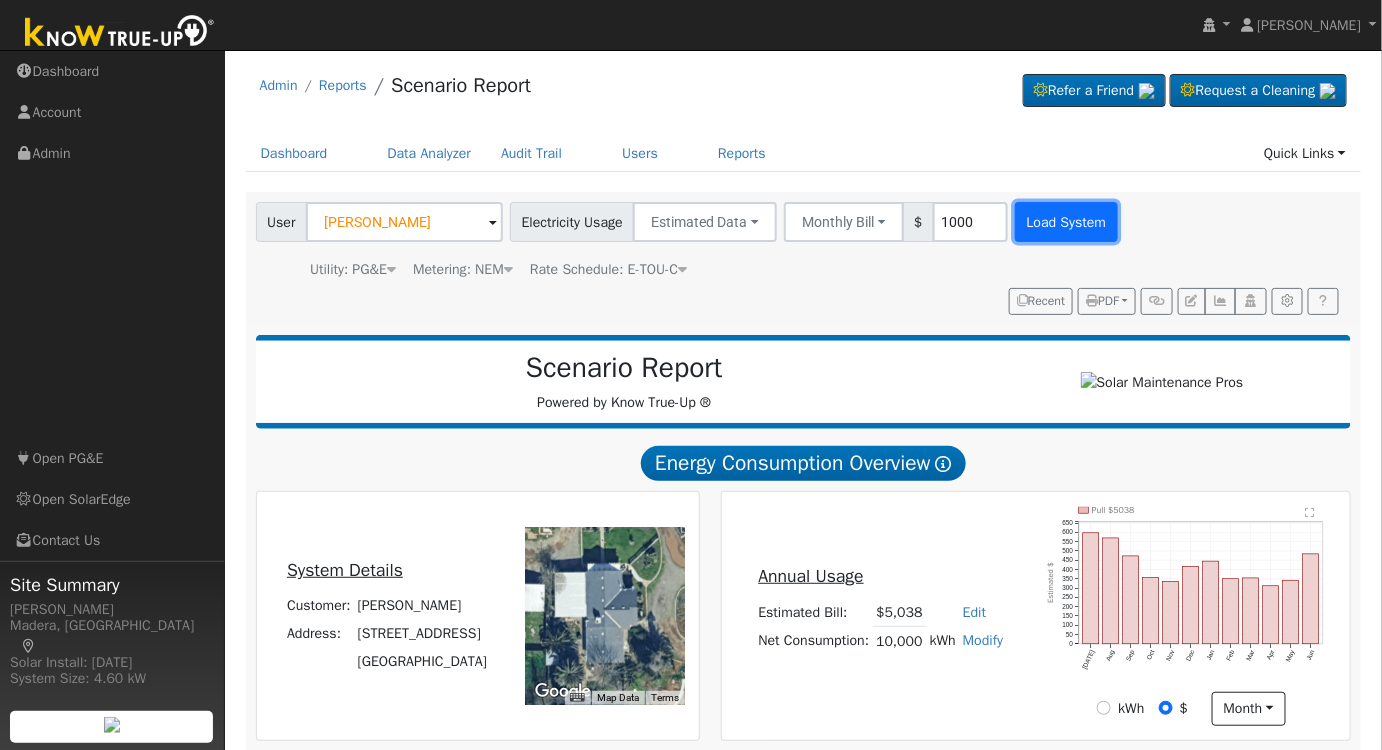click on "Load System" at bounding box center (1066, 222) 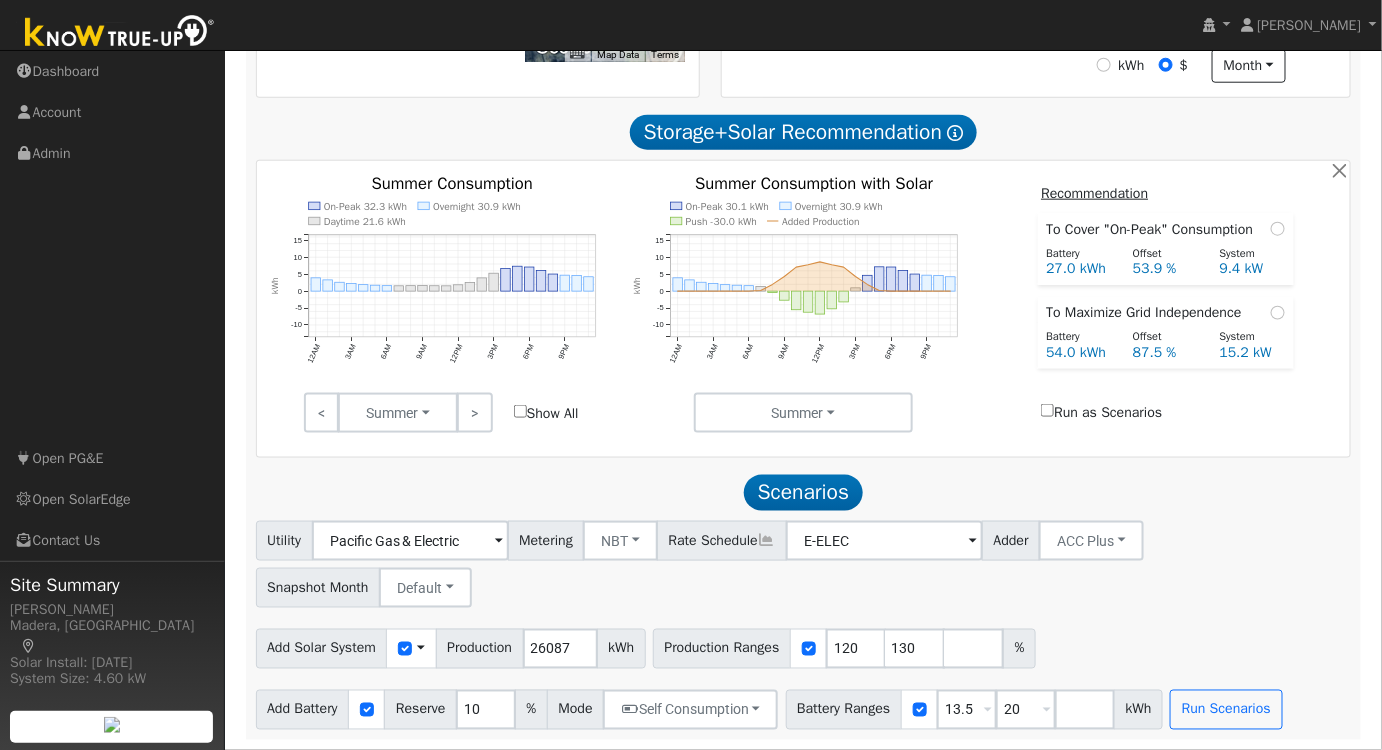 scroll, scrollTop: 647, scrollLeft: 0, axis: vertical 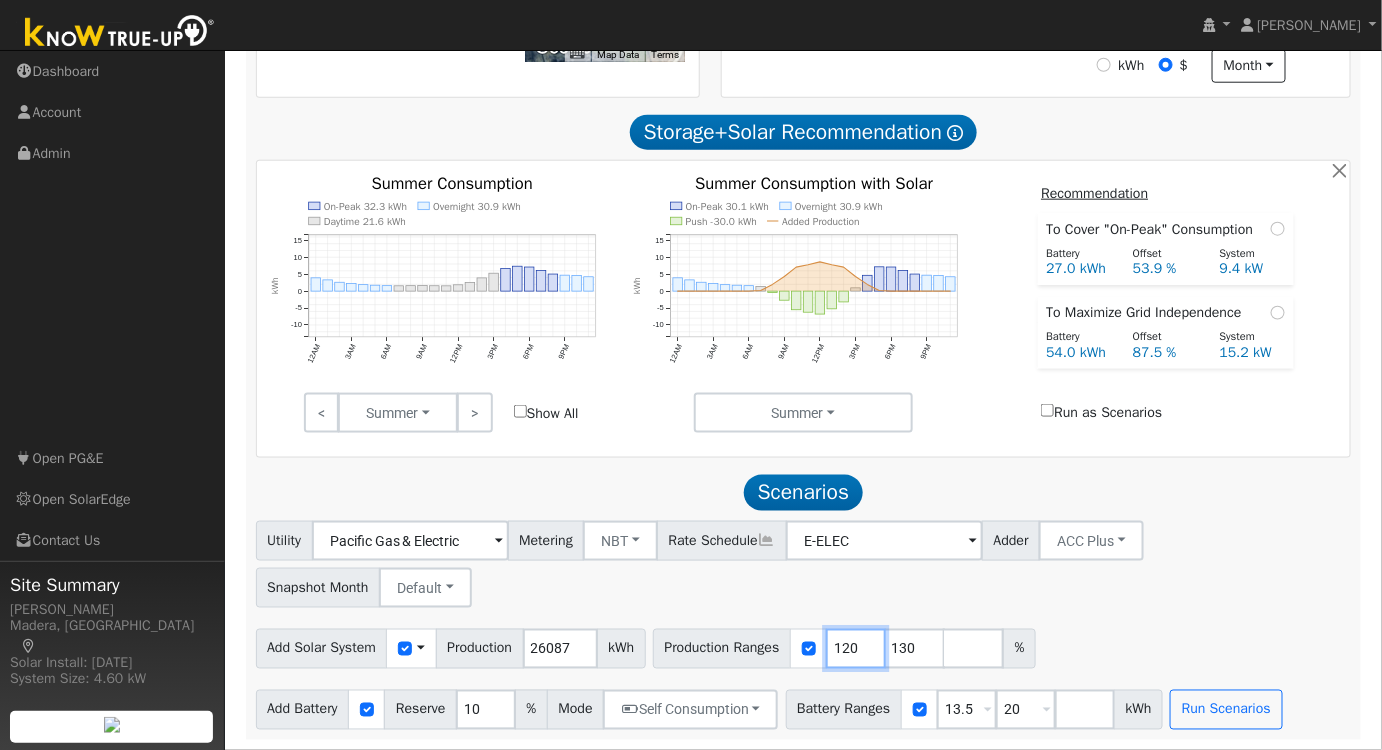 drag, startPoint x: 863, startPoint y: 643, endPoint x: 837, endPoint y: 640, distance: 26.172504 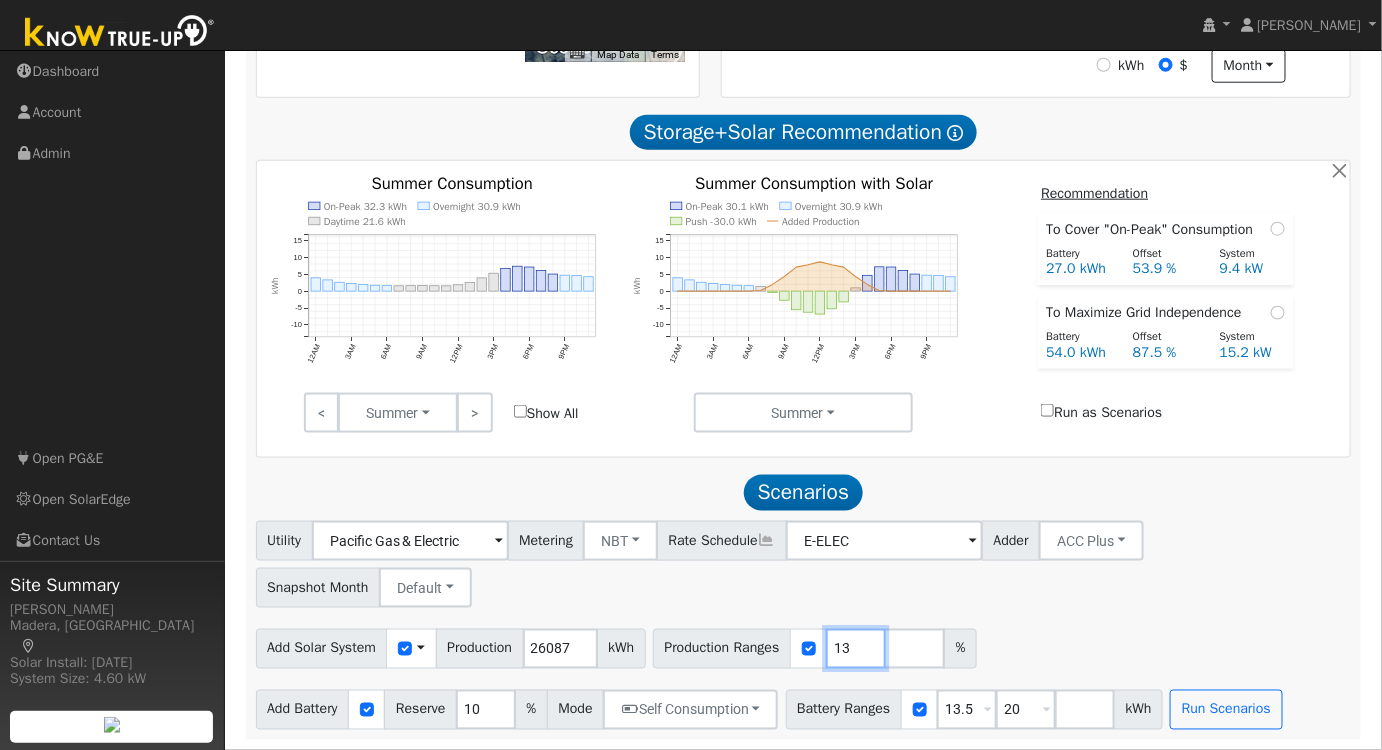 type on "1" 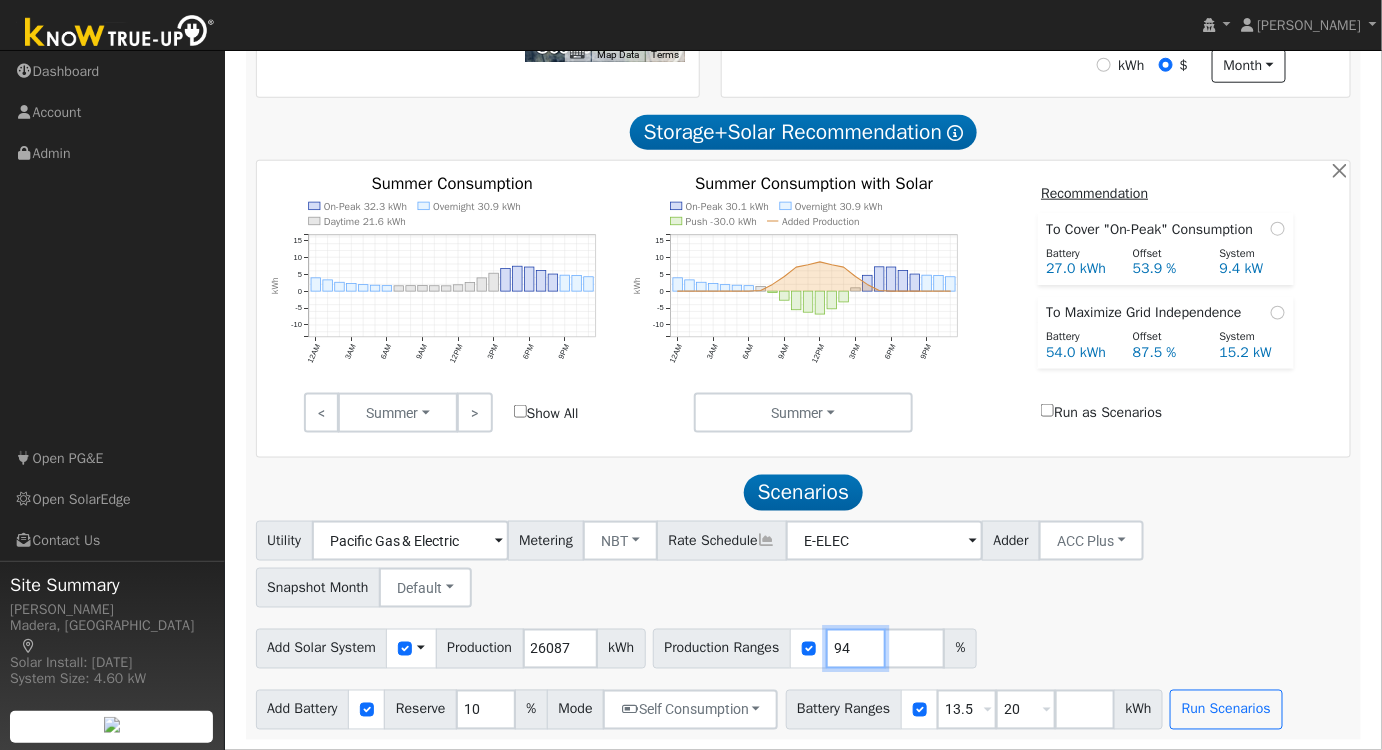drag, startPoint x: 861, startPoint y: 650, endPoint x: 824, endPoint y: 654, distance: 37.215588 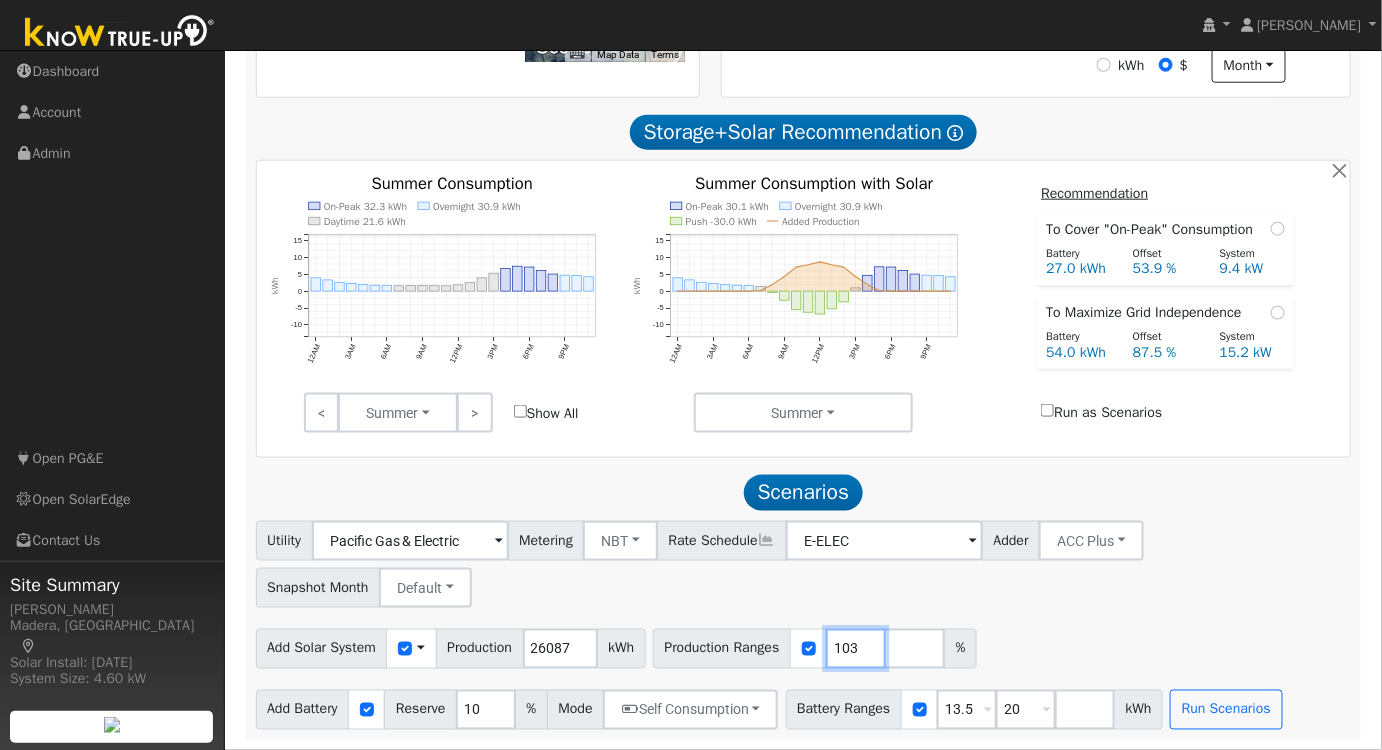 type on "103" 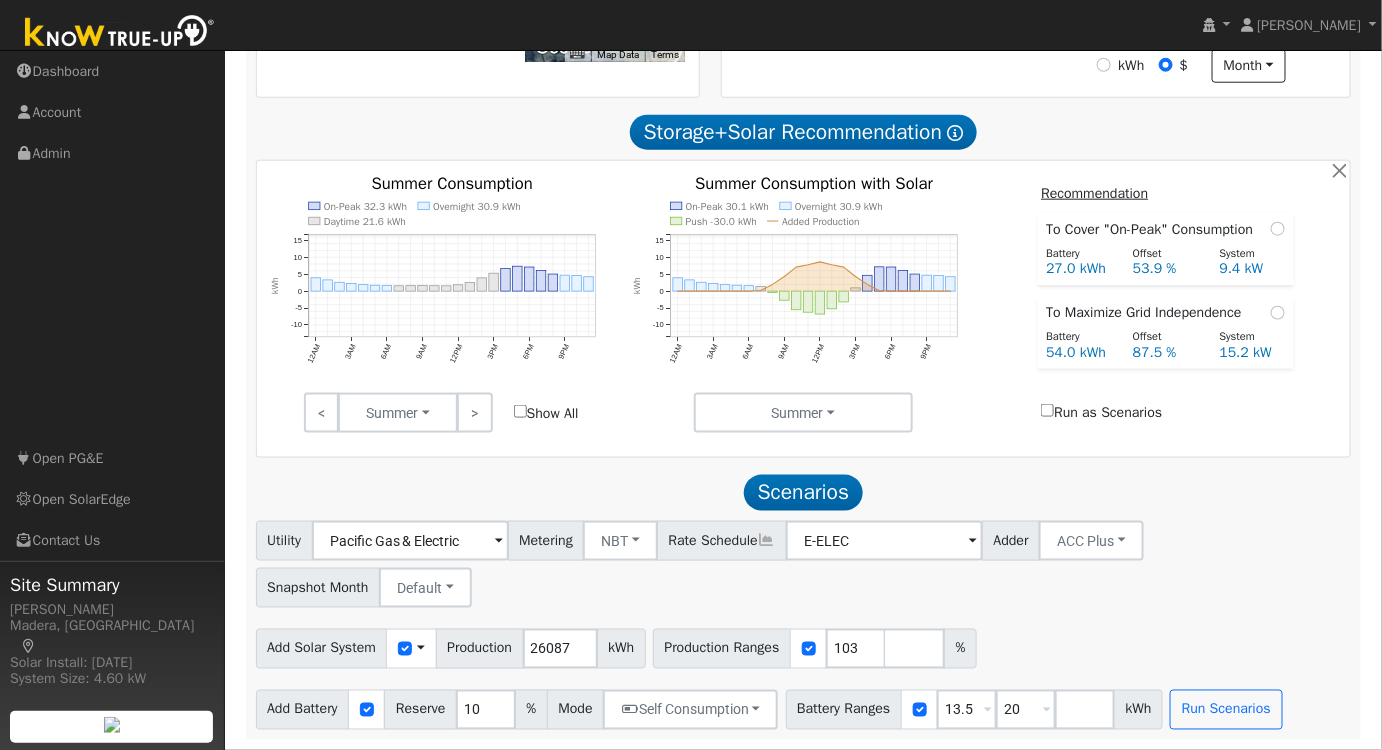 click on "Utility Pacific Gas & Electric Metering NBT NEM NBT  Rate Schedule  E-ELEC Adder ACC Plus - None - ACC Plus SB-535 Snapshot Month Default Jan Feb Mar Apr May Jun Jul Aug Sep Oct Nov Dec Add Solar System Use CSV Data Production 26087 kWh Production Ranges 103 % Add Battery Reserve 10 % Mode  Self Consumption  Self Consumption  Peak Savings    ACC High Value Push    Backup Battery Ranges 13.5 Overrides Reserve % Mode  None None  Self Consumption  Peak Savings    ACC High Value Push    Backup 20 Overrides Reserve % Mode  None None  Self Consumption  Peak Savings    ACC High Value Push    Backup kWh Run Scenarios" at bounding box center [803, 625] 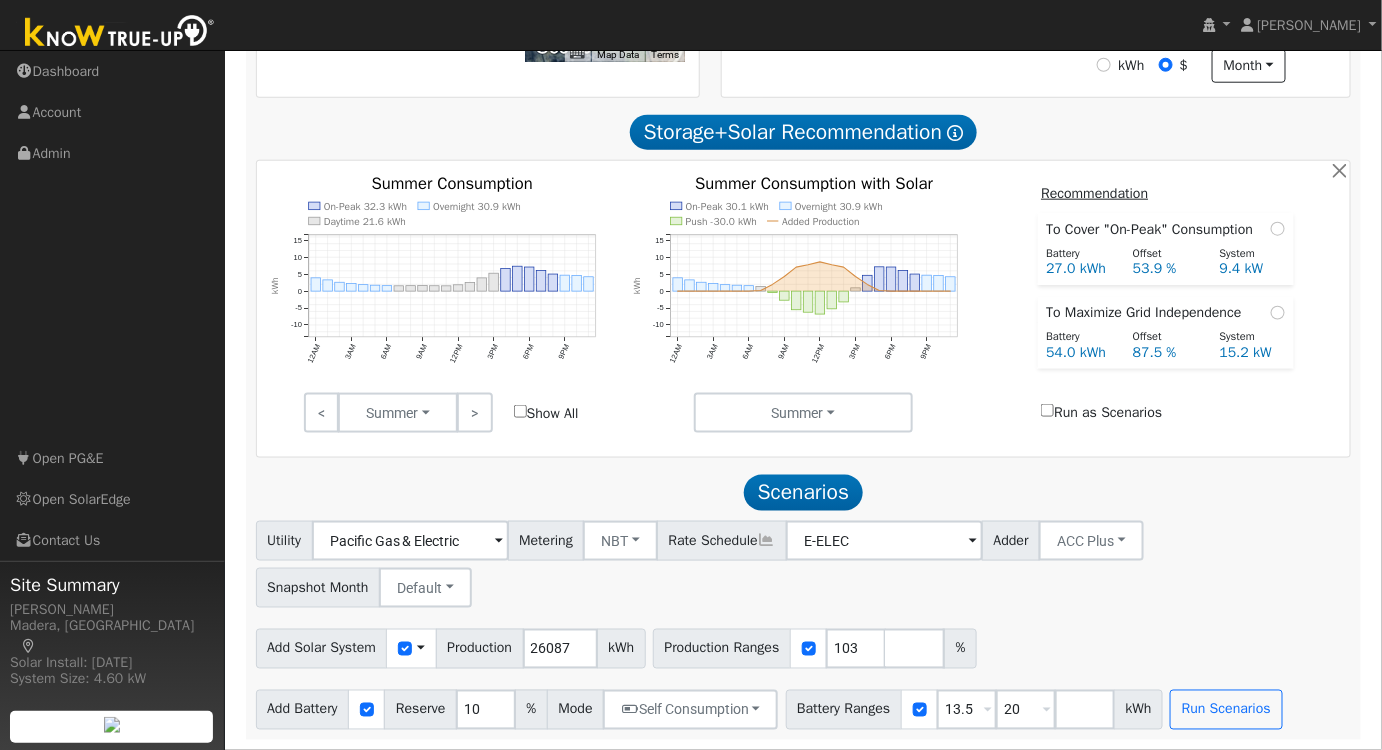 drag, startPoint x: 738, startPoint y: 664, endPoint x: 1000, endPoint y: 680, distance: 262.4881 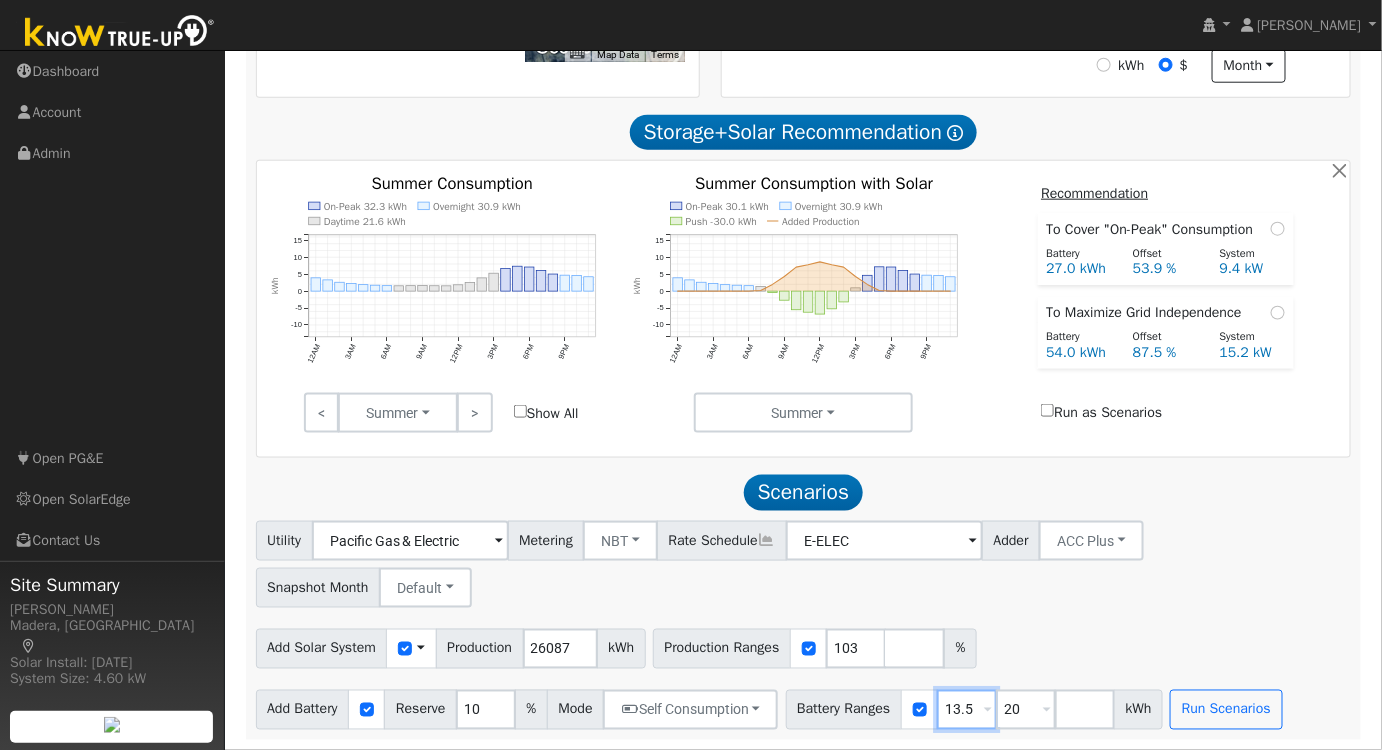 drag, startPoint x: 968, startPoint y: 711, endPoint x: 940, endPoint y: 712, distance: 28.01785 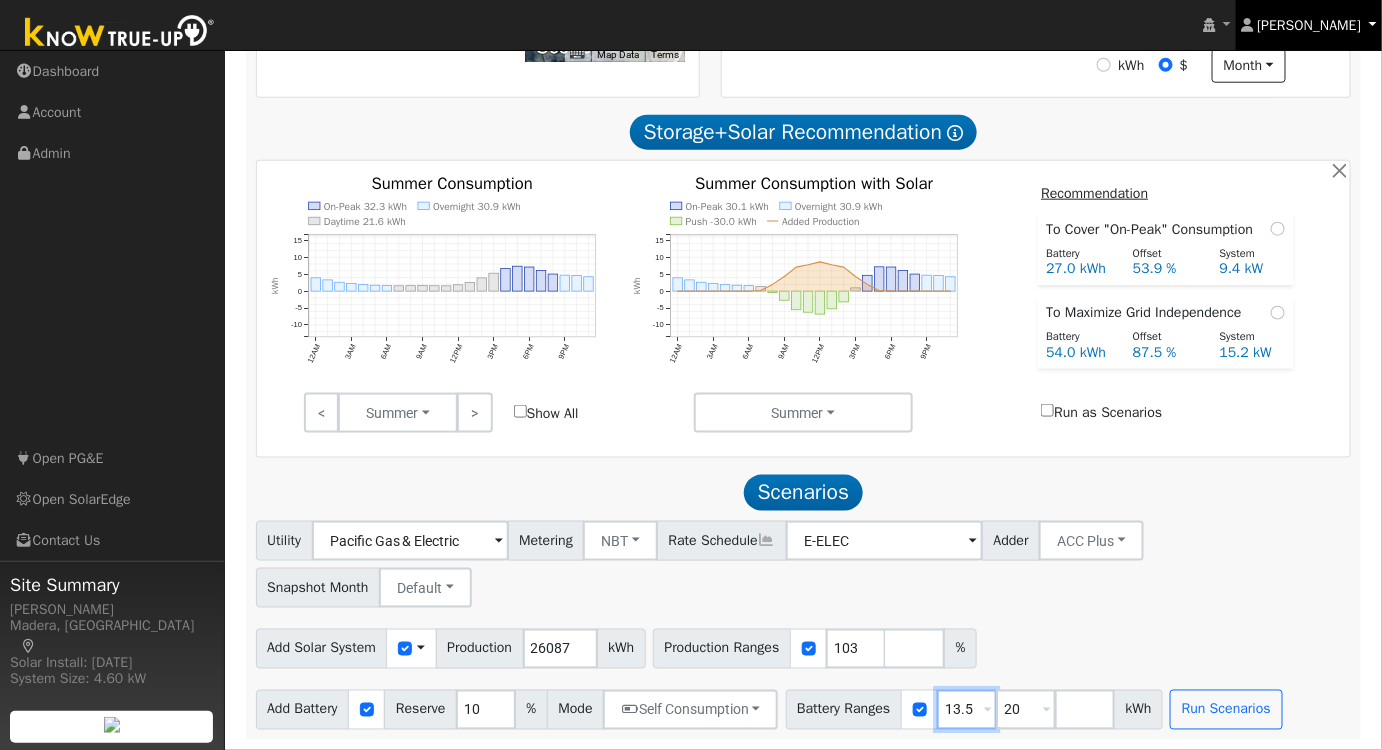 type on "20" 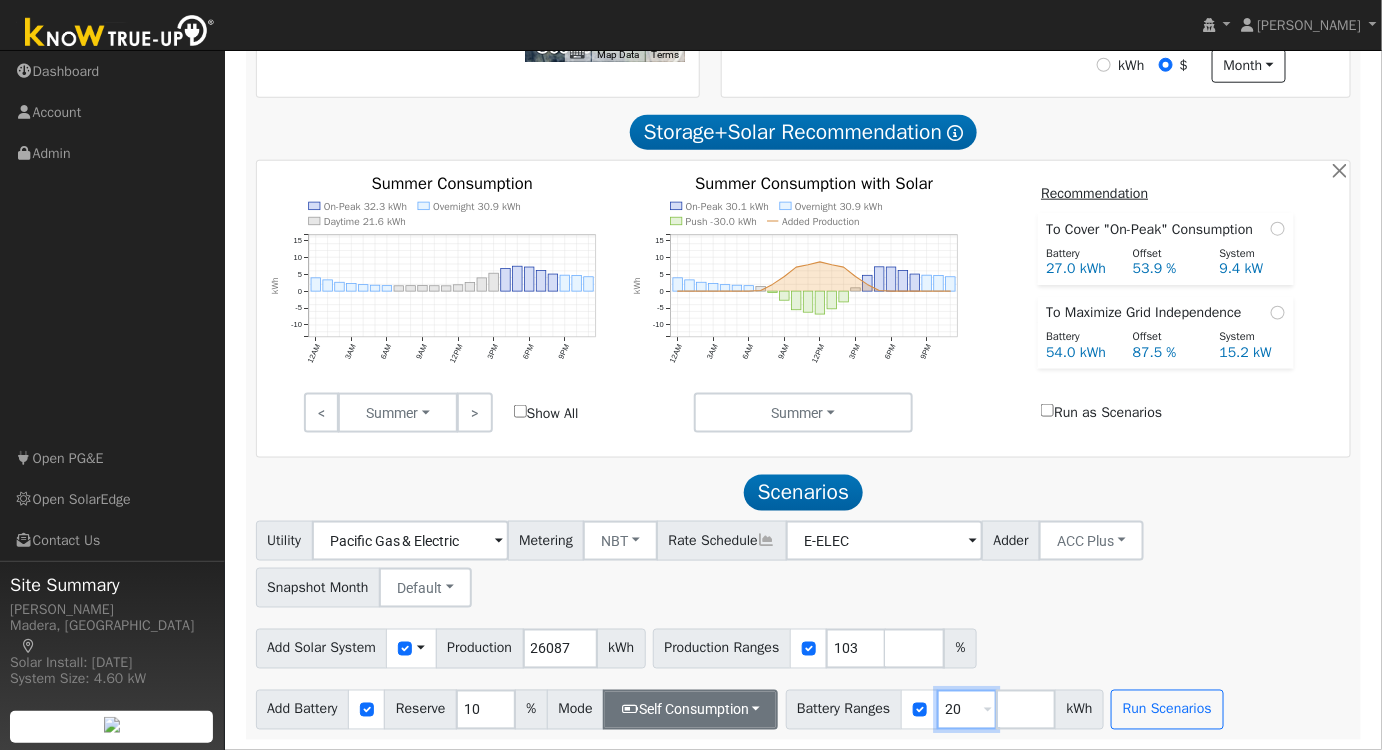 drag, startPoint x: 975, startPoint y: 703, endPoint x: 759, endPoint y: 702, distance: 216.00232 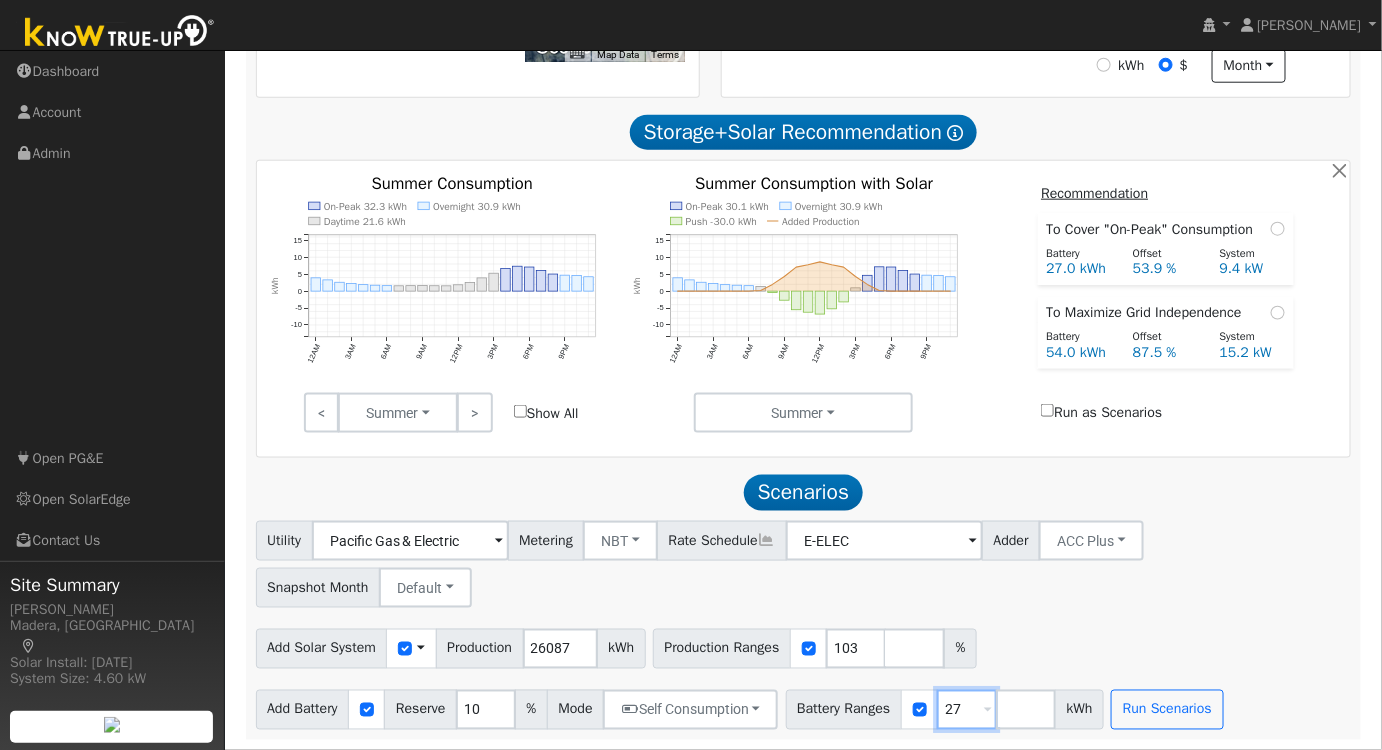 type on "27" 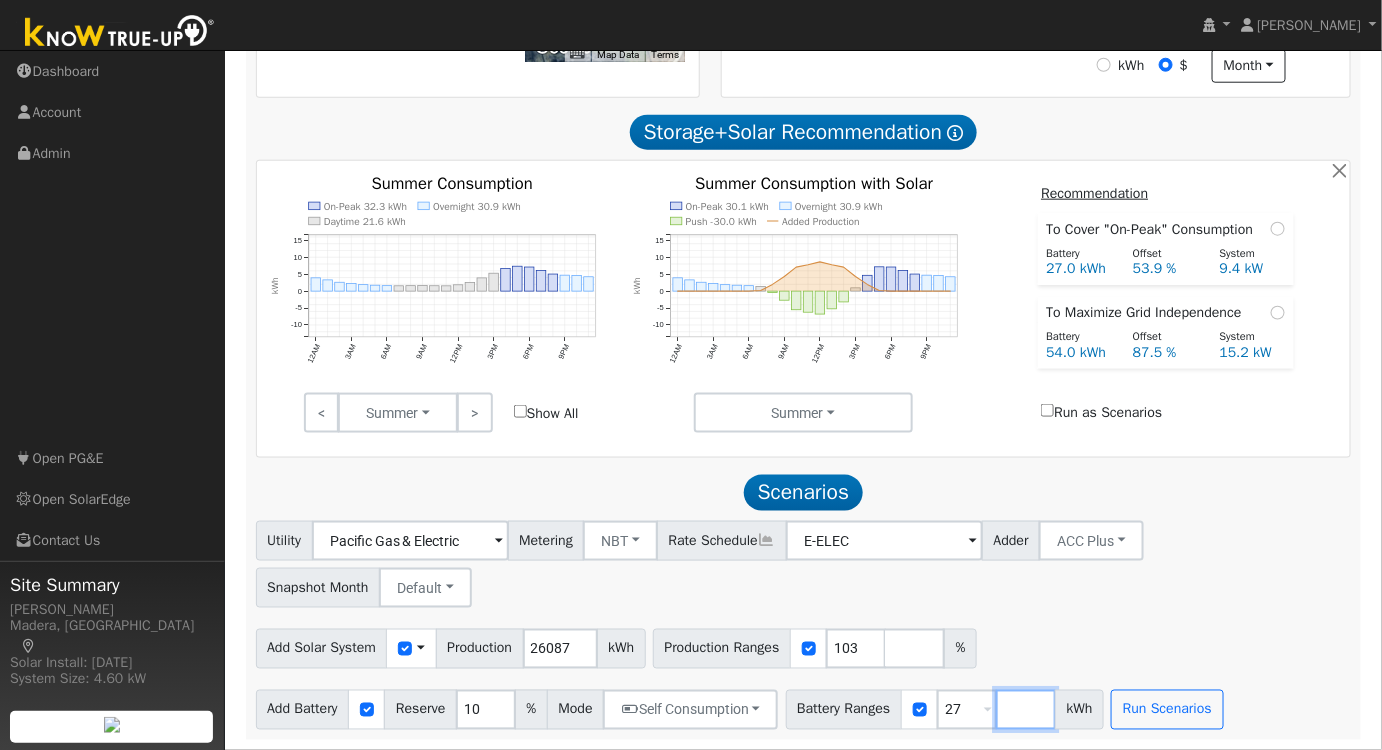 click at bounding box center [1026, 710] 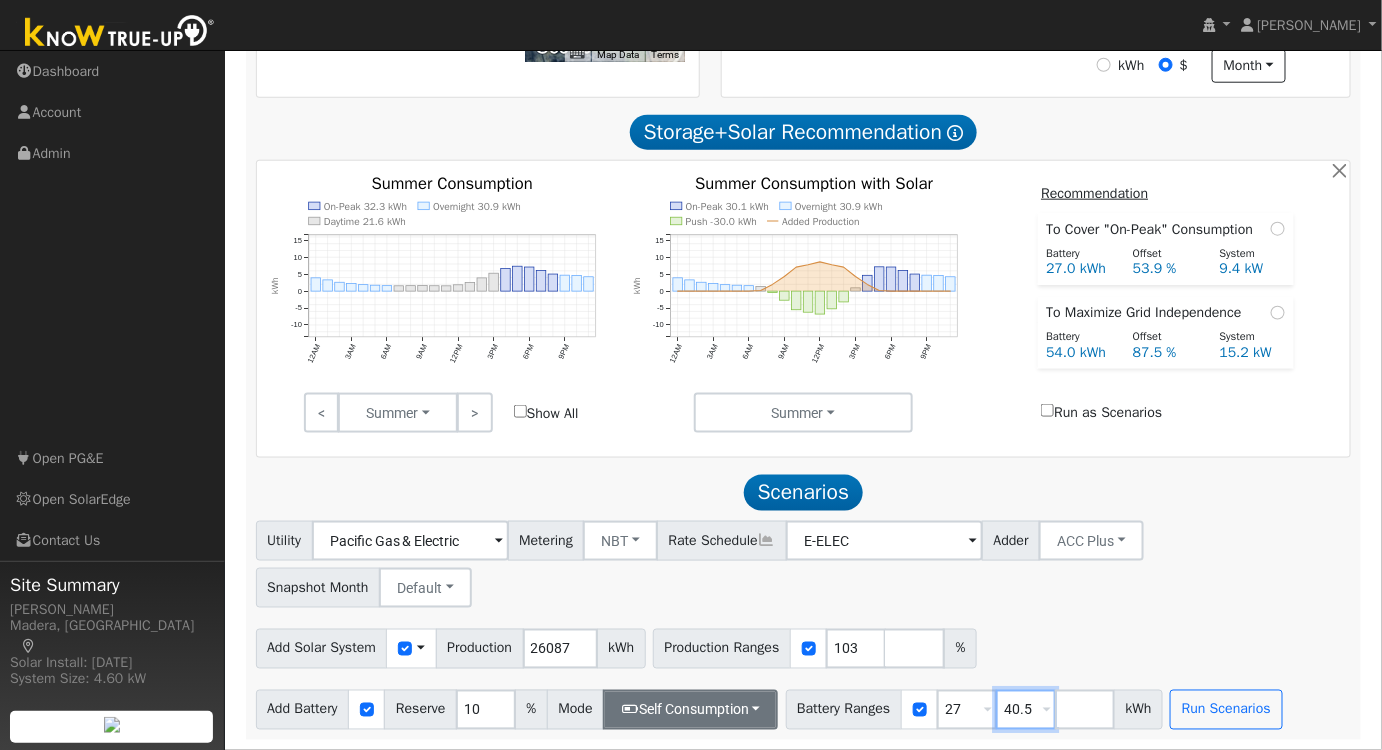 type on "40.5" 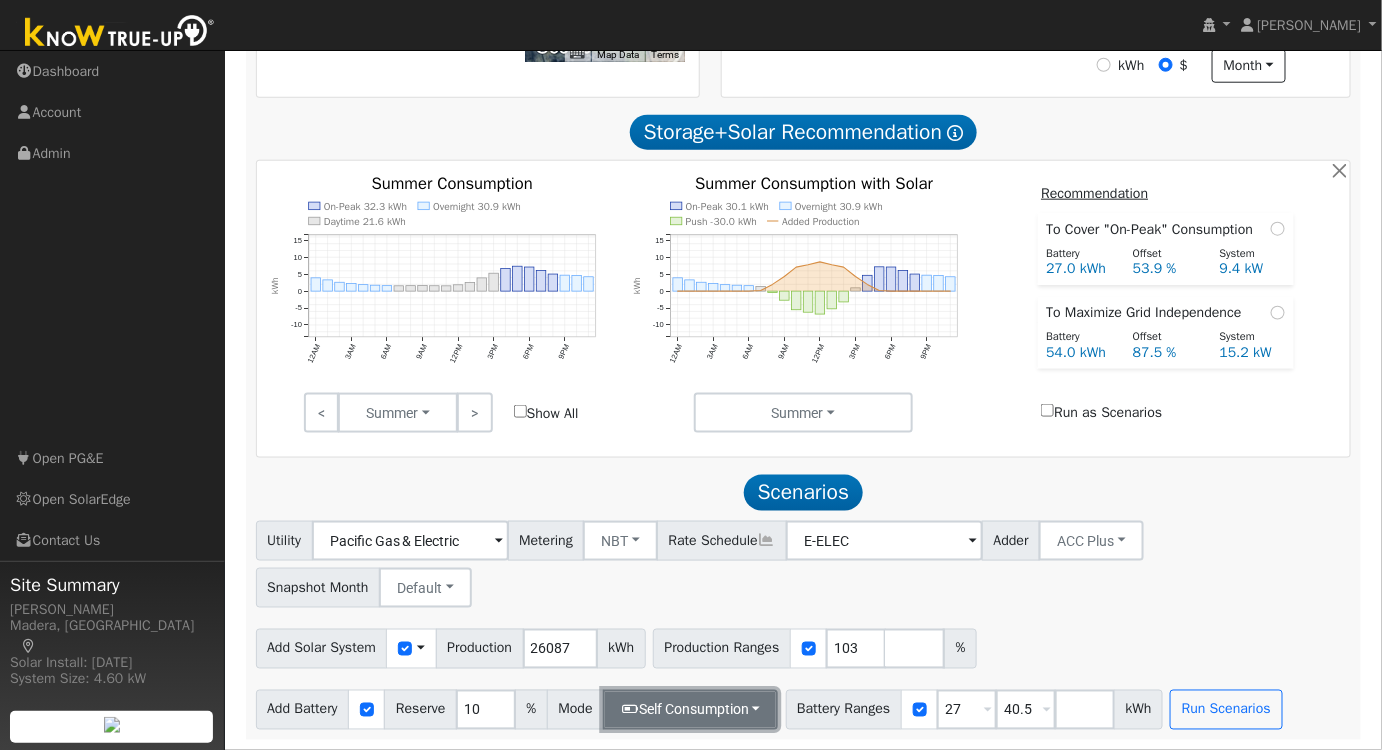 click on "Self Consumption" at bounding box center (690, 710) 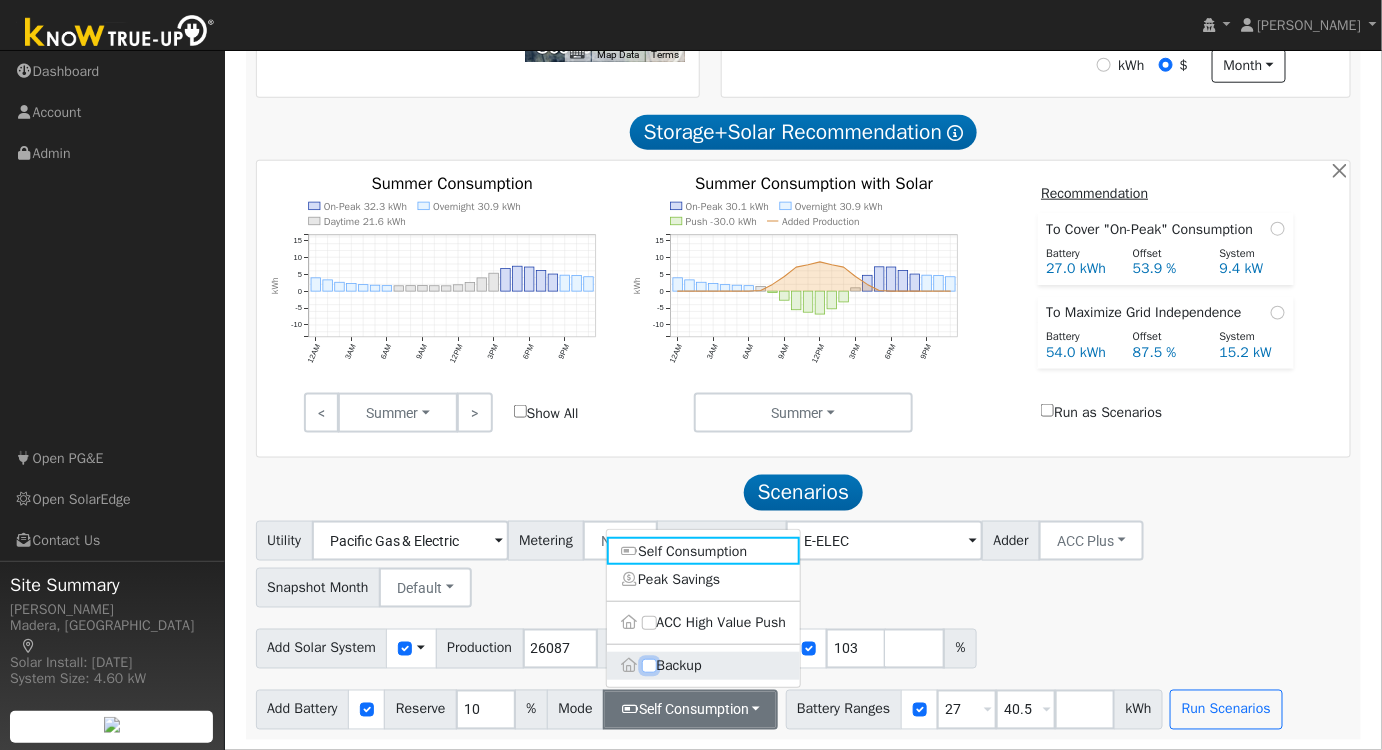 click on "Backup" at bounding box center (649, 666) 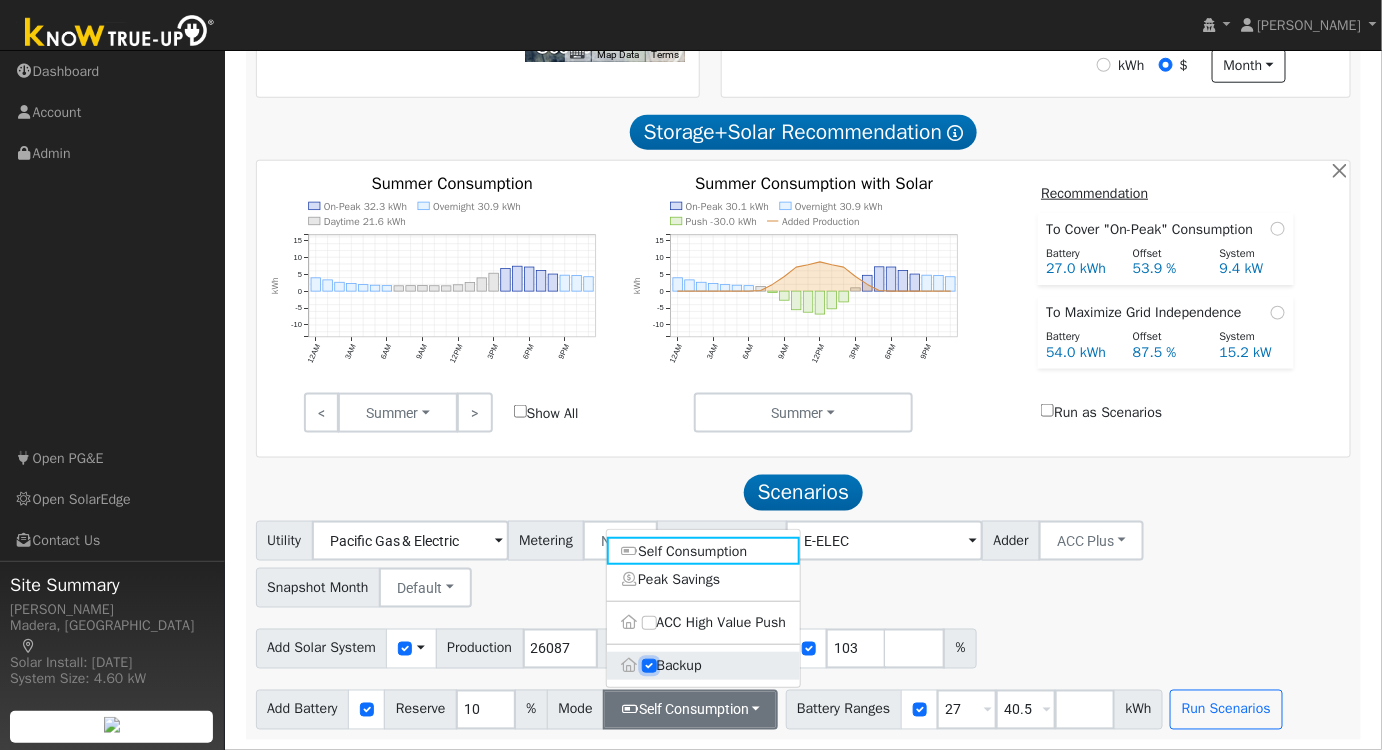 type on "20" 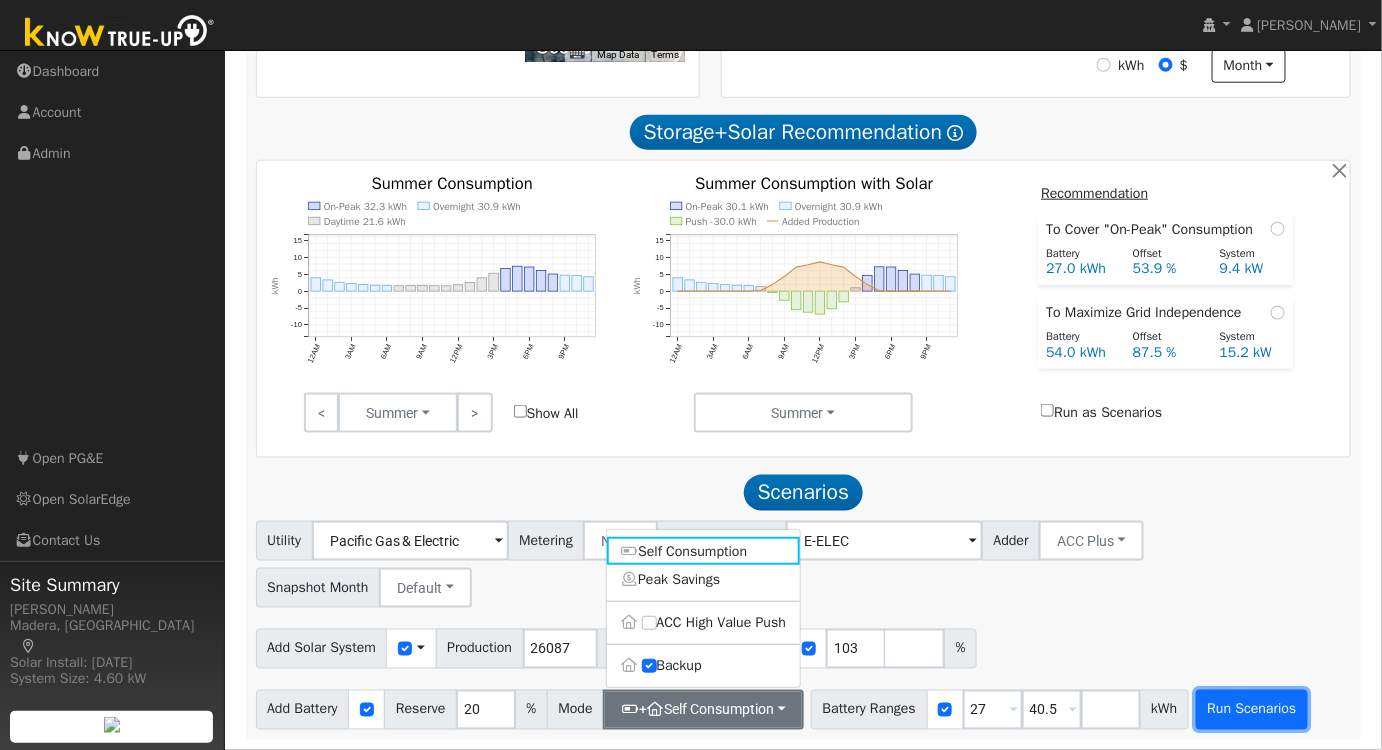 click on "Run Scenarios" at bounding box center [1252, 710] 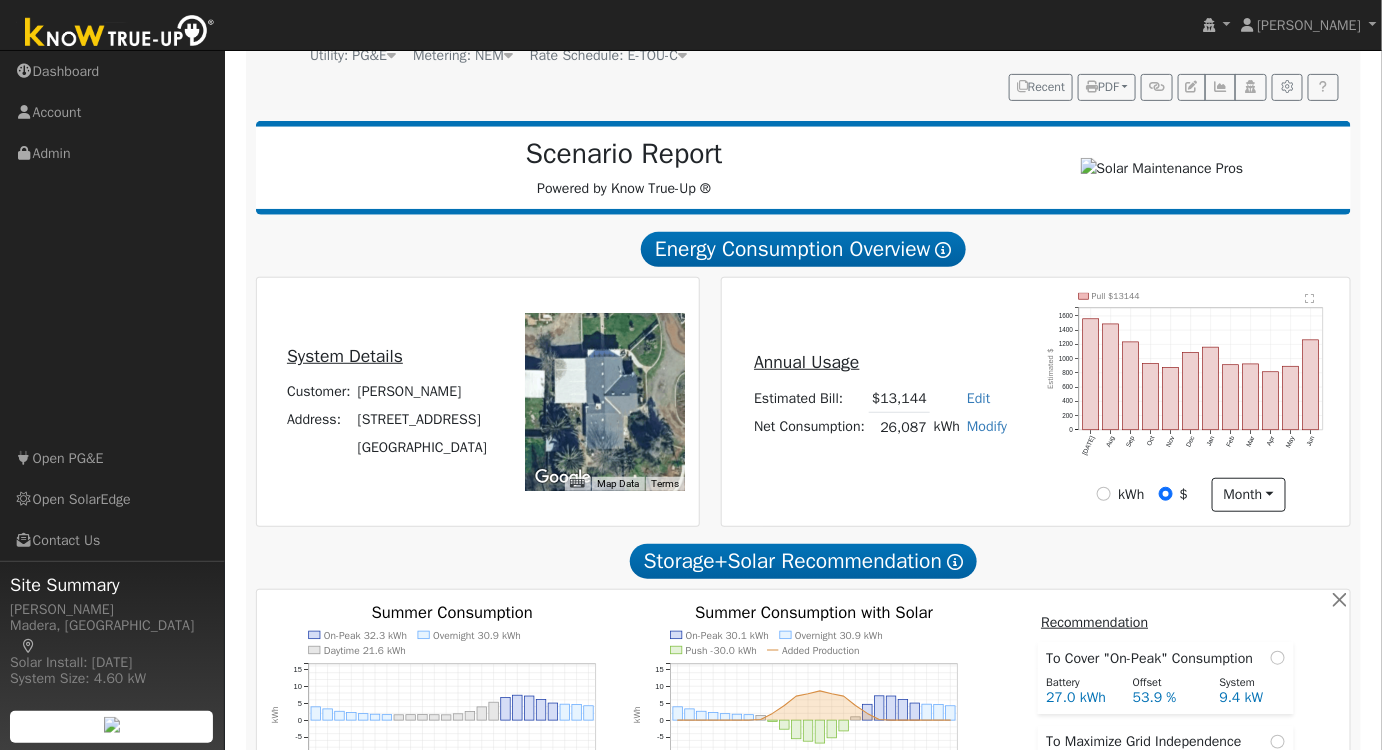 scroll, scrollTop: 272, scrollLeft: 0, axis: vertical 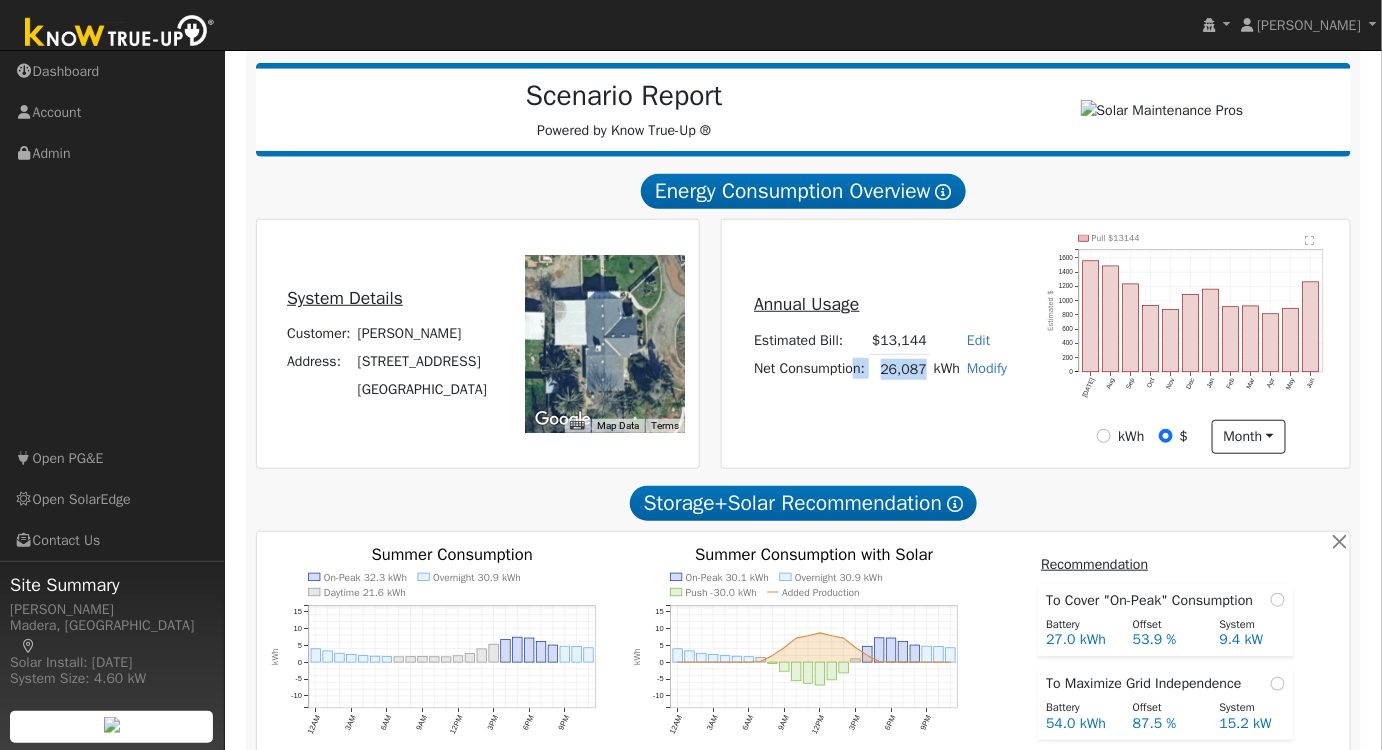 drag, startPoint x: 922, startPoint y: 376, endPoint x: 856, endPoint y: 381, distance: 66.189125 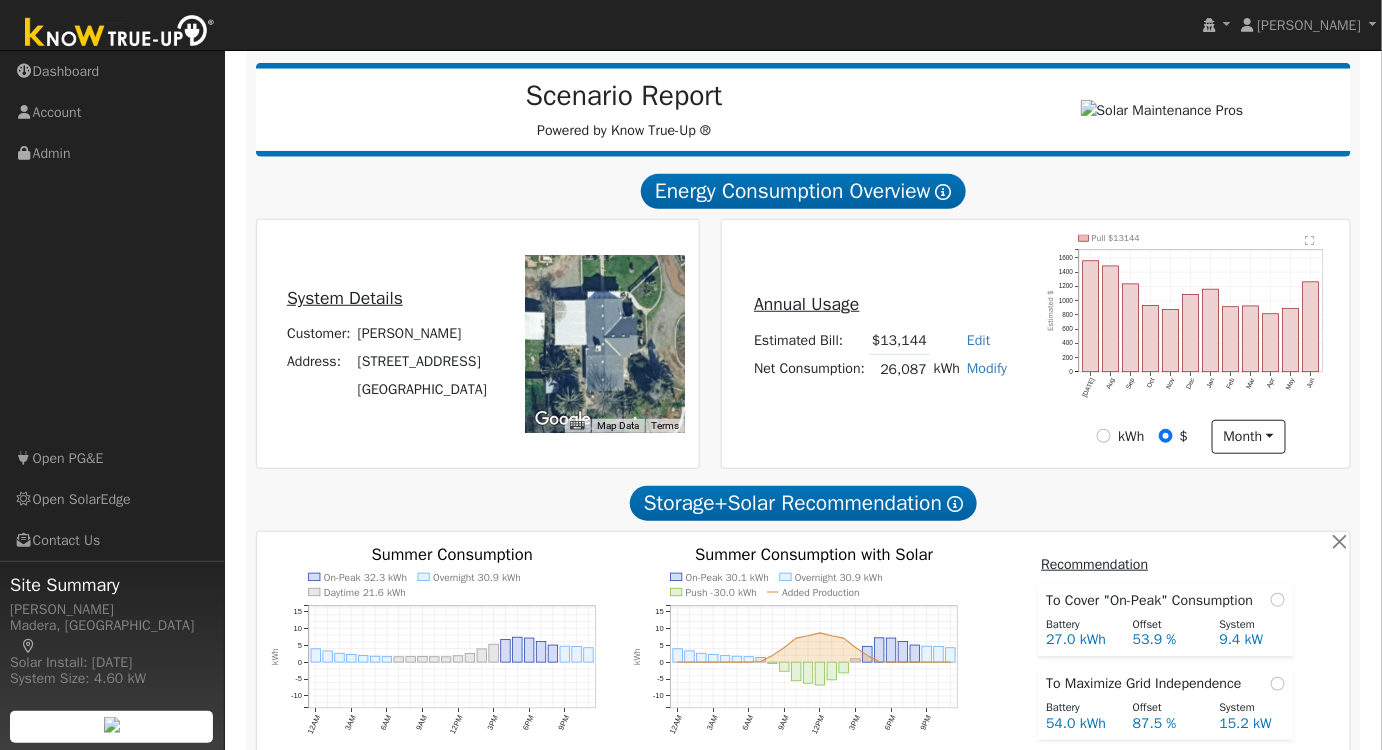click on "Annual Usage Estimated Bill: $13,144 Edit Estimated Bill $ Annual Net Consumption: 26,087  kWh Modify Add Consumption Add Electric Vehicle  Add Consumption  Current: 26087 kWh Add: + 0 kWh New Total: = 0 kWh Save  Add Electric Vehicle  miles per week Save Pull $13144  Jul Aug Sep Oct Nov Dec Jan Feb Mar Apr May Jun 0 200 400 600 800 1000 1200 1400 1600  Estimated $ onclick="" onclick="" onclick="" onclick="" onclick="" onclick="" onclick="" onclick="" onclick="" onclick="" onclick="" onclick="" onclick="" onclick="" onclick="" onclick="" onclick="" onclick="" onclick="" onclick="" onclick="" onclick="" onclick="" onclick=""  kWh  $ month Day Month" at bounding box center [1035, 344] 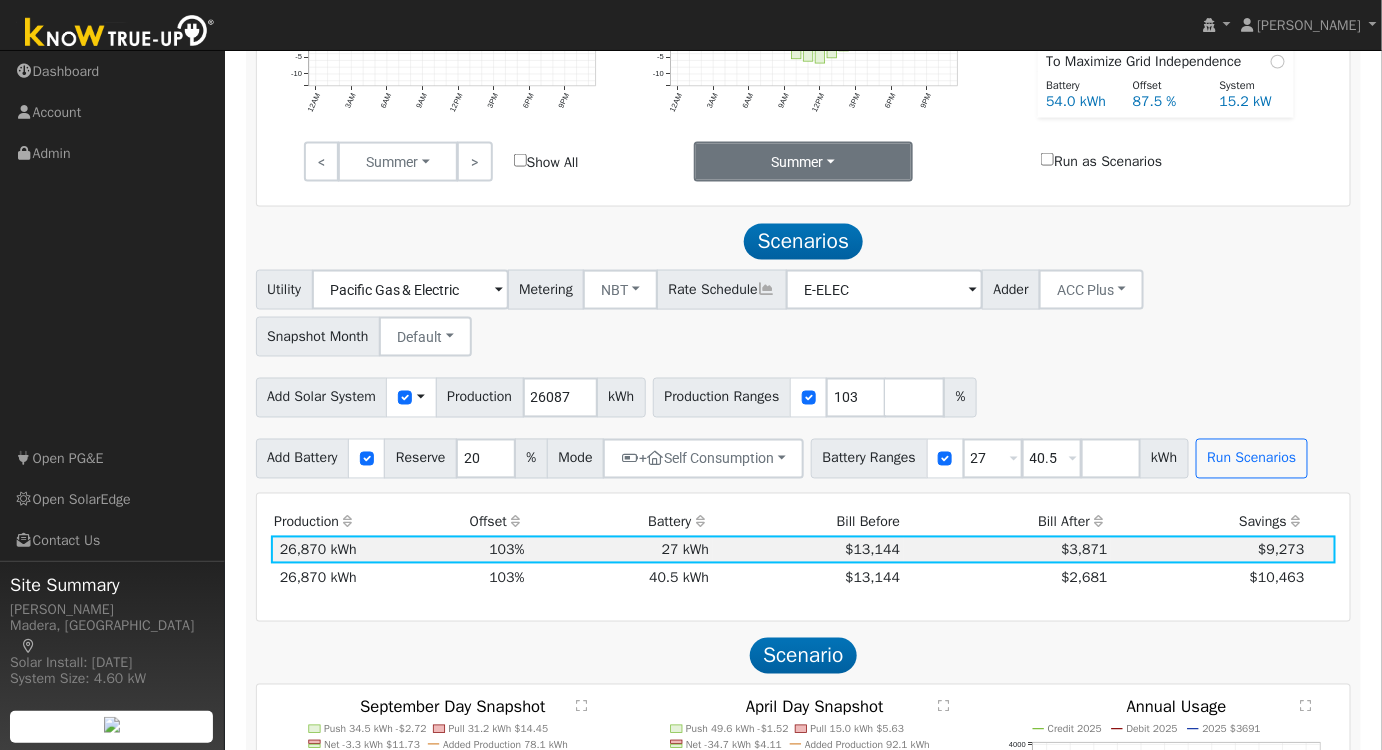 scroll, scrollTop: 909, scrollLeft: 0, axis: vertical 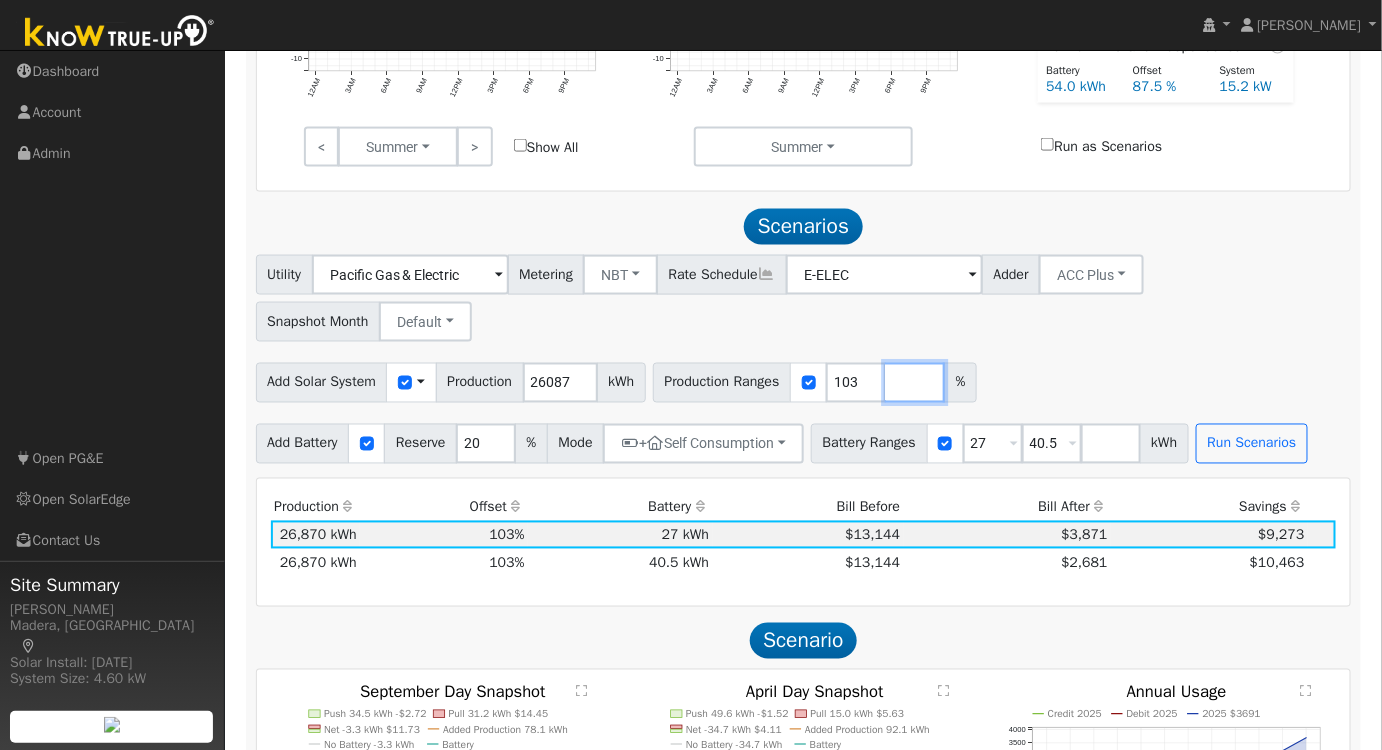 click at bounding box center (915, 383) 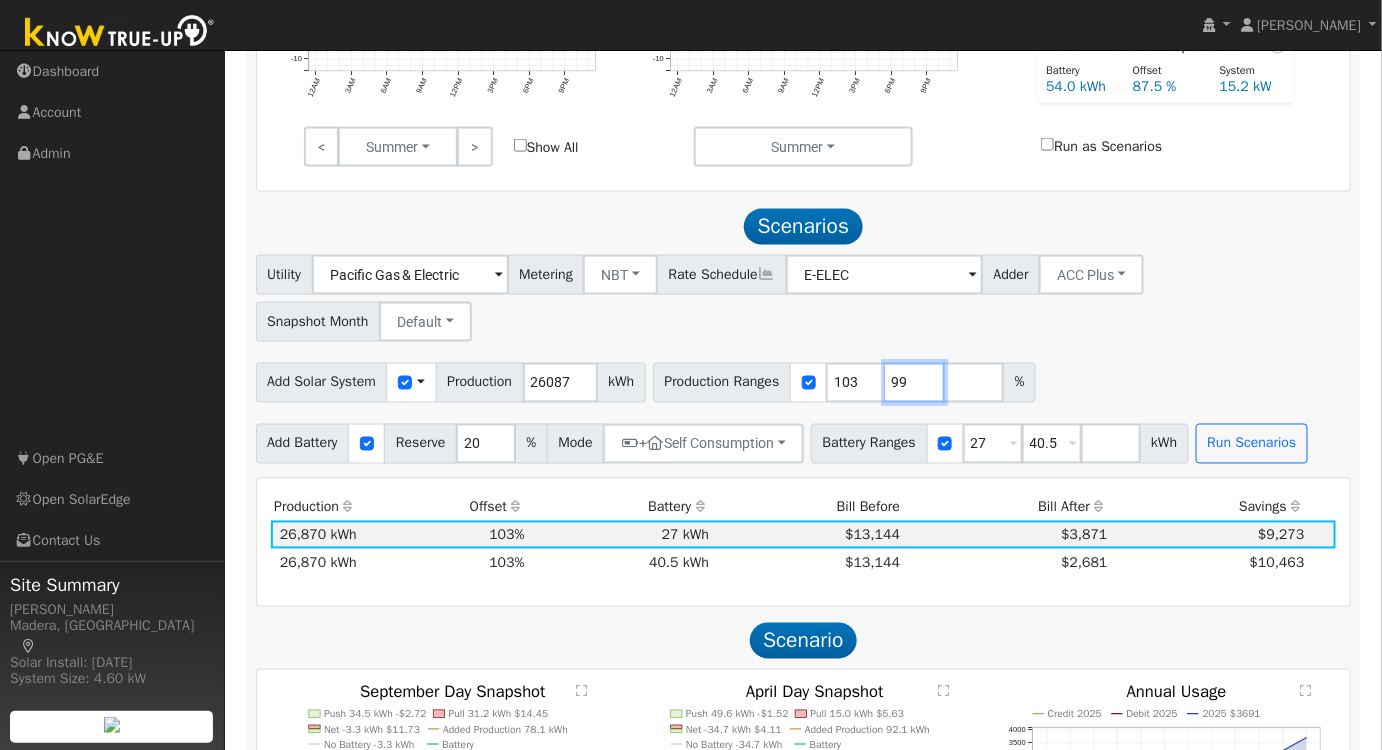 type on "99" 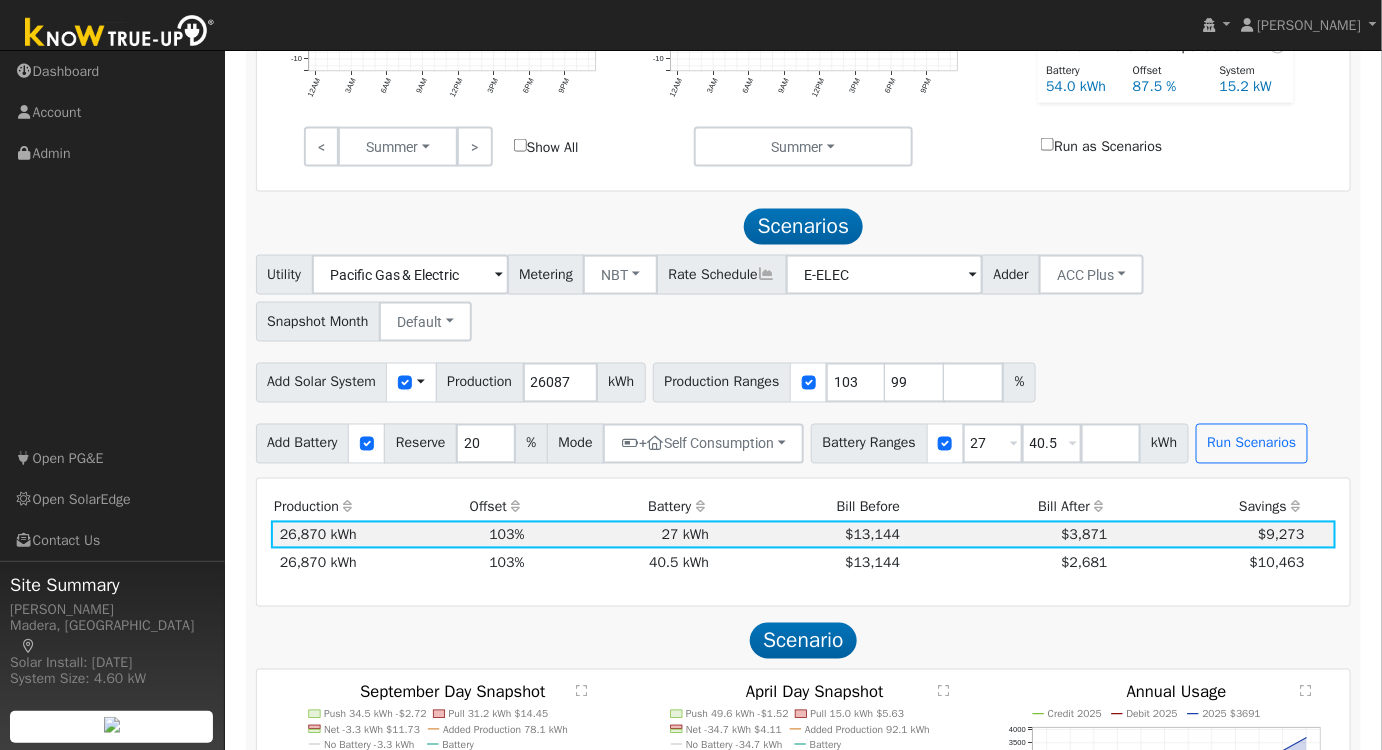 type on "99" 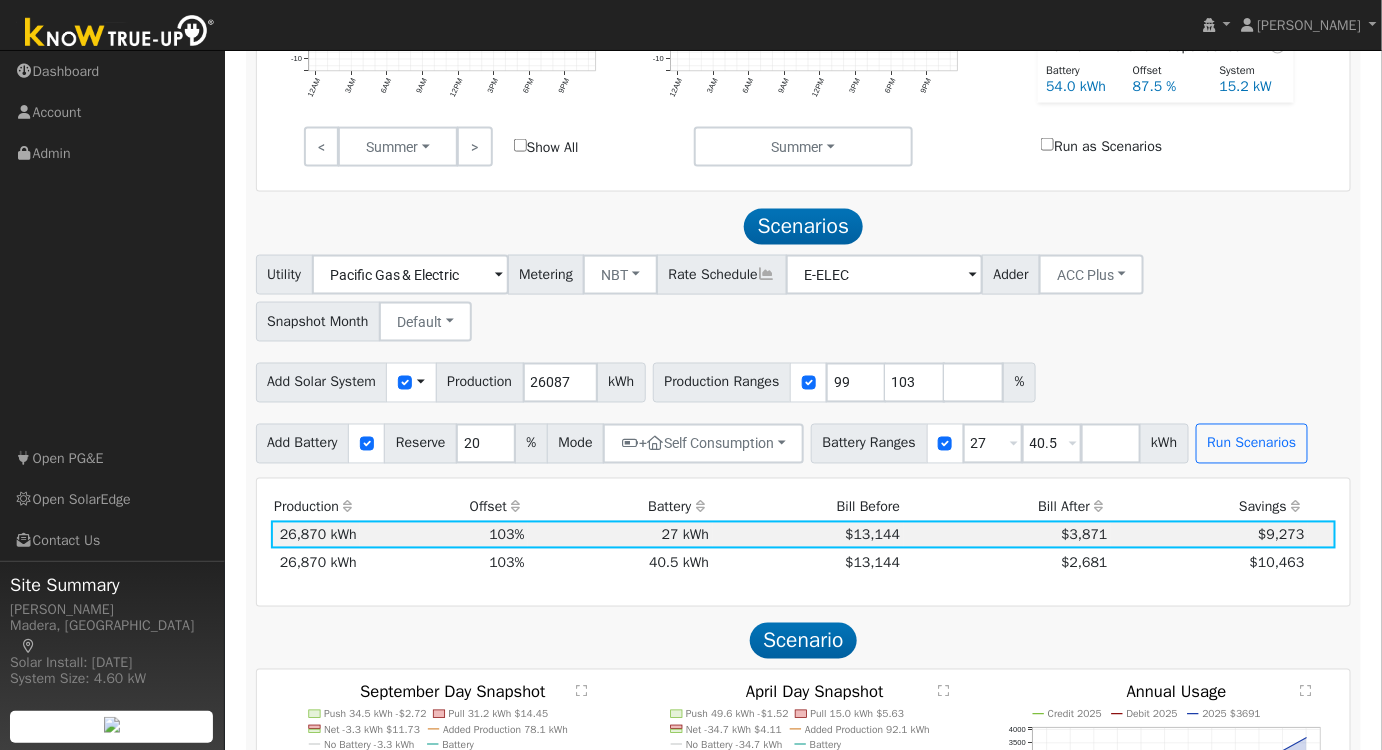 click on "Add Solar System Use CSV Data Production 26087 kWh Production Ranges 99 103 %" at bounding box center (803, 379) 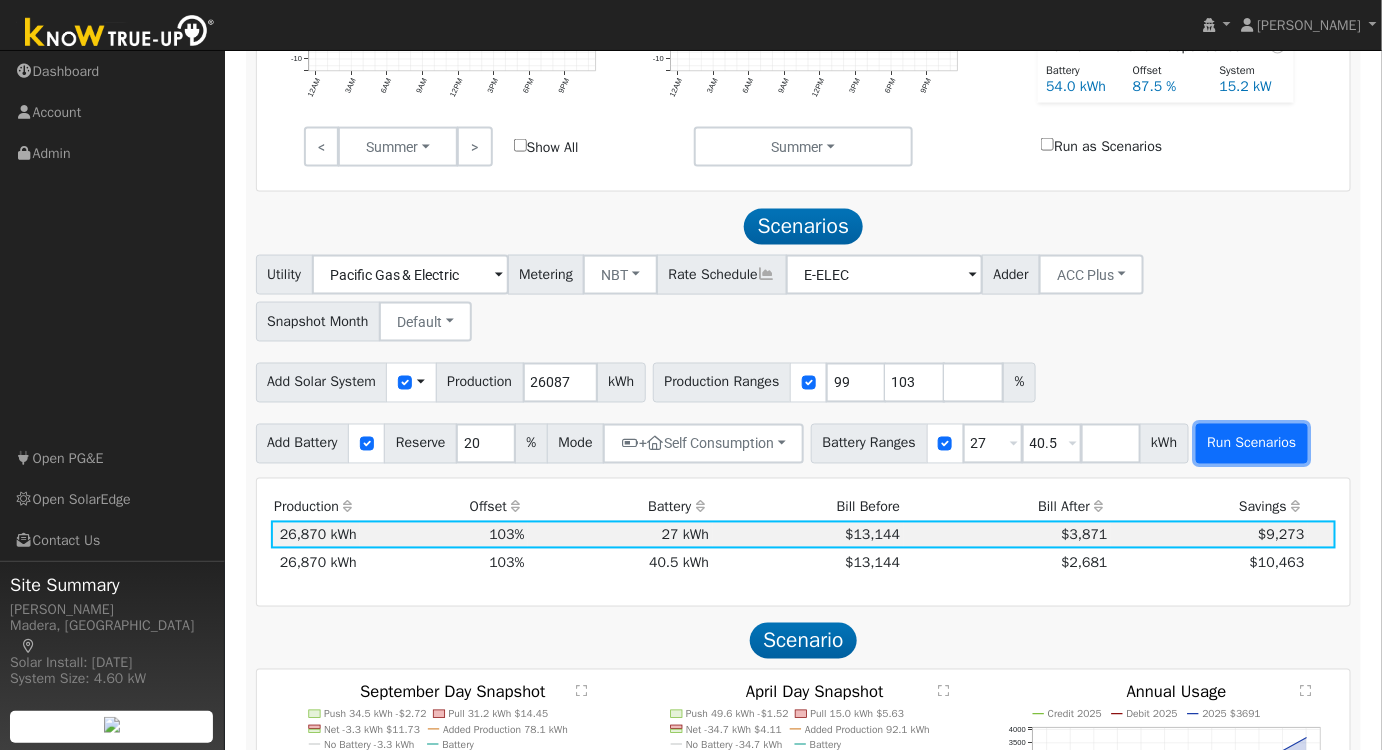 click on "Run Scenarios" at bounding box center (1252, 444) 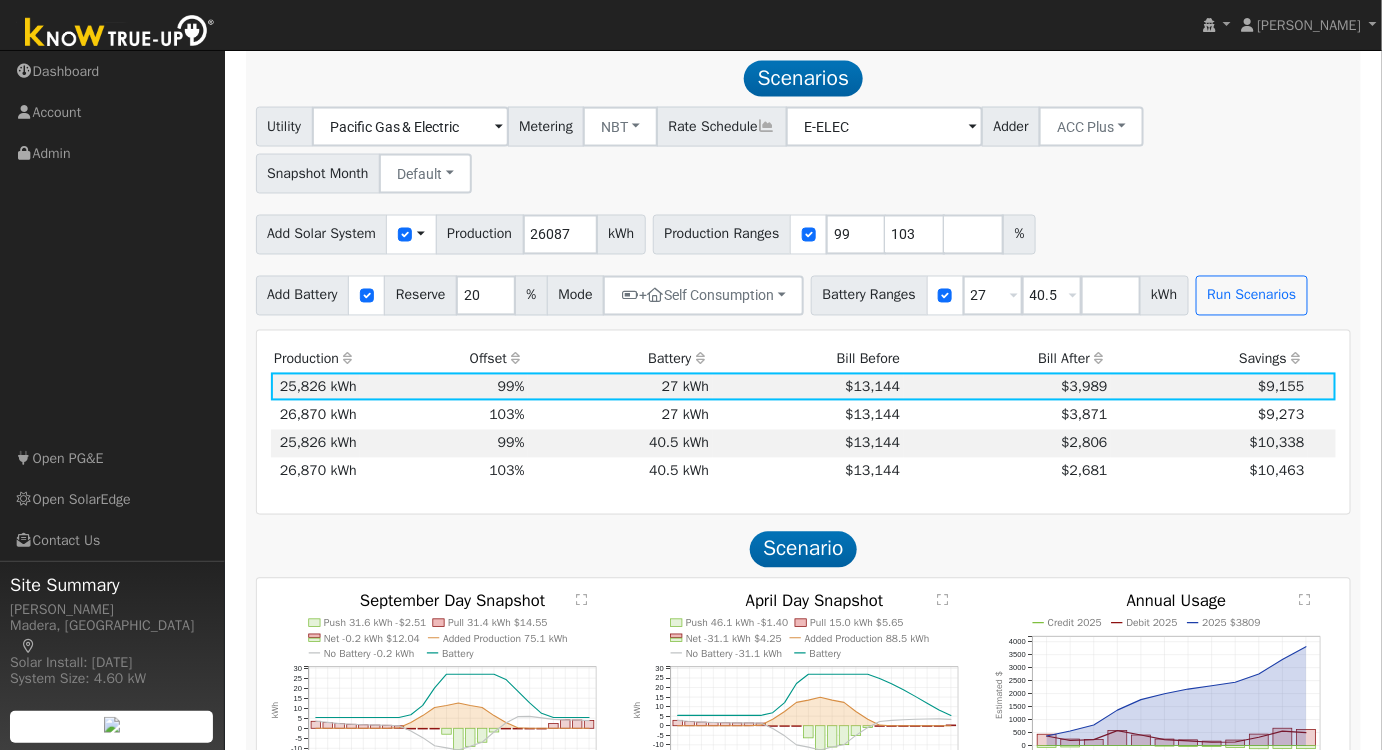 scroll, scrollTop: 1060, scrollLeft: 0, axis: vertical 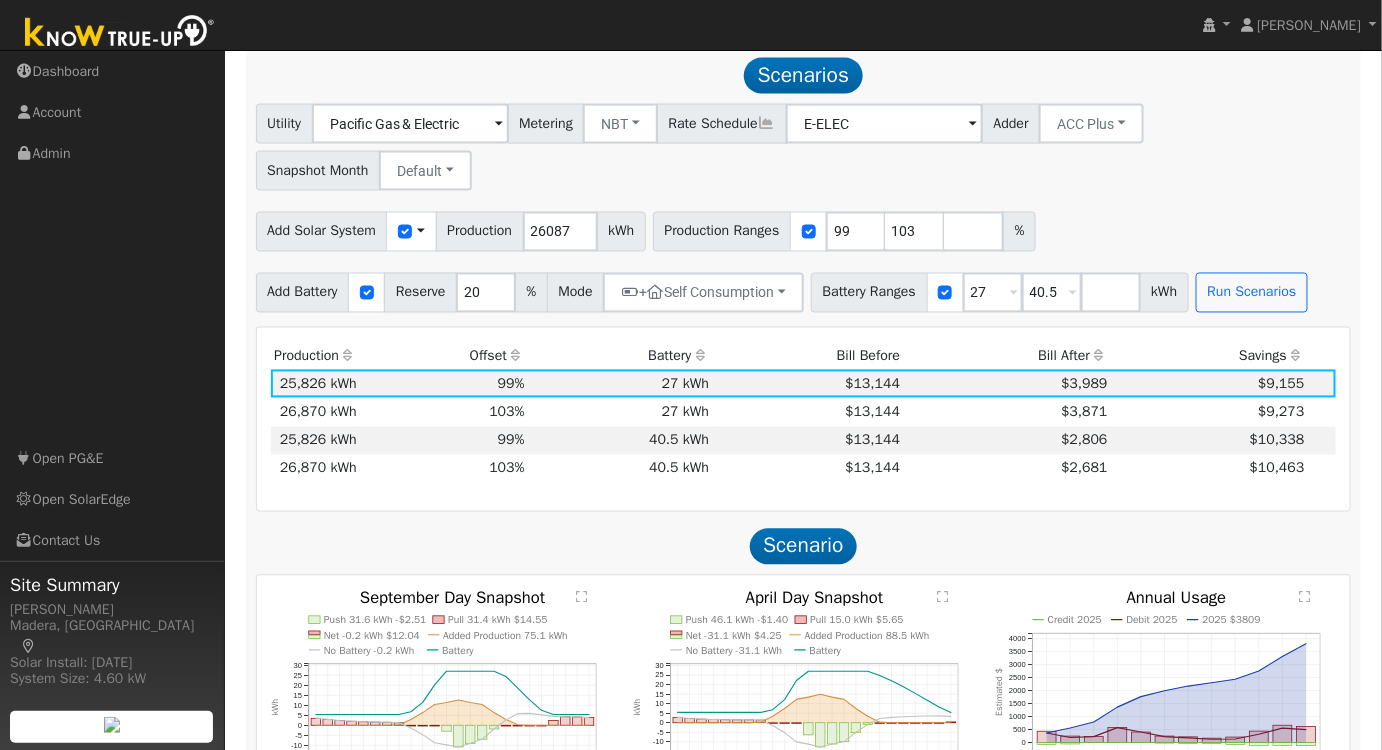 drag, startPoint x: 987, startPoint y: 651, endPoint x: 492, endPoint y: 579, distance: 500.20895 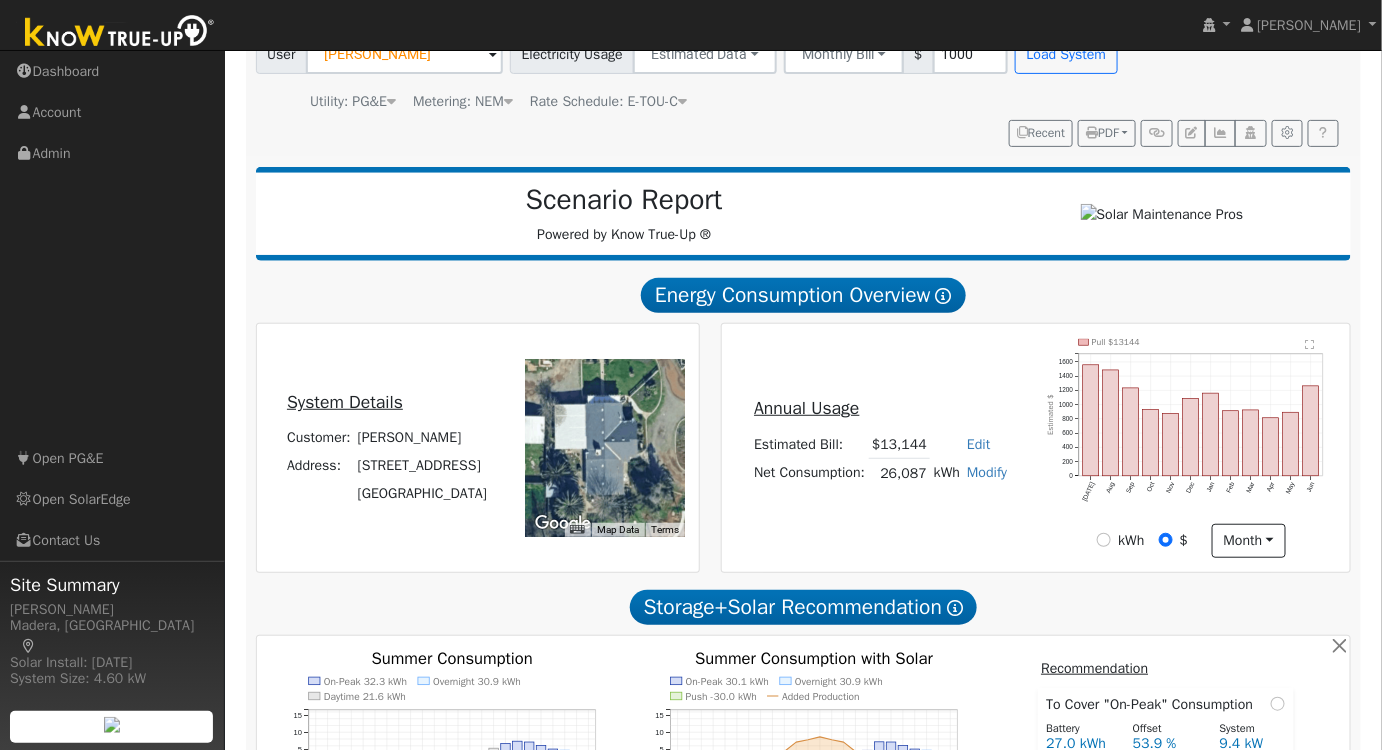 scroll, scrollTop: 0, scrollLeft: 0, axis: both 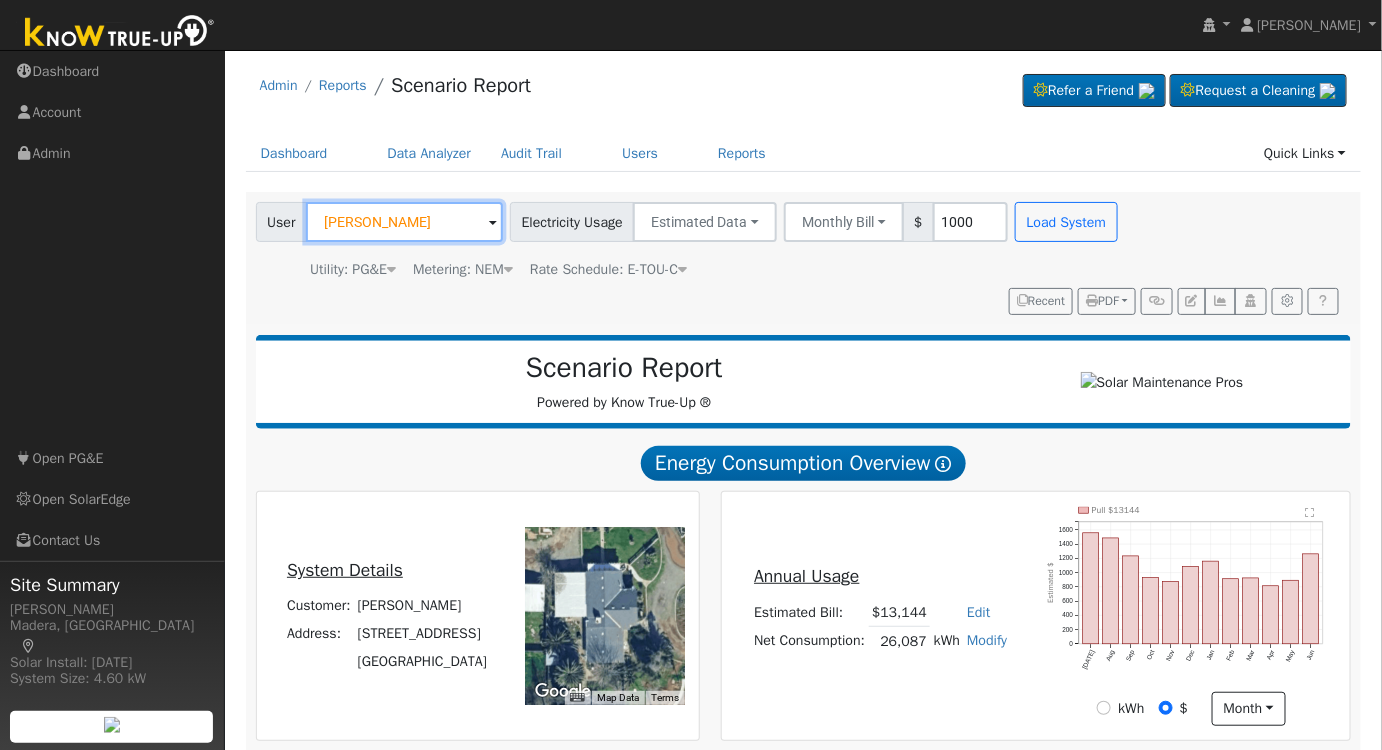 click on "Jesse Singh" at bounding box center [404, 222] 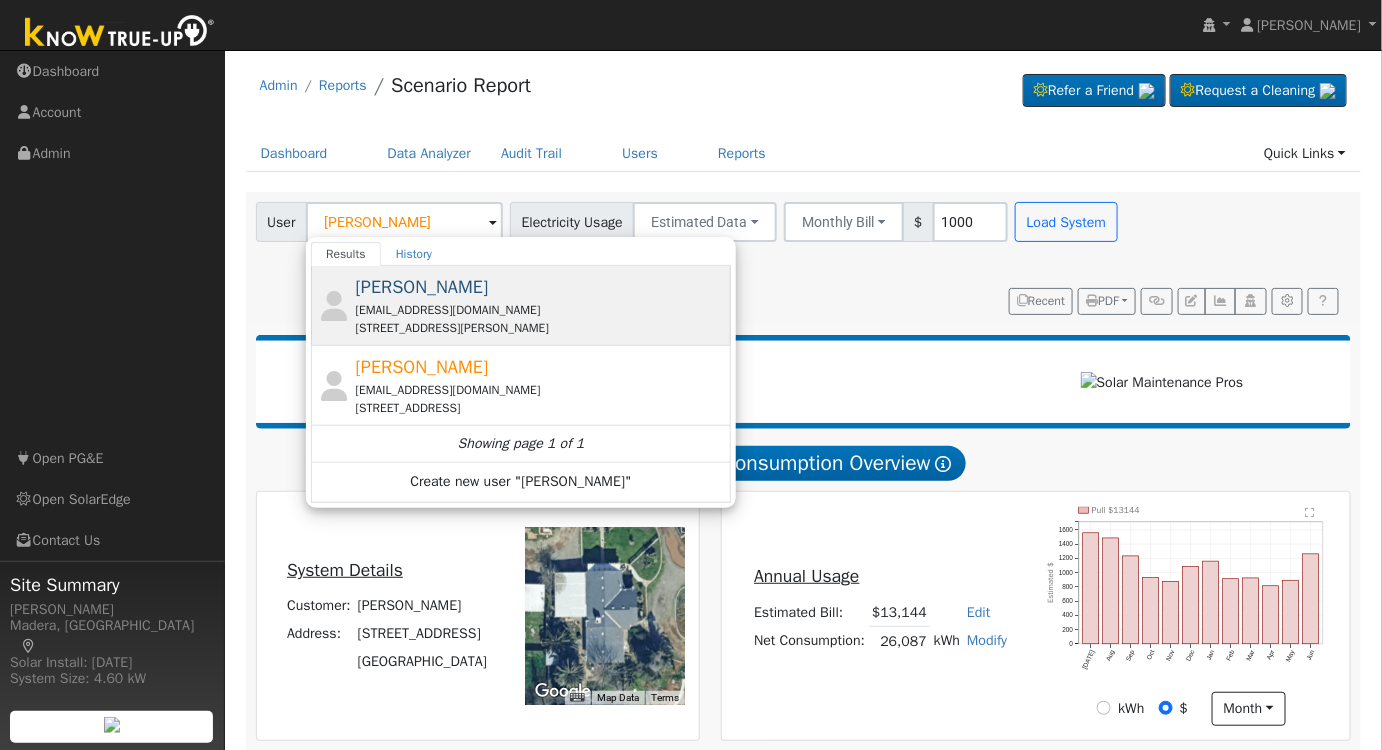 click on "tmpabaychmps@comcast.net" at bounding box center (541, 310) 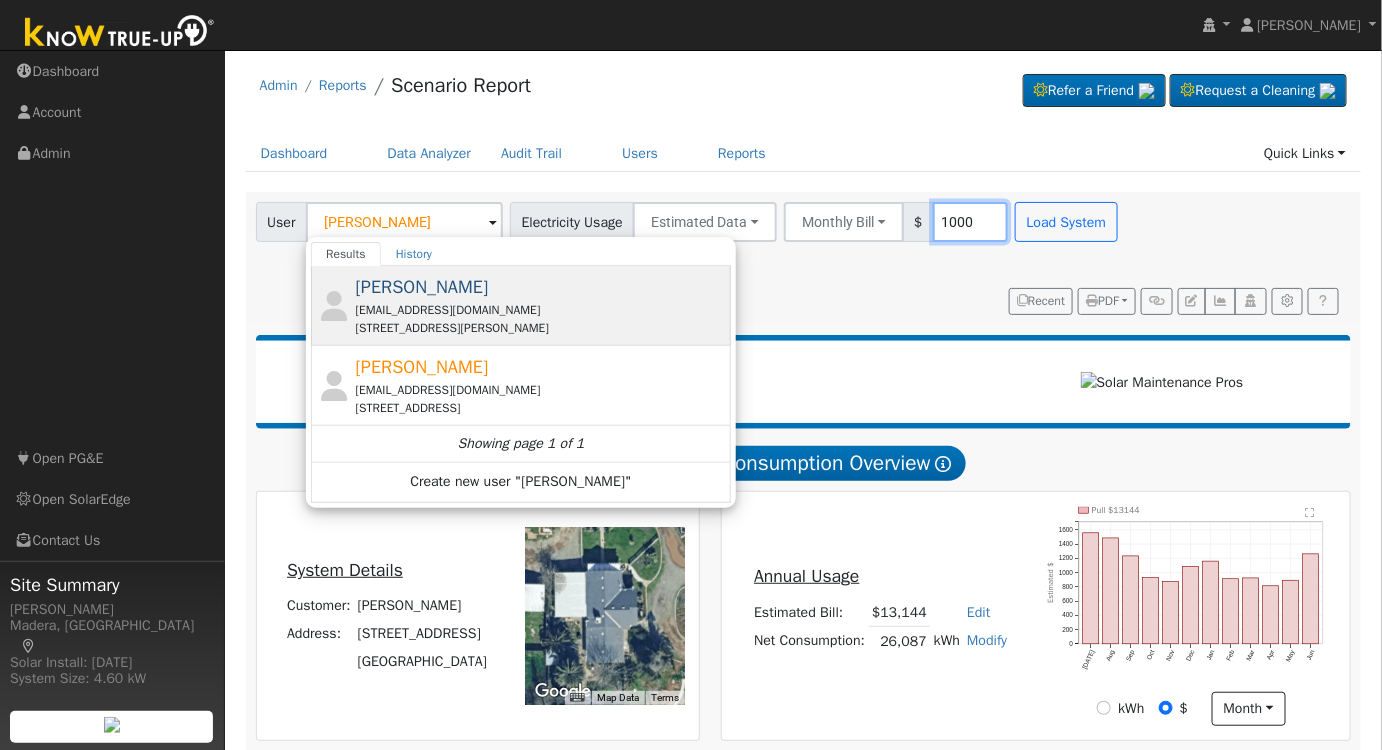 type on "Jeff Billups" 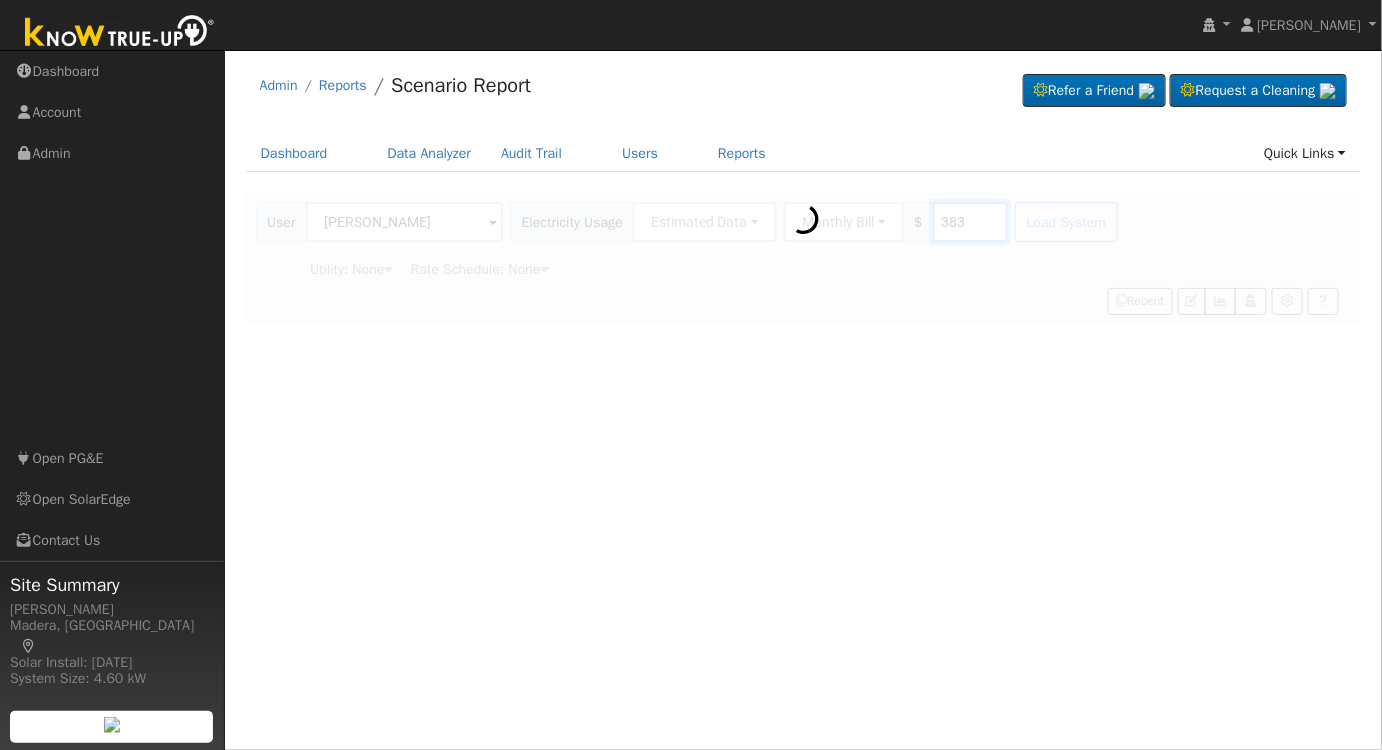 type on "Southern California Edison" 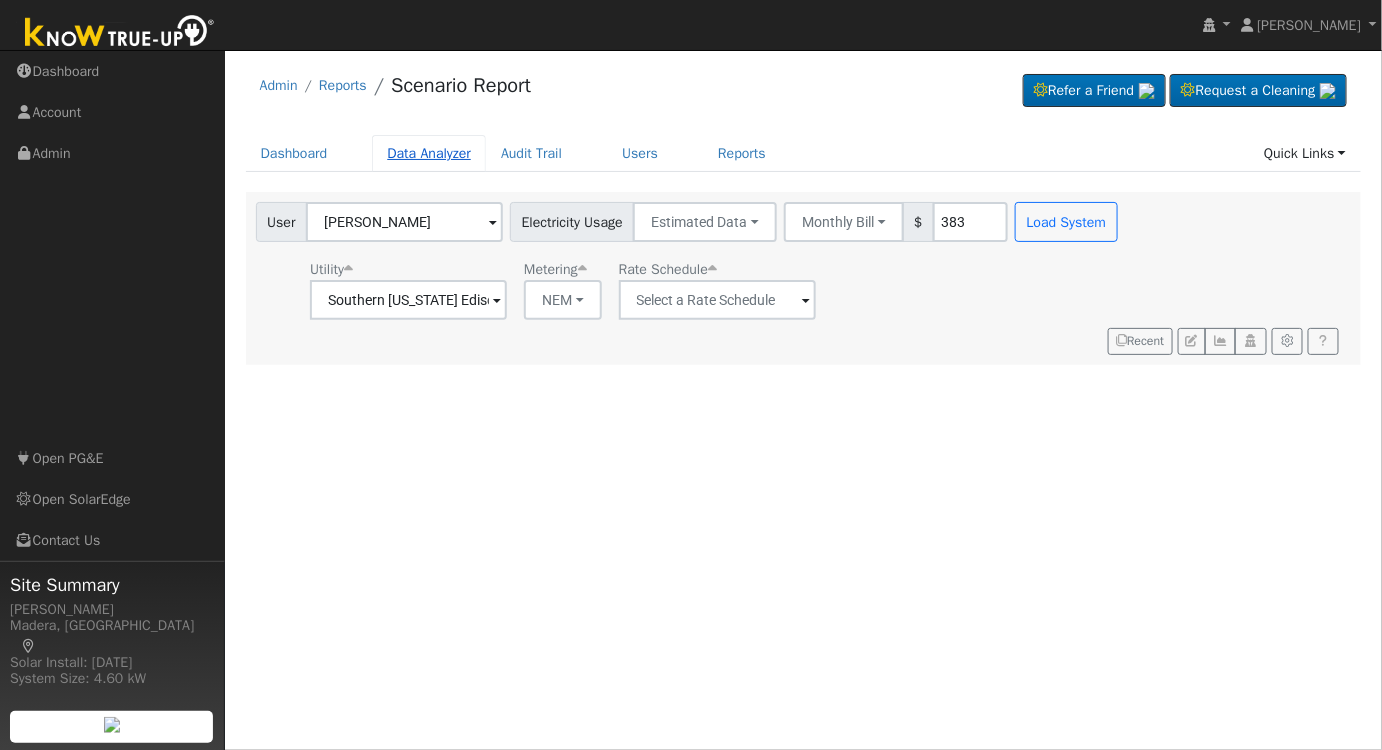 click on "Data Analyzer" at bounding box center [429, 153] 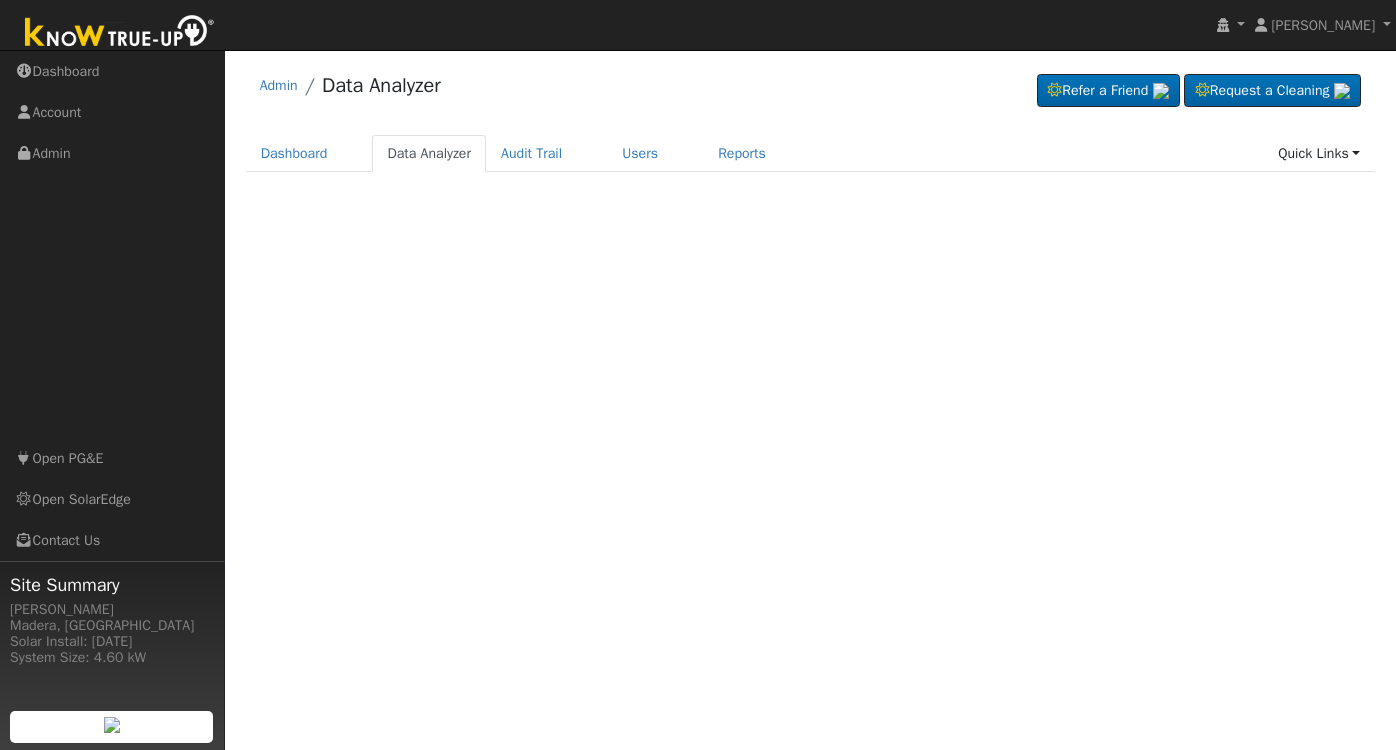 scroll, scrollTop: 0, scrollLeft: 0, axis: both 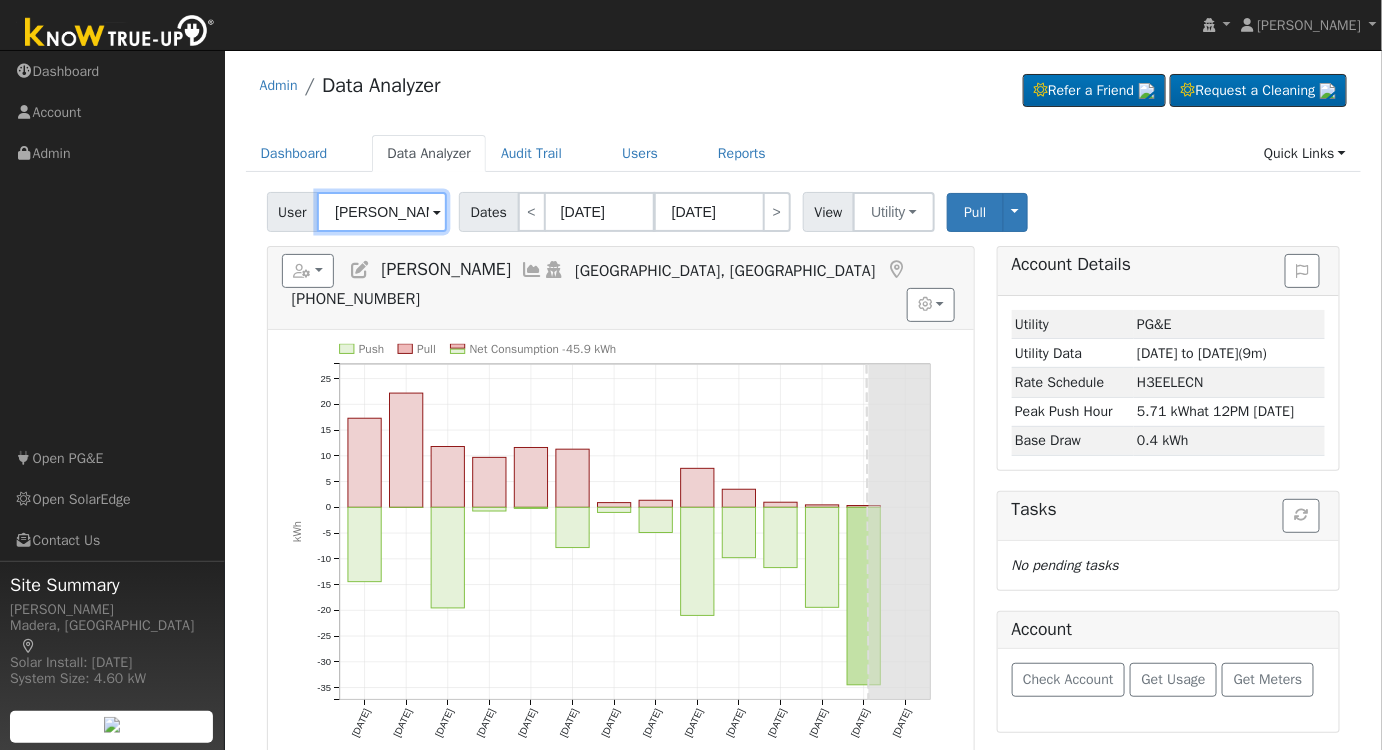 drag, startPoint x: 415, startPoint y: 213, endPoint x: 257, endPoint y: 208, distance: 158.0791 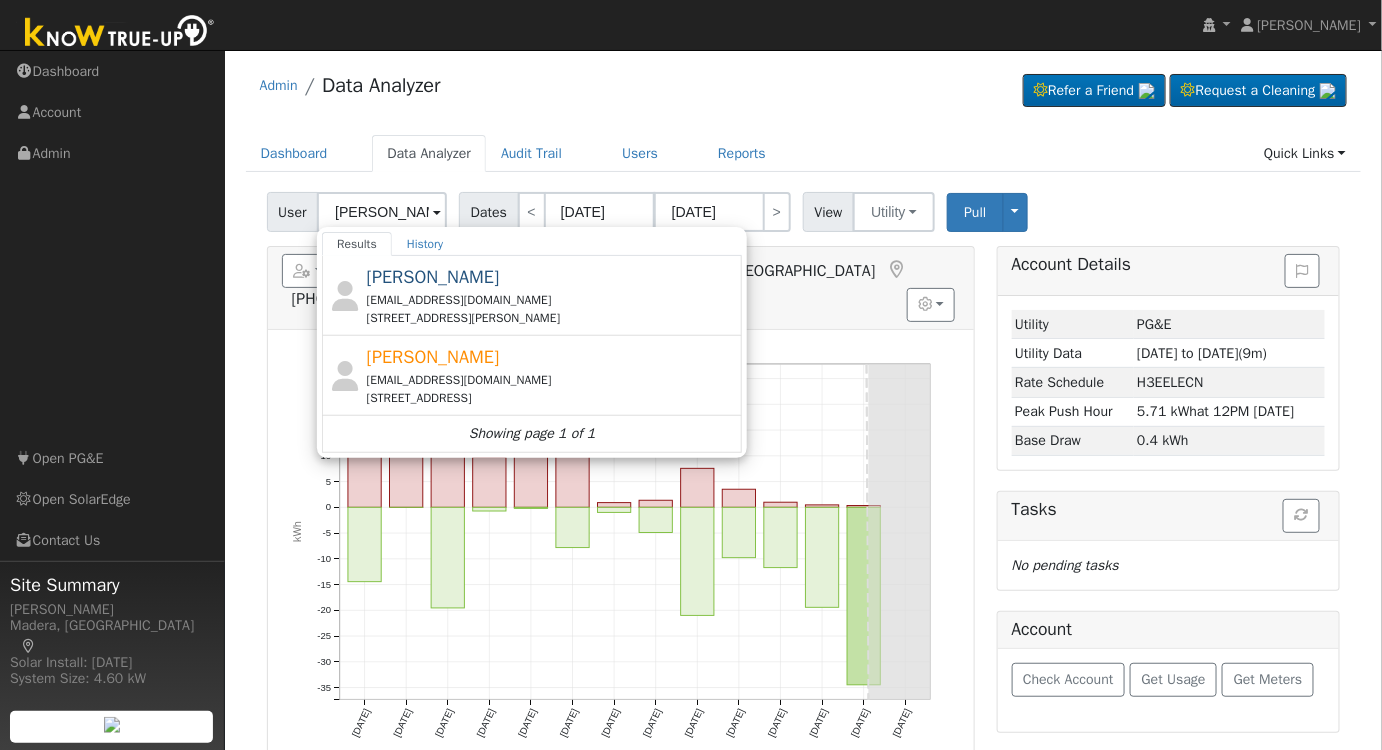 click on "[PERSON_NAME] [EMAIL_ADDRESS][DOMAIN_NAME] [STREET_ADDRESS][PERSON_NAME]" at bounding box center [552, 295] 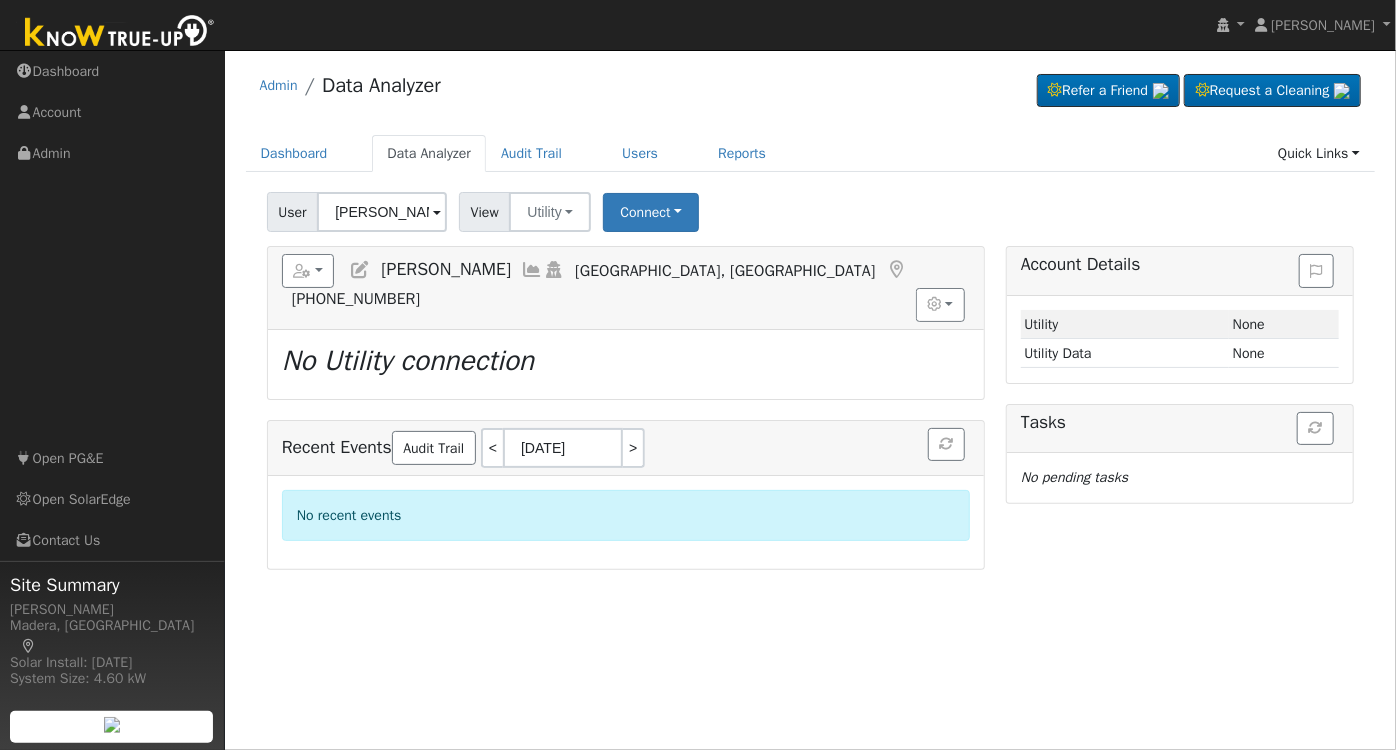 click at bounding box center [532, 270] 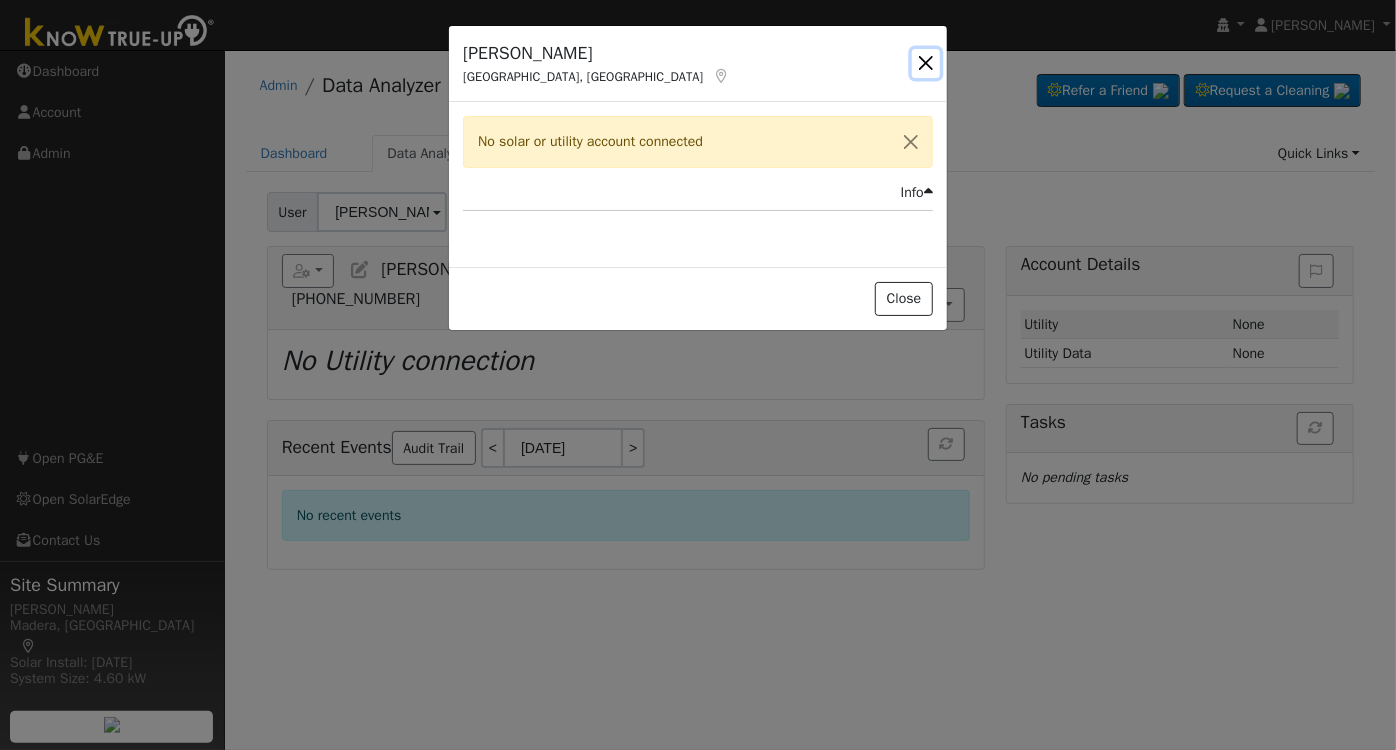 click at bounding box center [926, 63] 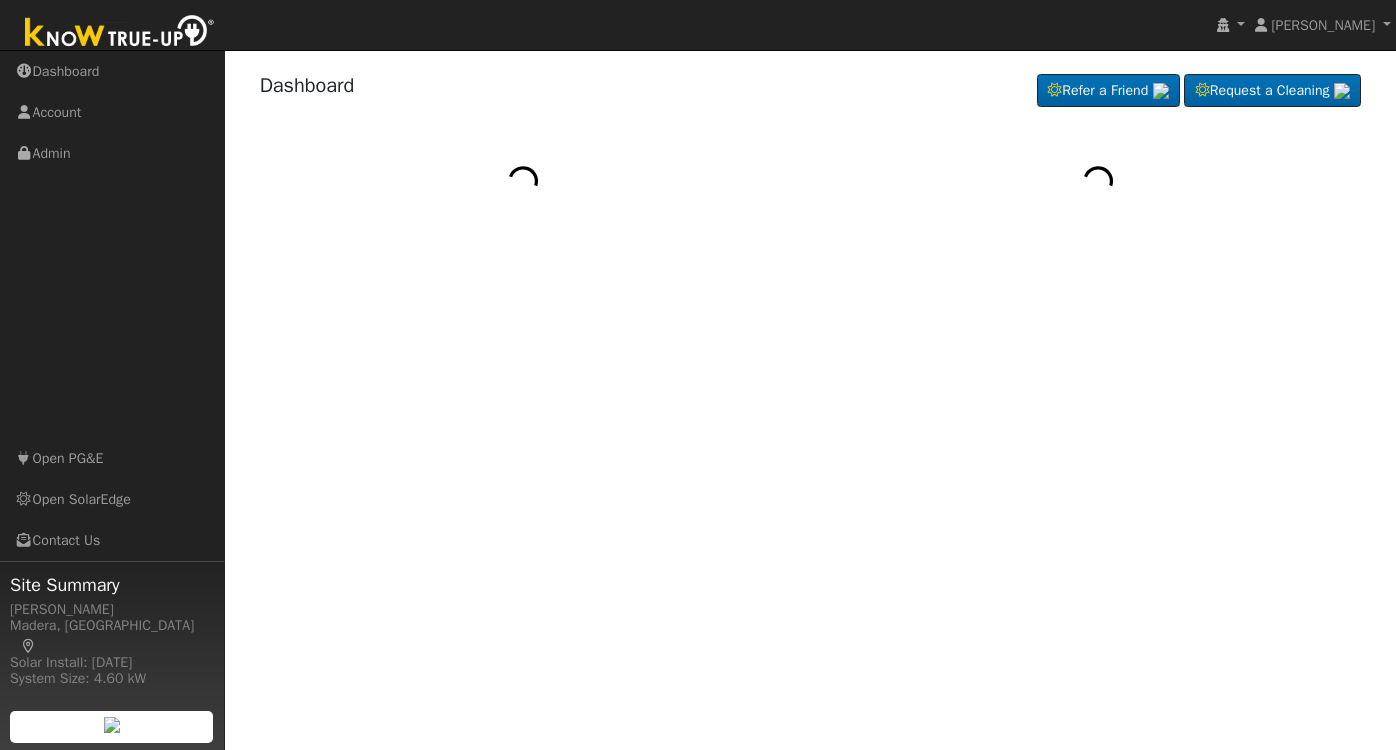 scroll, scrollTop: 0, scrollLeft: 0, axis: both 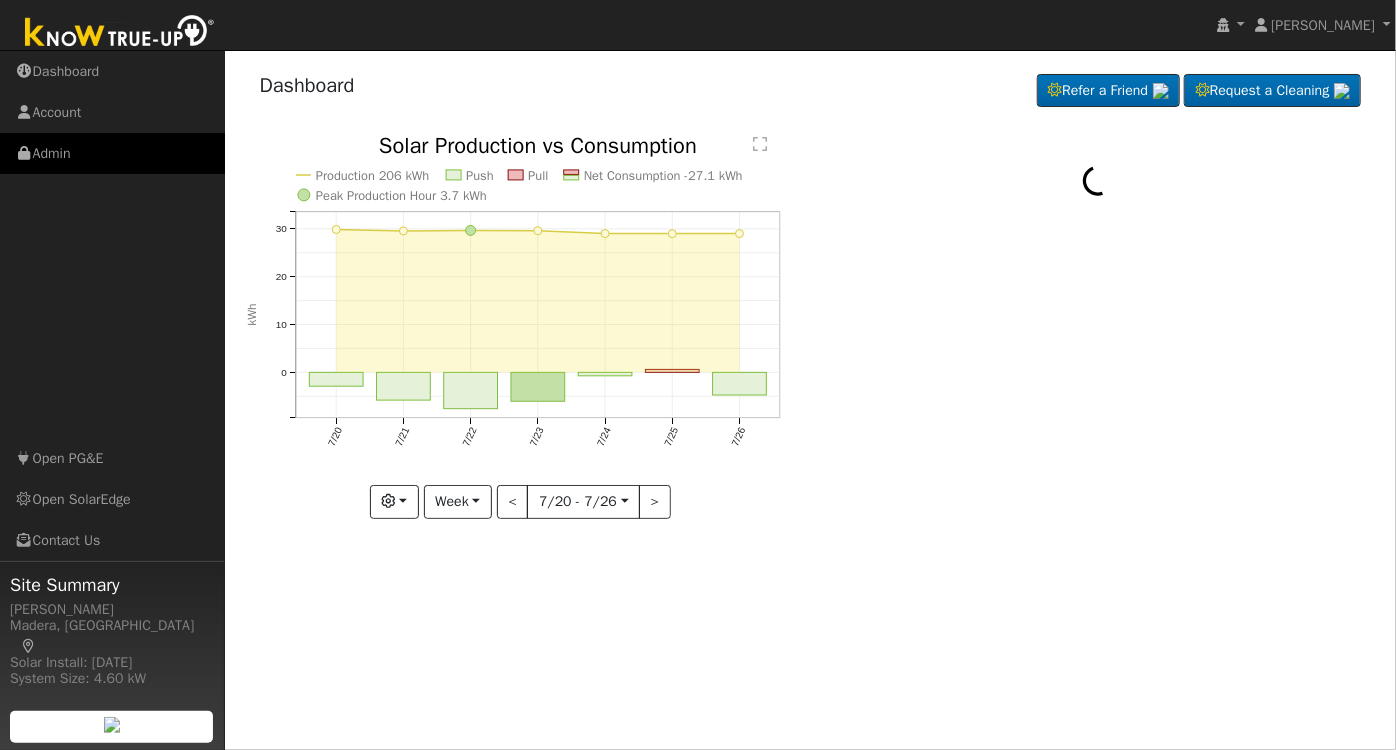 click on "Admin" at bounding box center (112, 153) 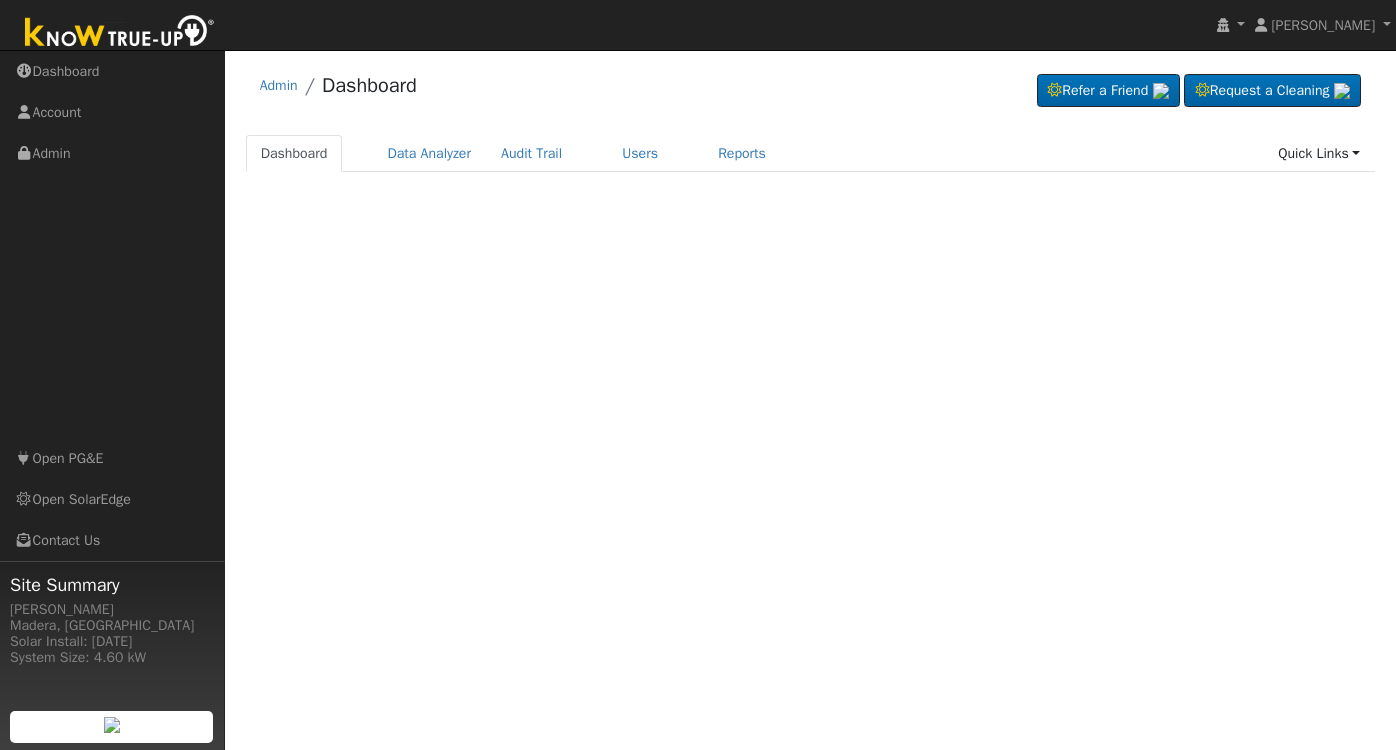scroll, scrollTop: 0, scrollLeft: 0, axis: both 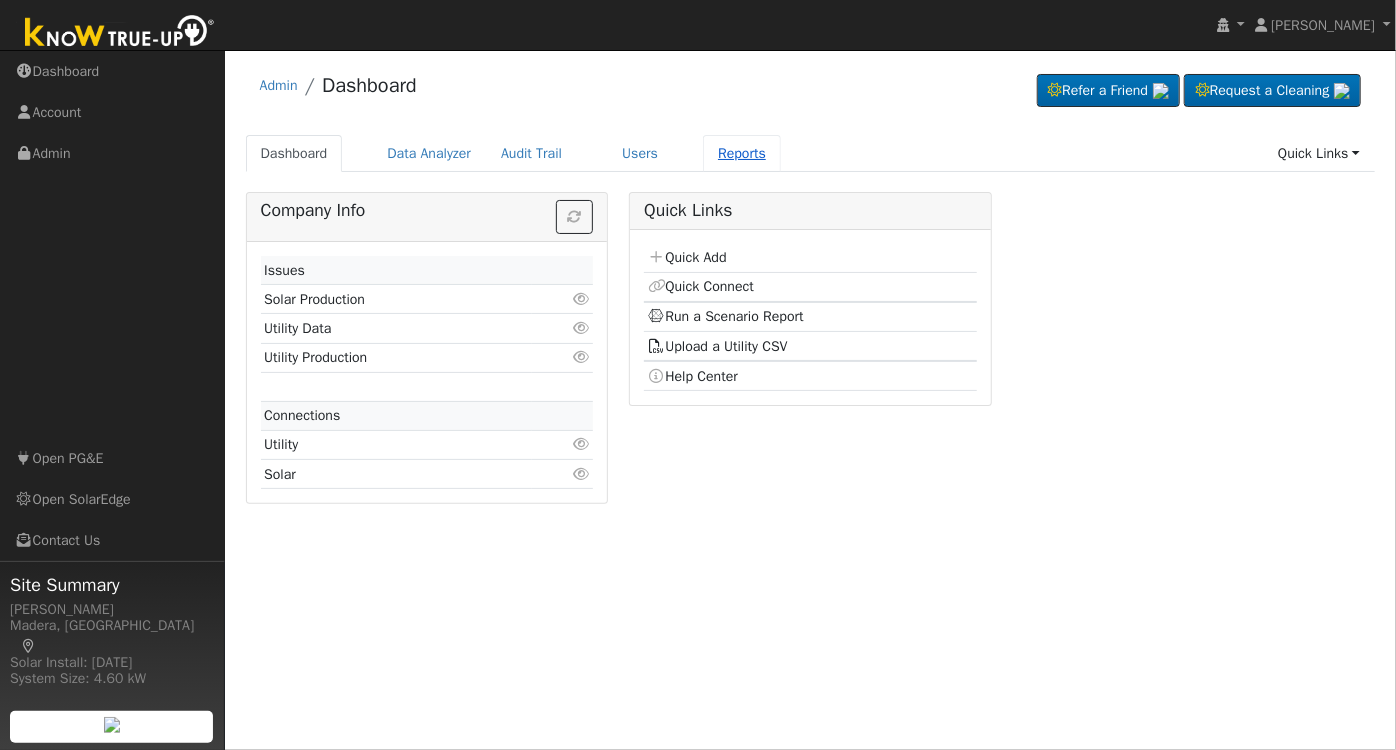 click on "Reports" at bounding box center (742, 153) 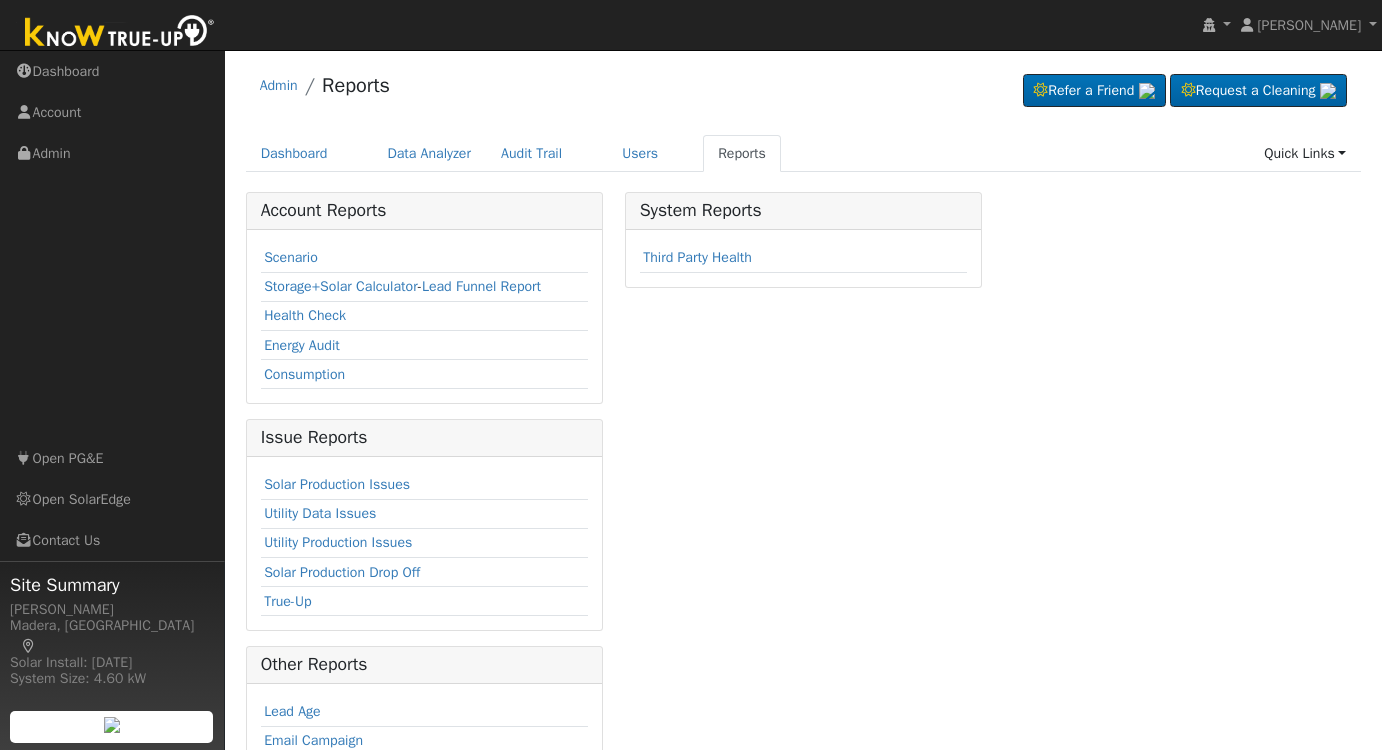 scroll, scrollTop: 0, scrollLeft: 0, axis: both 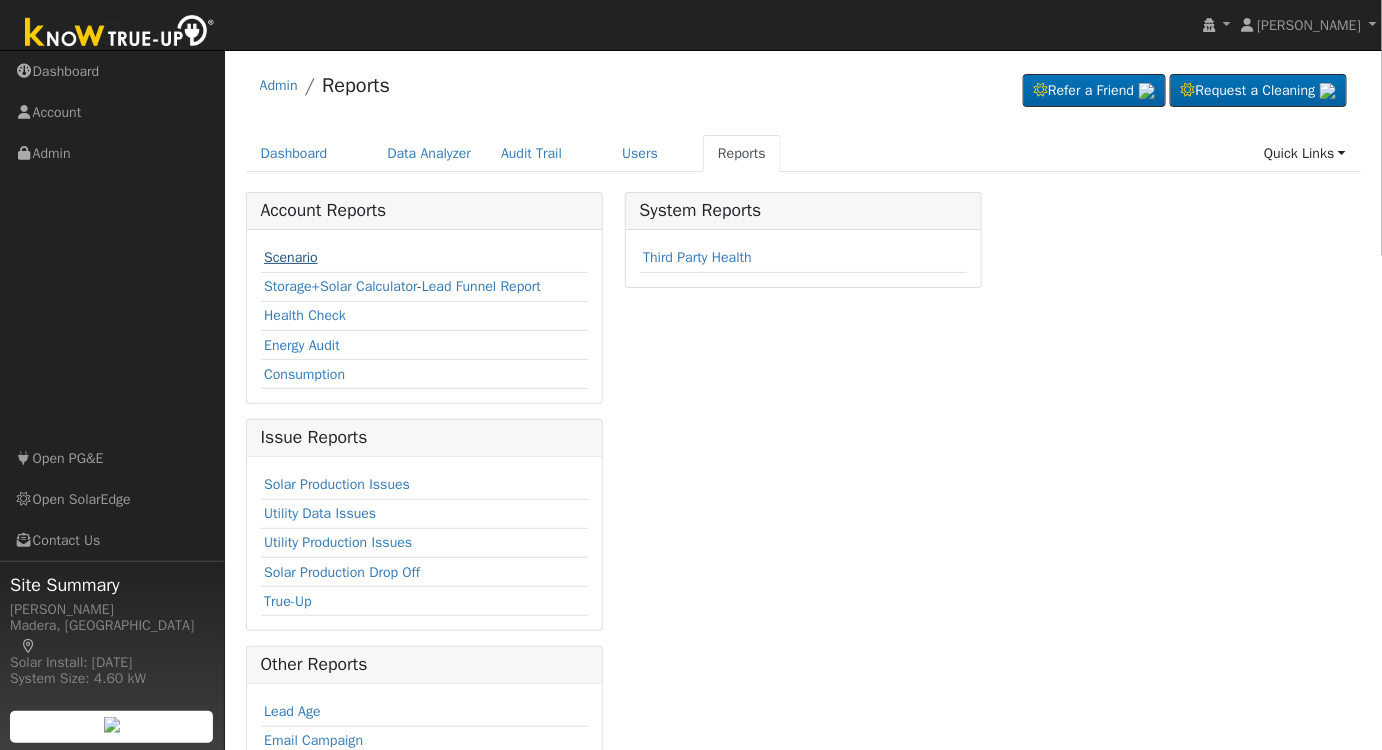 click on "Scenario" at bounding box center [291, 257] 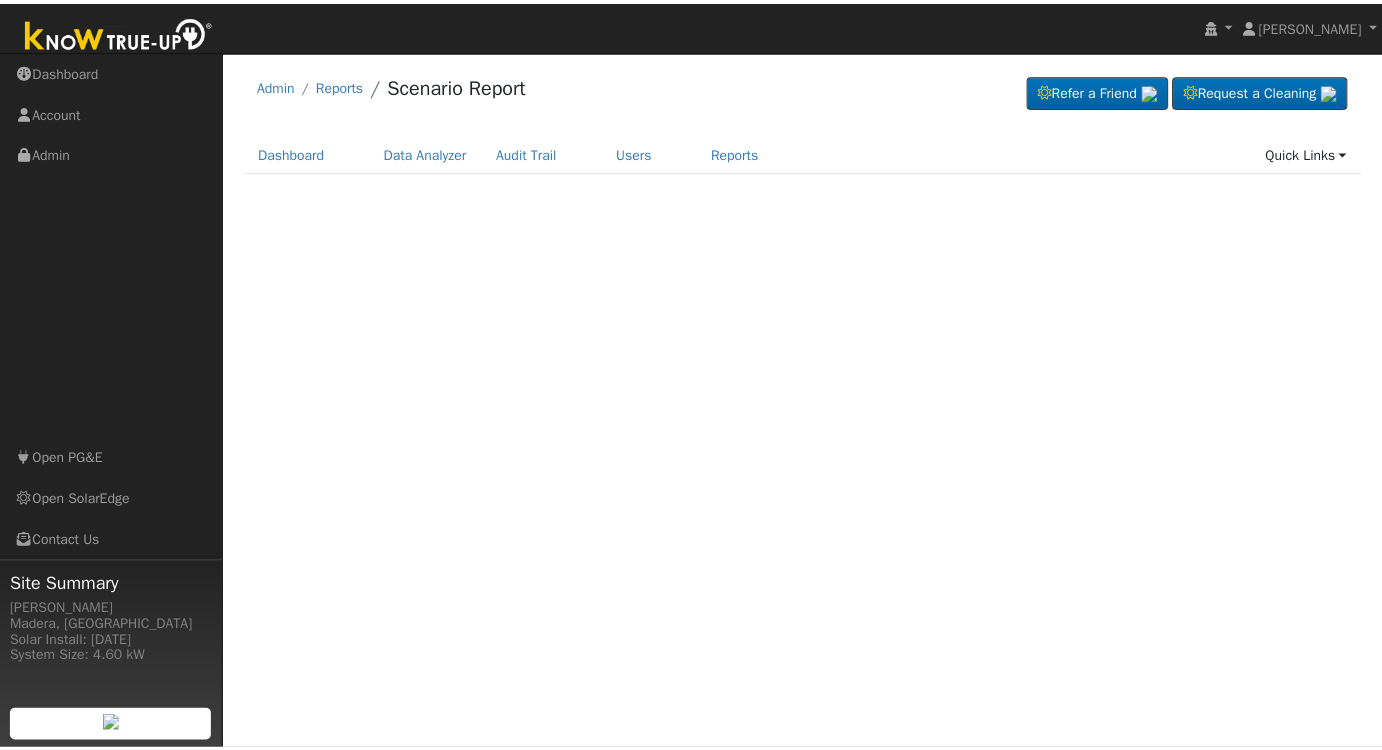 scroll, scrollTop: 0, scrollLeft: 0, axis: both 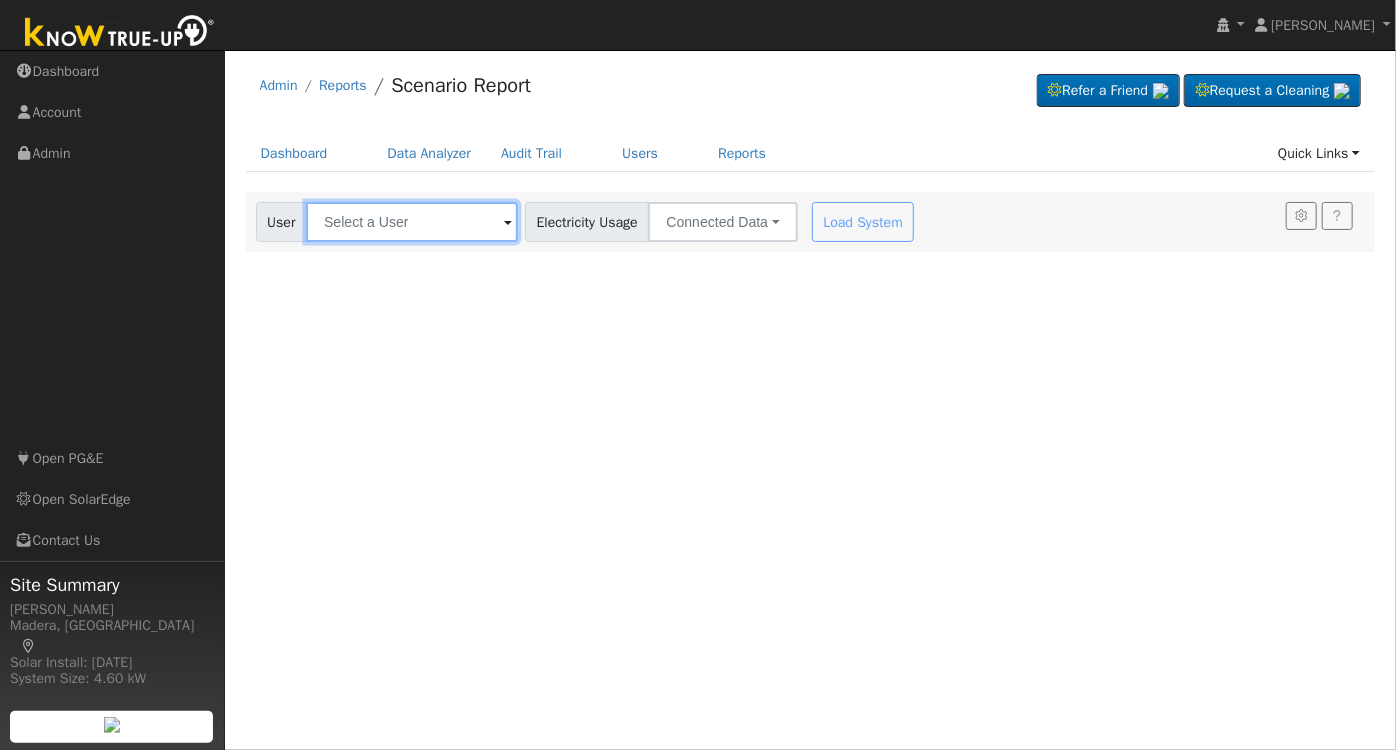click at bounding box center [412, 222] 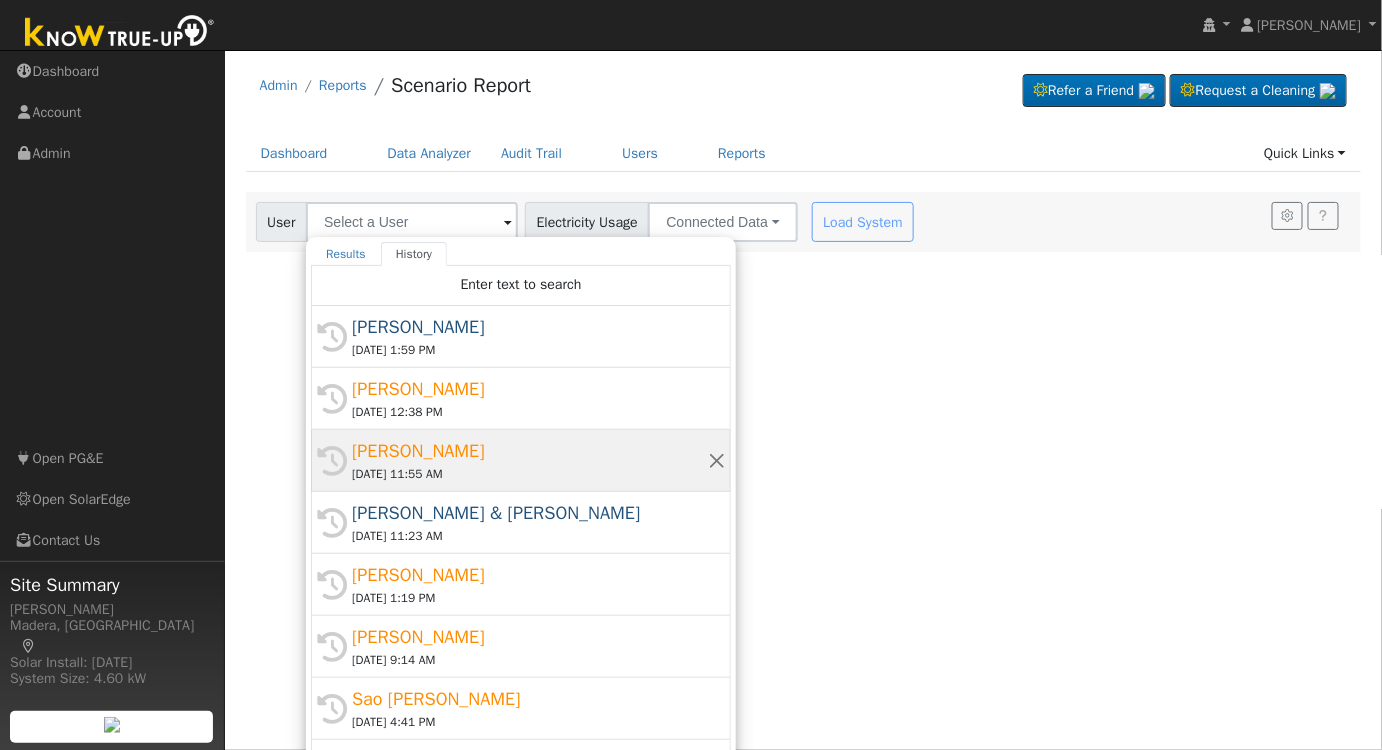 click on "Jose Vargas" at bounding box center [530, 451] 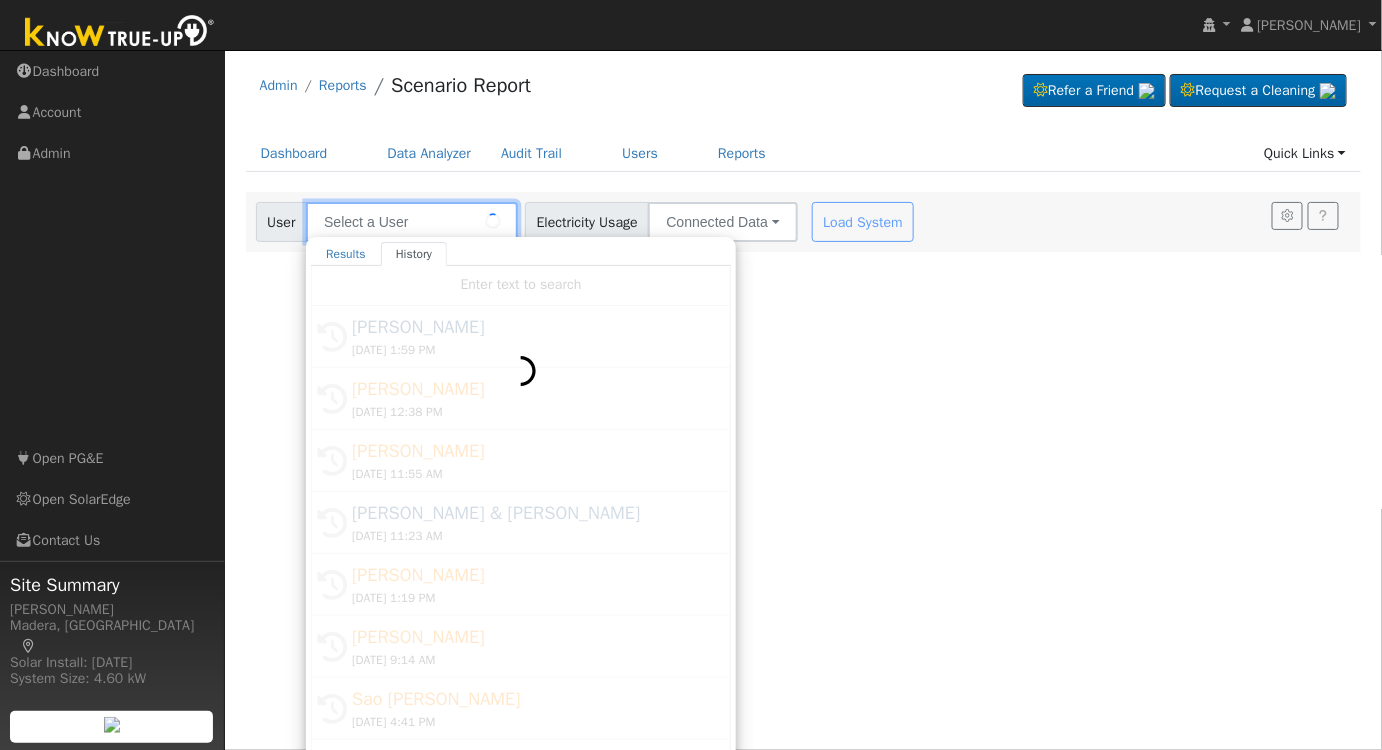 type on "Jose Vargas" 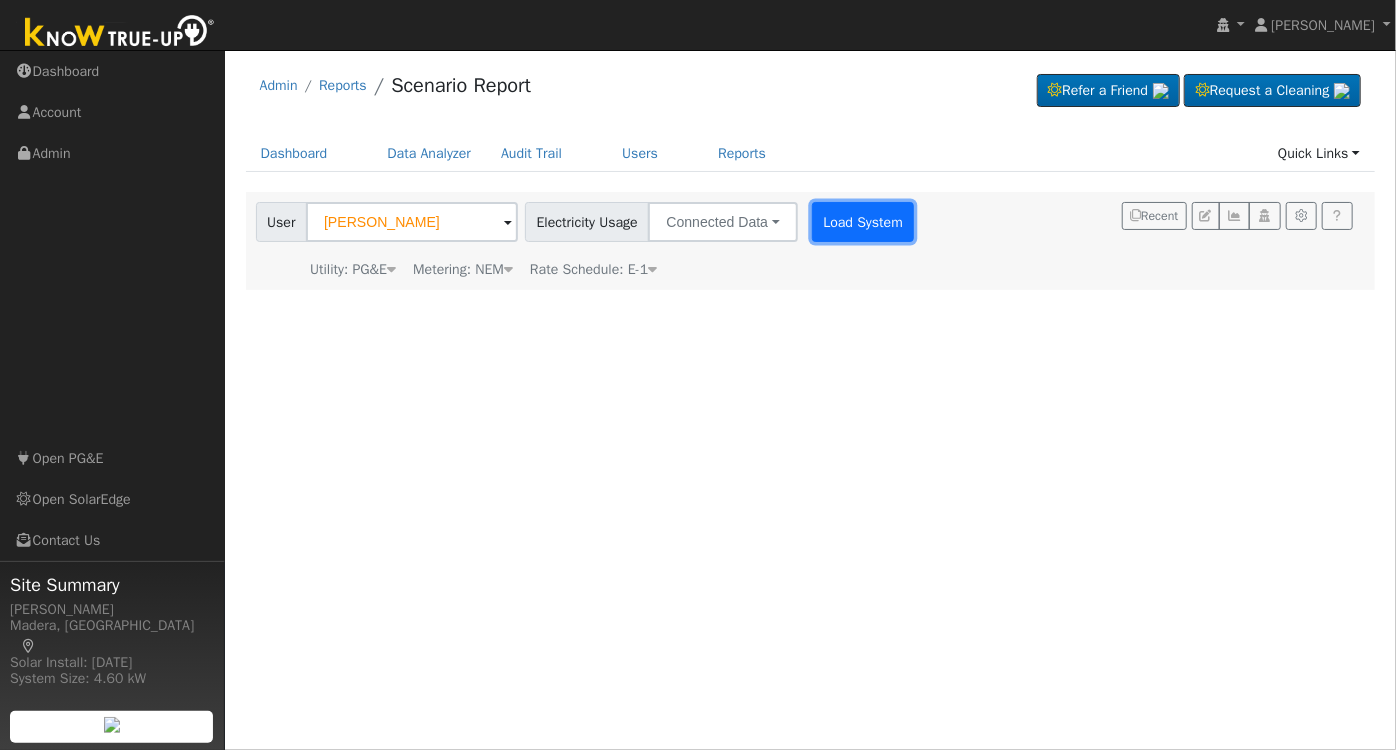 click on "Load System" at bounding box center [863, 222] 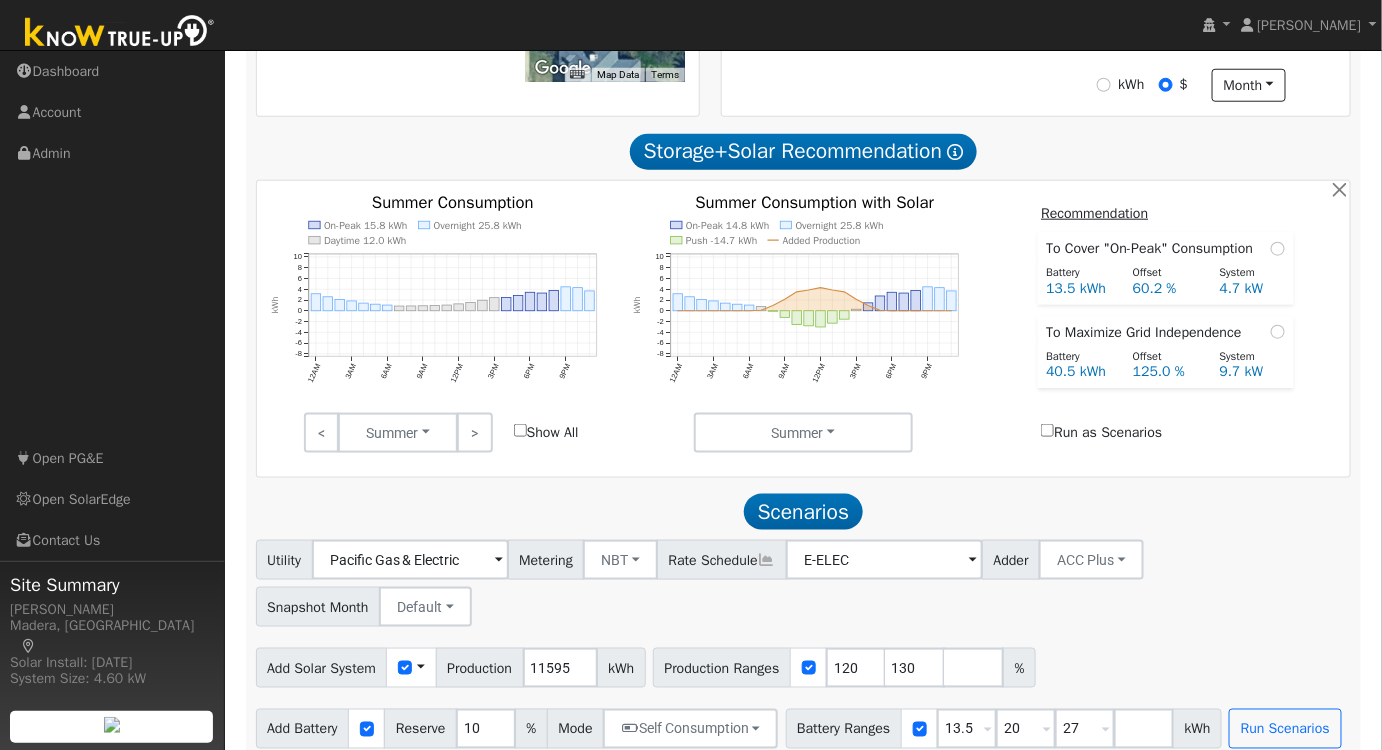 scroll, scrollTop: 613, scrollLeft: 0, axis: vertical 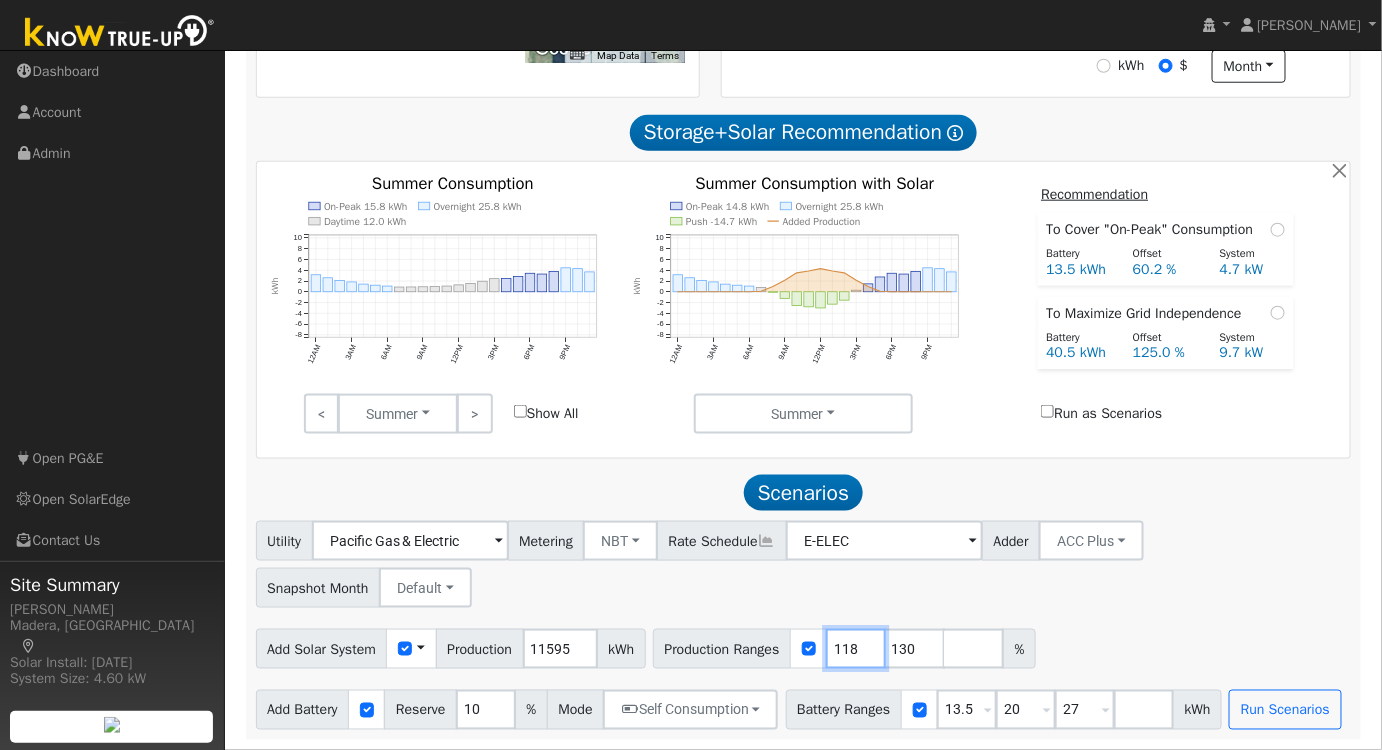 drag, startPoint x: 867, startPoint y: 650, endPoint x: 751, endPoint y: 656, distance: 116.15507 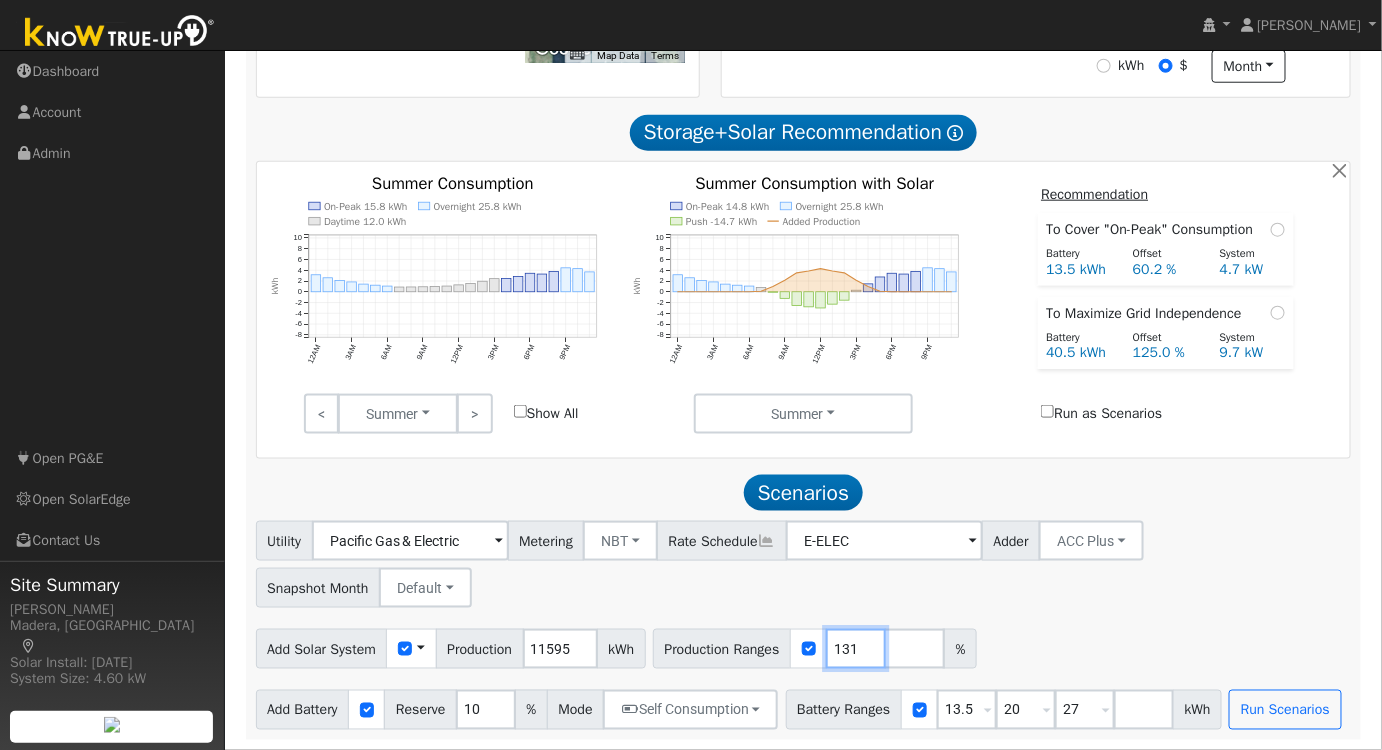 click on "131" at bounding box center (856, 649) 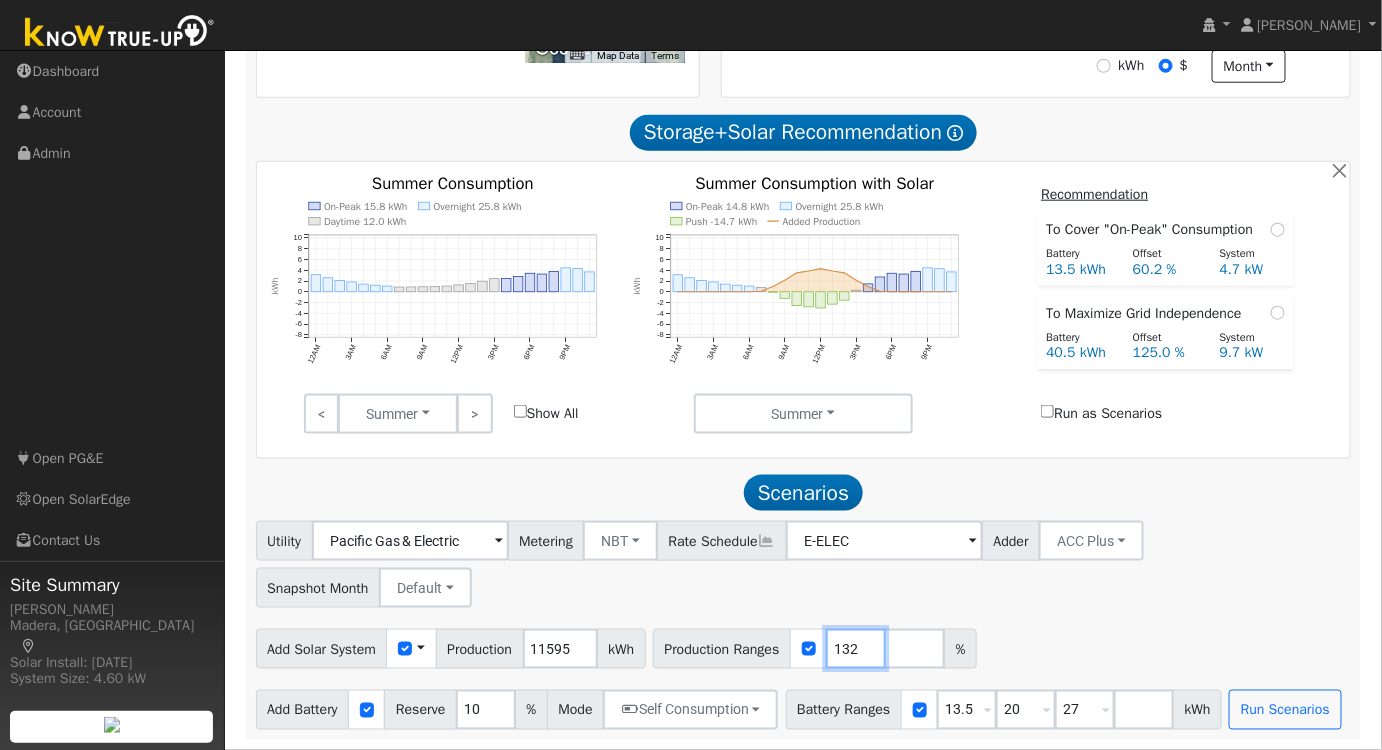 click on "132" at bounding box center (856, 649) 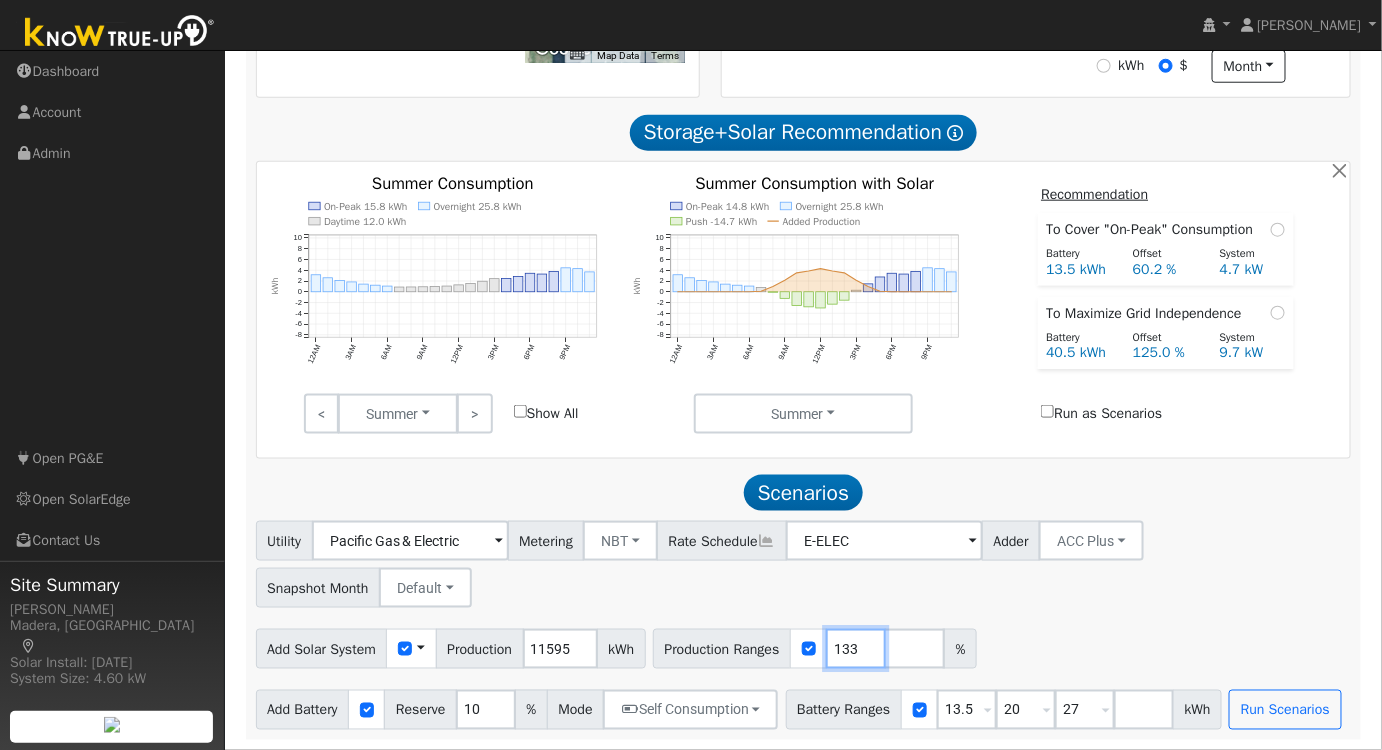 click on "133" at bounding box center (856, 649) 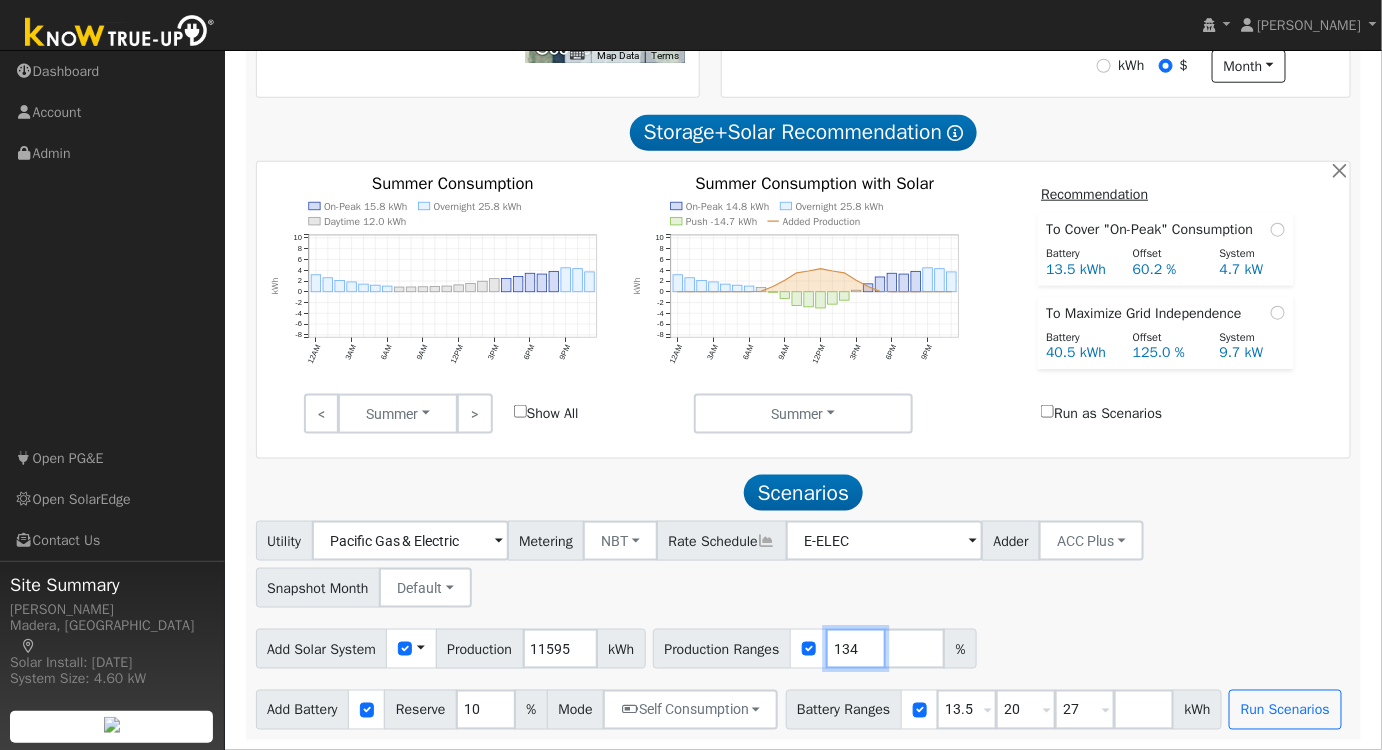 type on "134" 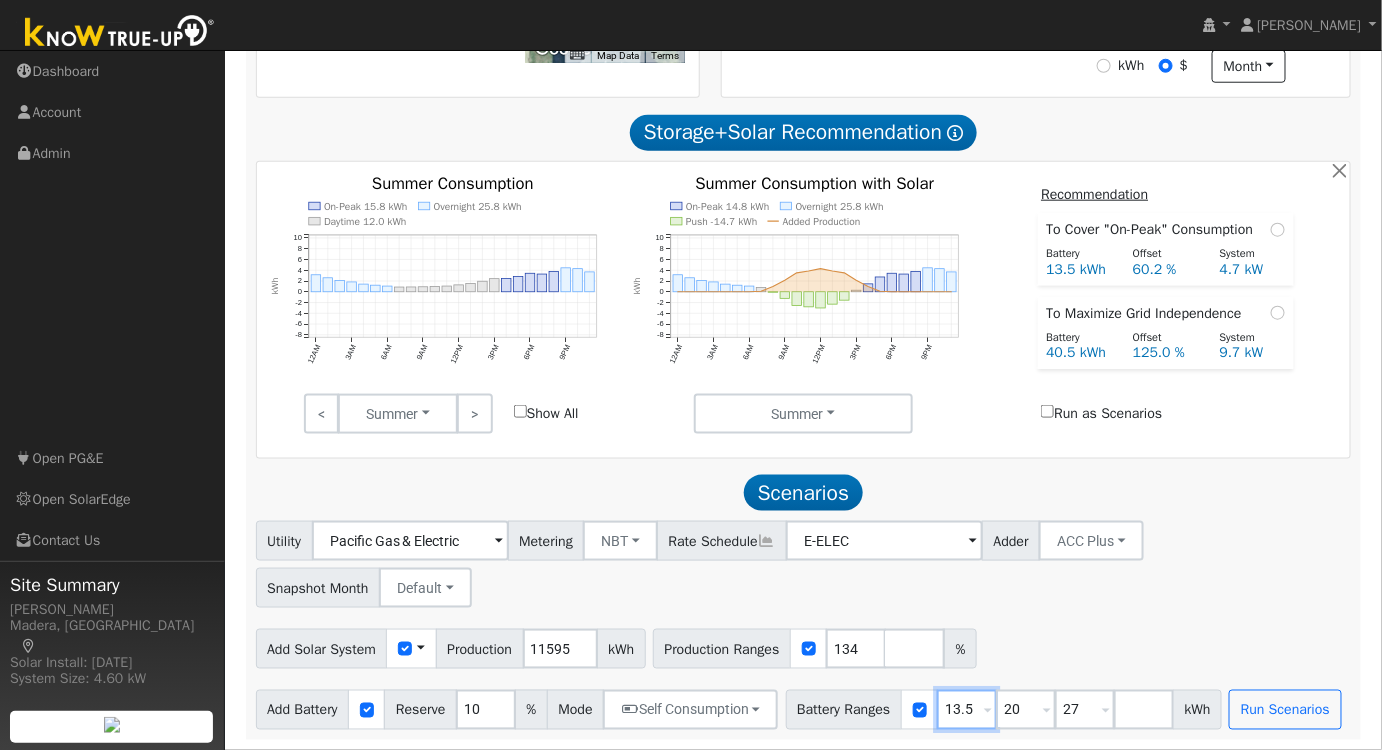 drag, startPoint x: 981, startPoint y: 707, endPoint x: 900, endPoint y: 710, distance: 81.055534 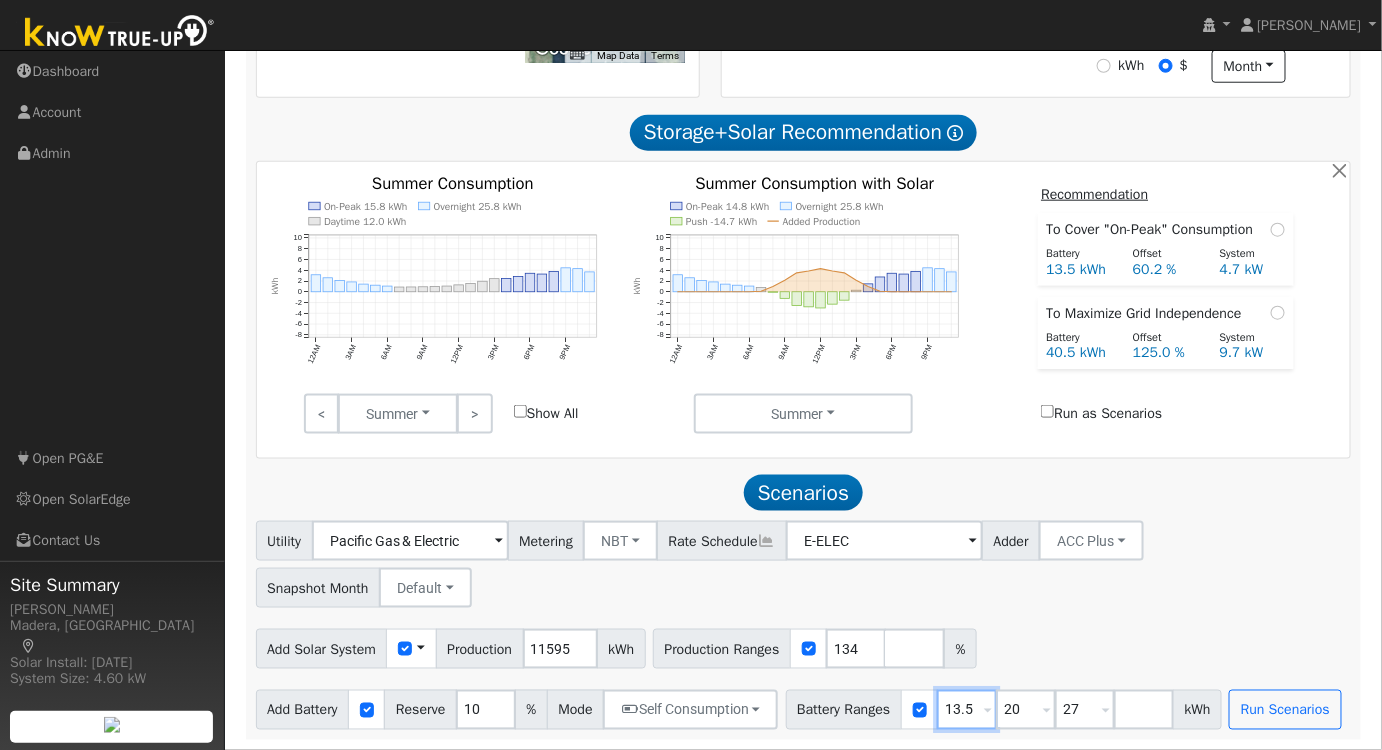 click on "Battery Ranges 13.5 Overrides Reserve % Mode  None None  Self Consumption  Peak Savings    ACC High Value Push    Backup 20 Overrides Reserve % Mode  None None  Self Consumption  Peak Savings    ACC High Value Push    Backup 27 Overrides Reserve % Mode  None None  Self Consumption  Peak Savings    ACC High Value Push    Backup kWh" at bounding box center [1004, 710] 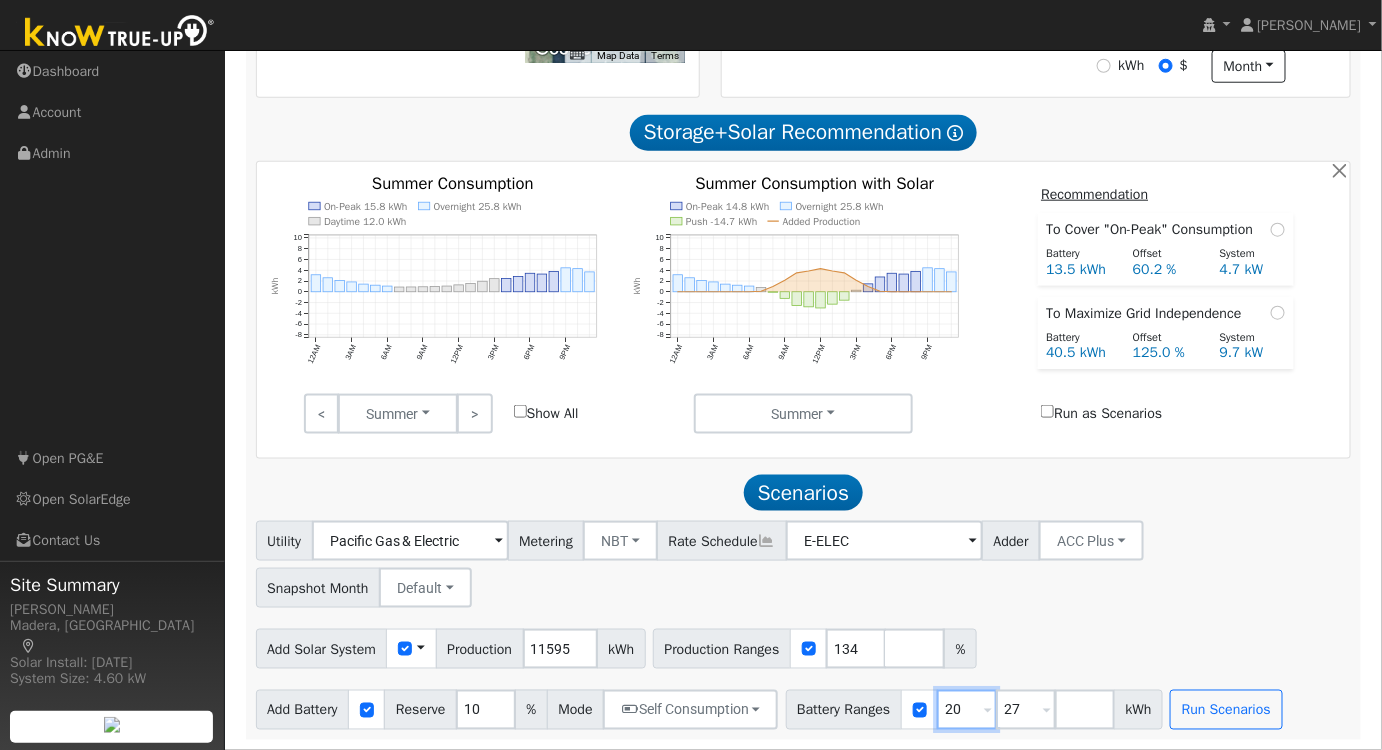 drag, startPoint x: 924, startPoint y: 707, endPoint x: 880, endPoint y: 704, distance: 44.102154 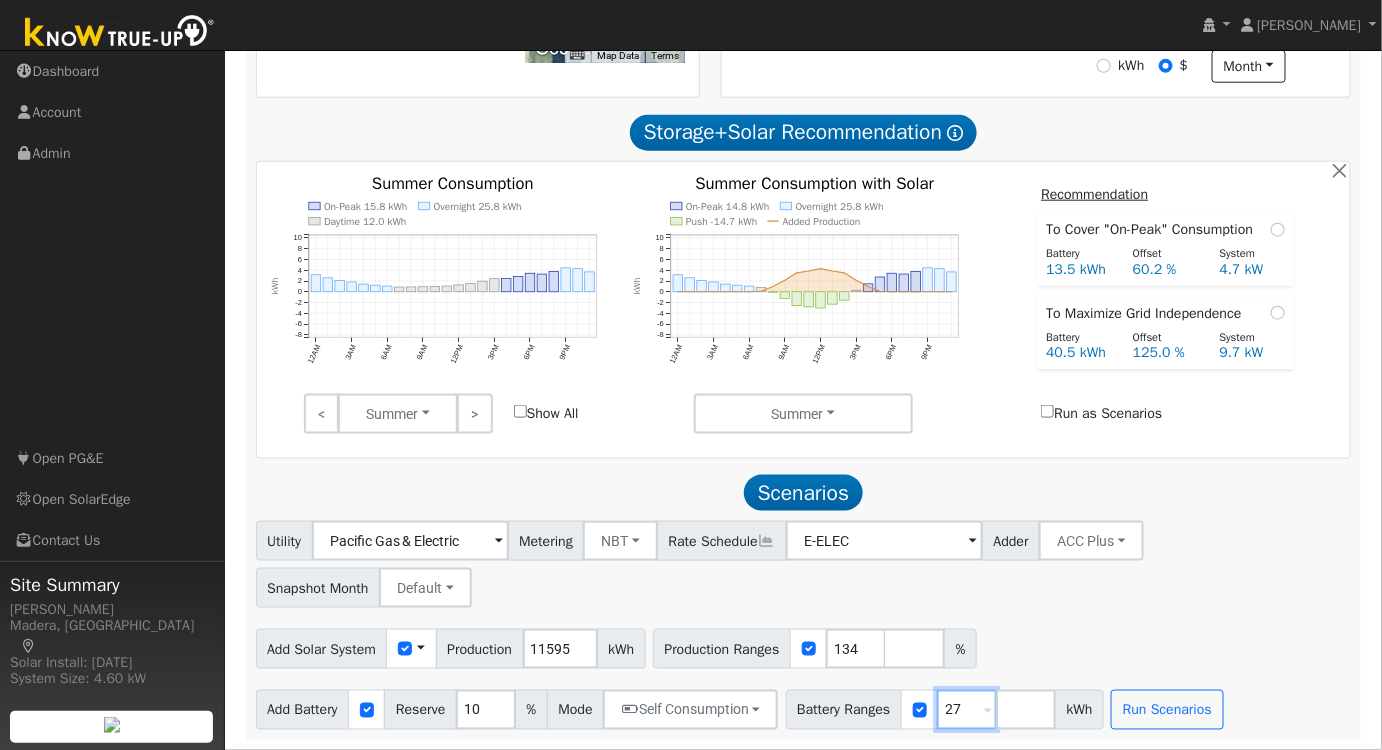 drag, startPoint x: 978, startPoint y: 710, endPoint x: 875, endPoint y: 712, distance: 103.01942 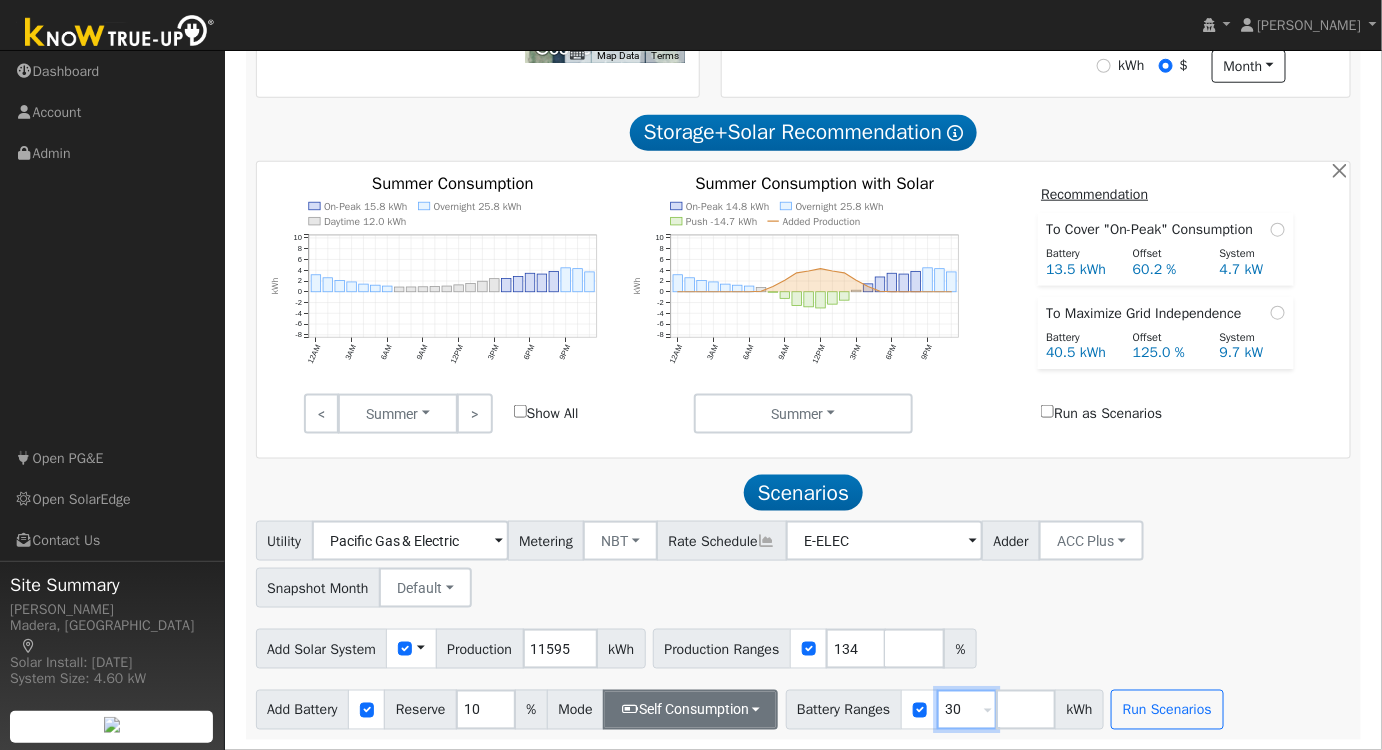 type on "30" 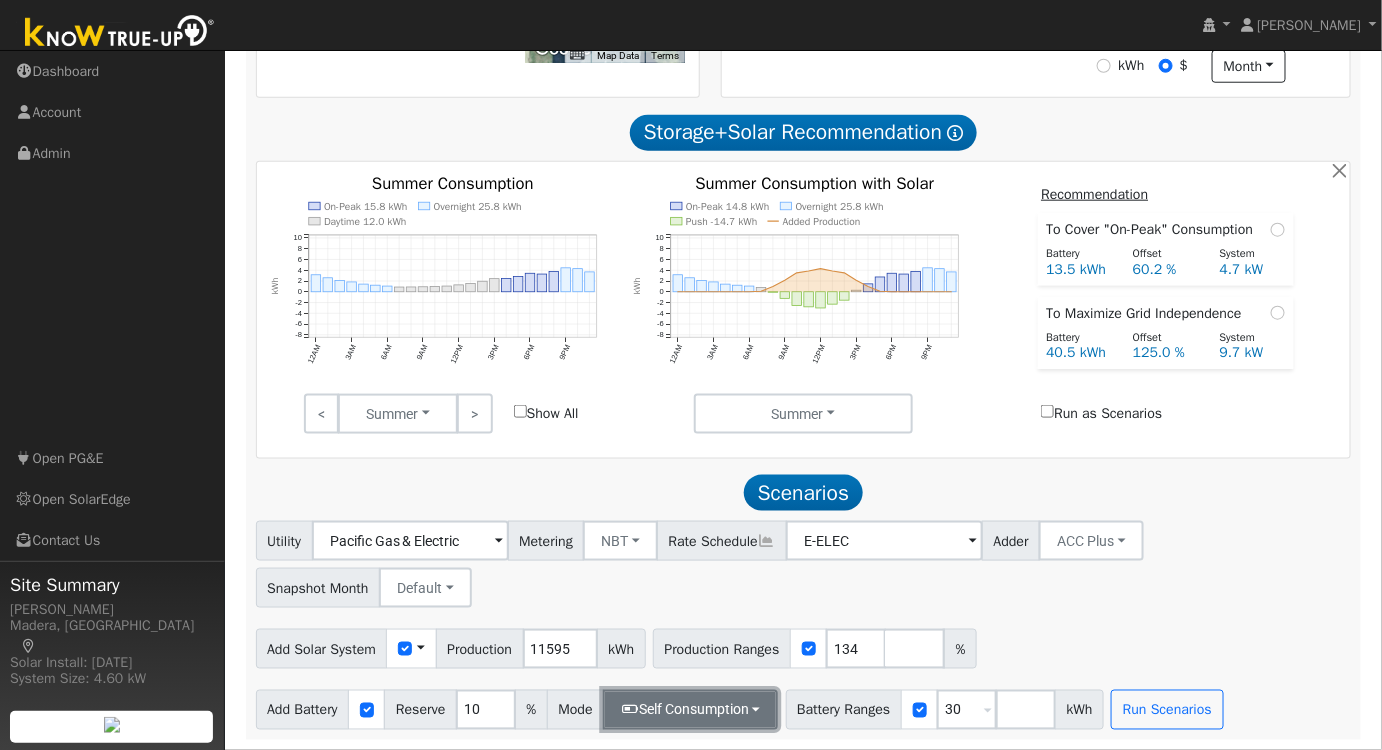 click on "Self Consumption" at bounding box center [690, 710] 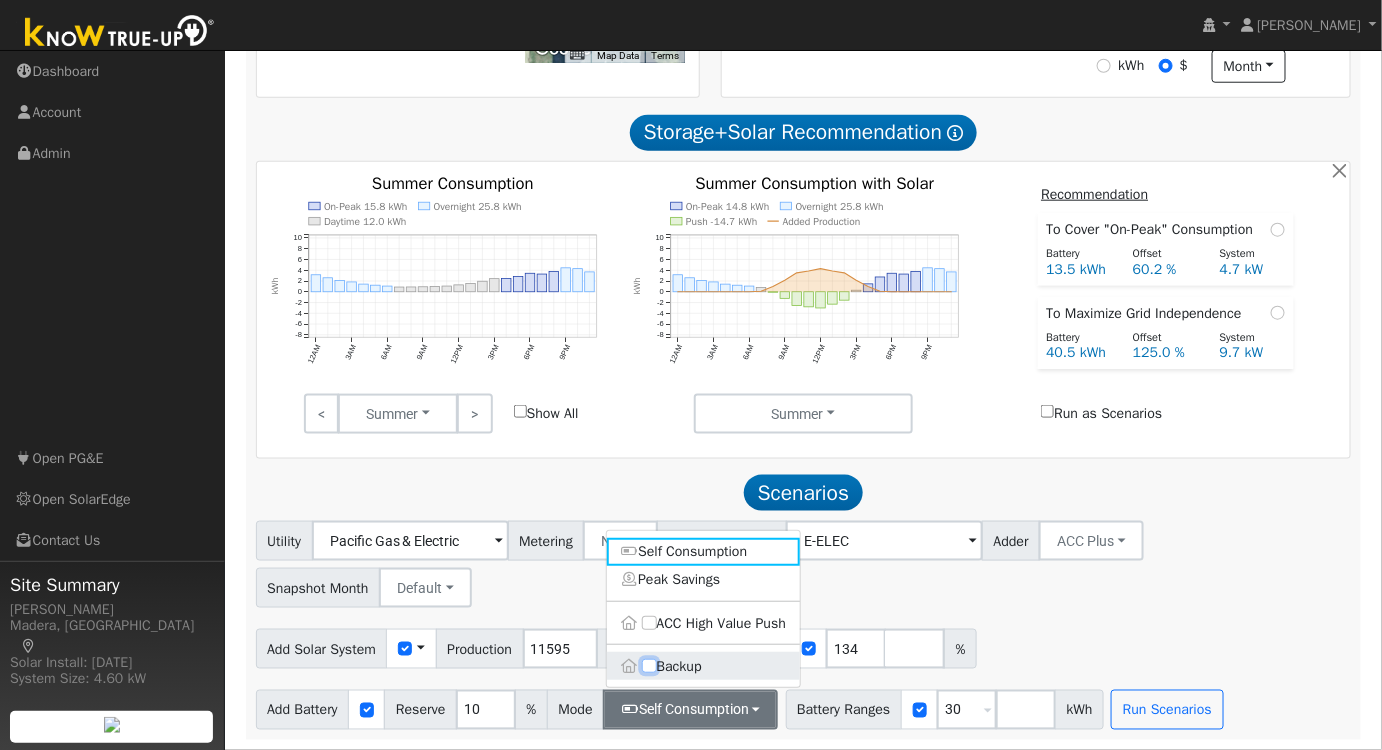 click on "Backup" at bounding box center [649, 667] 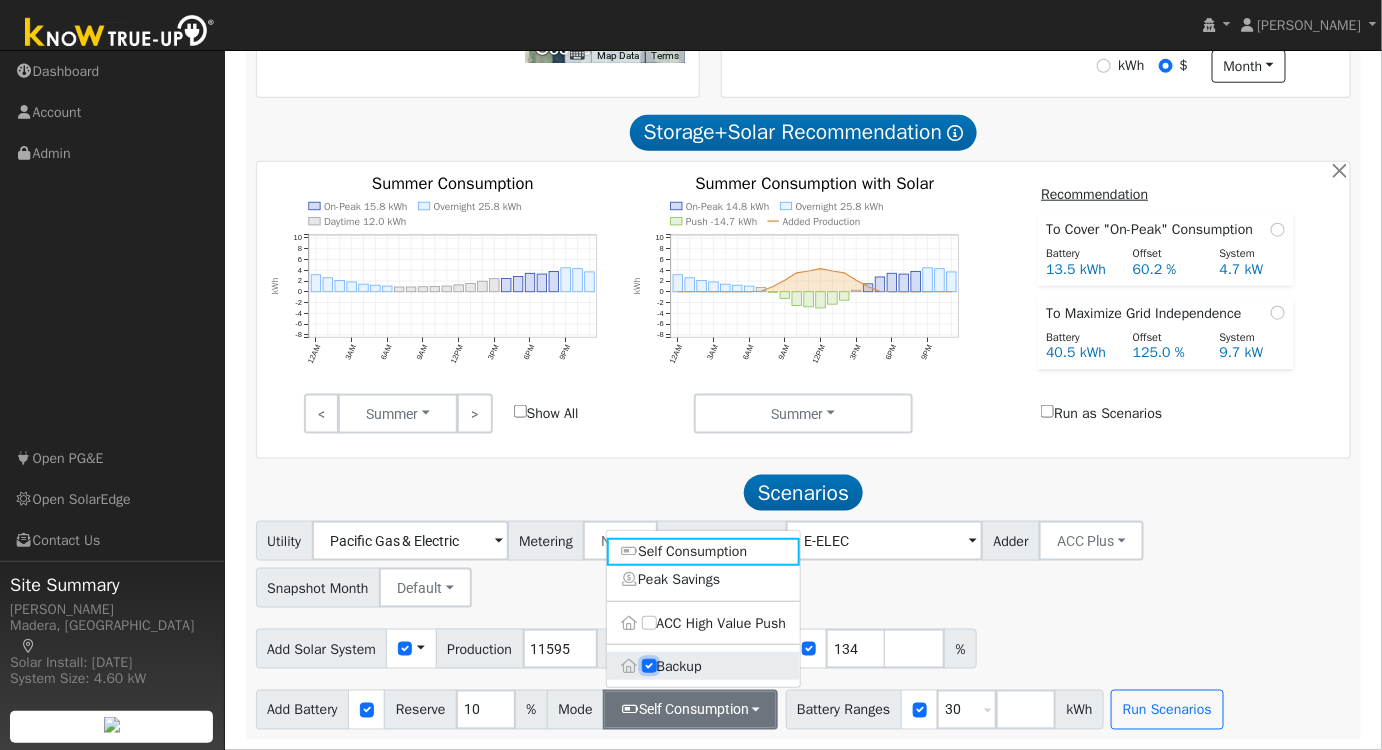 type on "20" 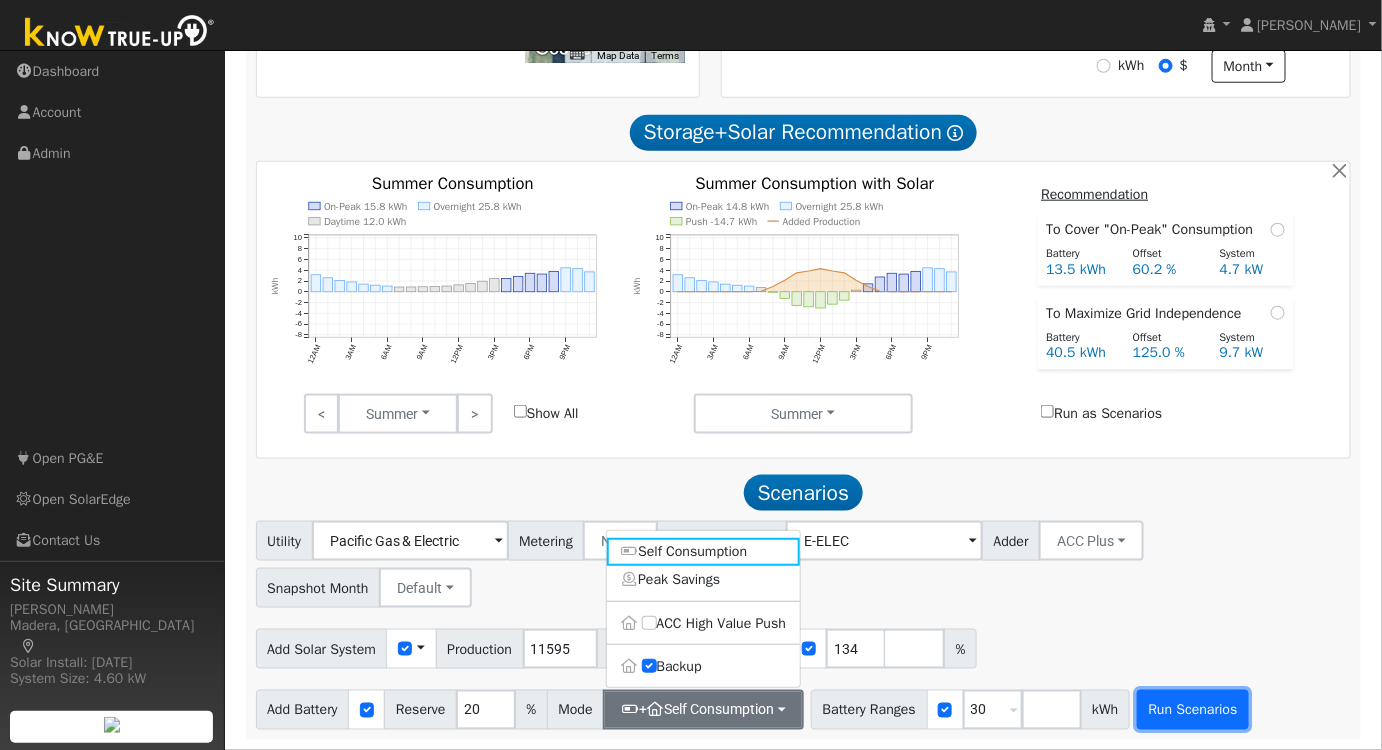 click on "Run Scenarios" at bounding box center (1193, 710) 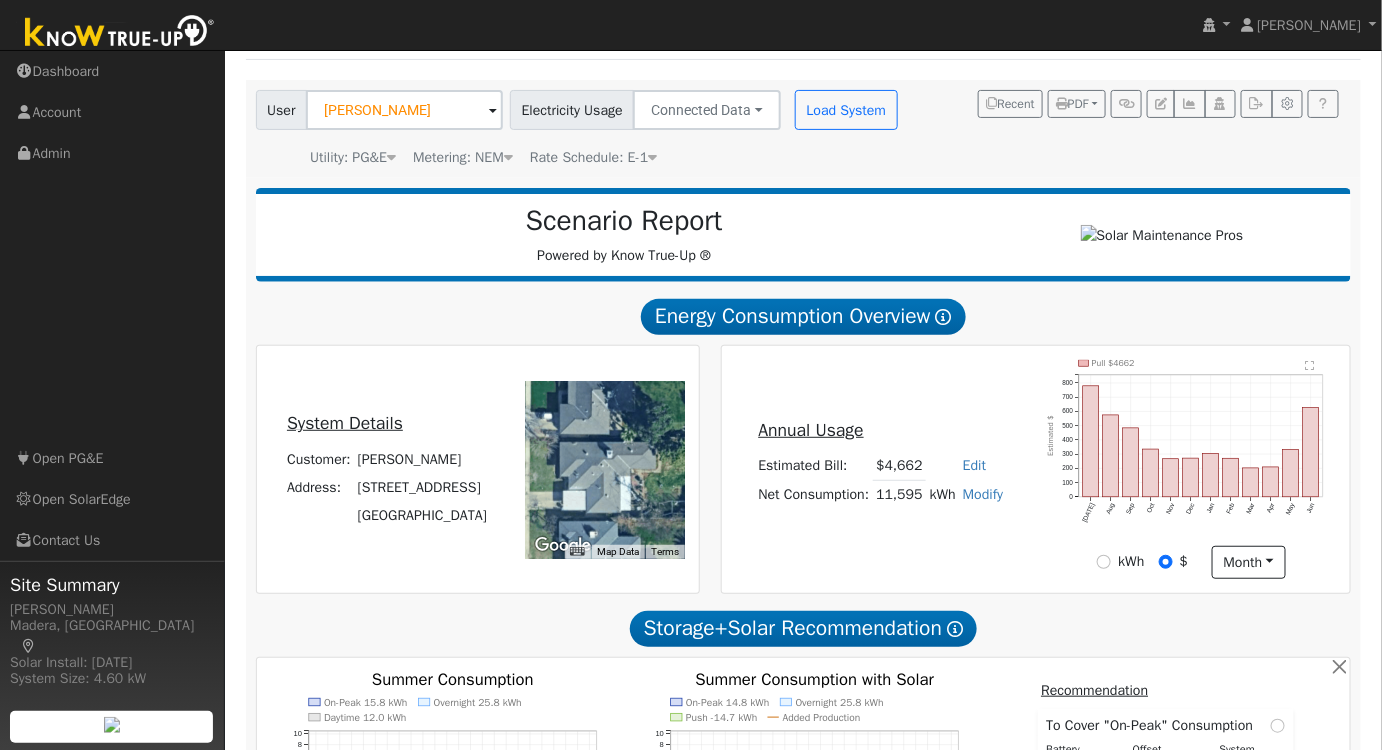 scroll, scrollTop: 0, scrollLeft: 0, axis: both 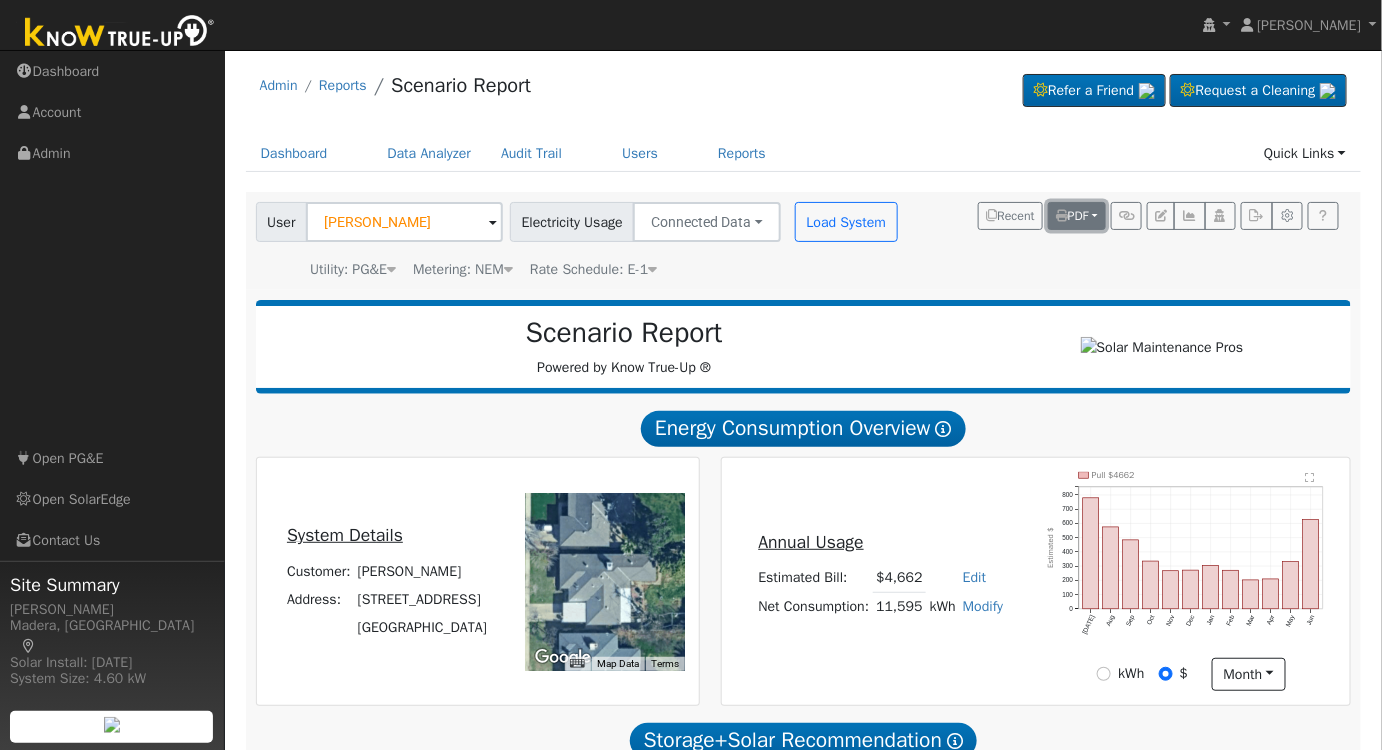 click on "PDF" at bounding box center (1077, 216) 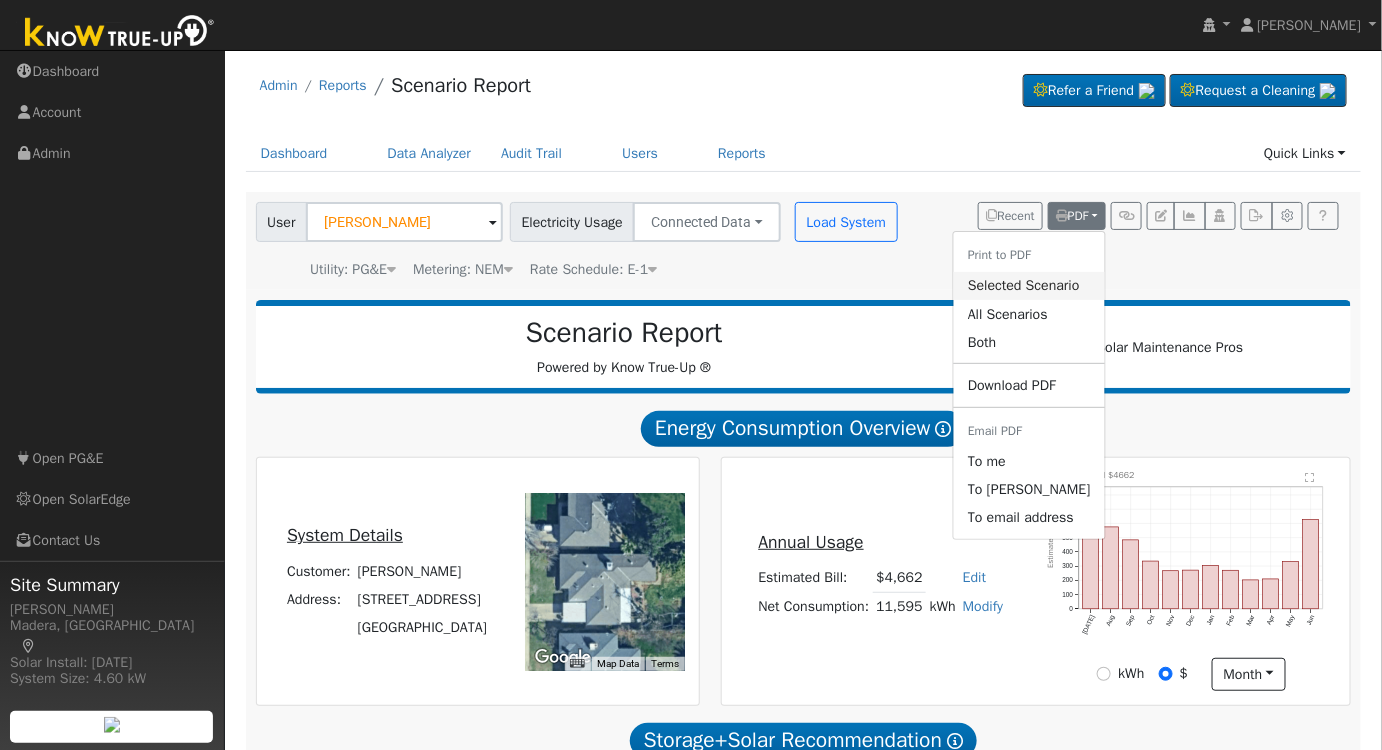 click on "Selected Scenario" at bounding box center [1029, 286] 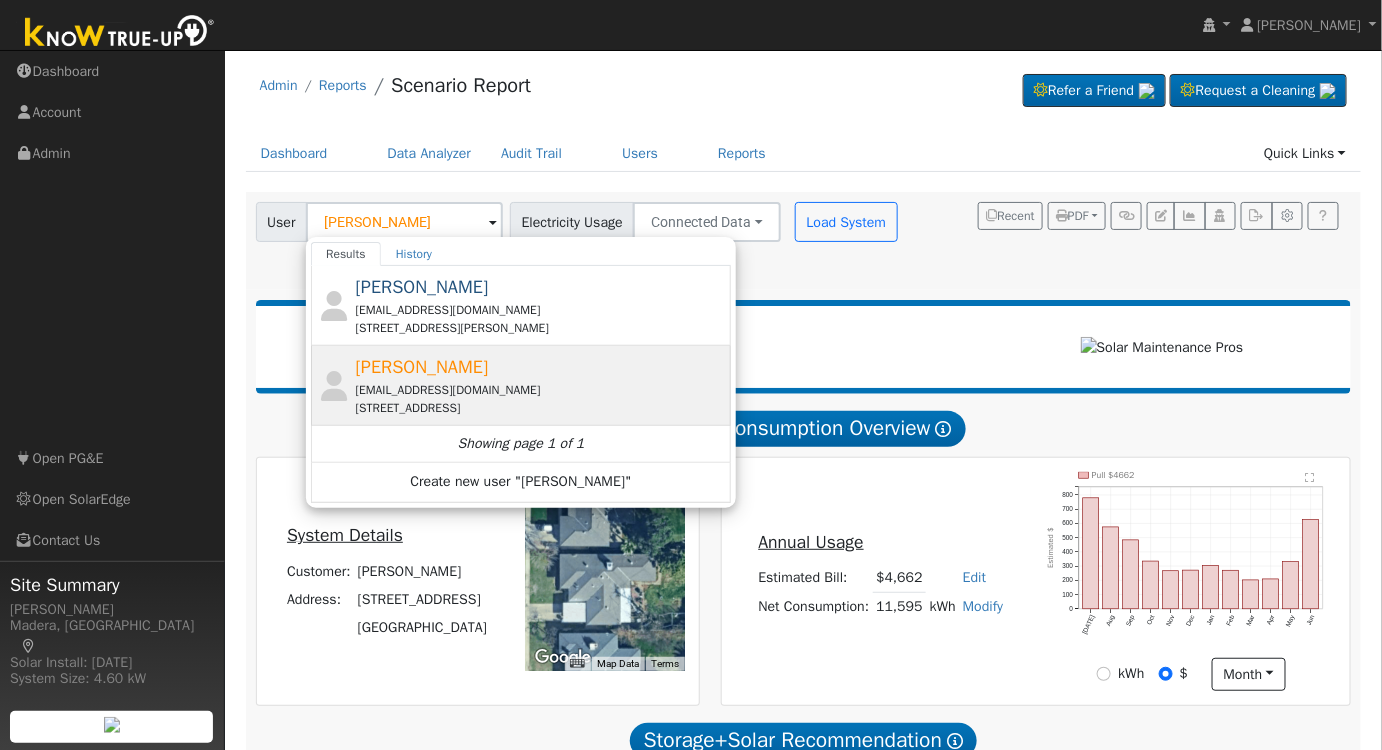 click on "jessesingh1984@icloud.com" at bounding box center (541, 390) 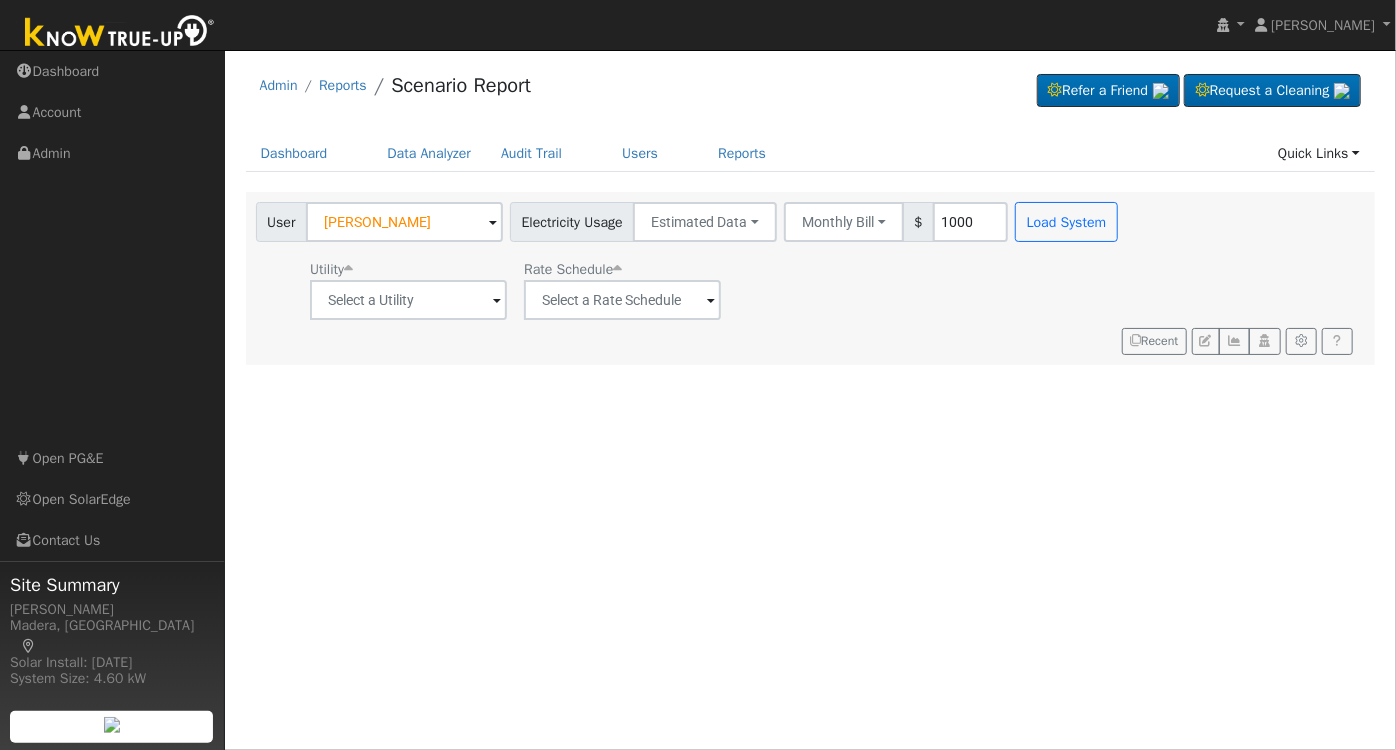 type on "1000" 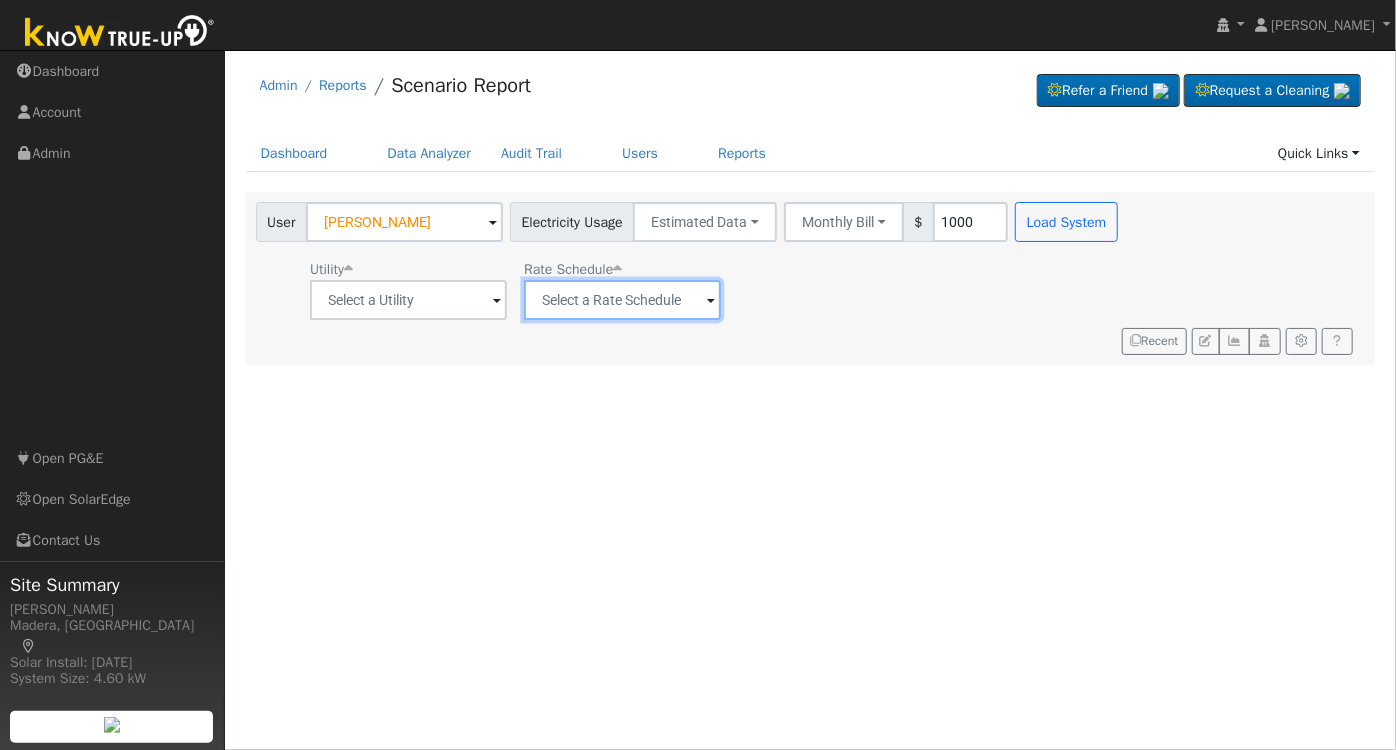 click at bounding box center (408, 300) 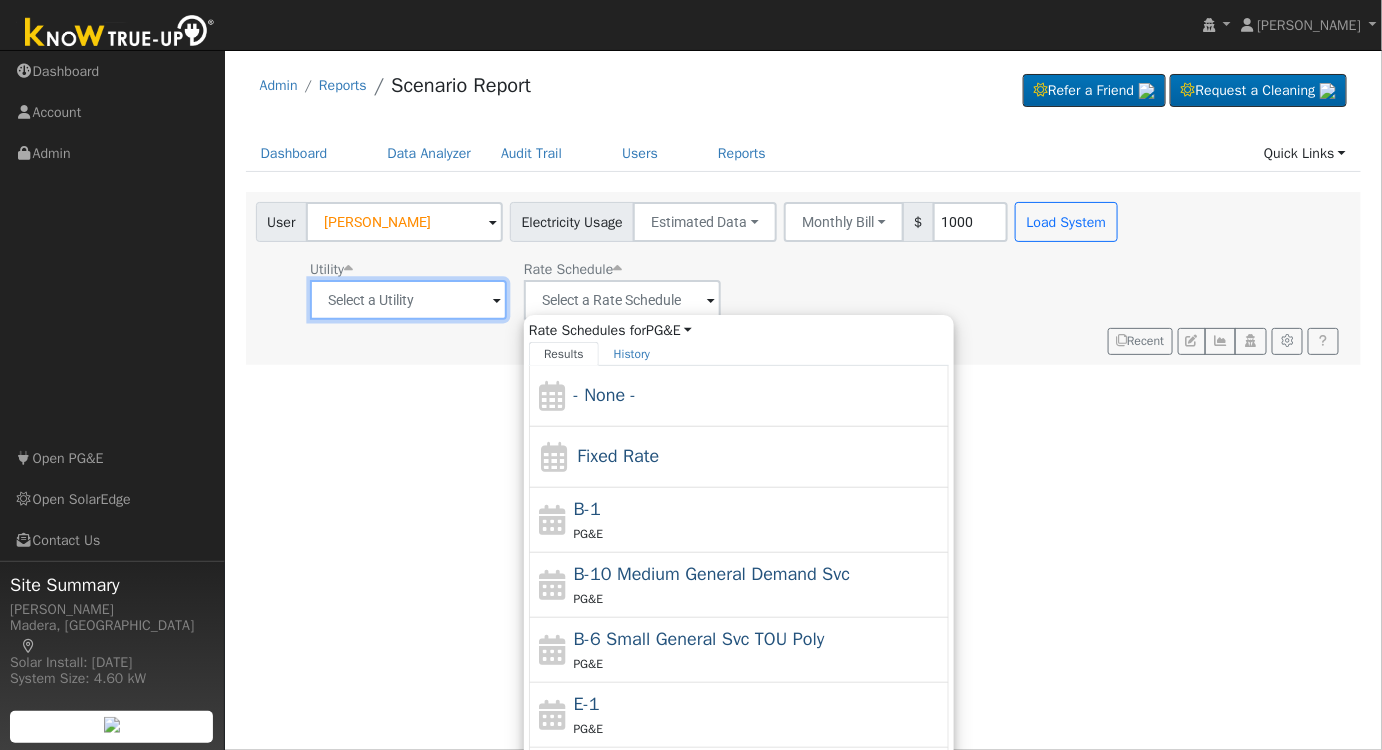 click at bounding box center (408, 300) 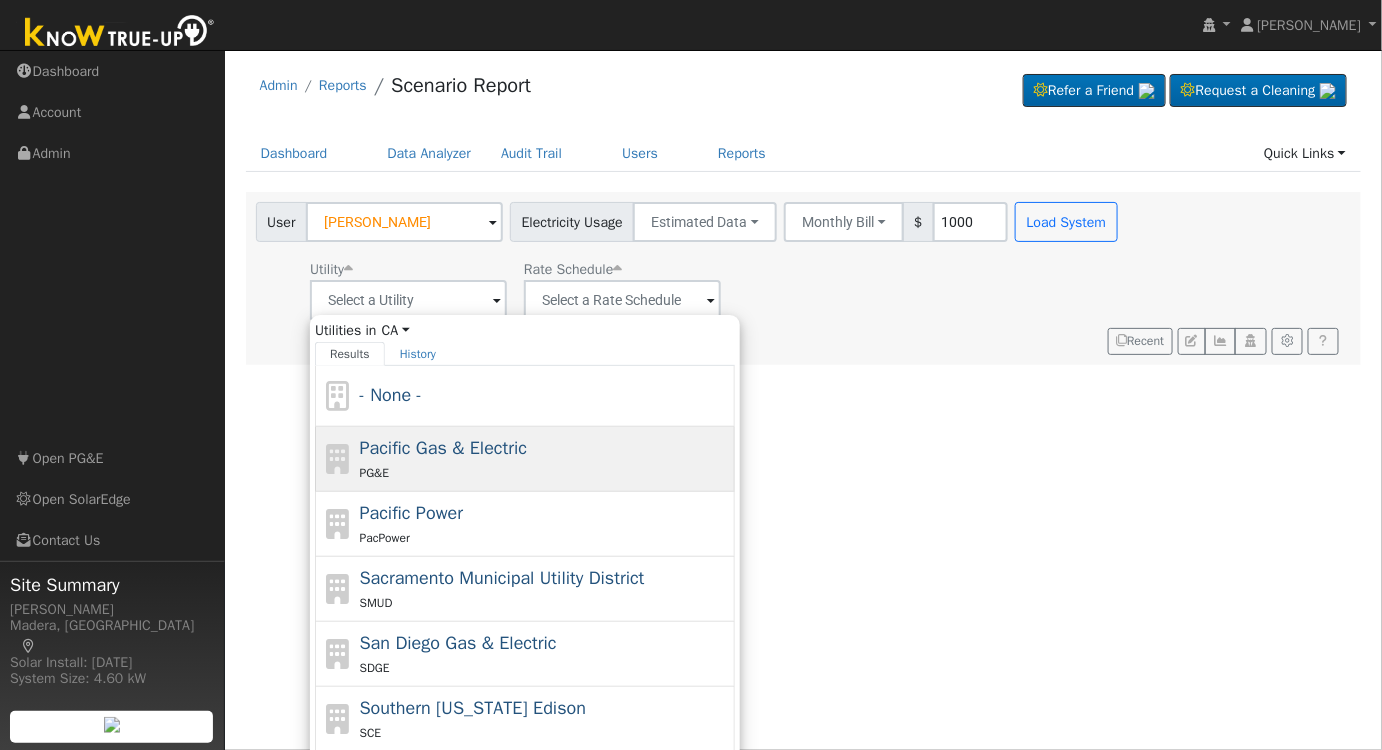 click on "Pacific Gas & Electric PG&E" at bounding box center (545, 459) 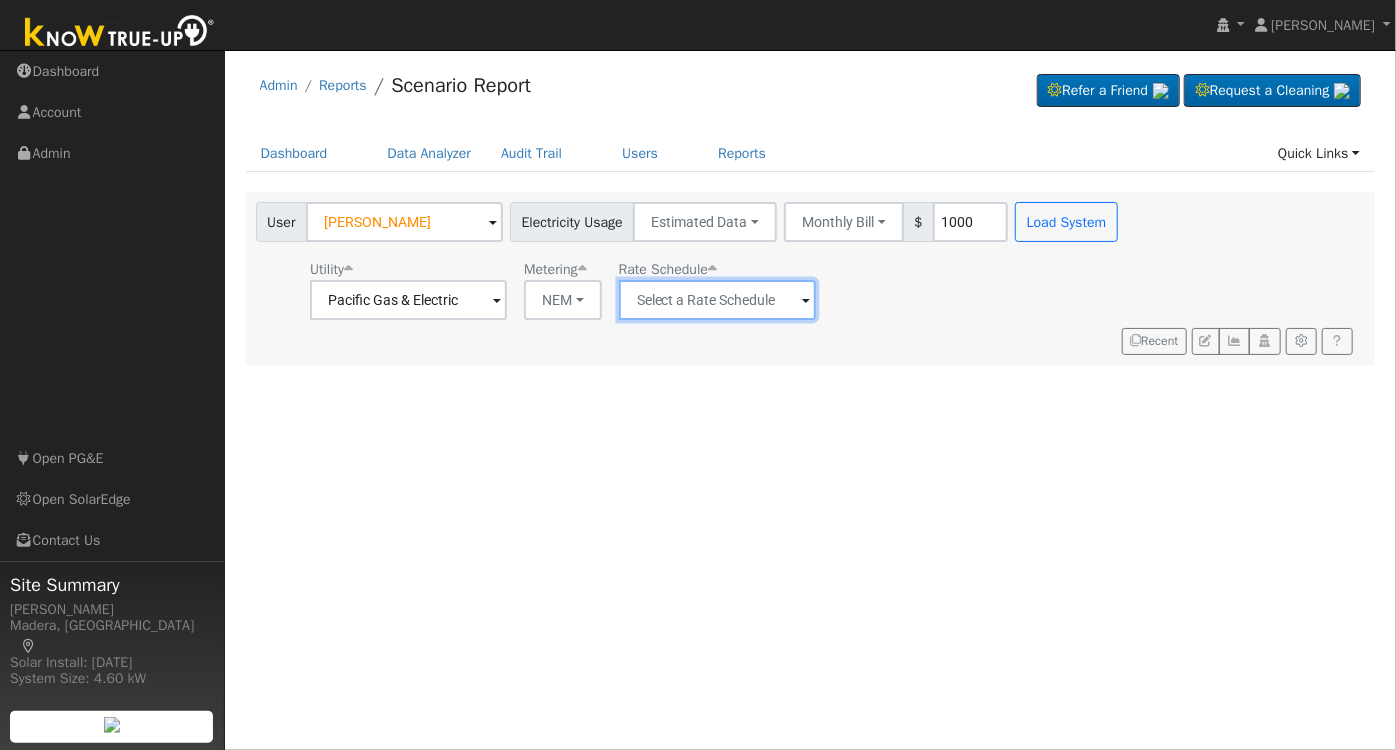 click at bounding box center [408, 300] 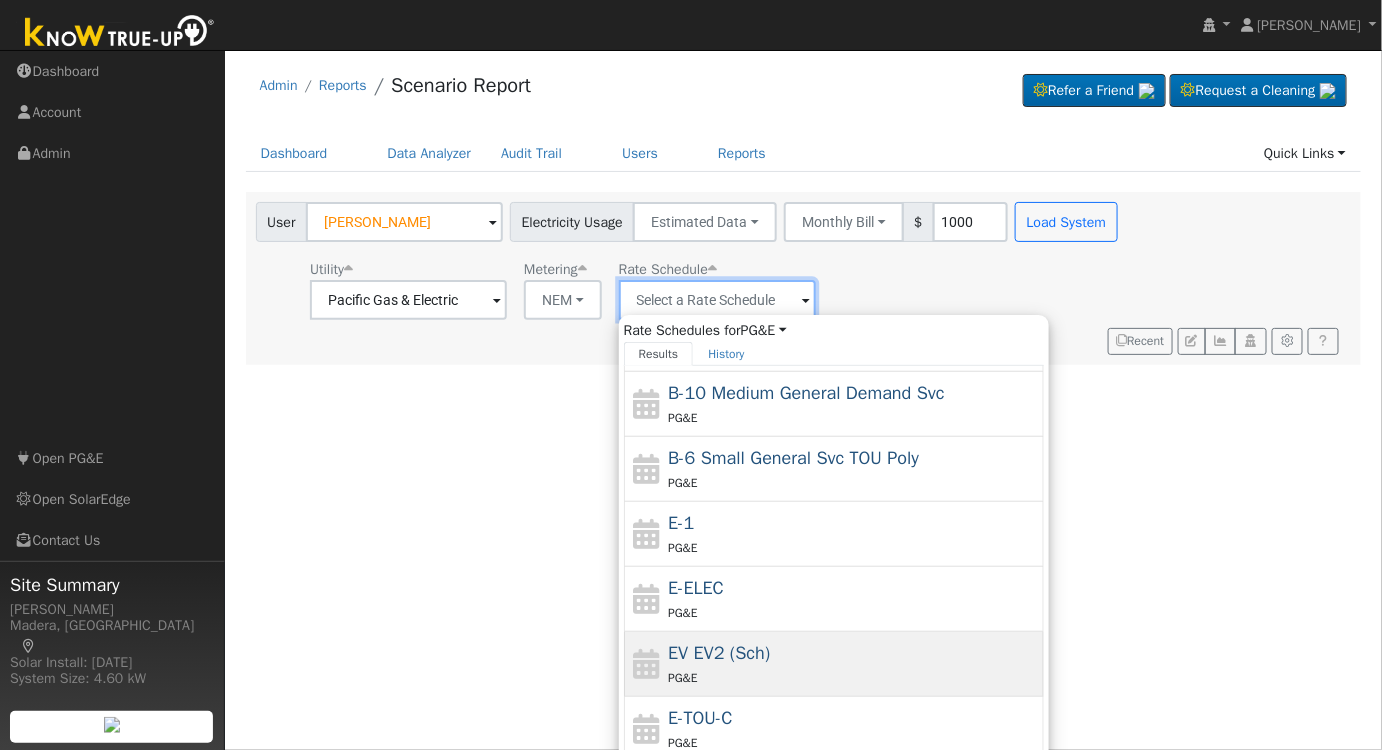 scroll, scrollTop: 216, scrollLeft: 0, axis: vertical 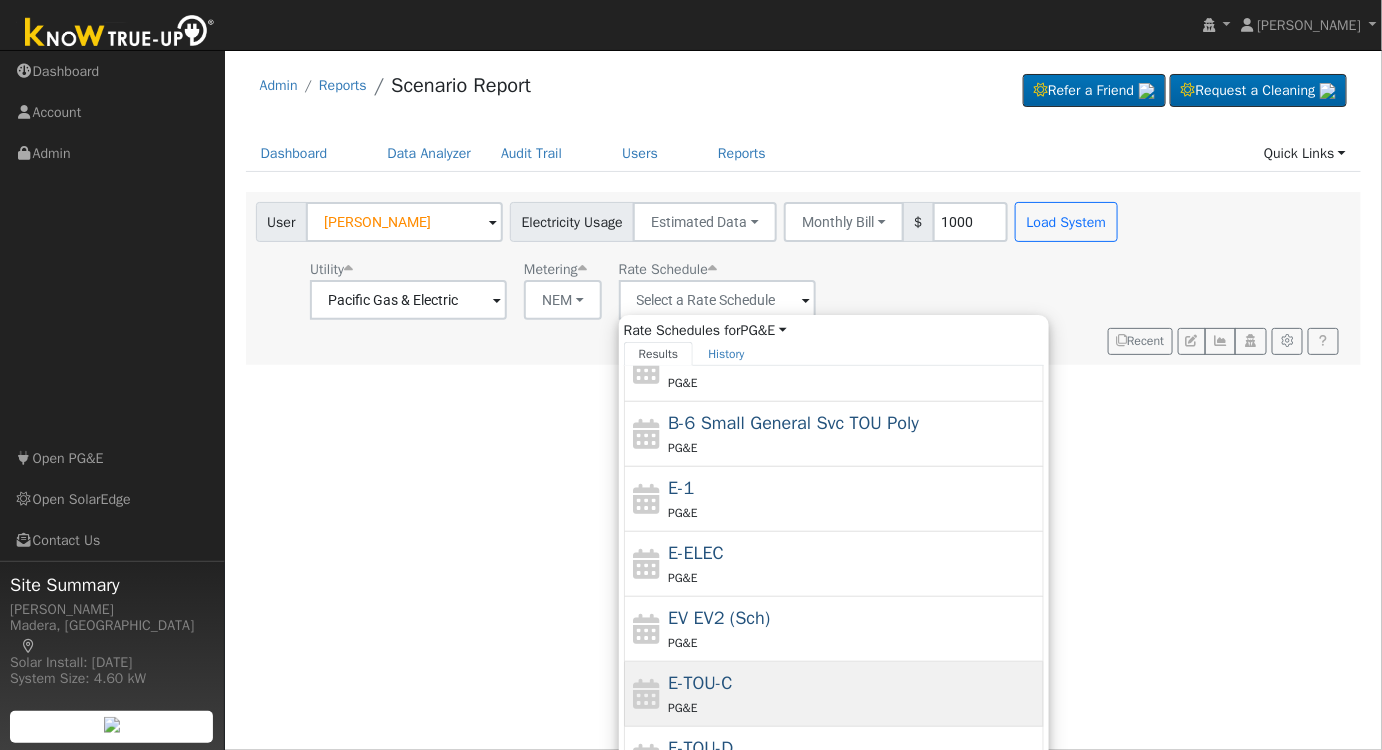 click on "E-TOU-C PG&E" at bounding box center [853, 694] 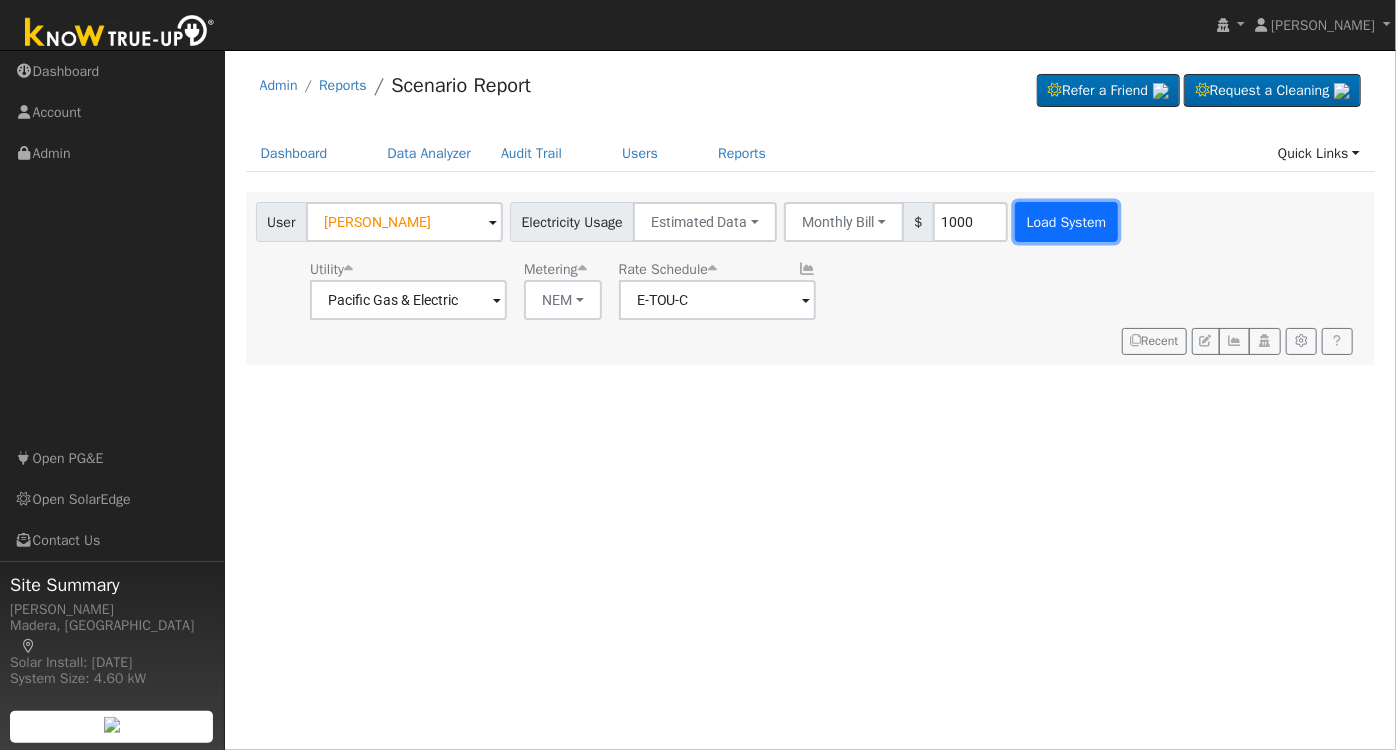 click on "Load System" at bounding box center (1066, 222) 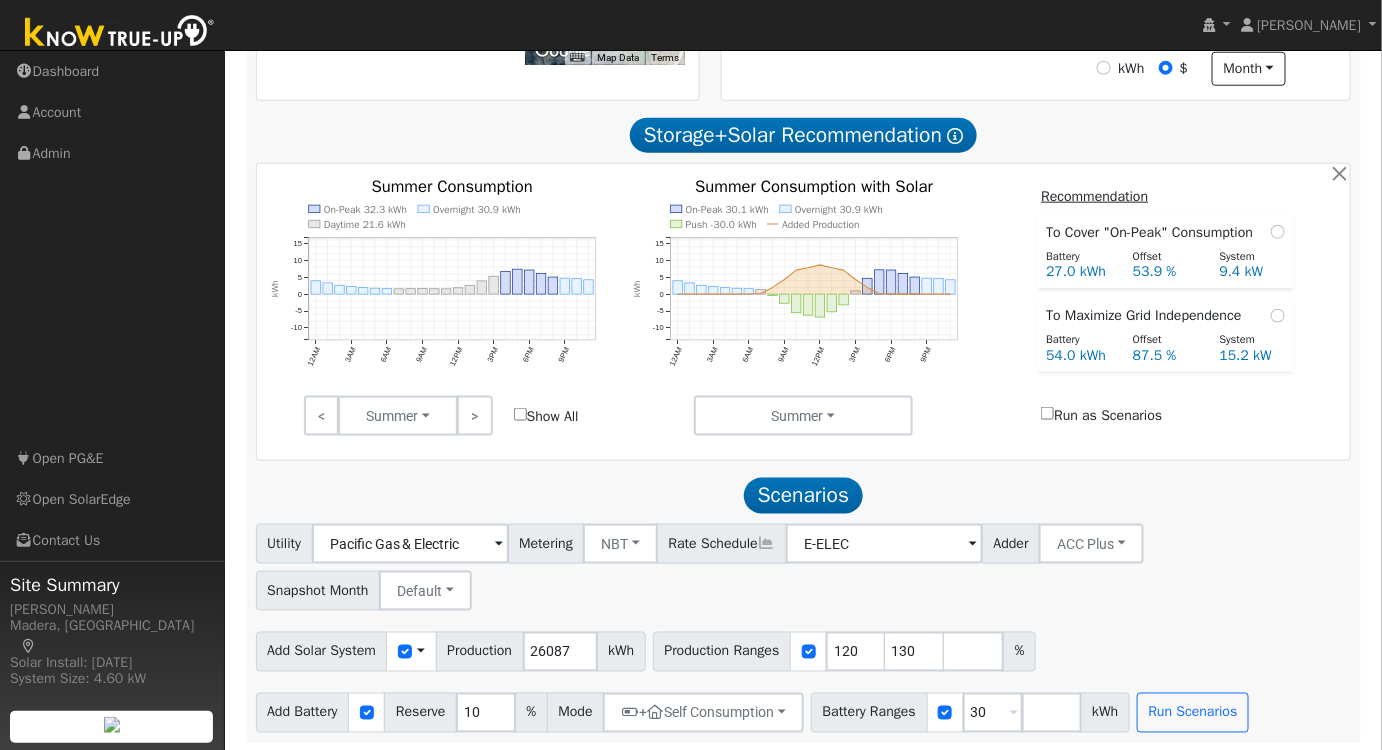 scroll, scrollTop: 647, scrollLeft: 0, axis: vertical 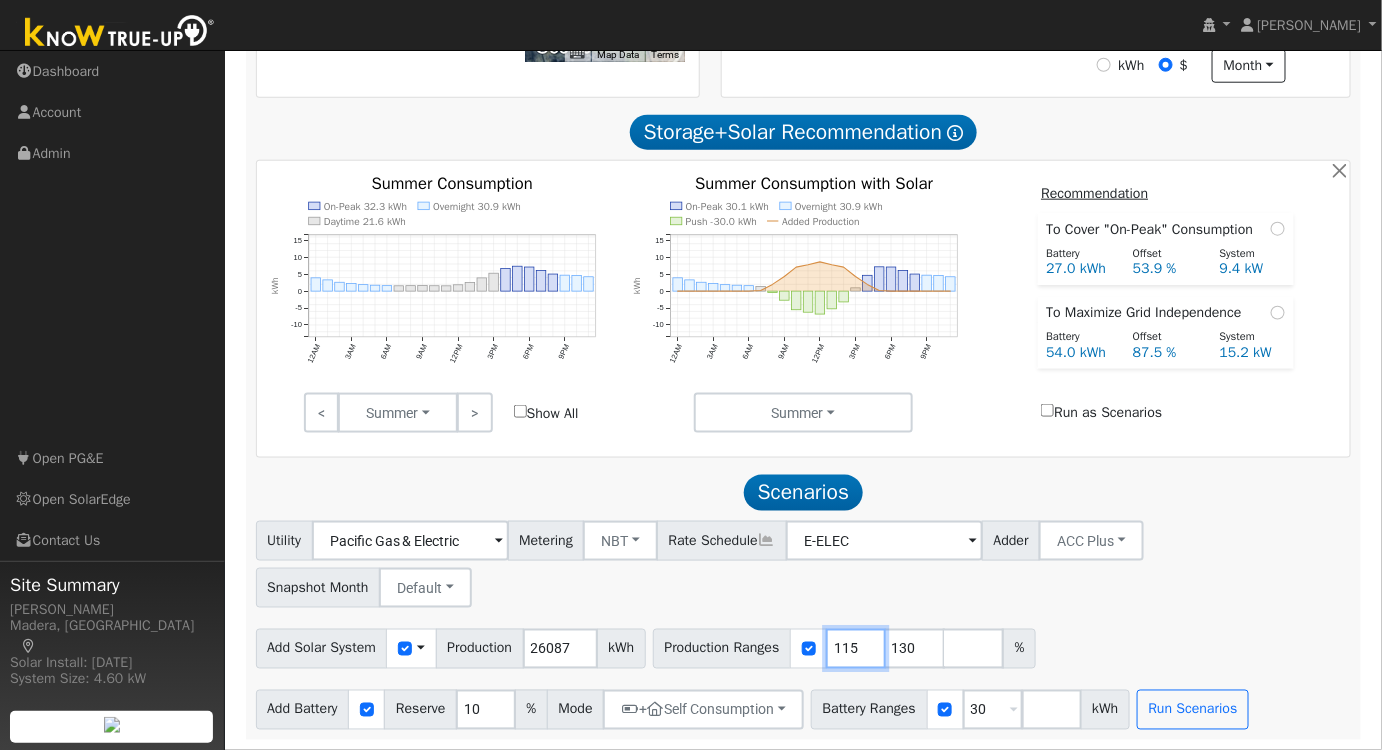 drag, startPoint x: 866, startPoint y: 652, endPoint x: 813, endPoint y: 653, distance: 53.009434 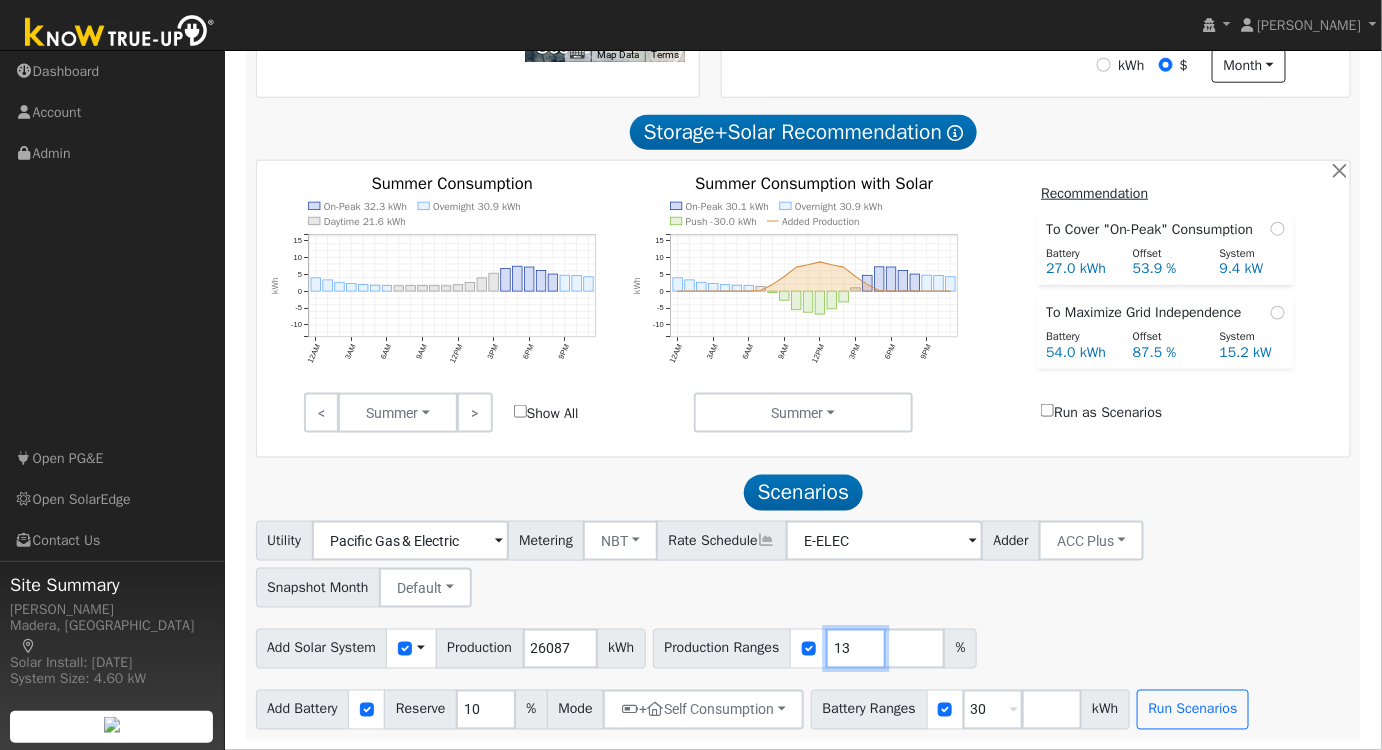type on "1" 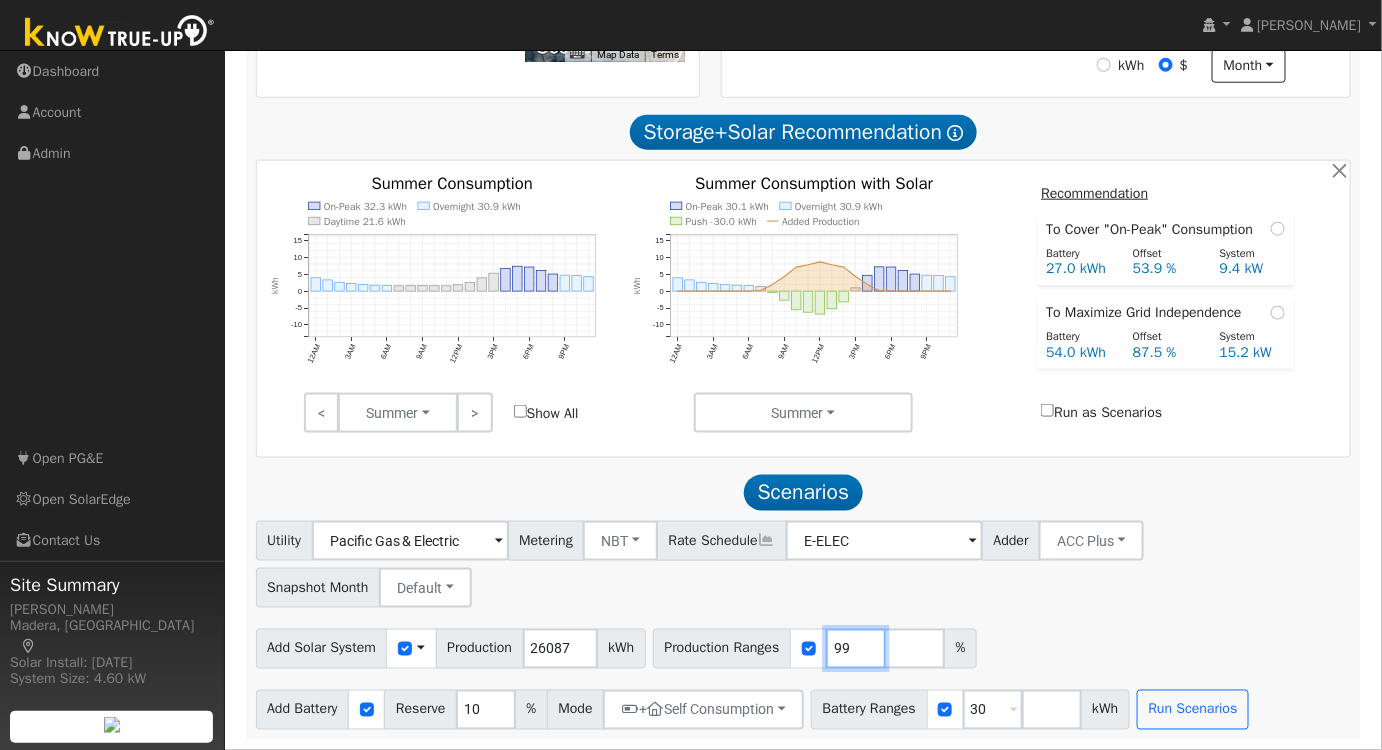 type on "99" 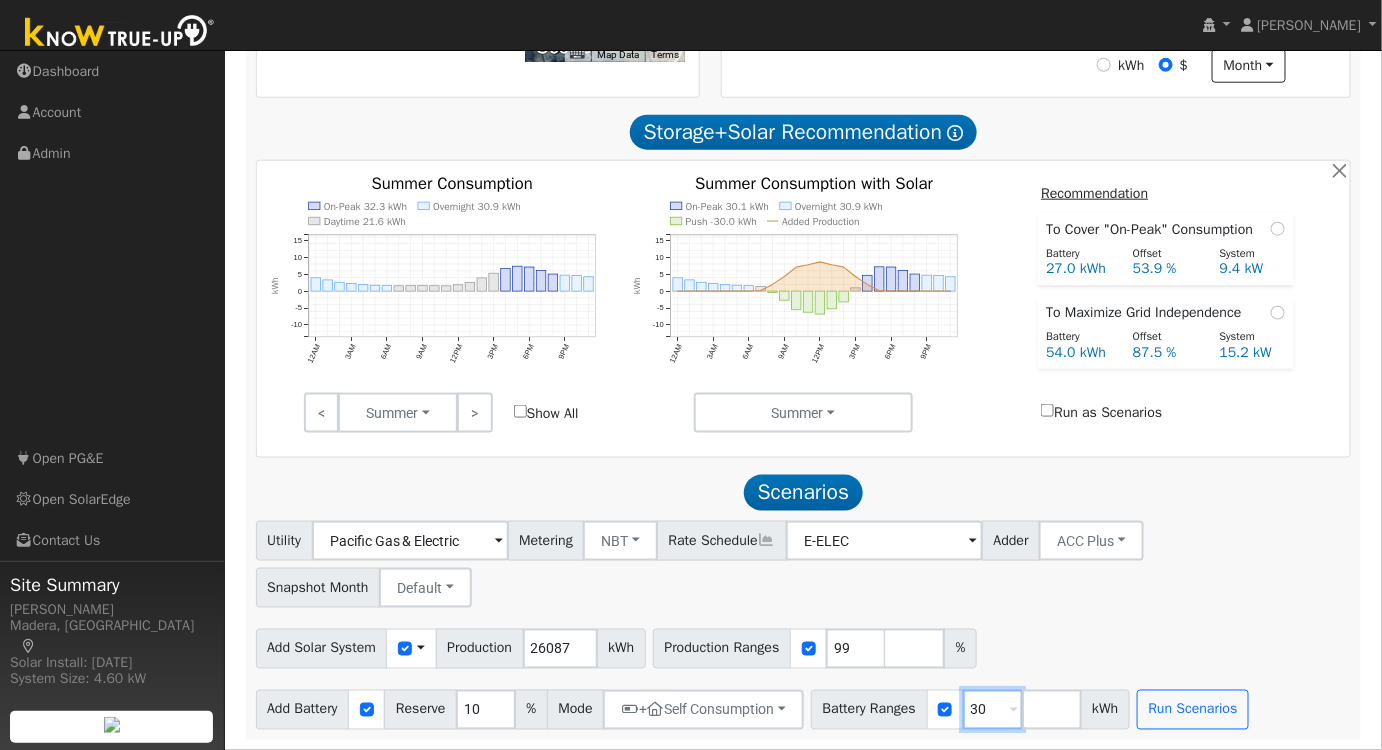 drag, startPoint x: 997, startPoint y: 707, endPoint x: 839, endPoint y: 694, distance: 158.5339 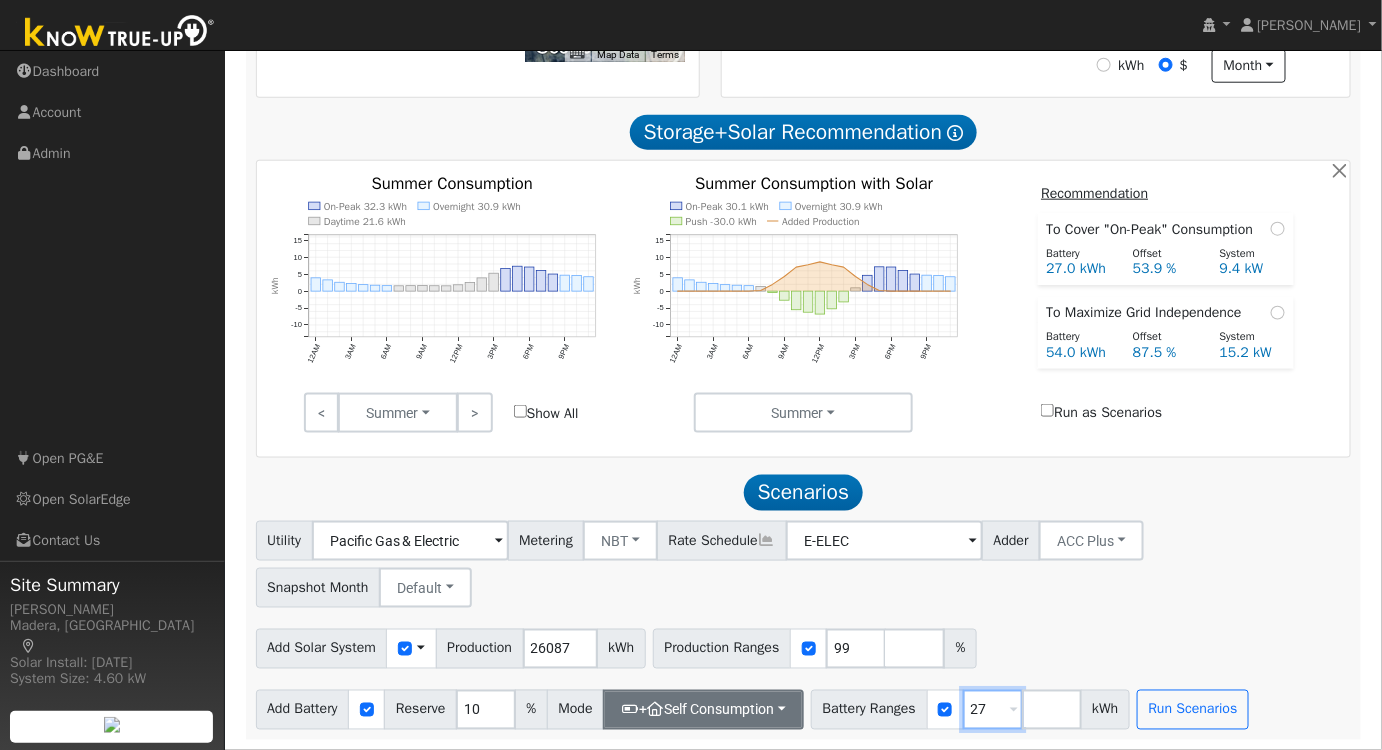 type on "27" 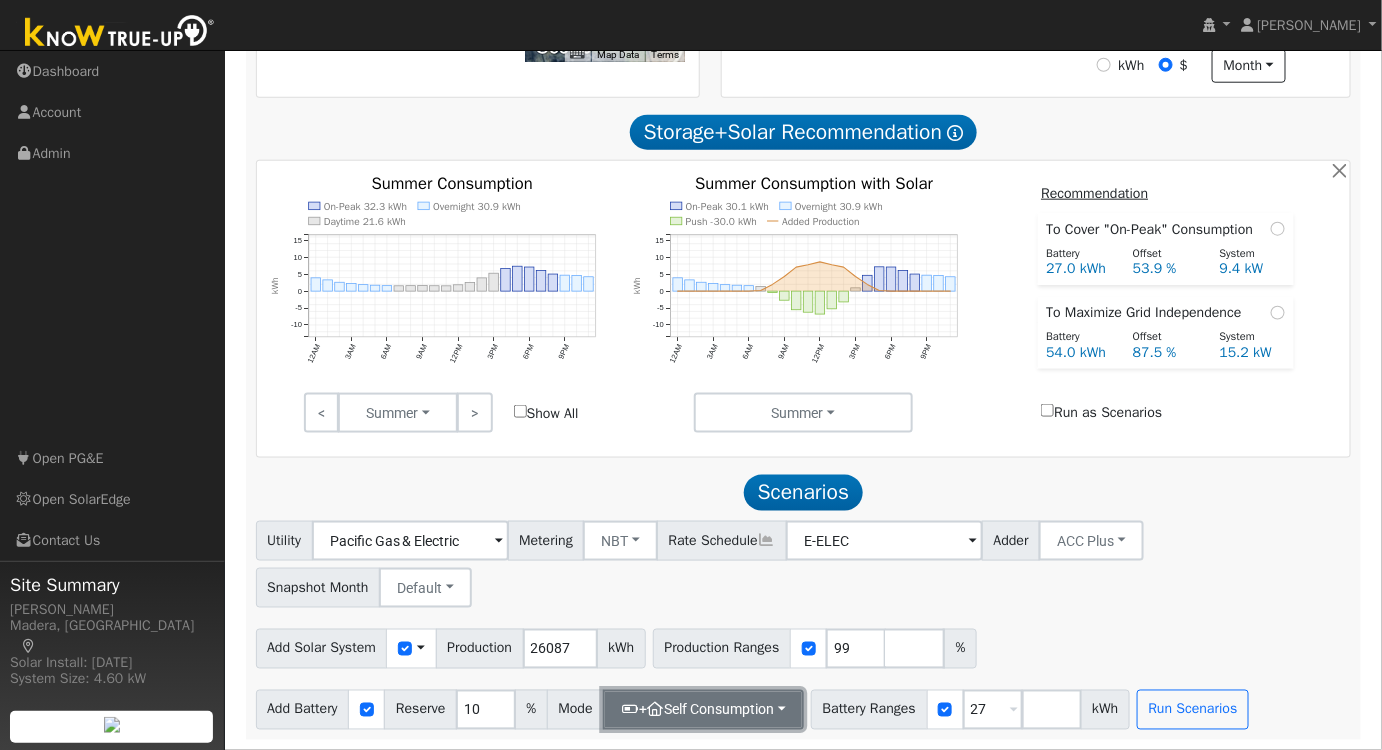 click on "+  Self Consumption" at bounding box center [703, 710] 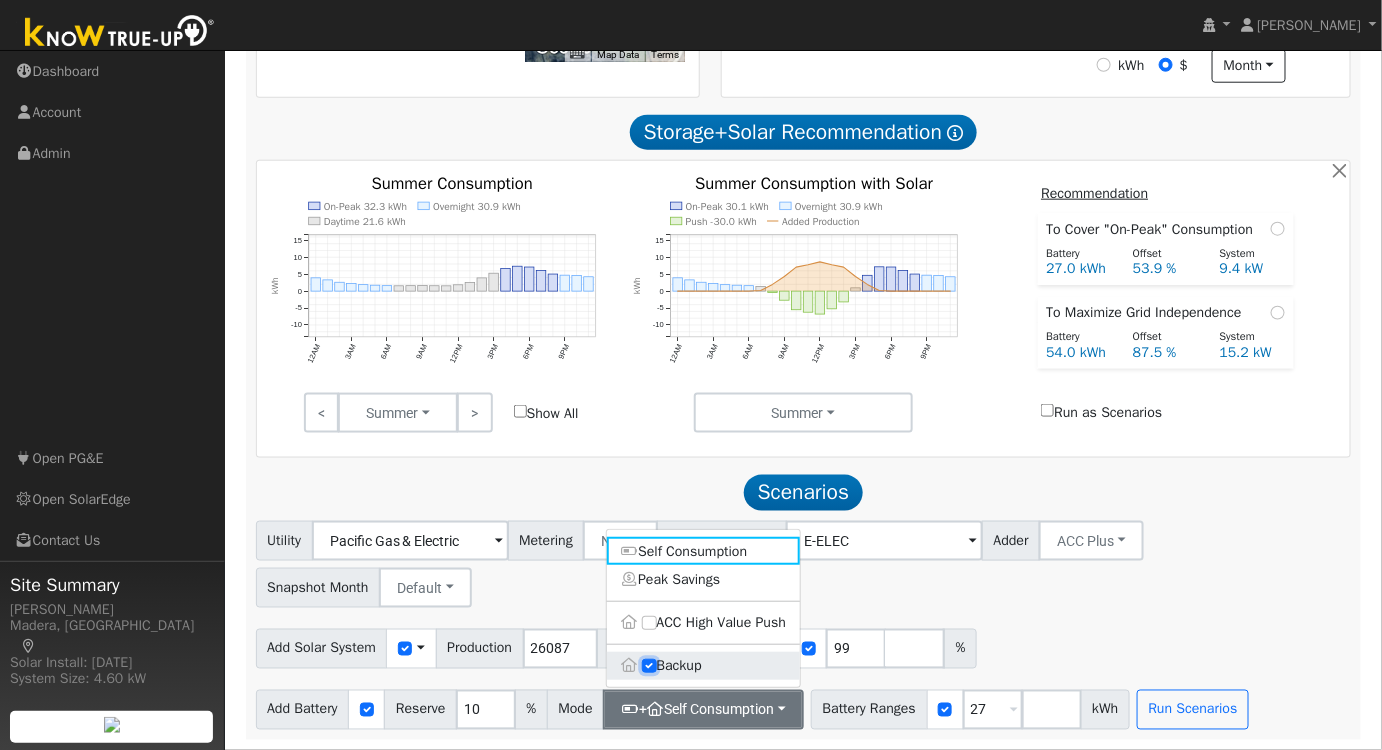 click on "Backup" at bounding box center [649, 666] 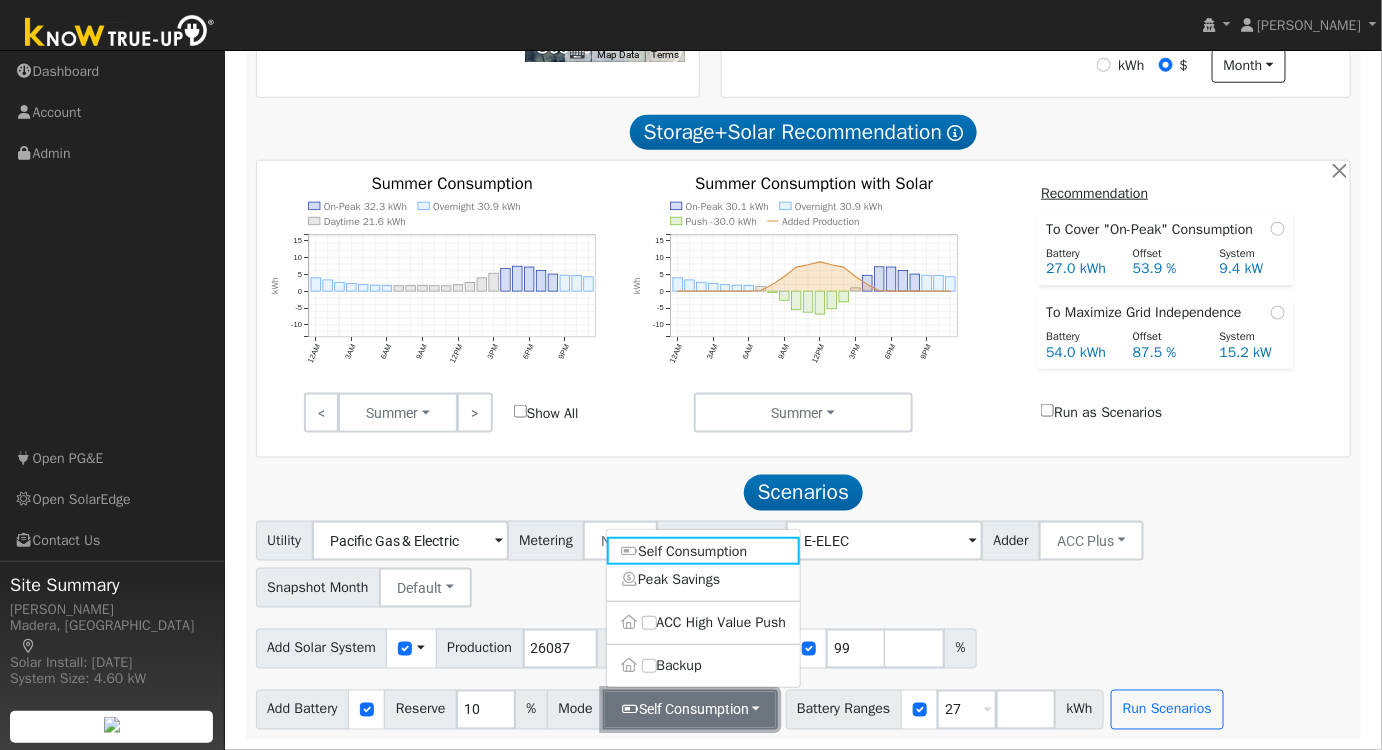 click on "Self Consumption" at bounding box center (690, 710) 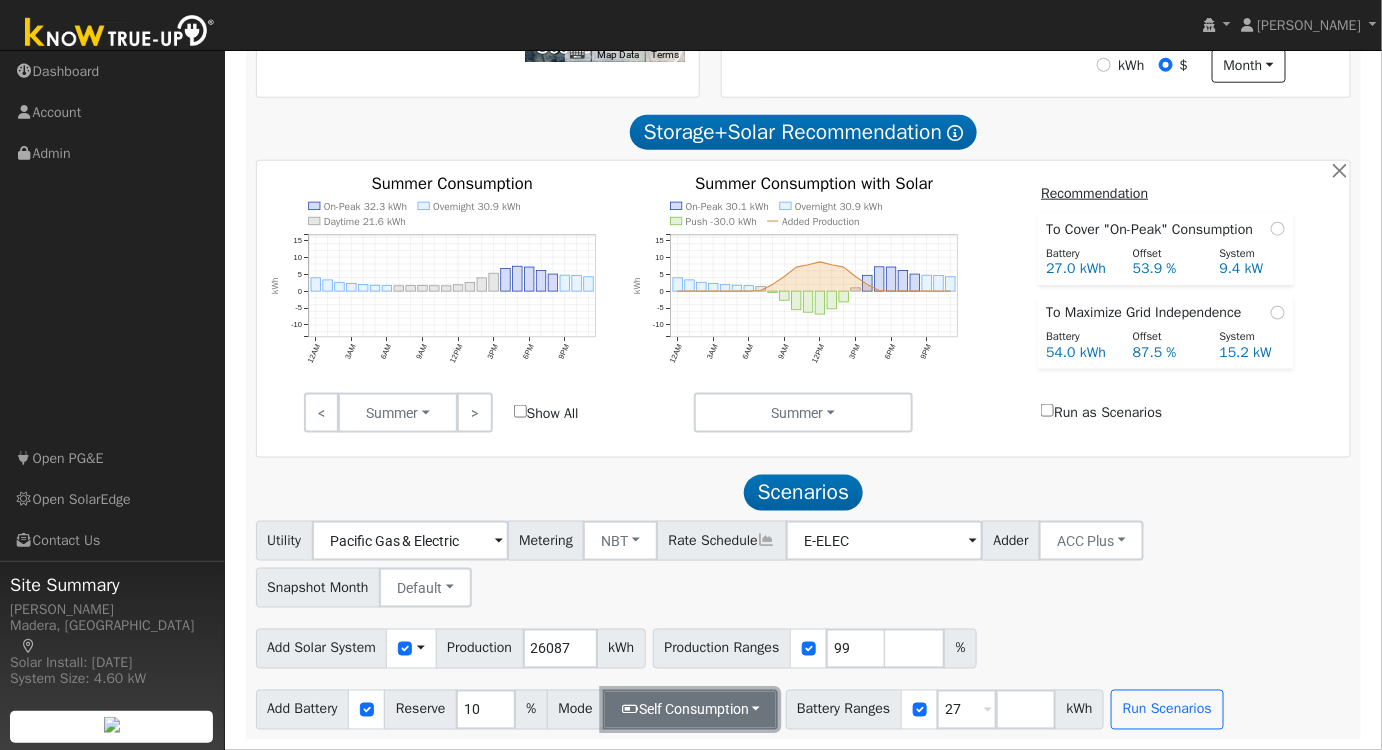 click on "Self Consumption" at bounding box center (690, 710) 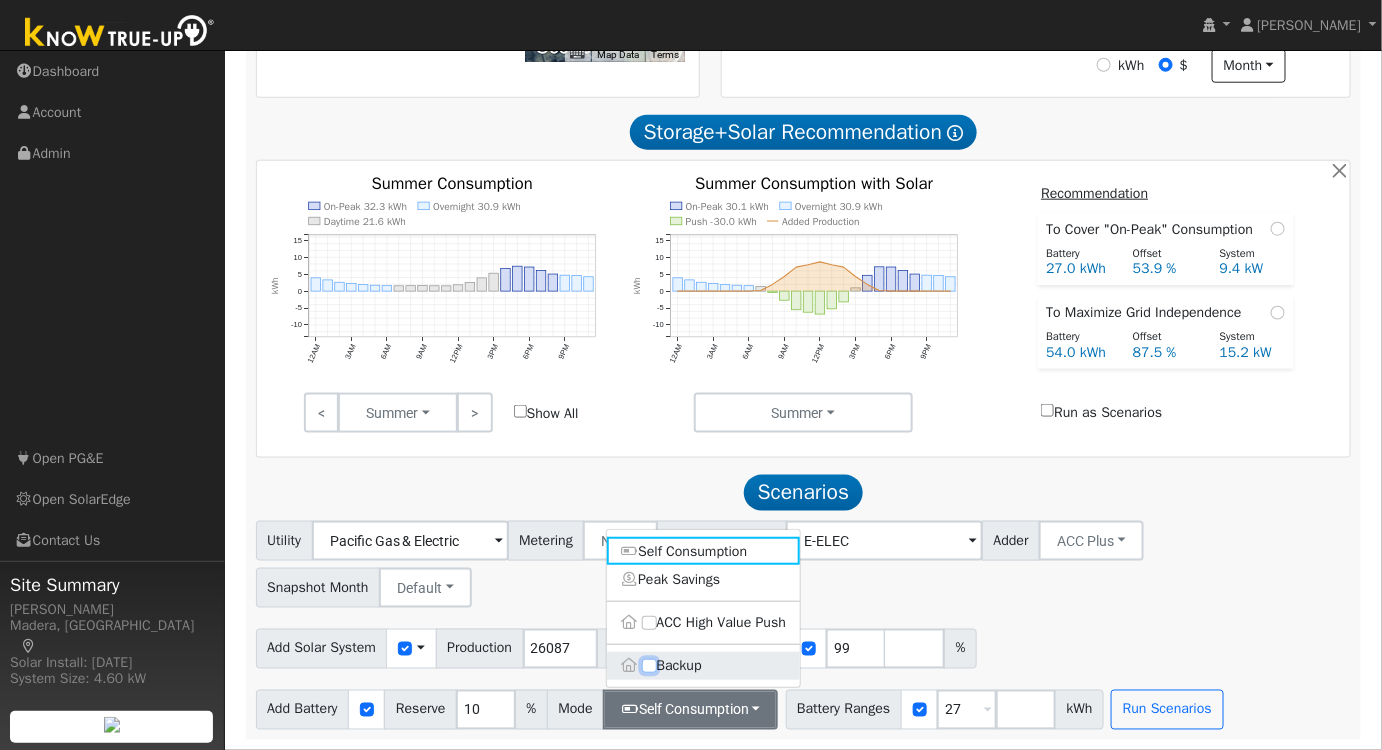 click on "Backup" at bounding box center (649, 666) 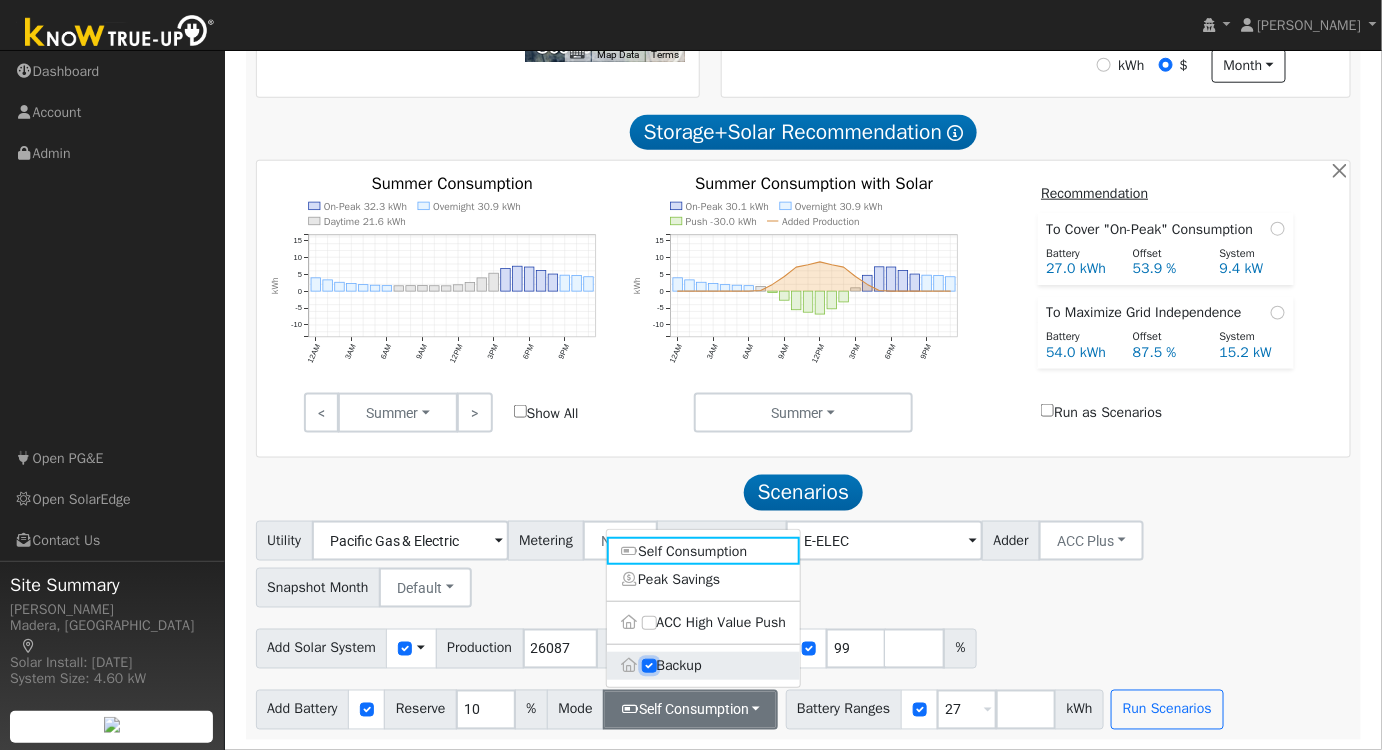 type on "20" 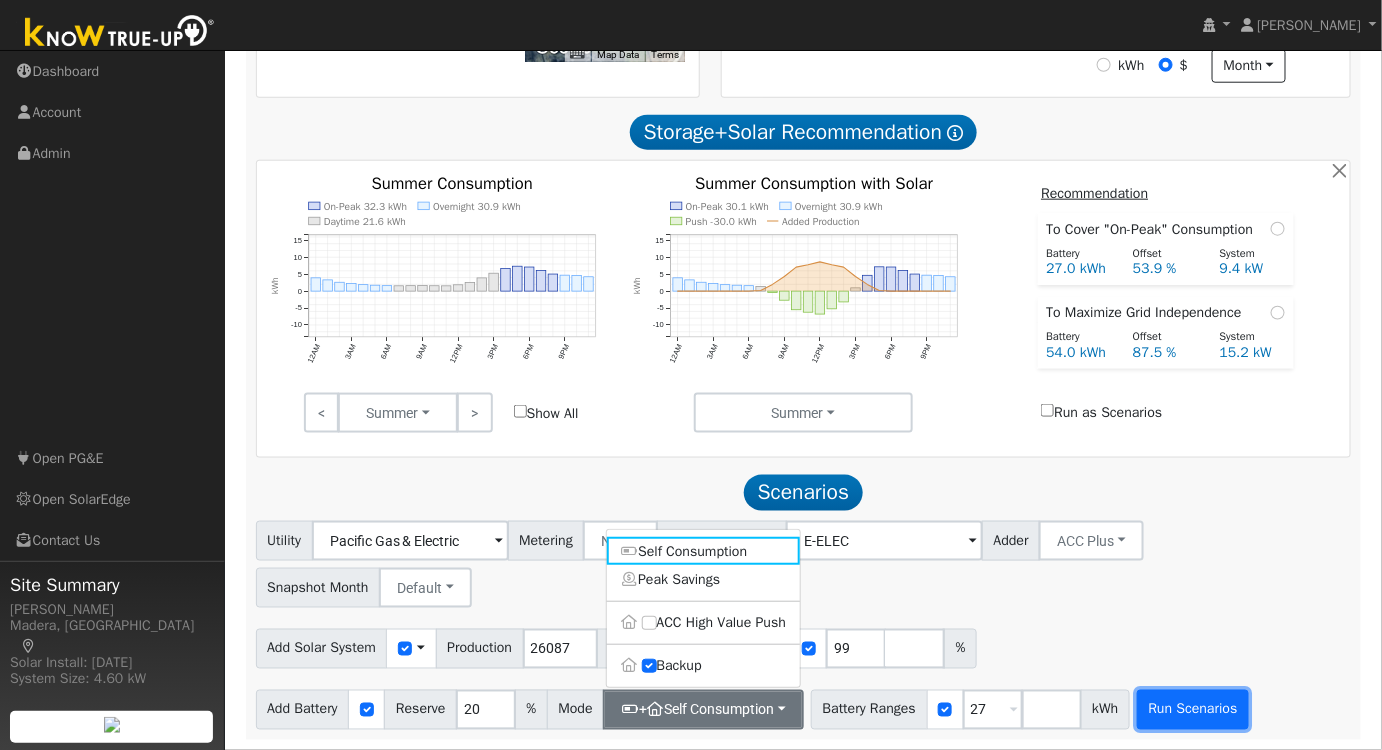 click on "Run Scenarios" at bounding box center (1193, 710) 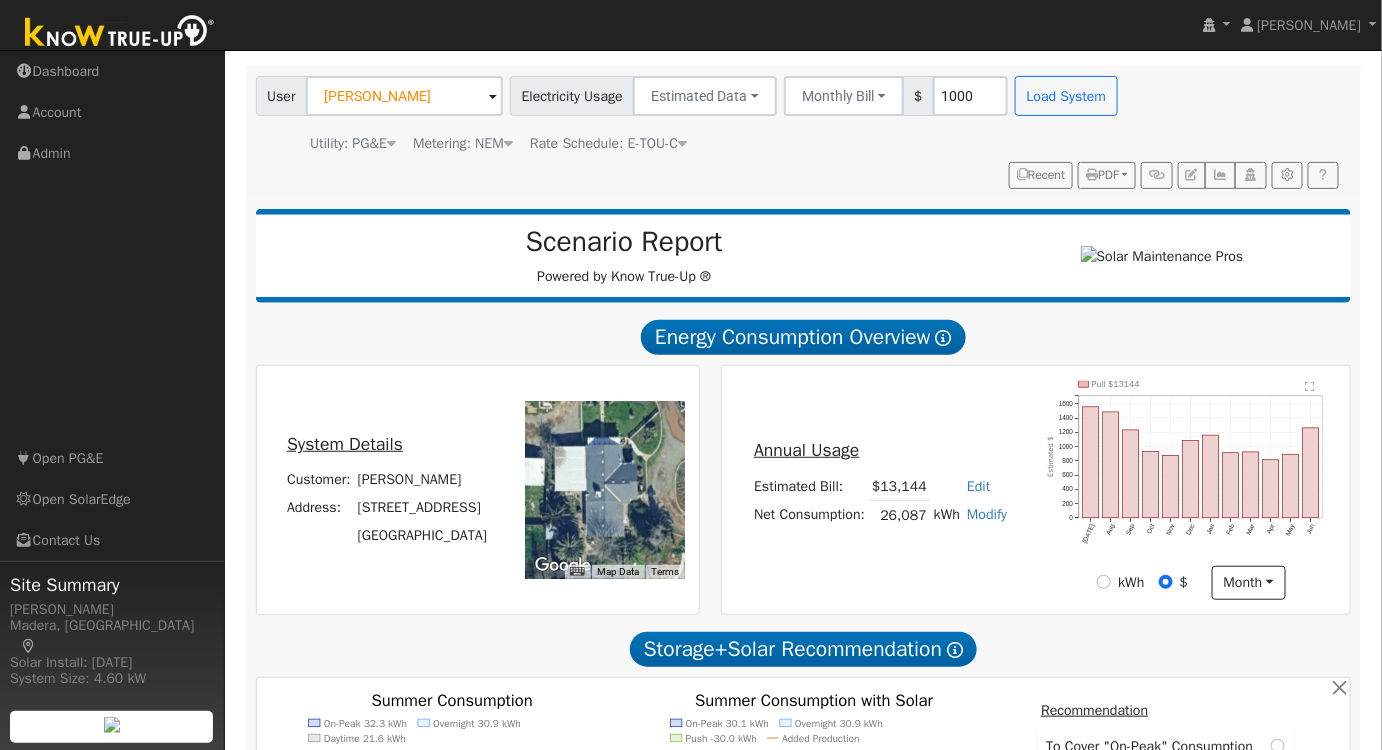 scroll, scrollTop: 60, scrollLeft: 0, axis: vertical 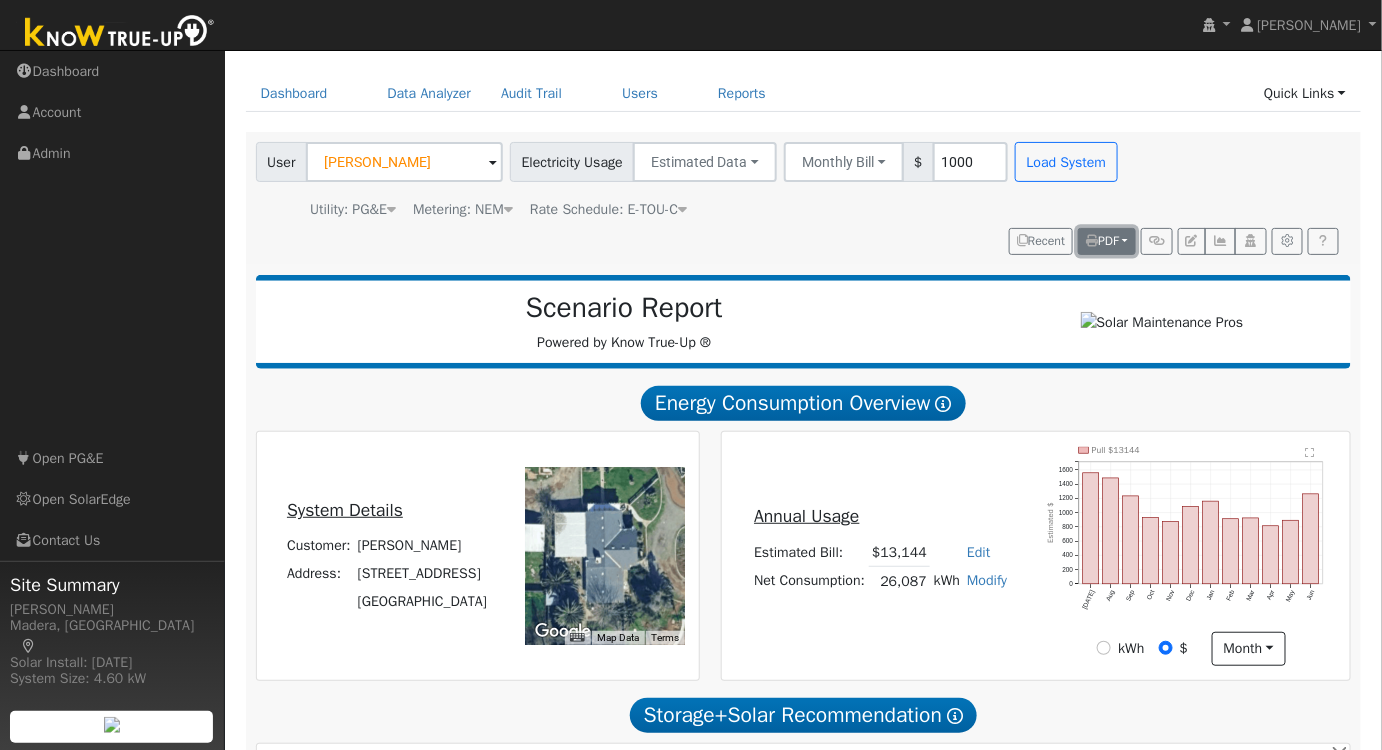 click at bounding box center (1092, 241) 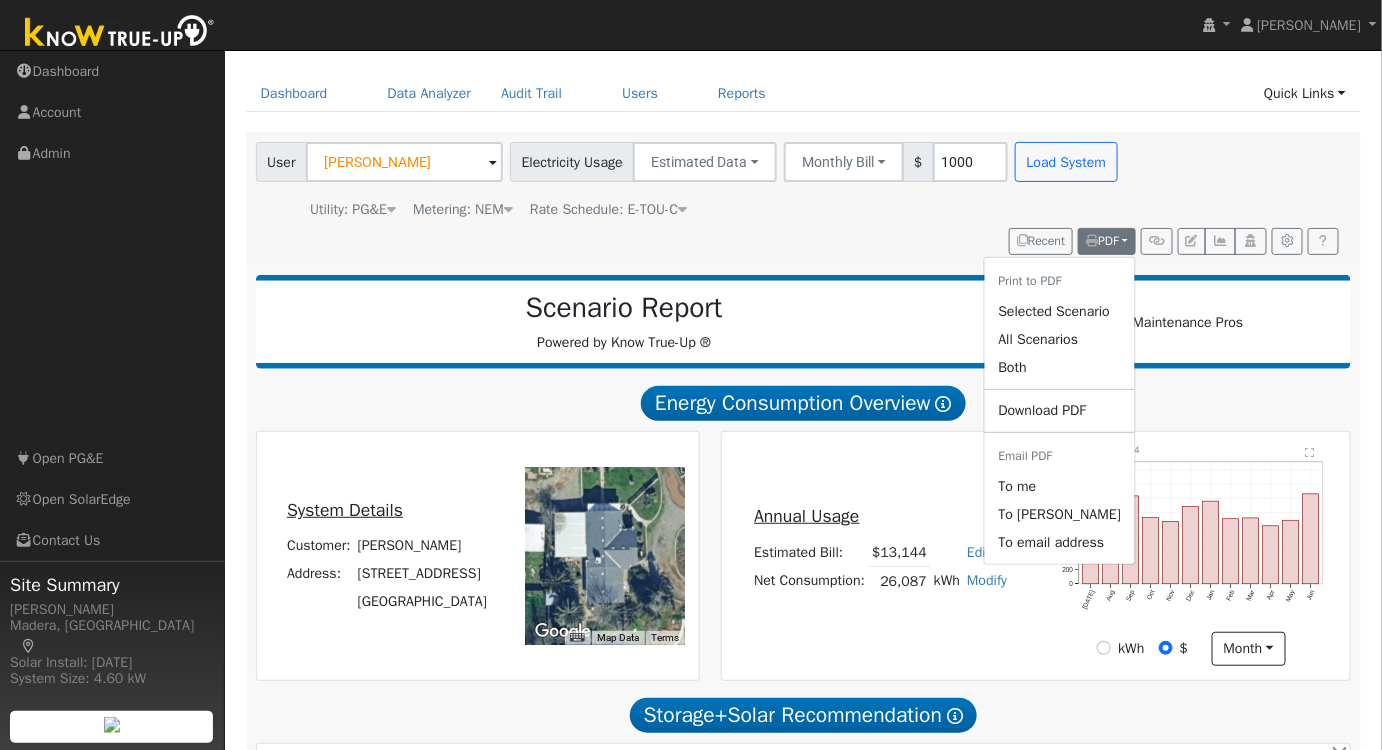 click on "Selected Scenario" at bounding box center (1059, 311) 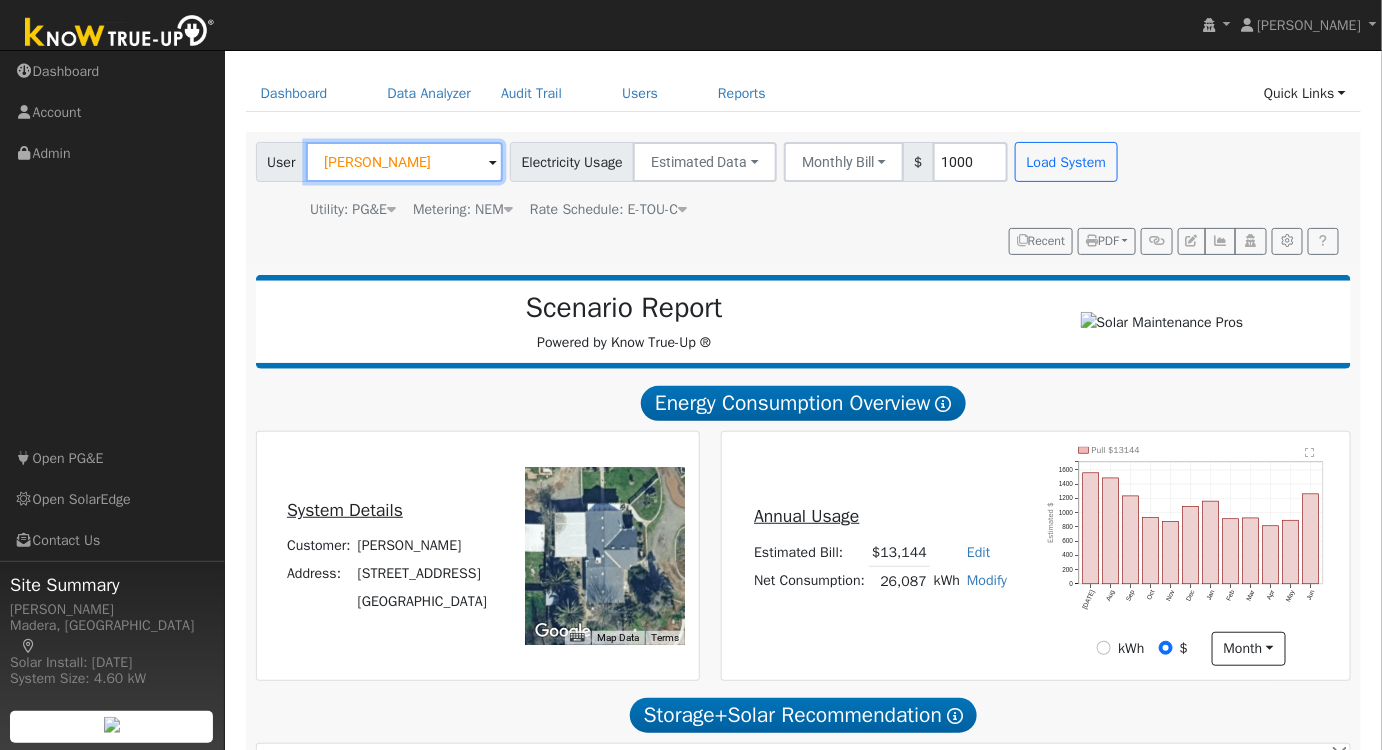 click on "Jesse Singh" at bounding box center (404, 162) 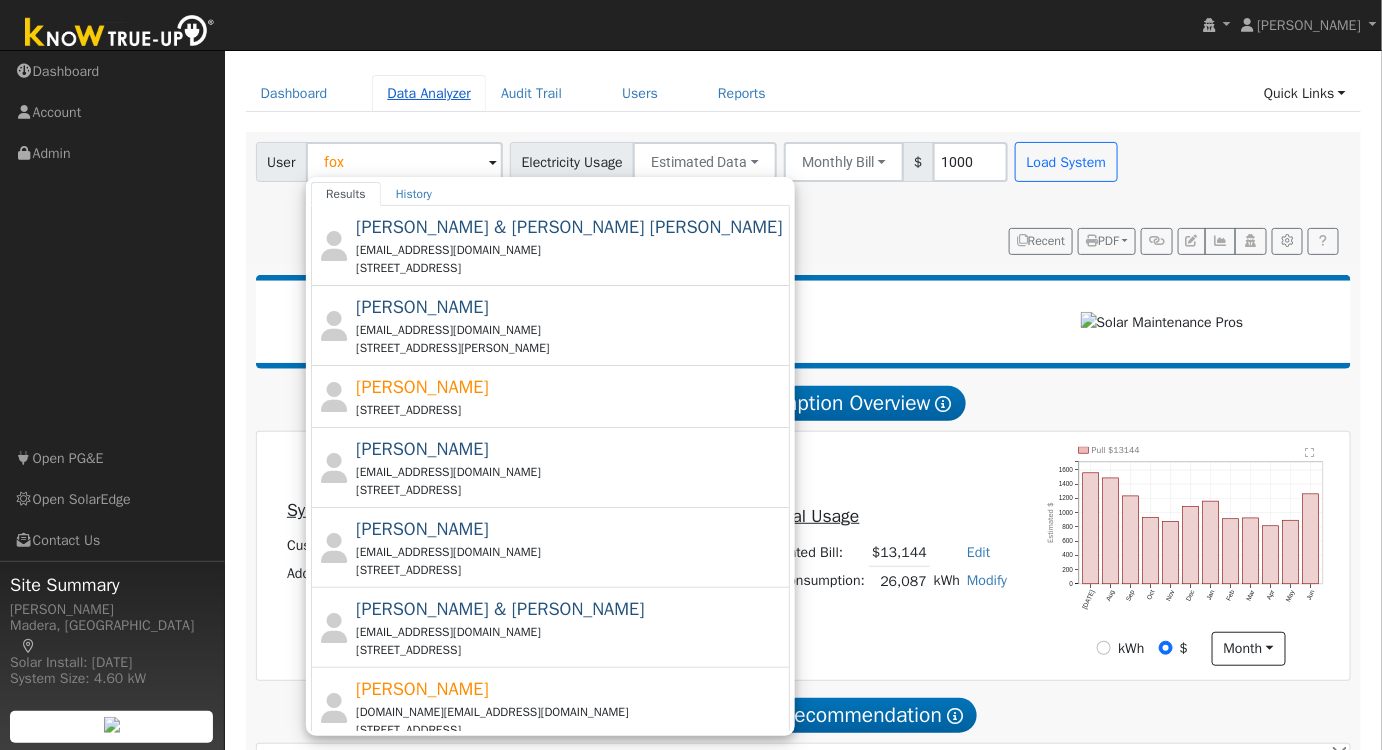 click on "Data Analyzer" at bounding box center (429, 93) 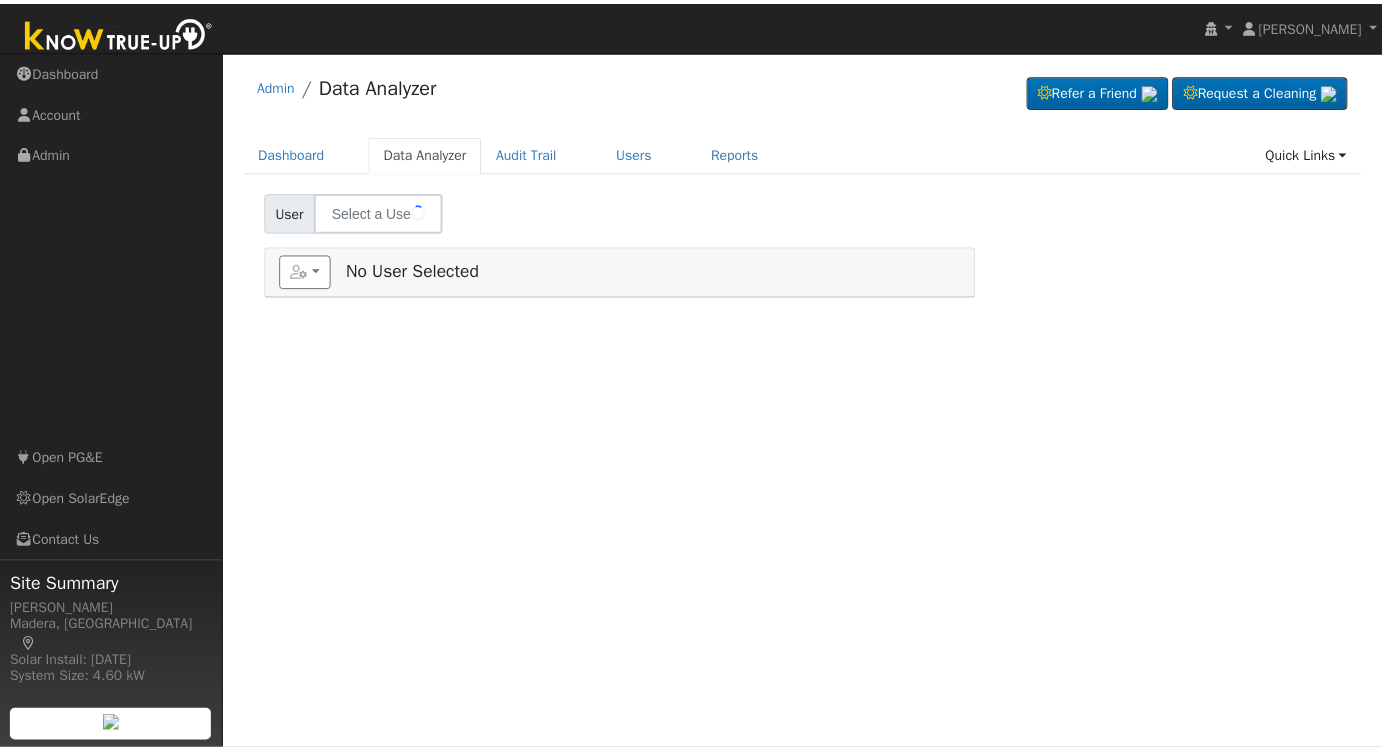 scroll, scrollTop: 0, scrollLeft: 0, axis: both 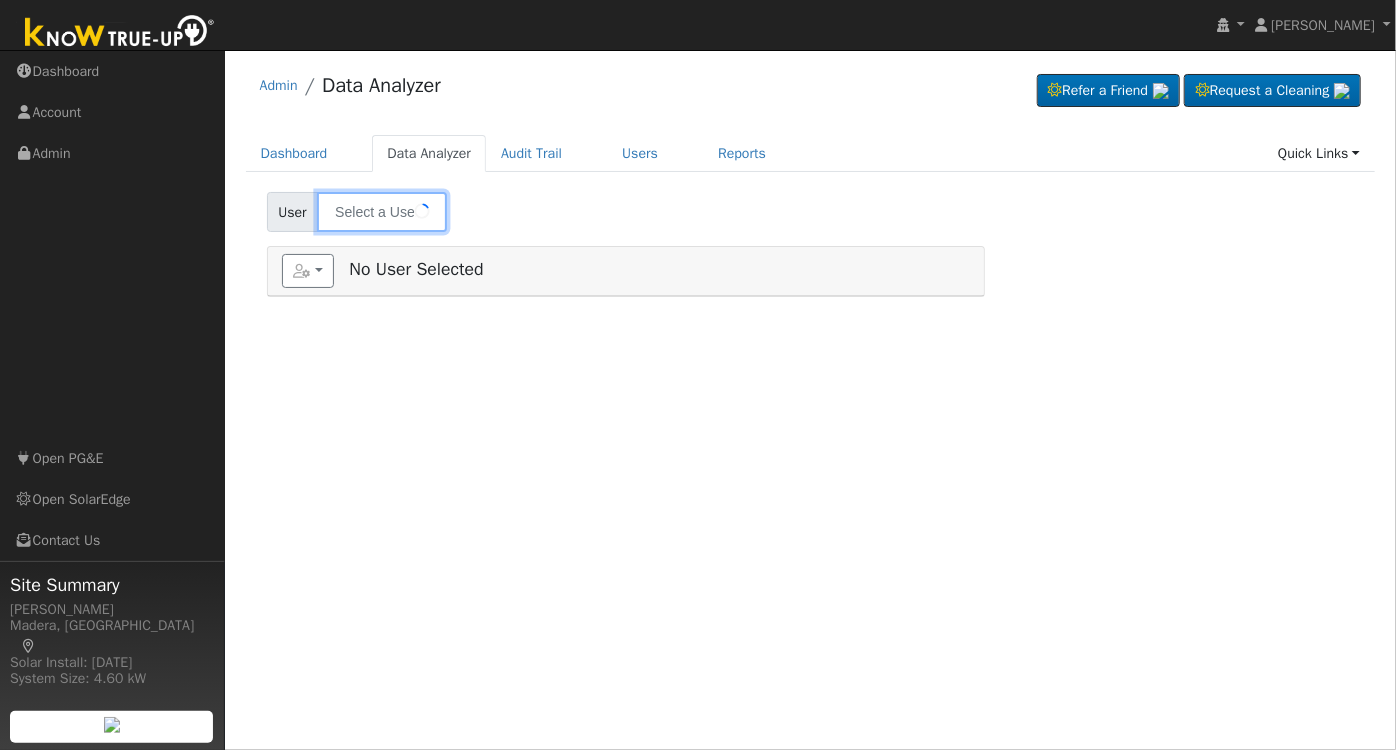 click at bounding box center (382, 212) 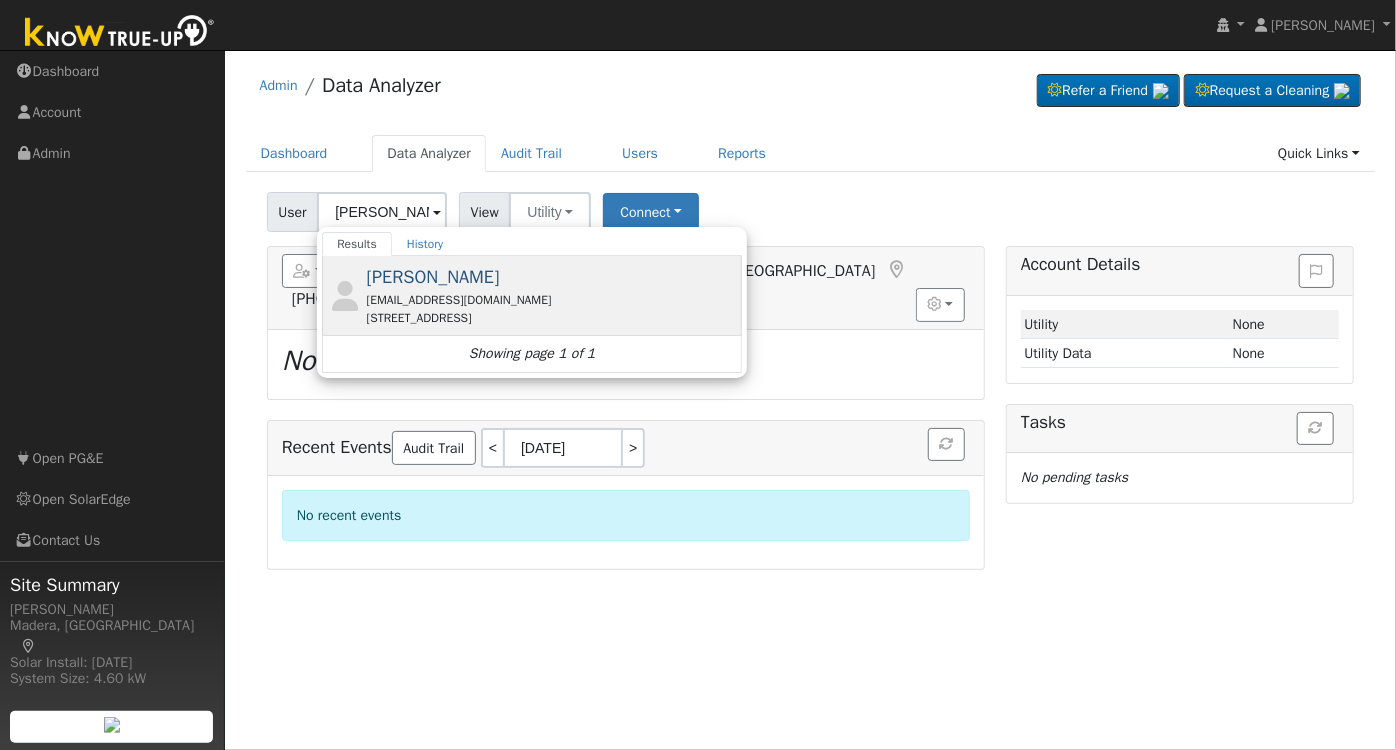 click on "[PERSON_NAME] [EMAIL_ADDRESS][DOMAIN_NAME] [STREET_ADDRESS]" at bounding box center (552, 295) 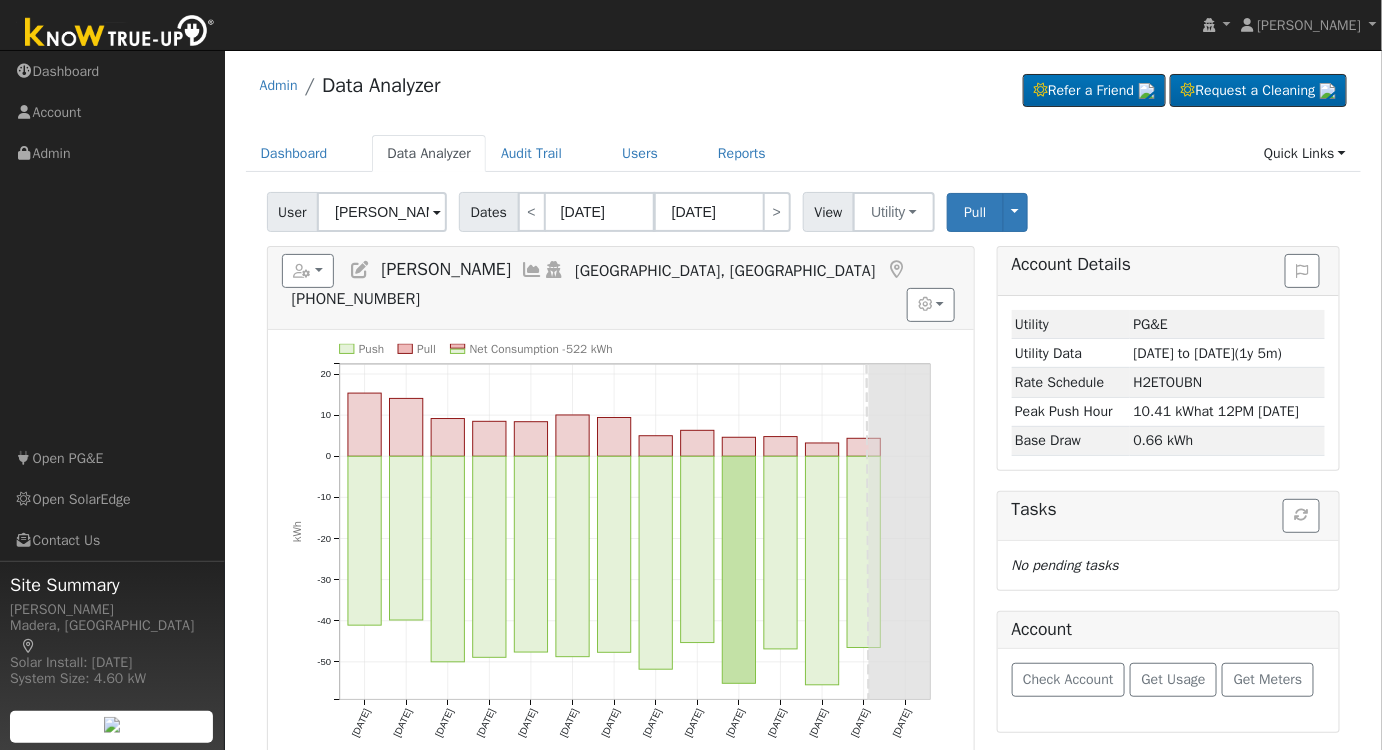 click at bounding box center [532, 270] 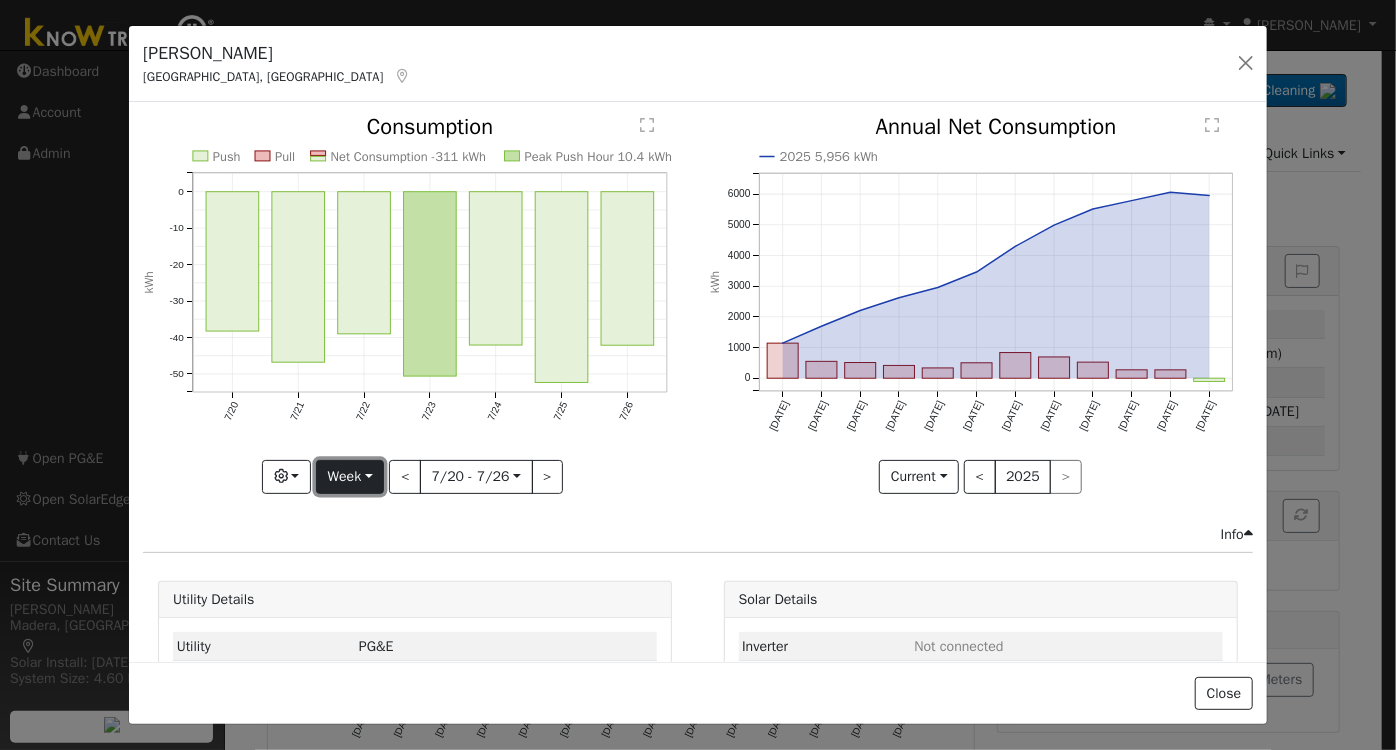 click on "Week" at bounding box center [350, 477] 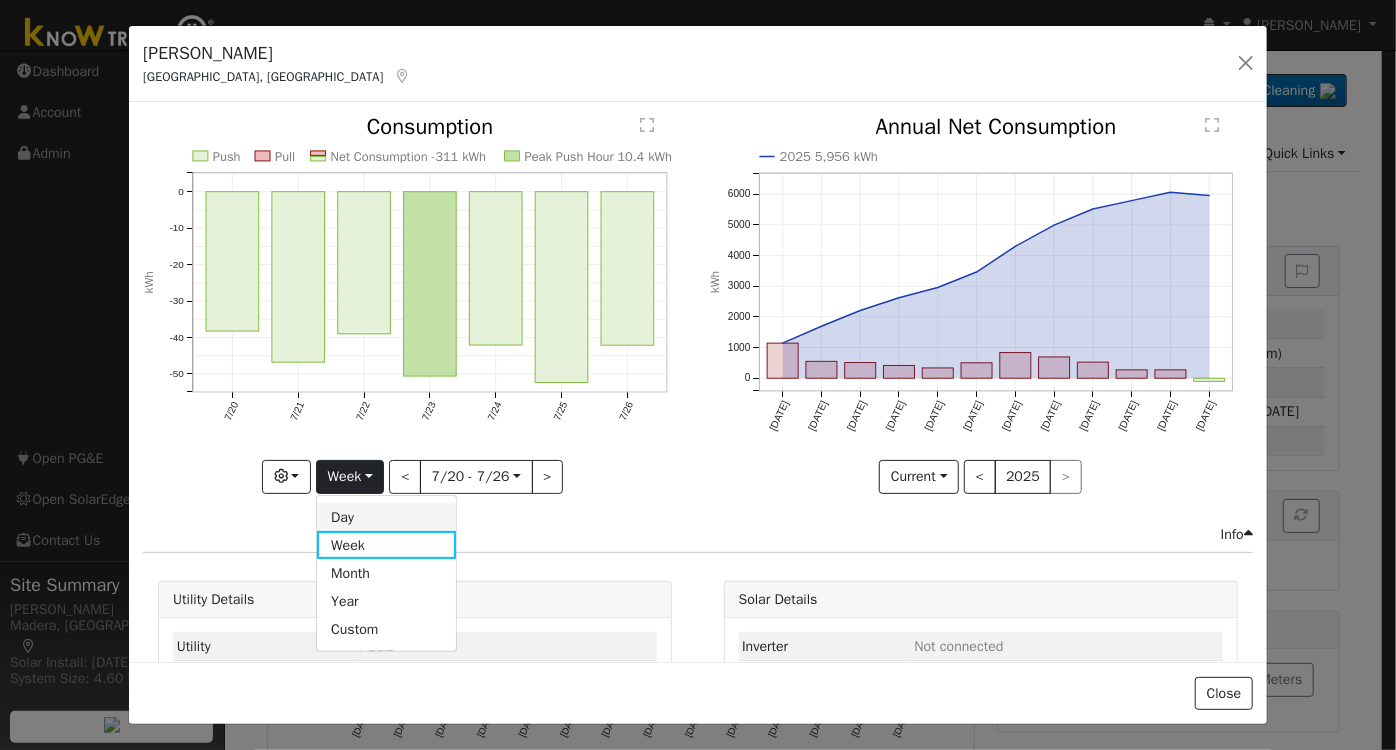 click on "Day" at bounding box center [386, 517] 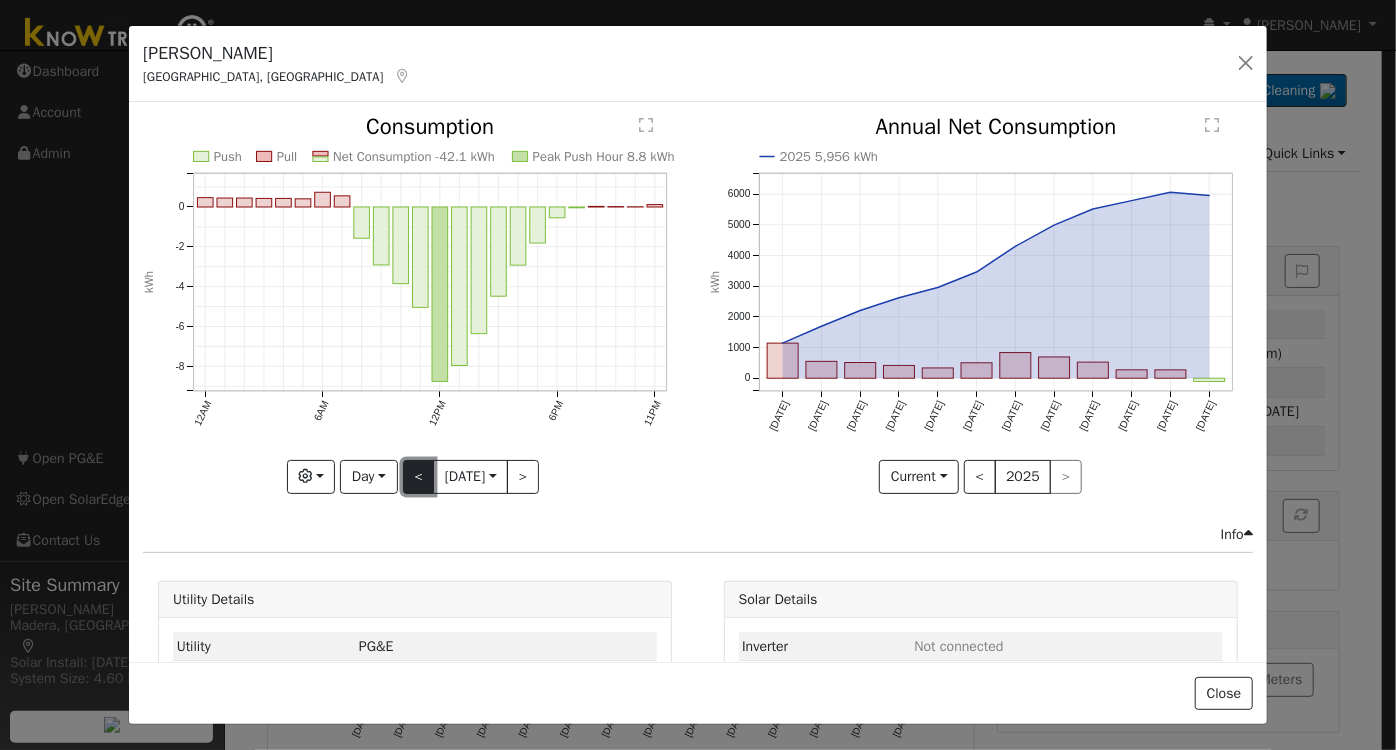 click on "<" at bounding box center (419, 477) 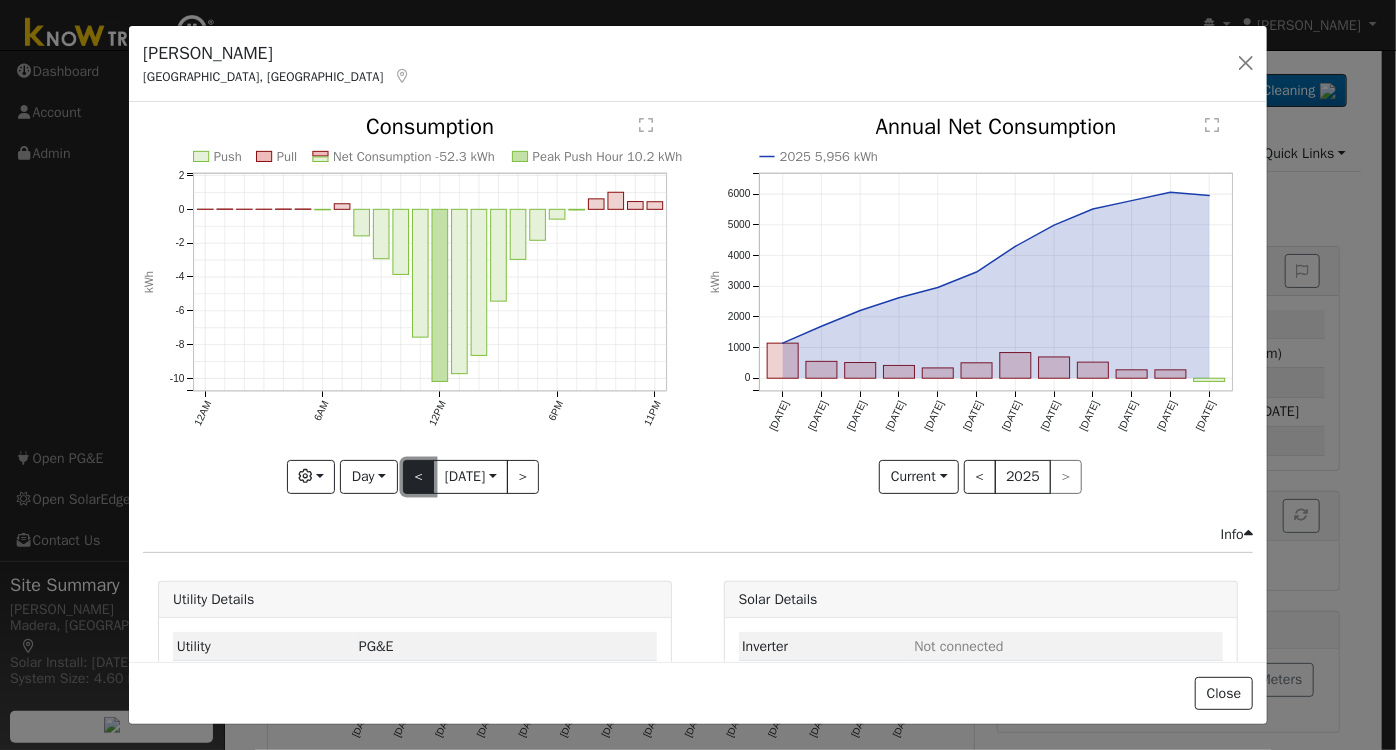 click on "<" at bounding box center (419, 477) 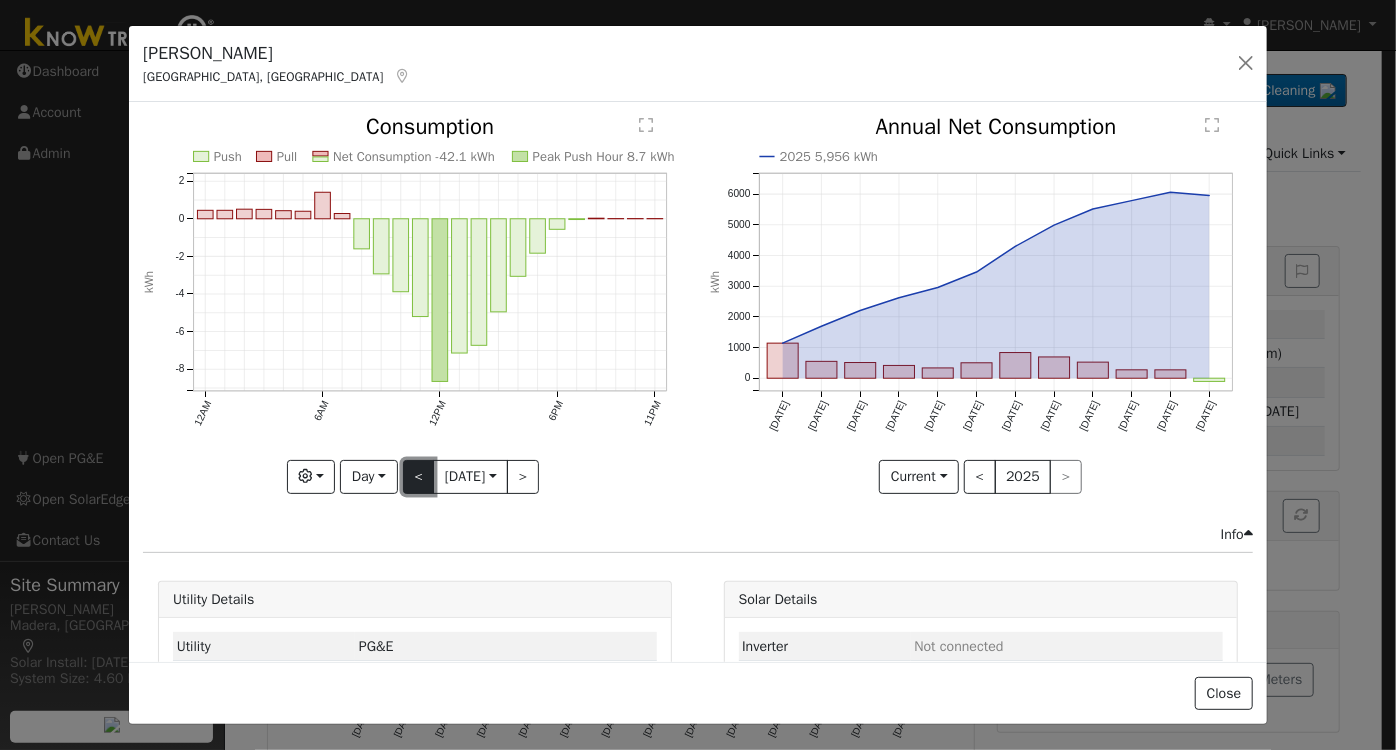 click on "<" at bounding box center (419, 477) 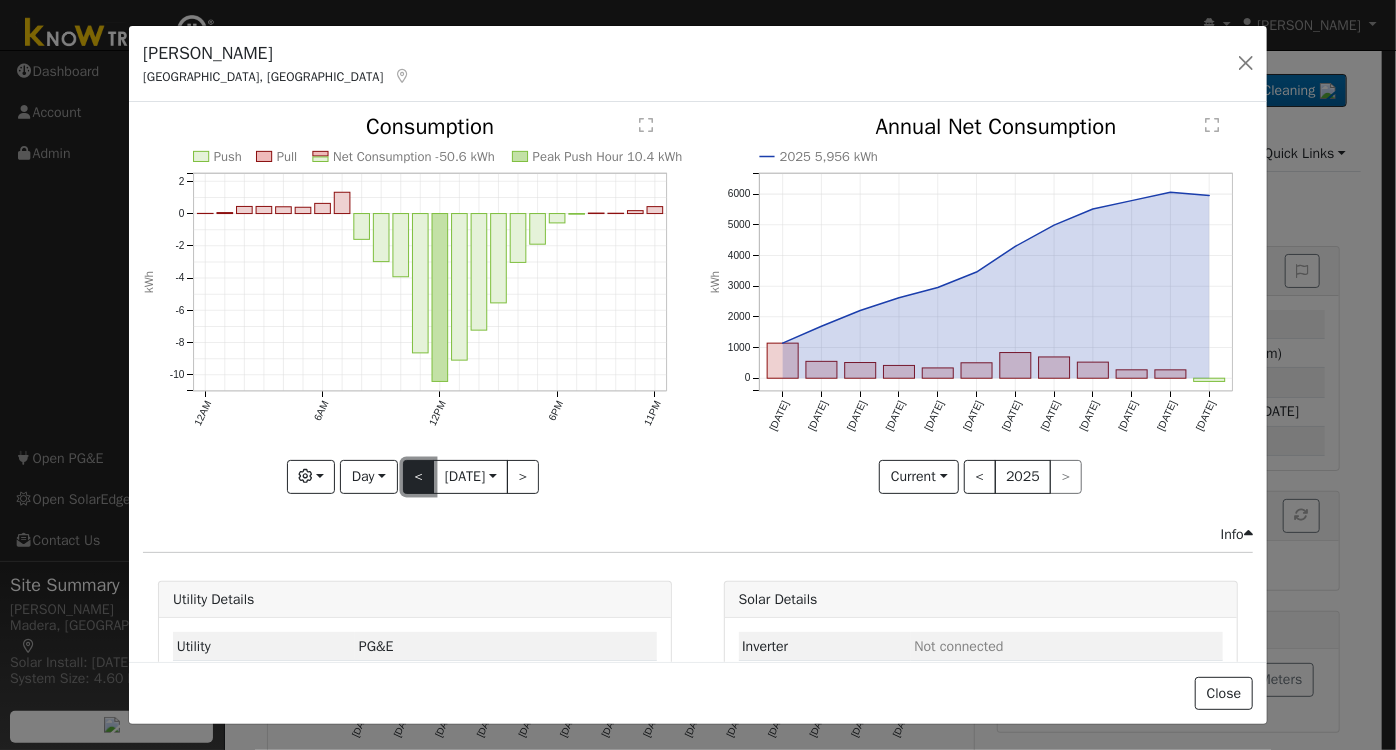 click on "<" at bounding box center (419, 477) 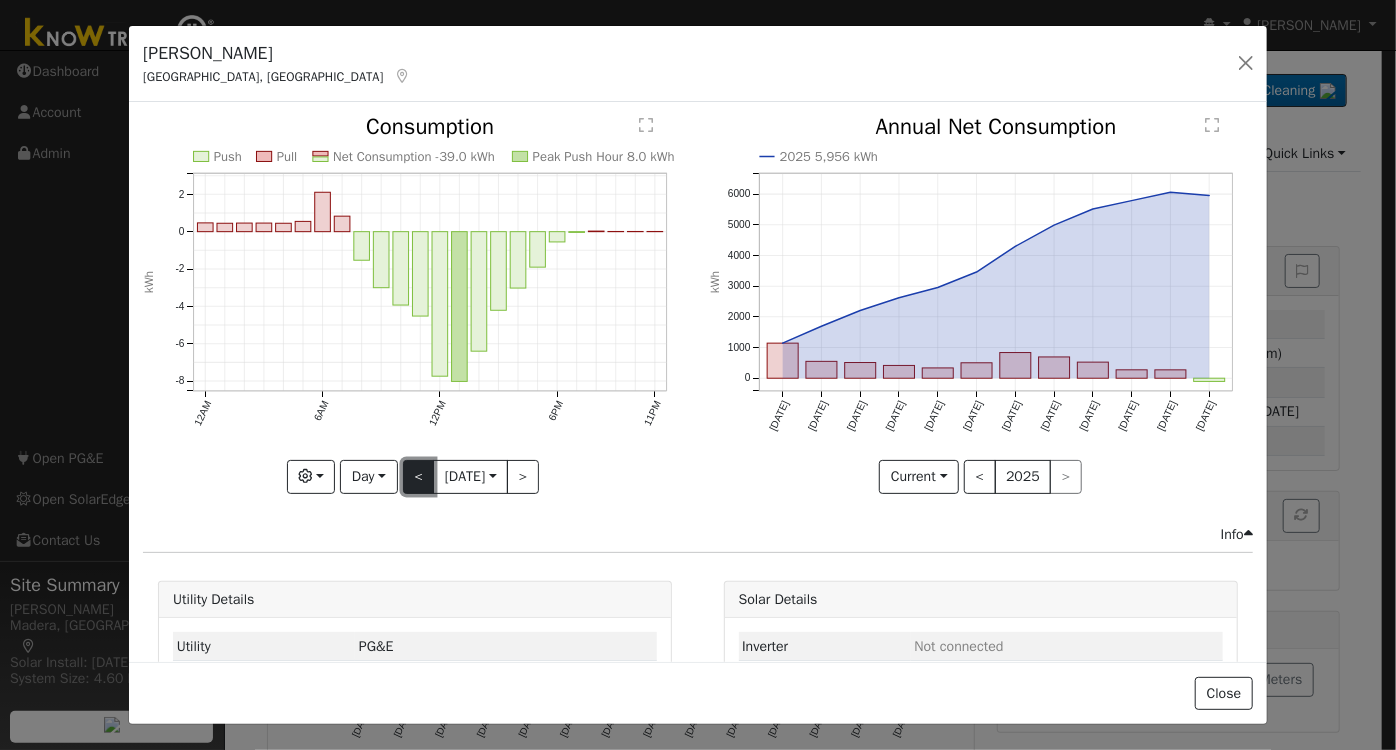 click on "<" at bounding box center [419, 477] 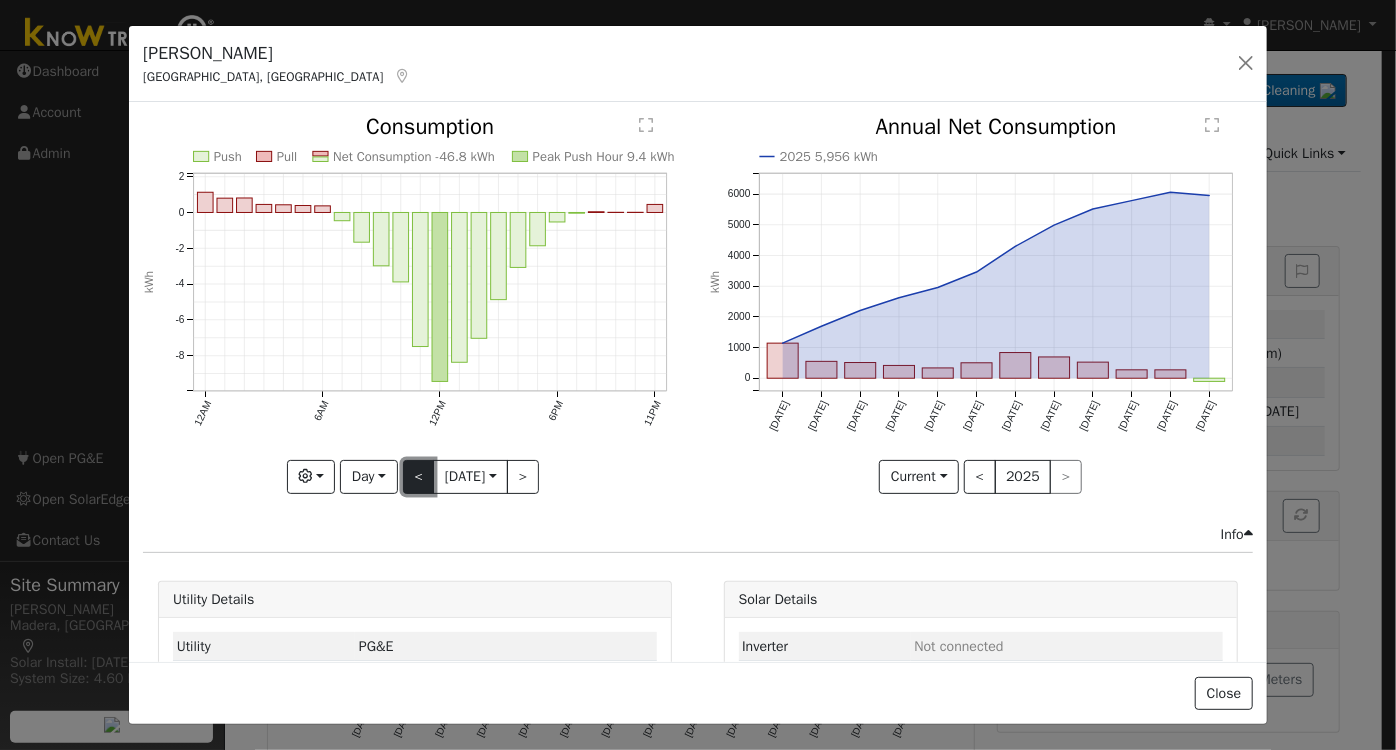 click on "<" at bounding box center [419, 477] 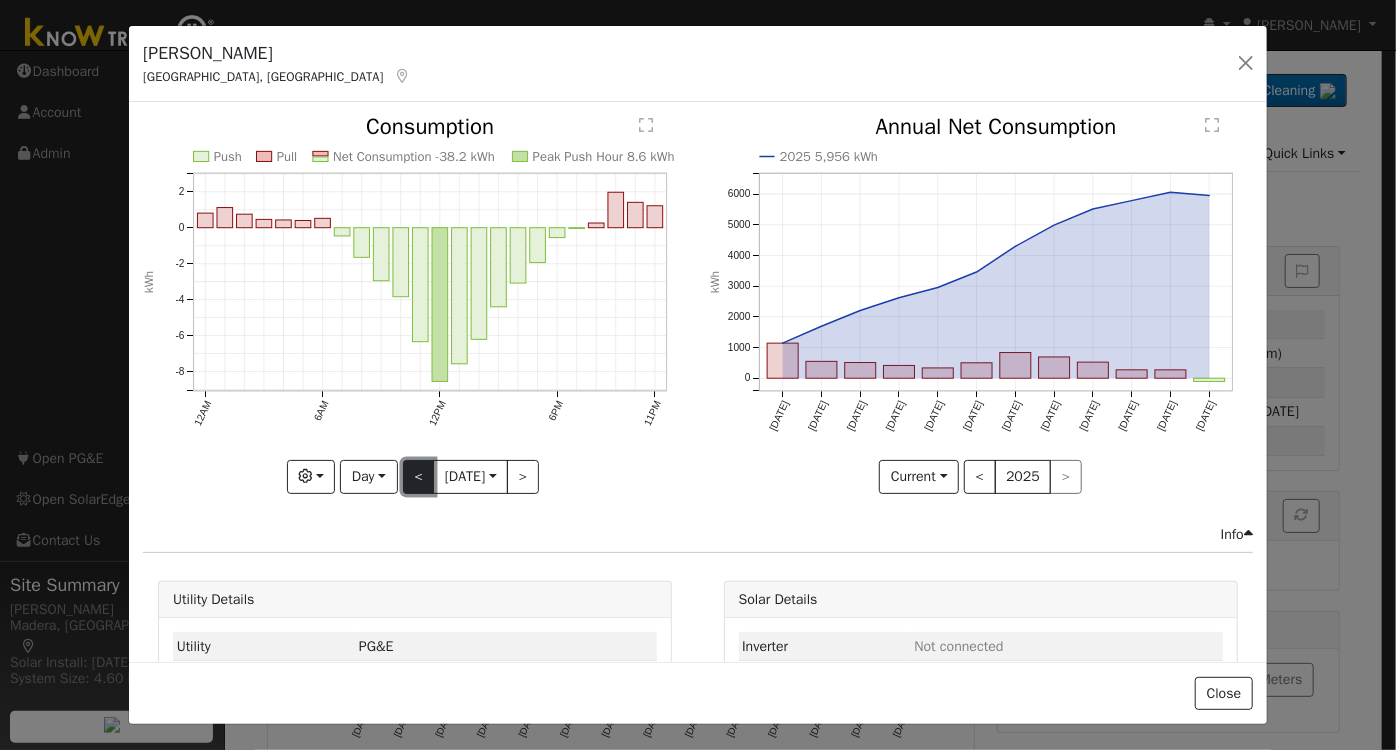 click on "<" at bounding box center [419, 477] 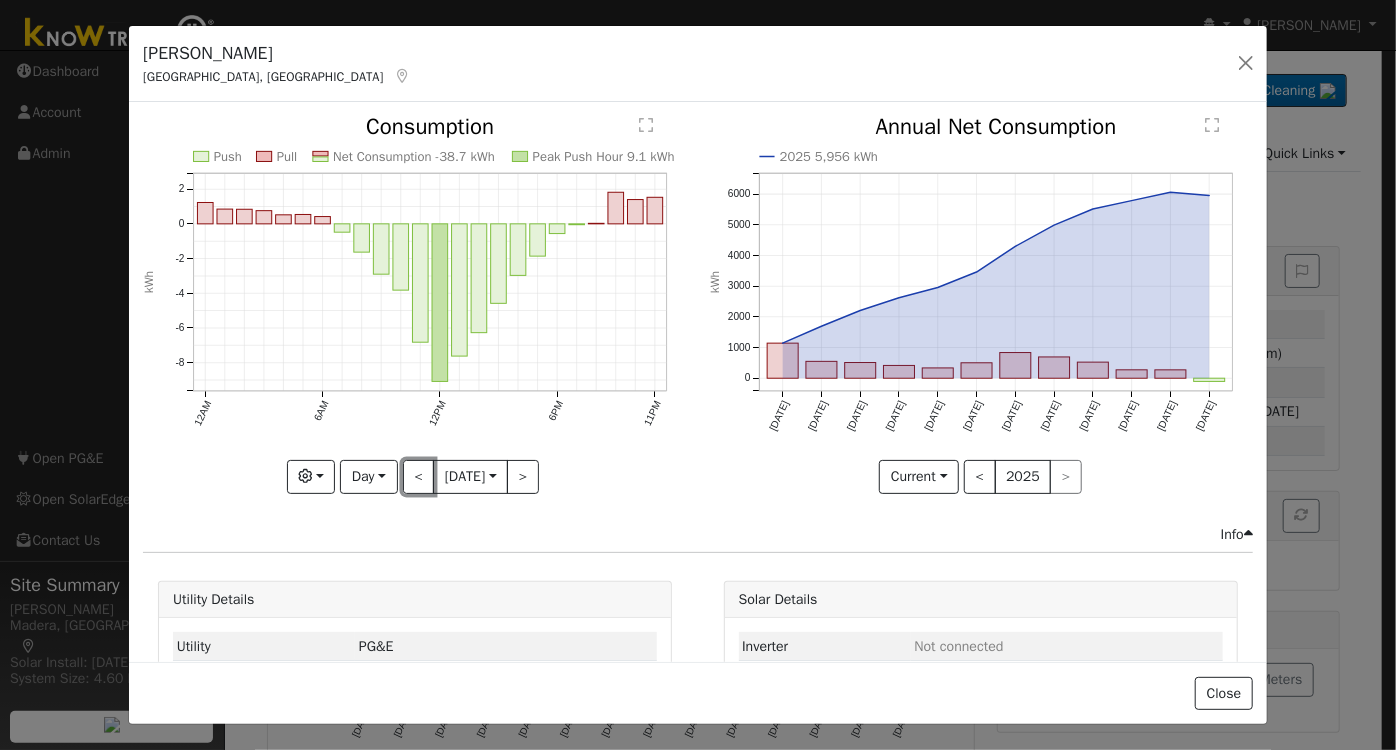 click on "<" at bounding box center [419, 477] 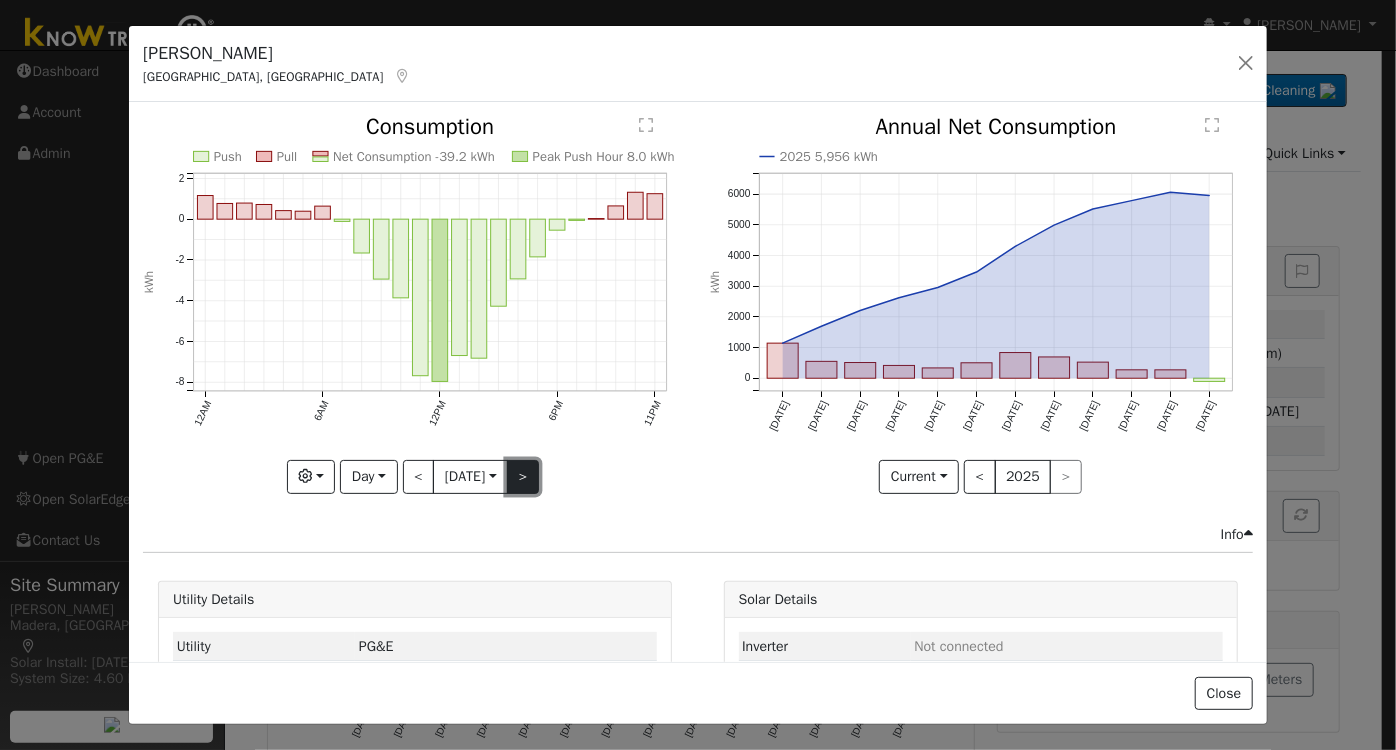 click on ">" at bounding box center (523, 477) 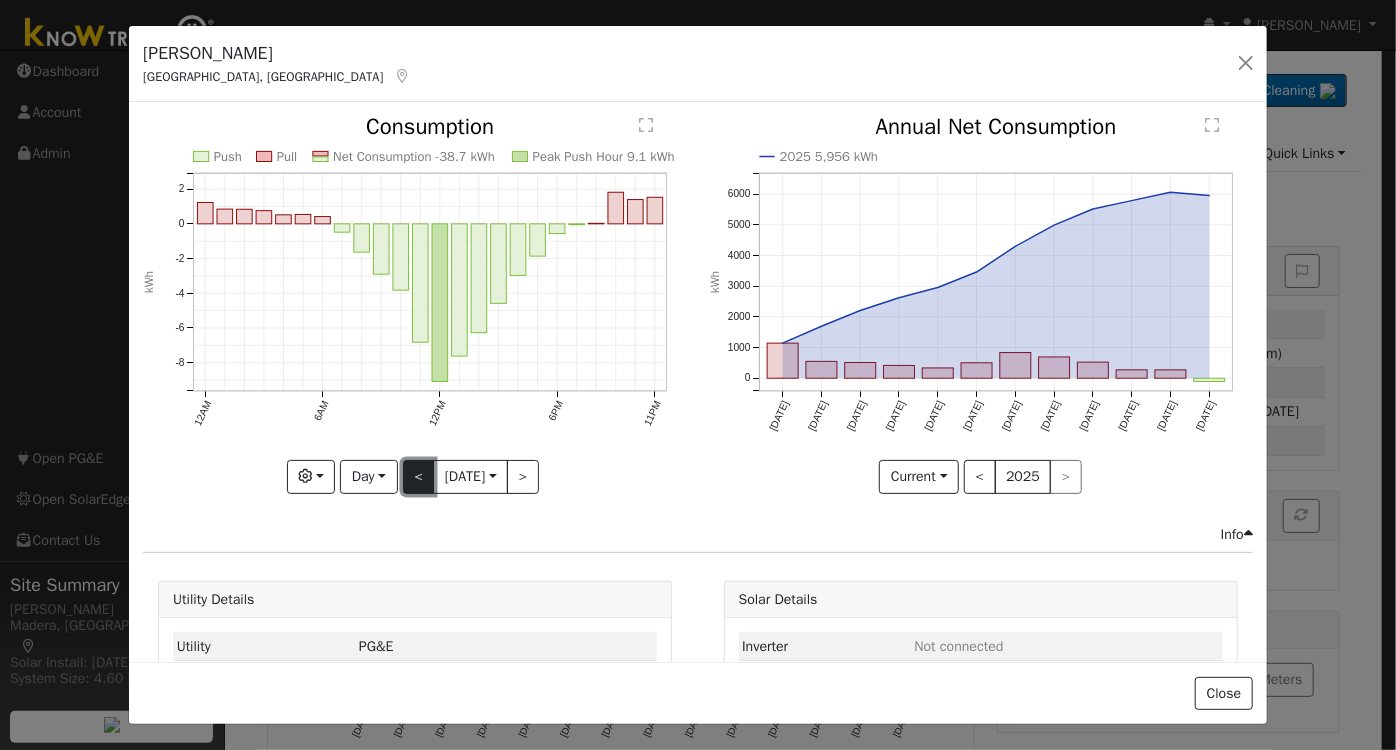 click on "<" at bounding box center [419, 477] 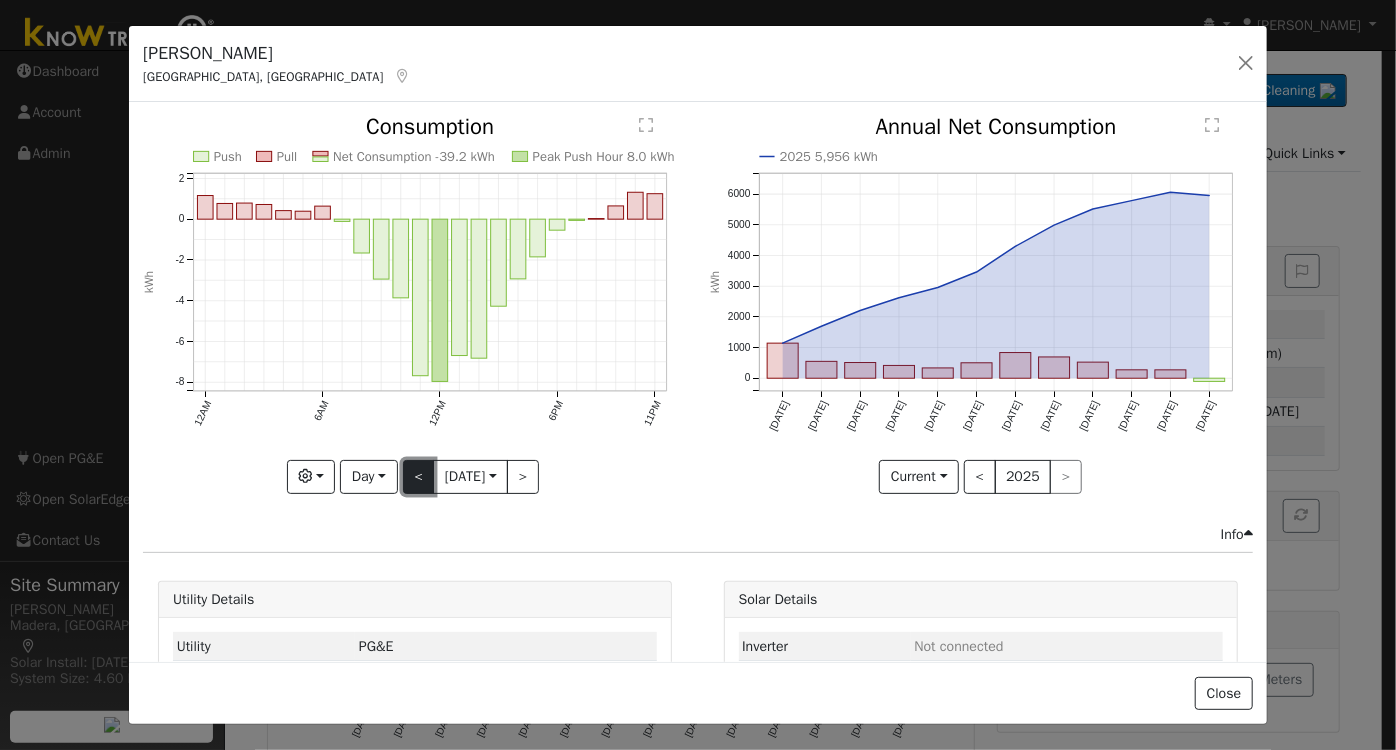 click on "<" at bounding box center (419, 477) 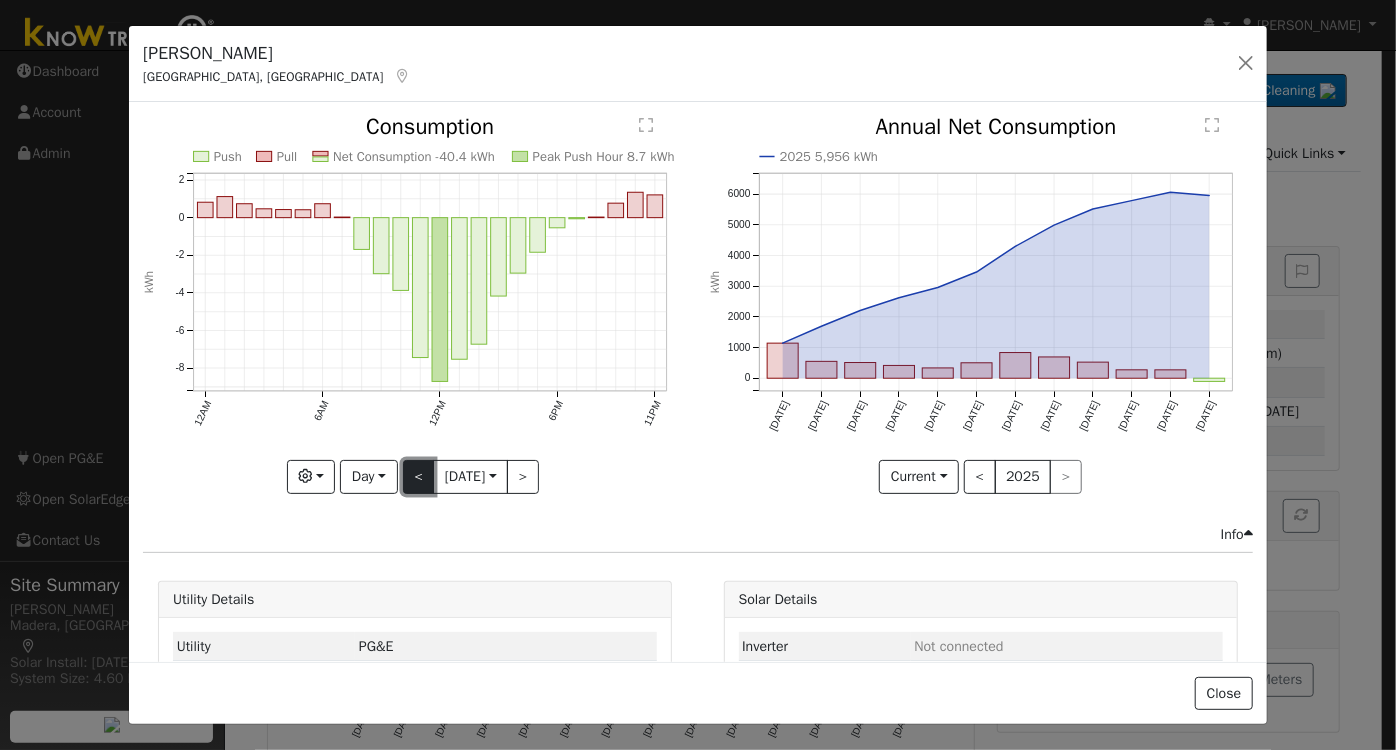 click on "<" at bounding box center [419, 477] 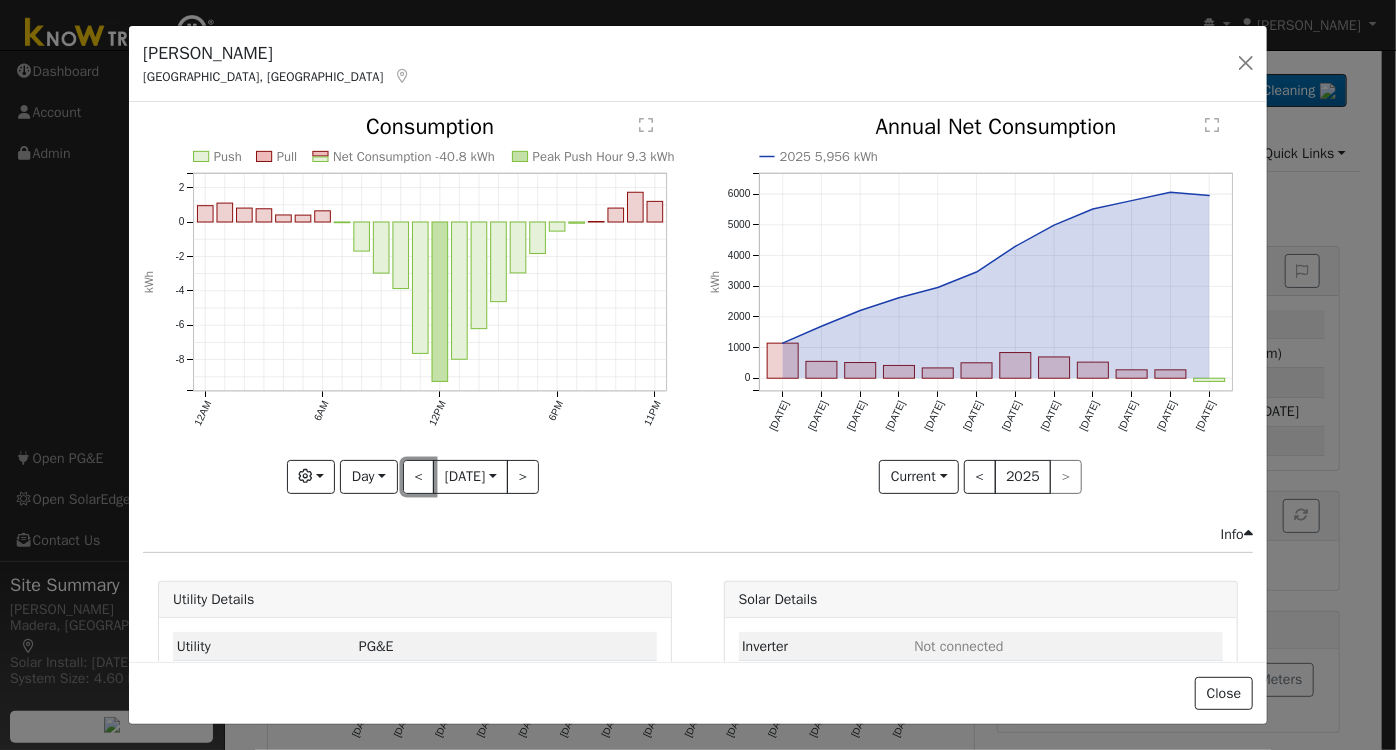 click on "<" at bounding box center (419, 477) 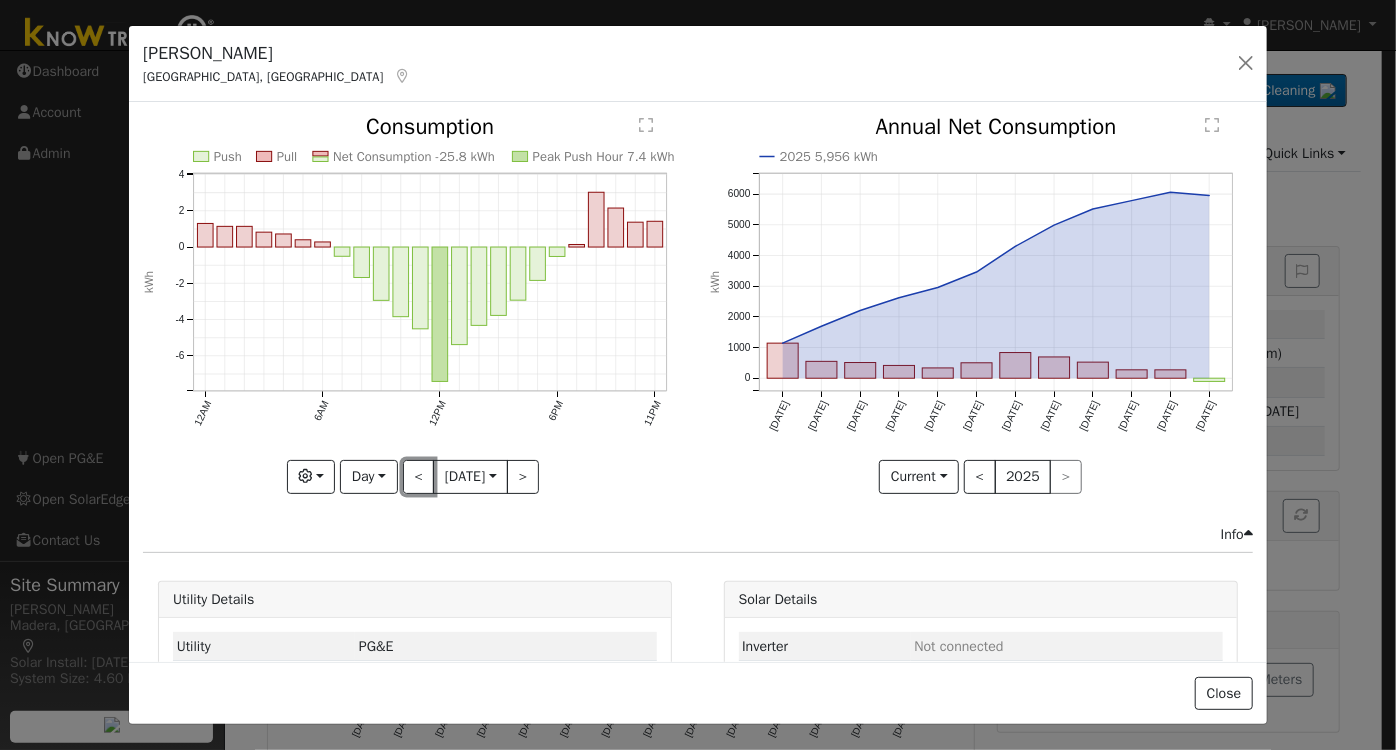 click on "<" at bounding box center (419, 477) 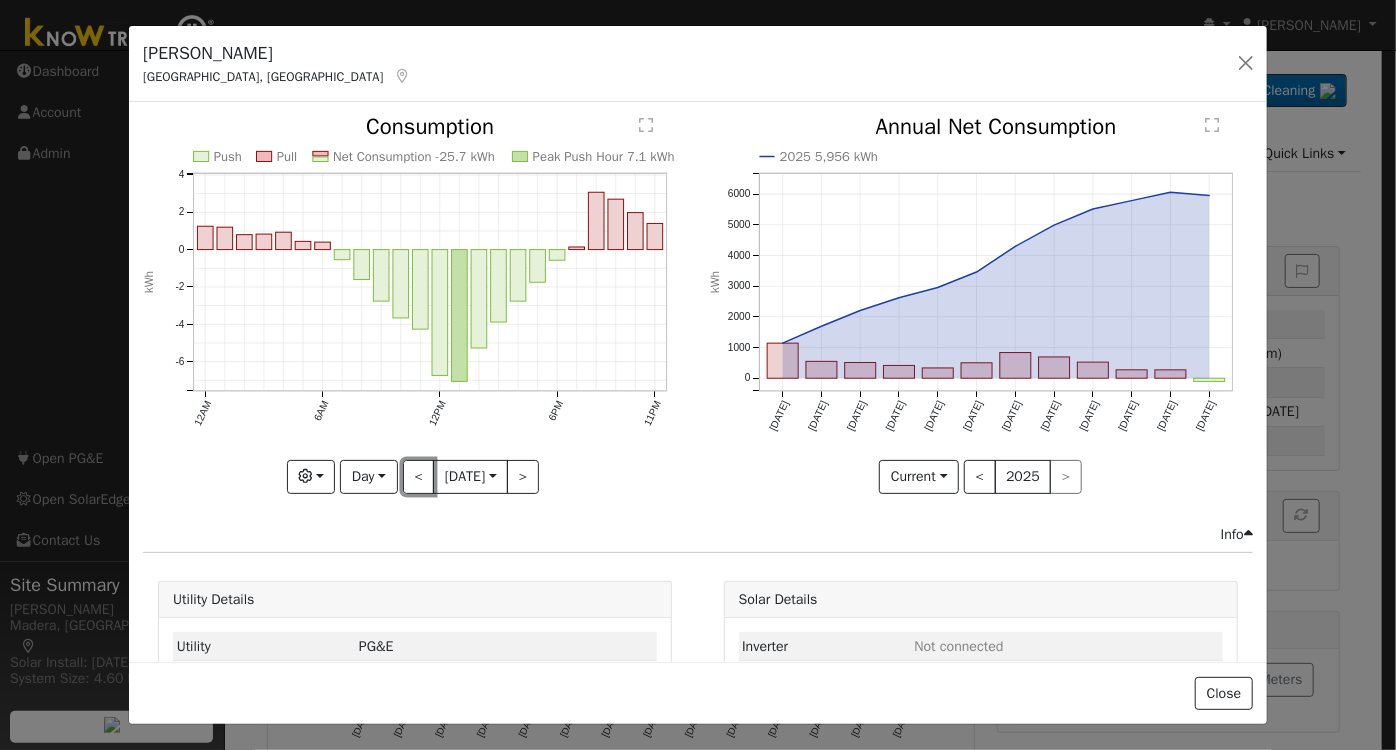 click on "<" at bounding box center (419, 477) 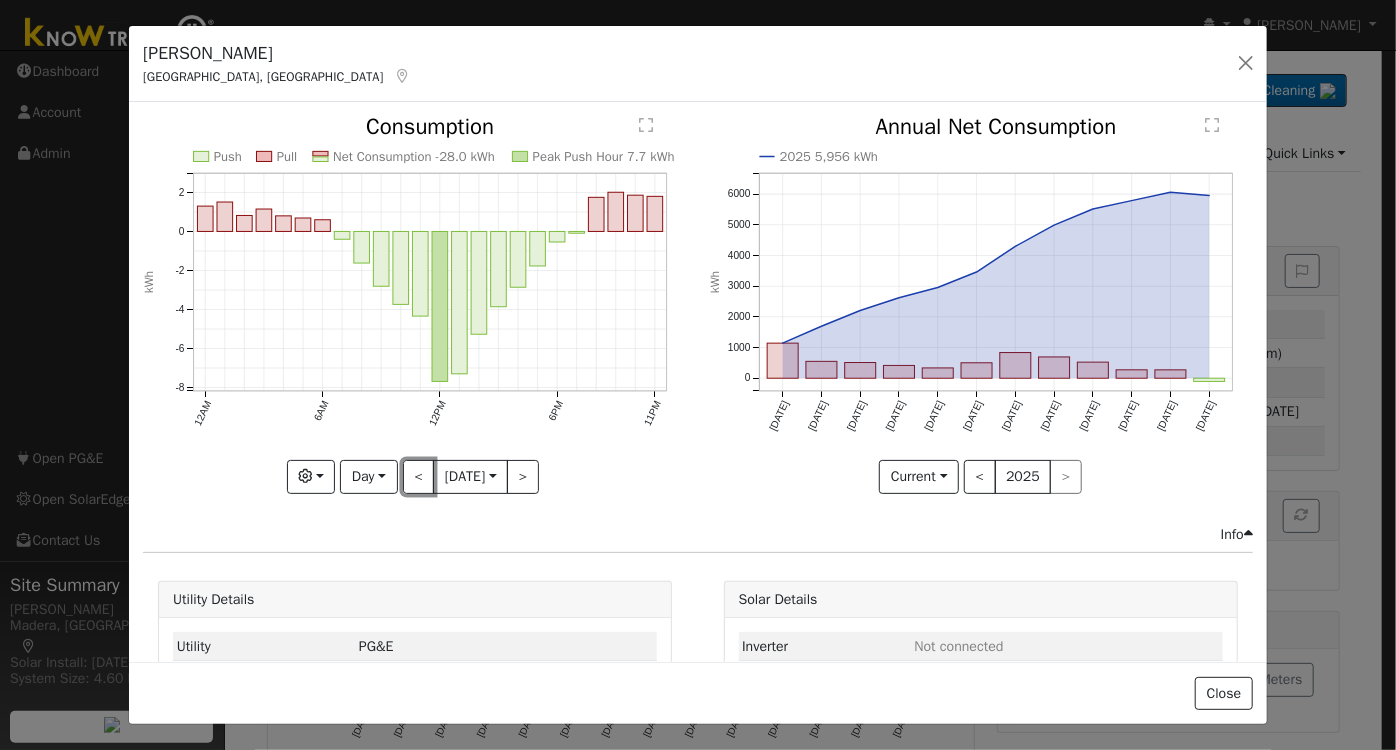 click on "<" at bounding box center (419, 477) 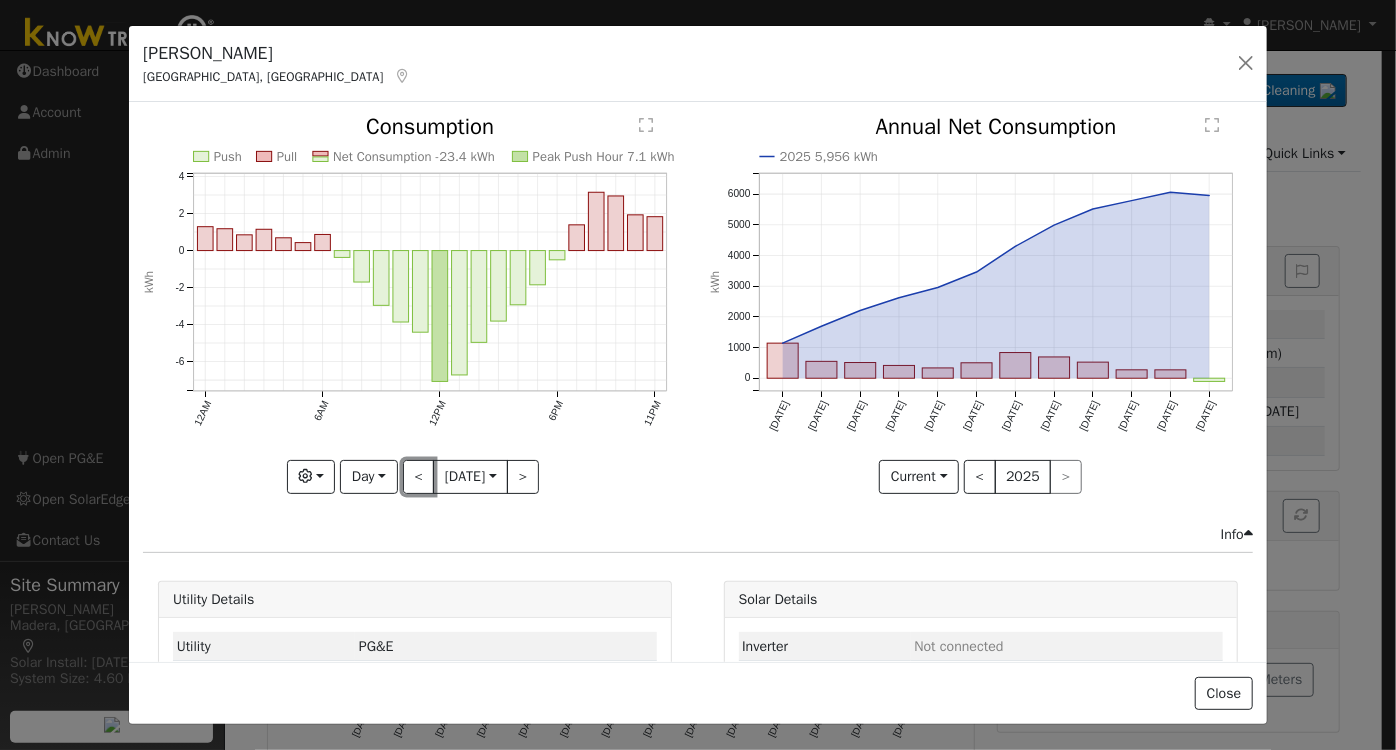 click on "<" at bounding box center (419, 477) 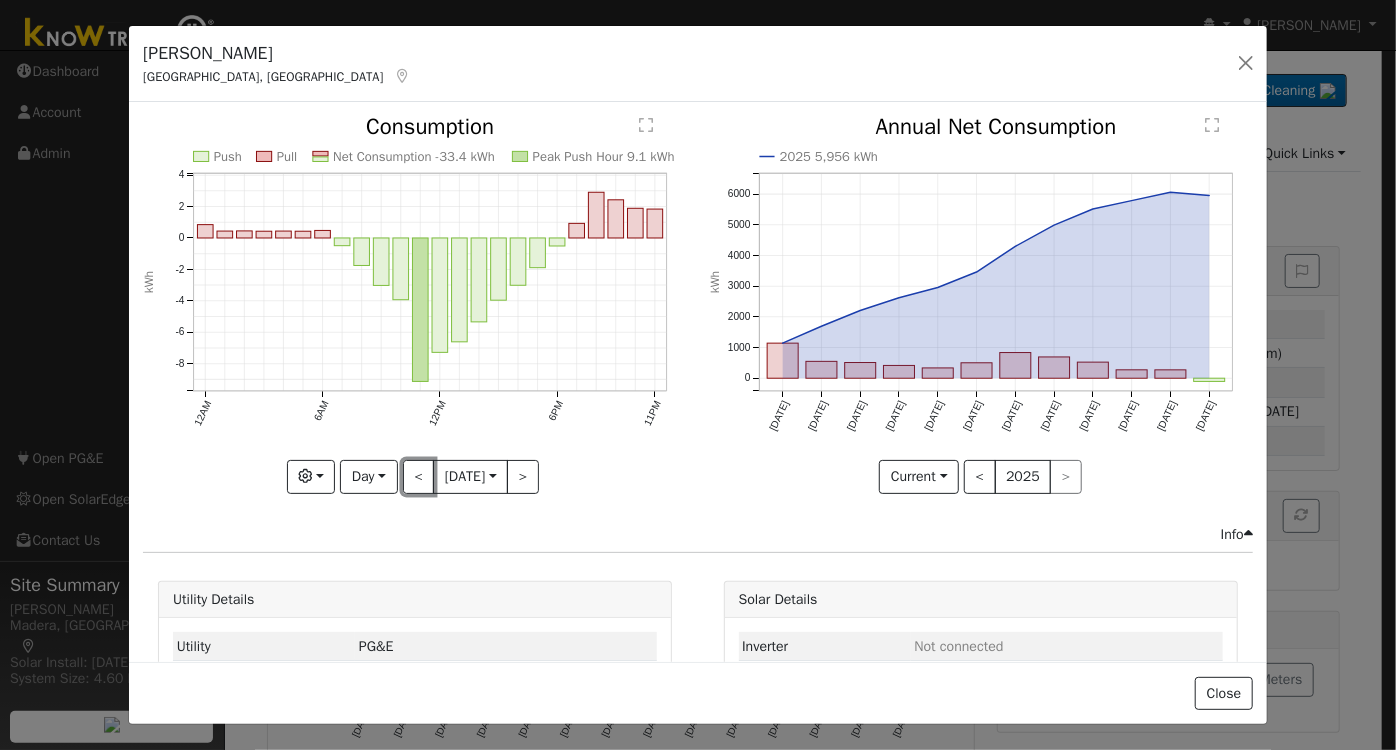 click on "<" at bounding box center (419, 477) 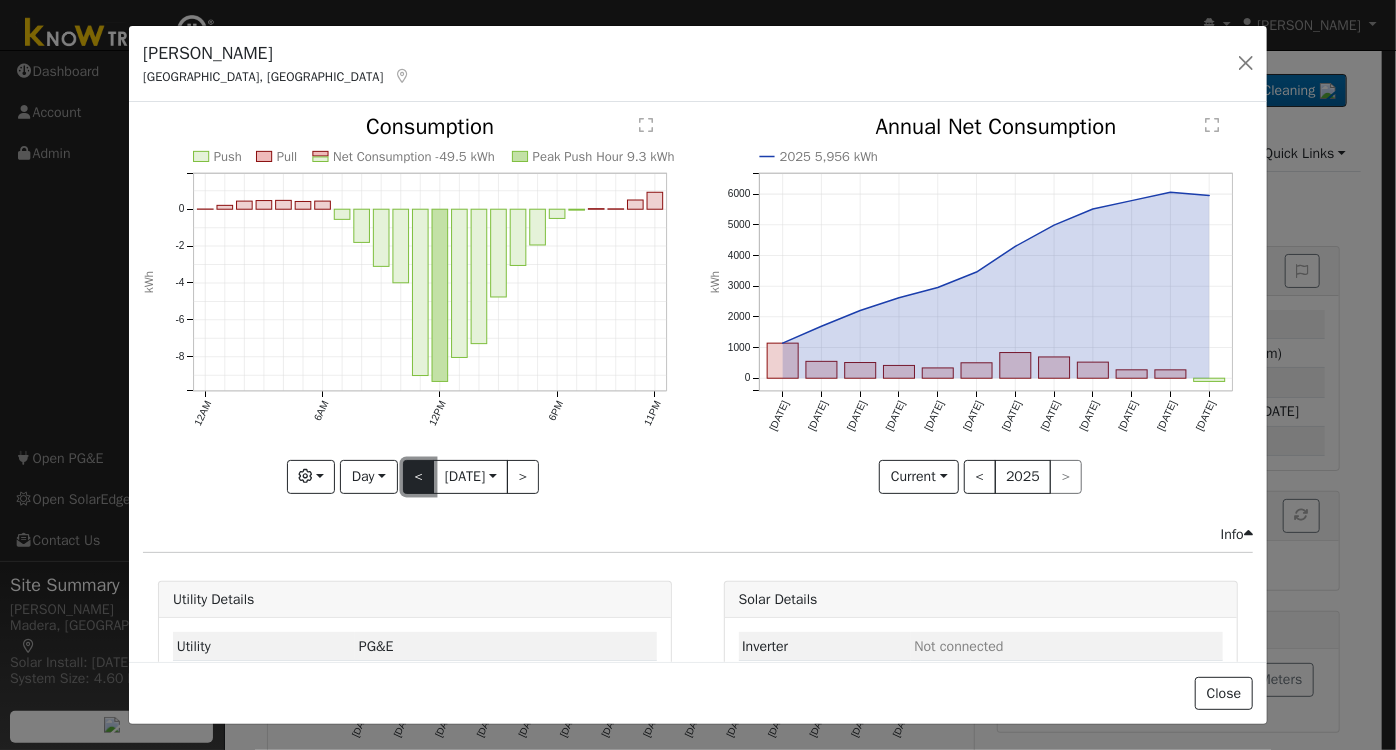 click on "<" at bounding box center [419, 477] 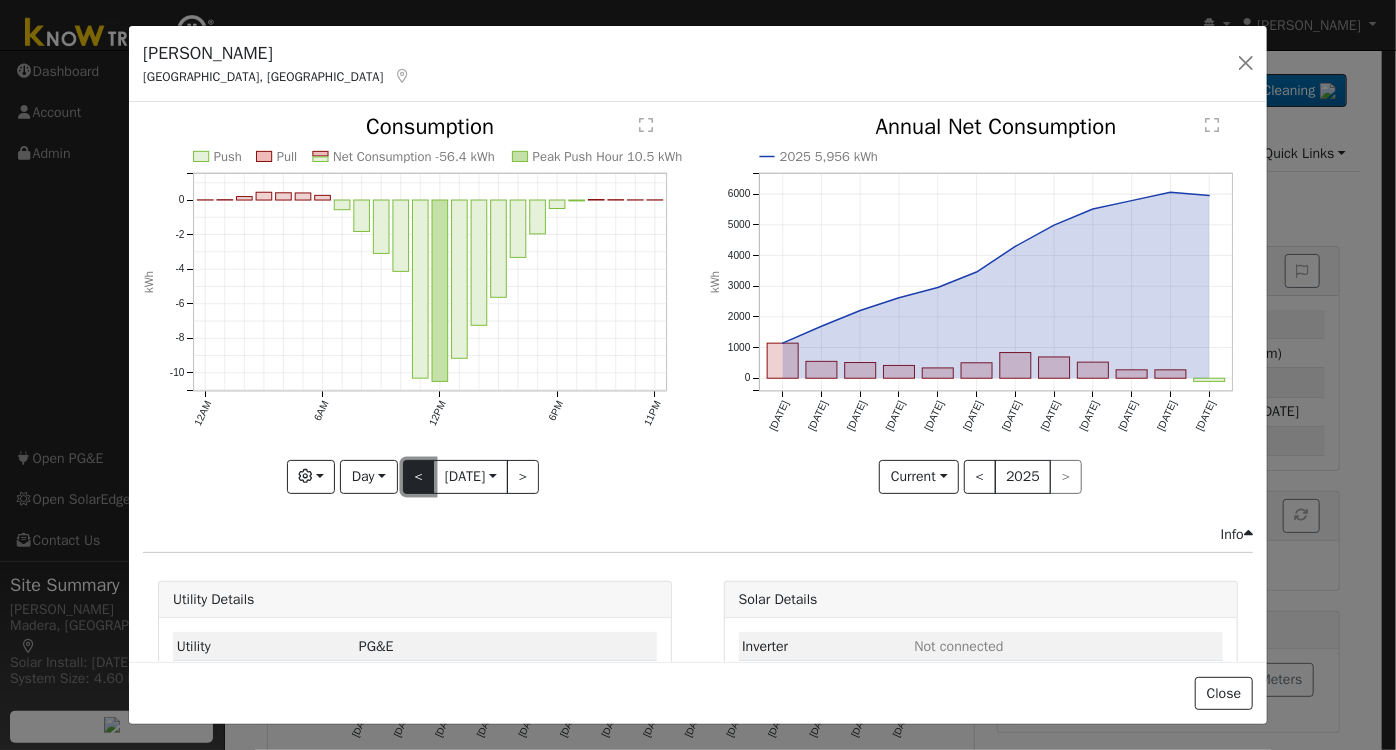click on "<" at bounding box center [419, 477] 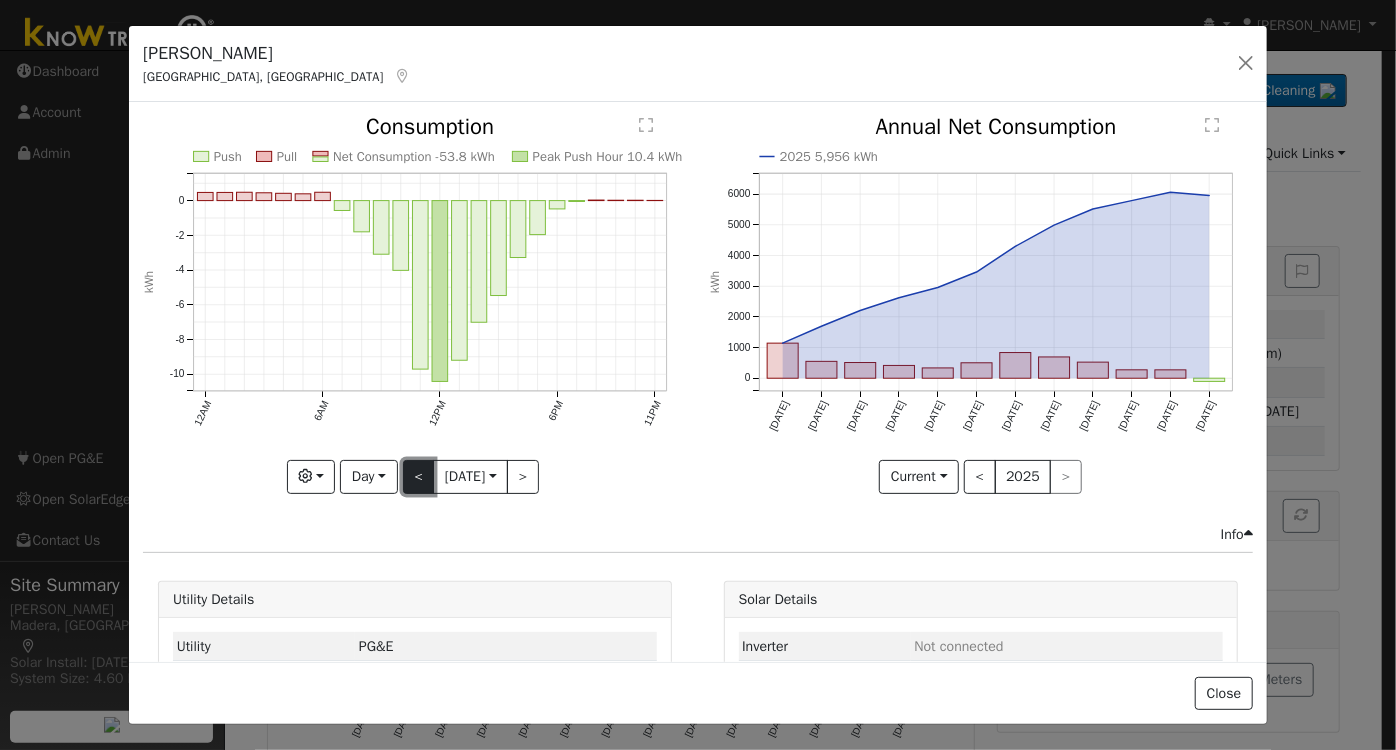 click on "<" at bounding box center (419, 477) 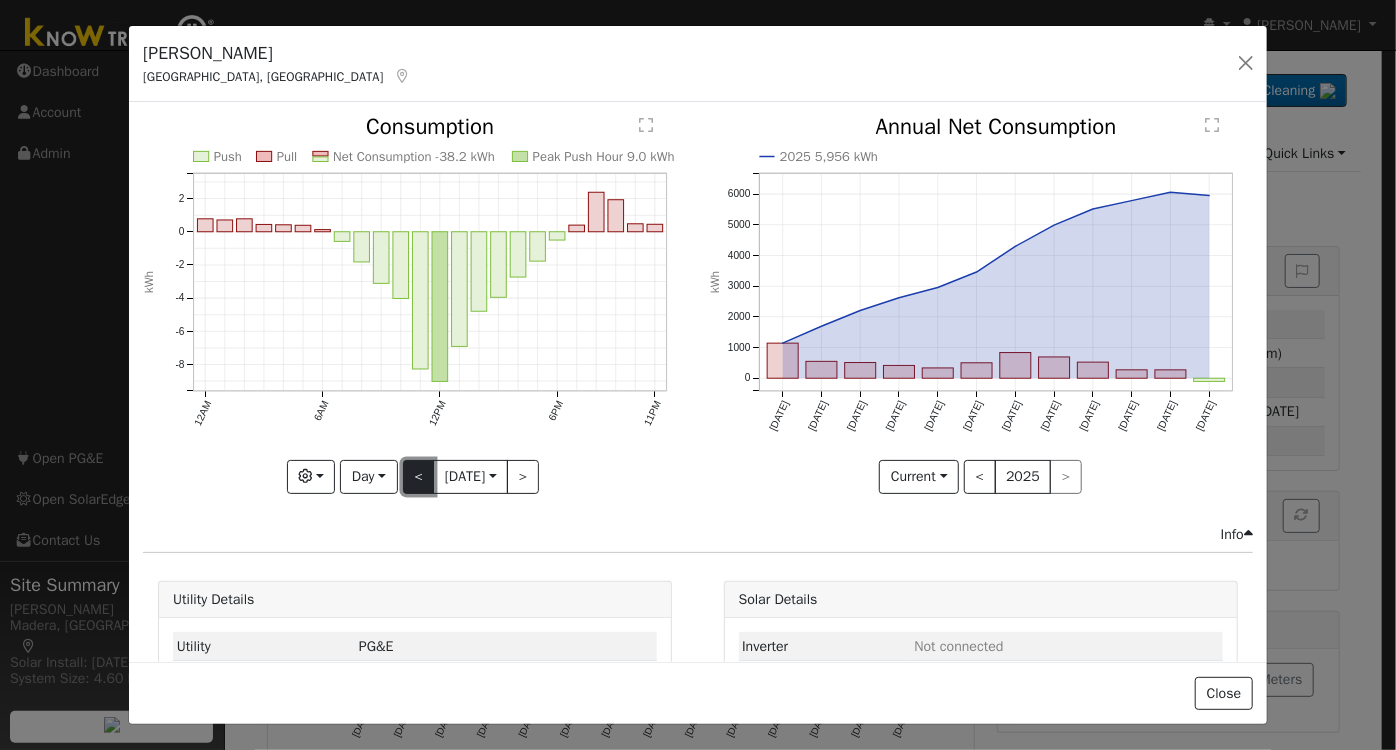click on "<" at bounding box center (419, 477) 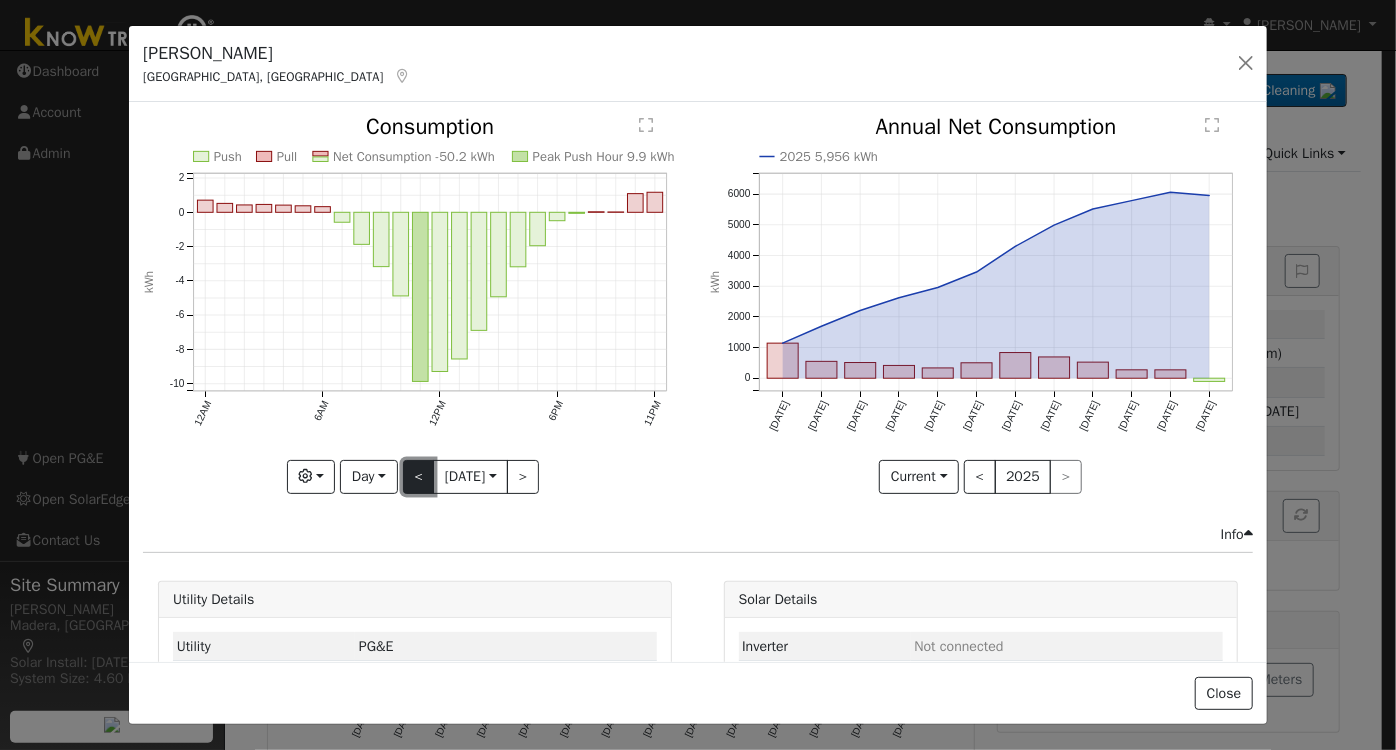 click on "<" at bounding box center (419, 477) 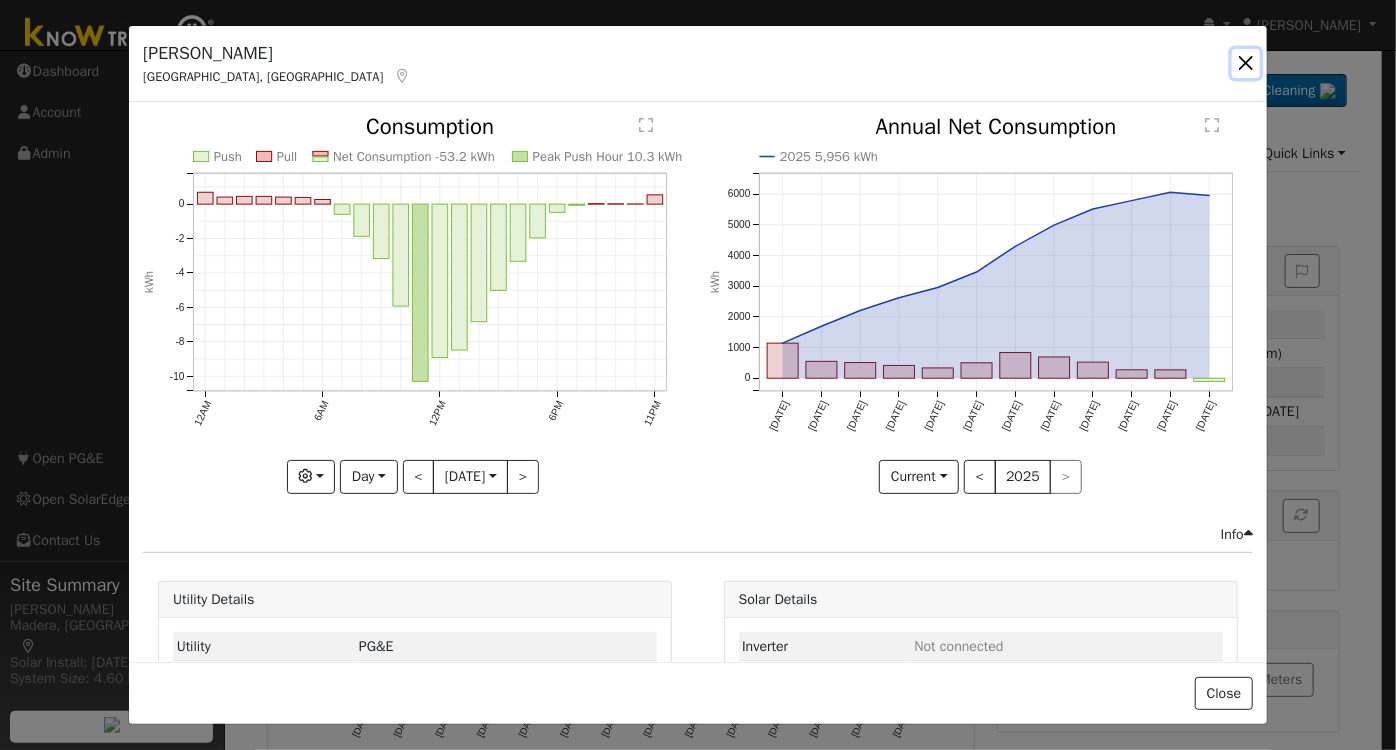click at bounding box center [1246, 63] 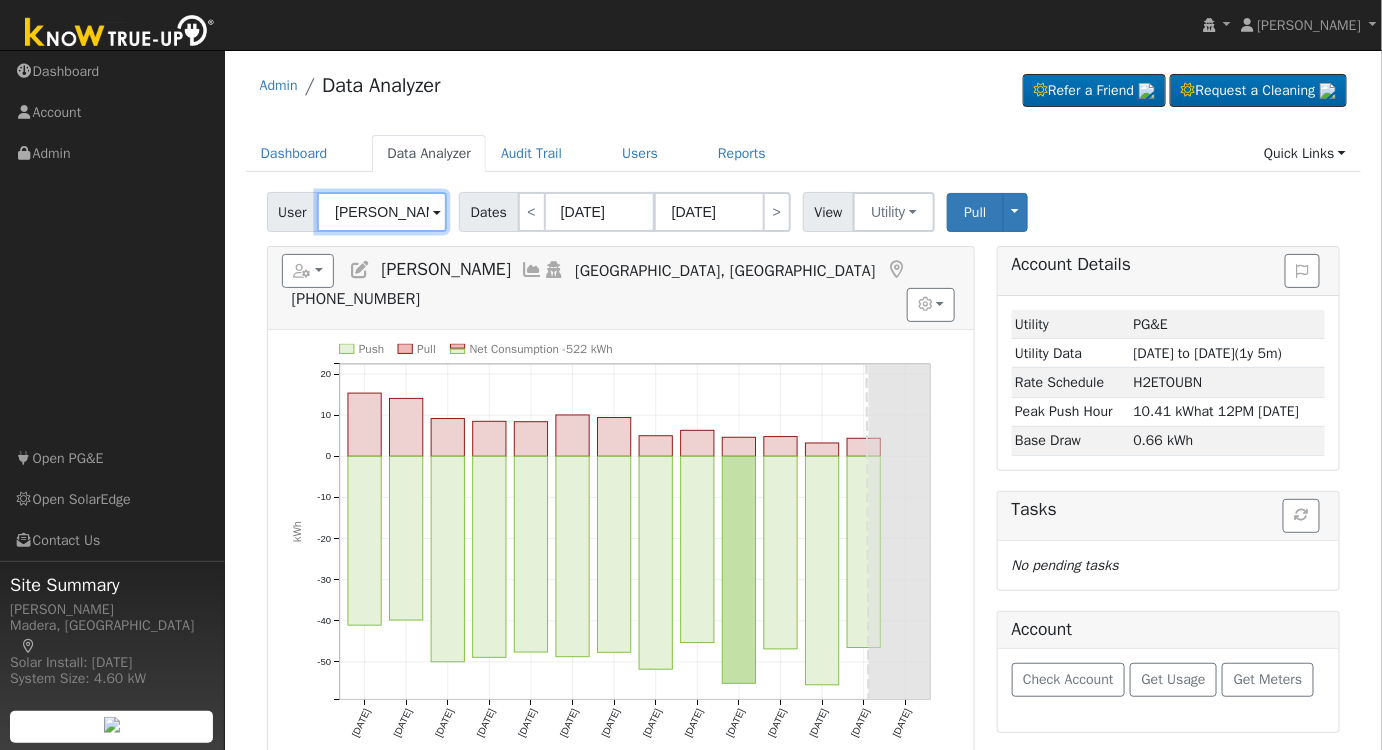 click on "Fern Fox" at bounding box center [382, 212] 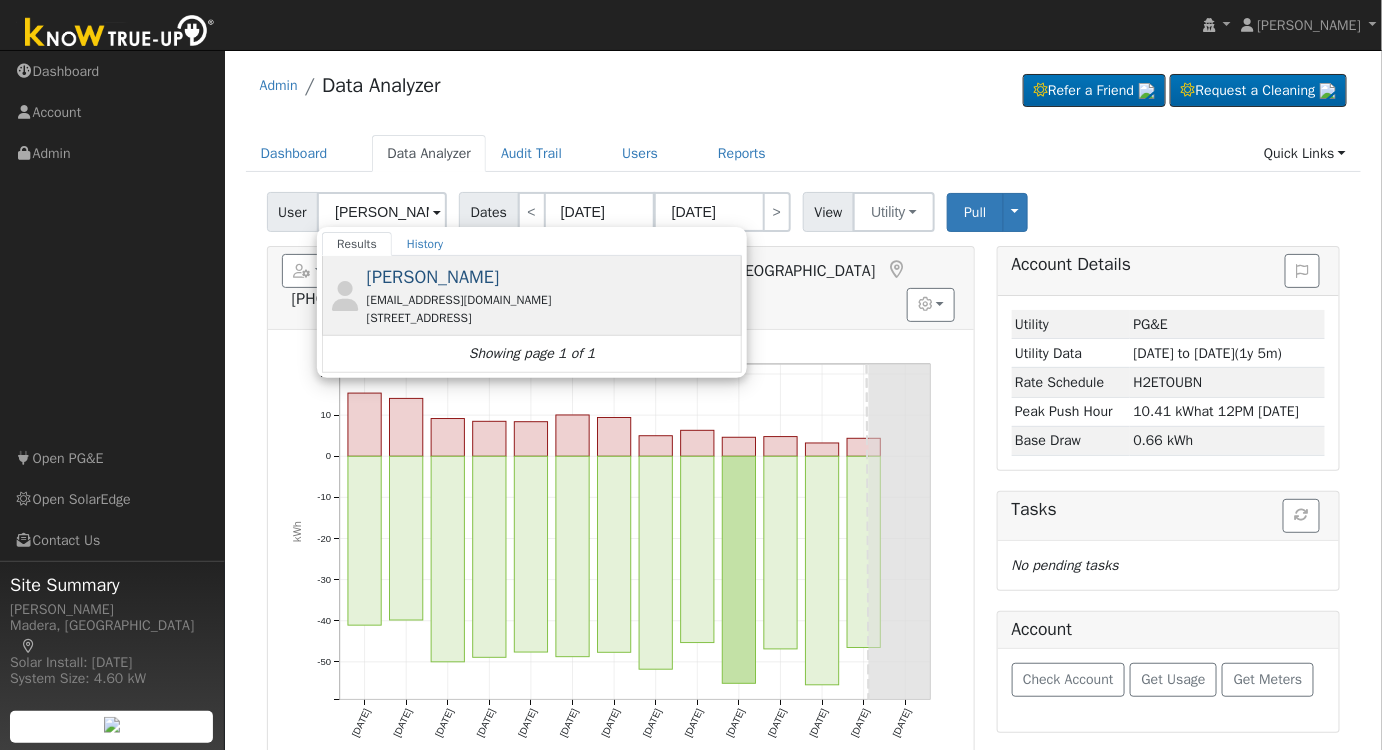 click on "jrod1969@outlook.com" at bounding box center [552, 300] 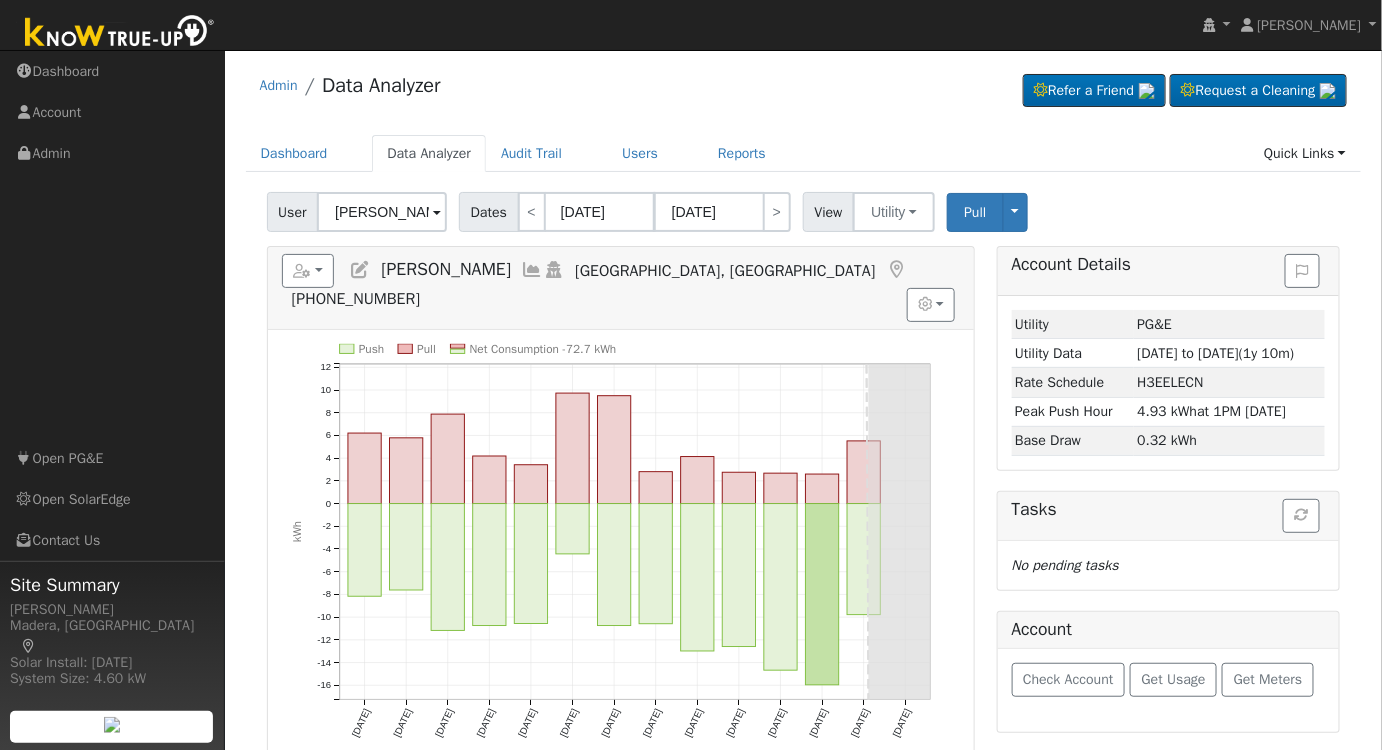 click at bounding box center (532, 270) 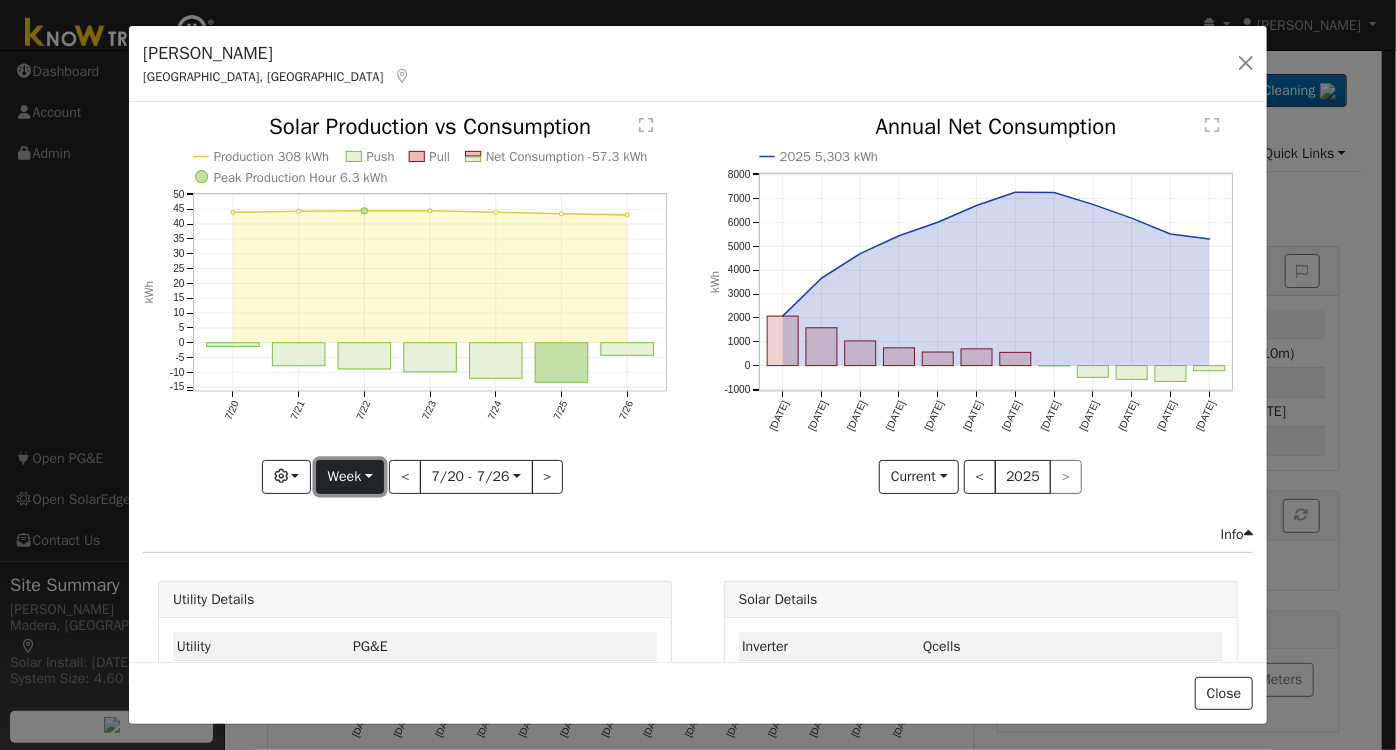 click on "Week" at bounding box center (350, 477) 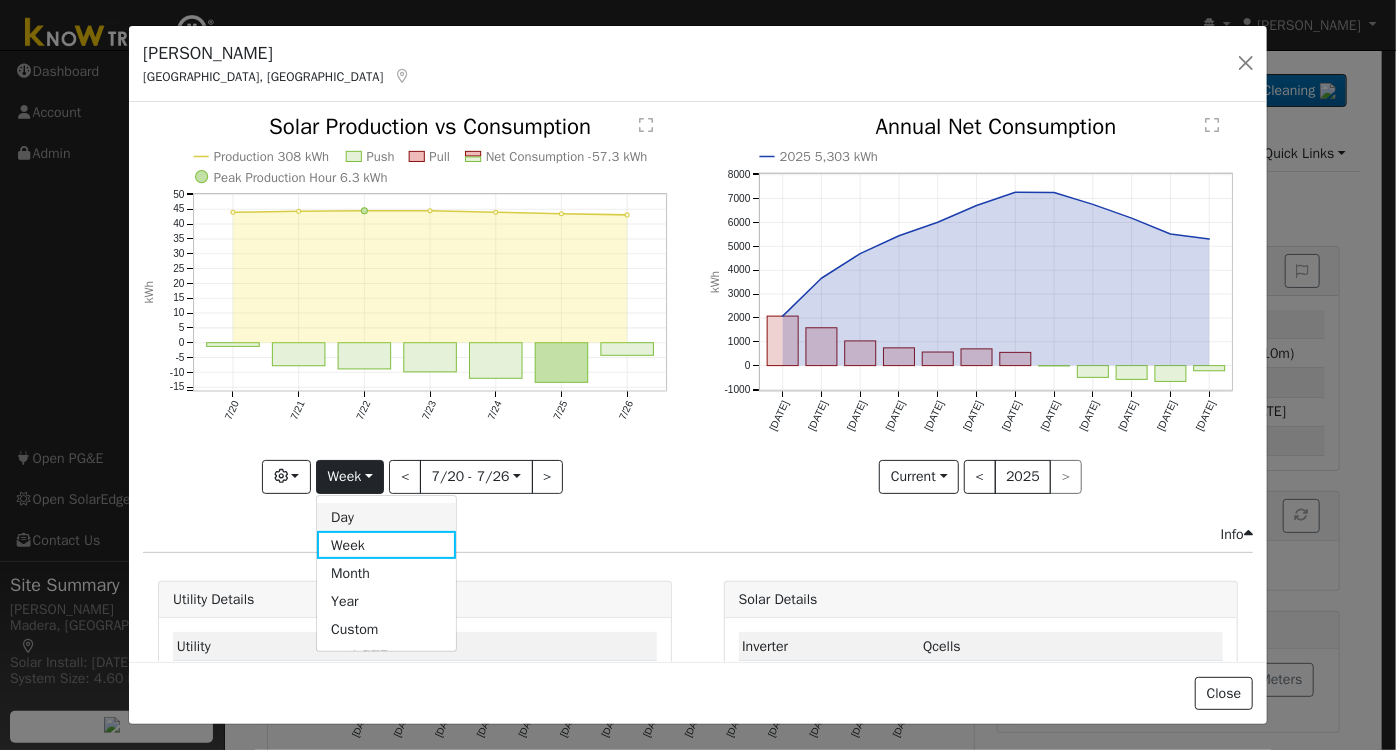 click on "Day" at bounding box center [386, 517] 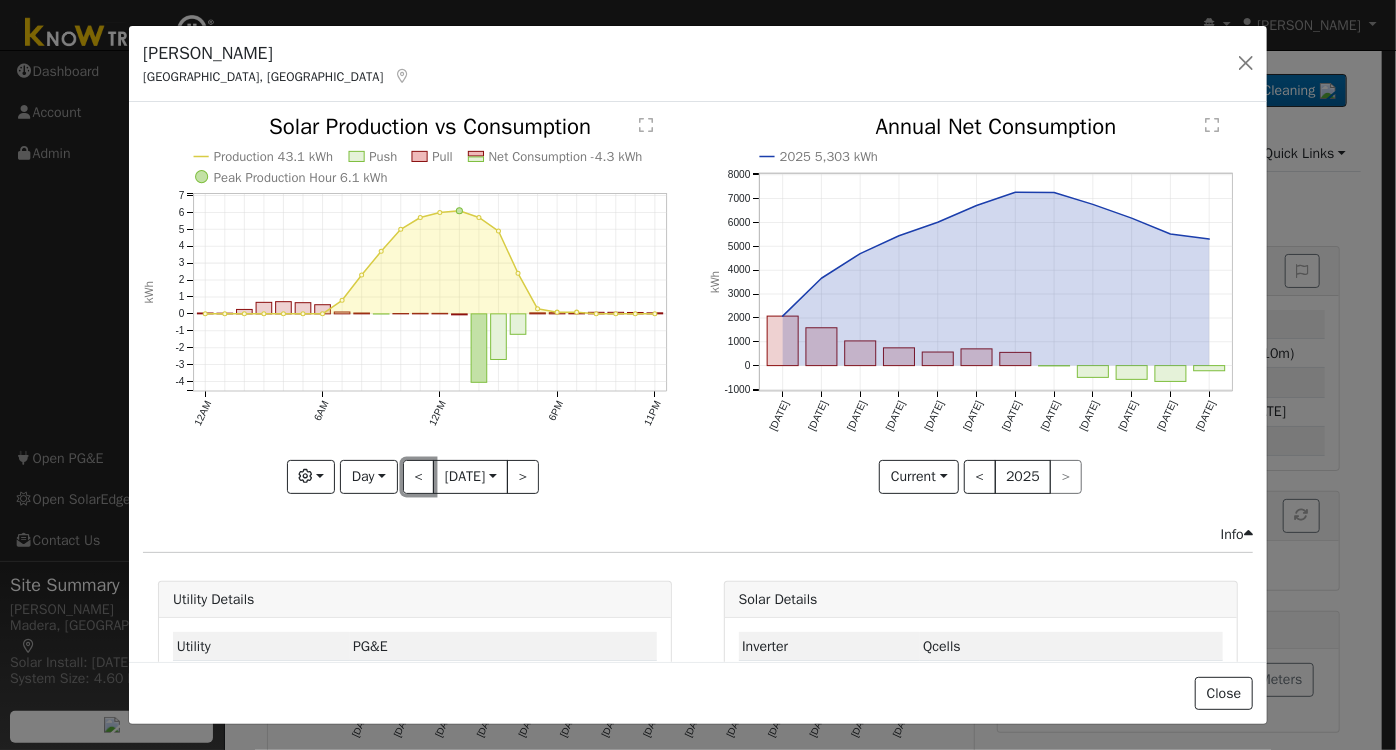 click on "<" at bounding box center [419, 477] 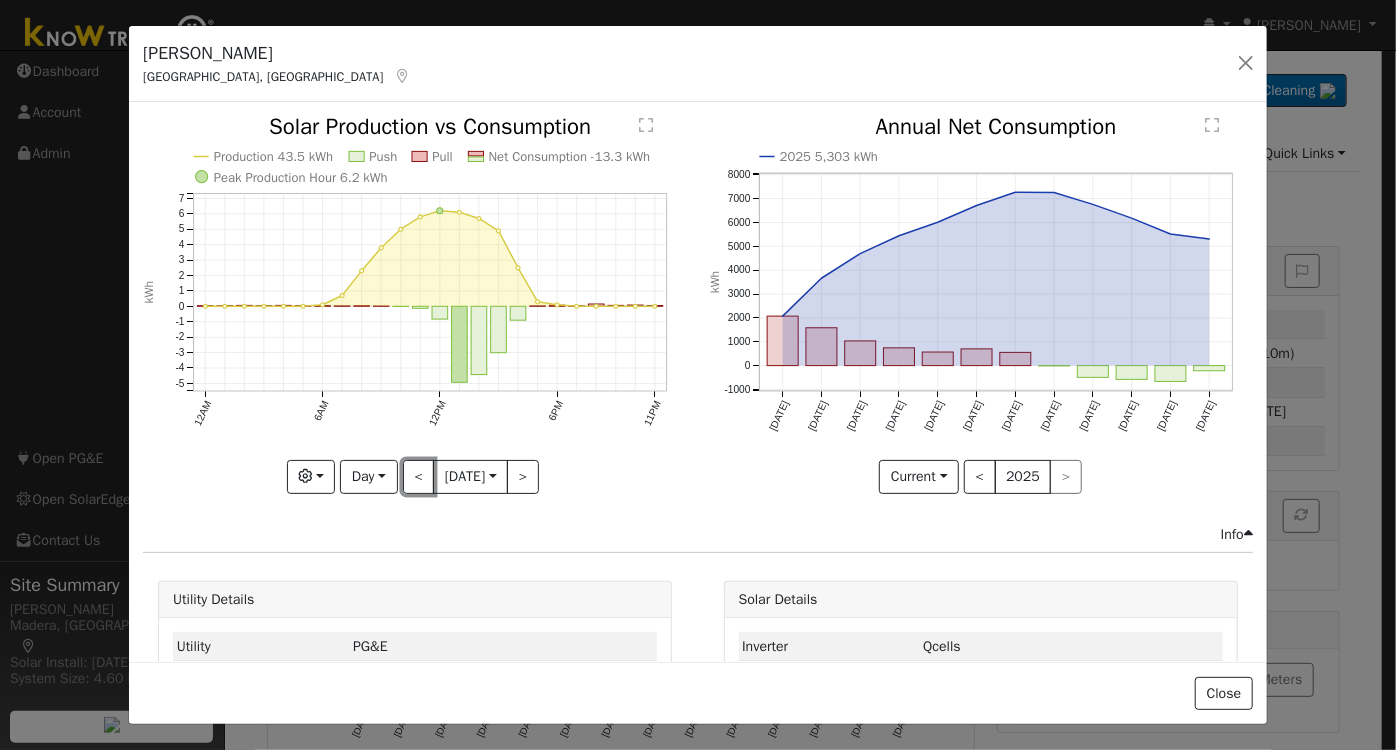 click on "<" at bounding box center [419, 477] 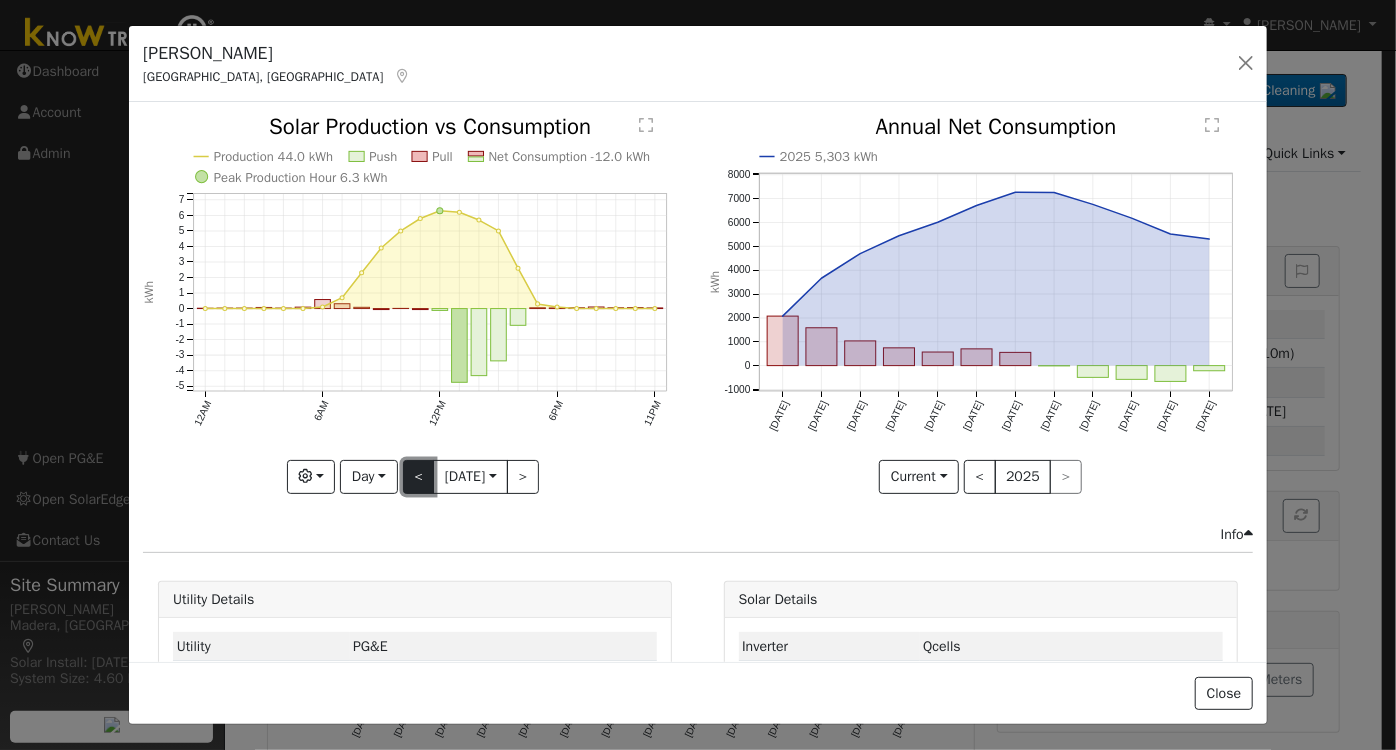 click on "<" at bounding box center [419, 477] 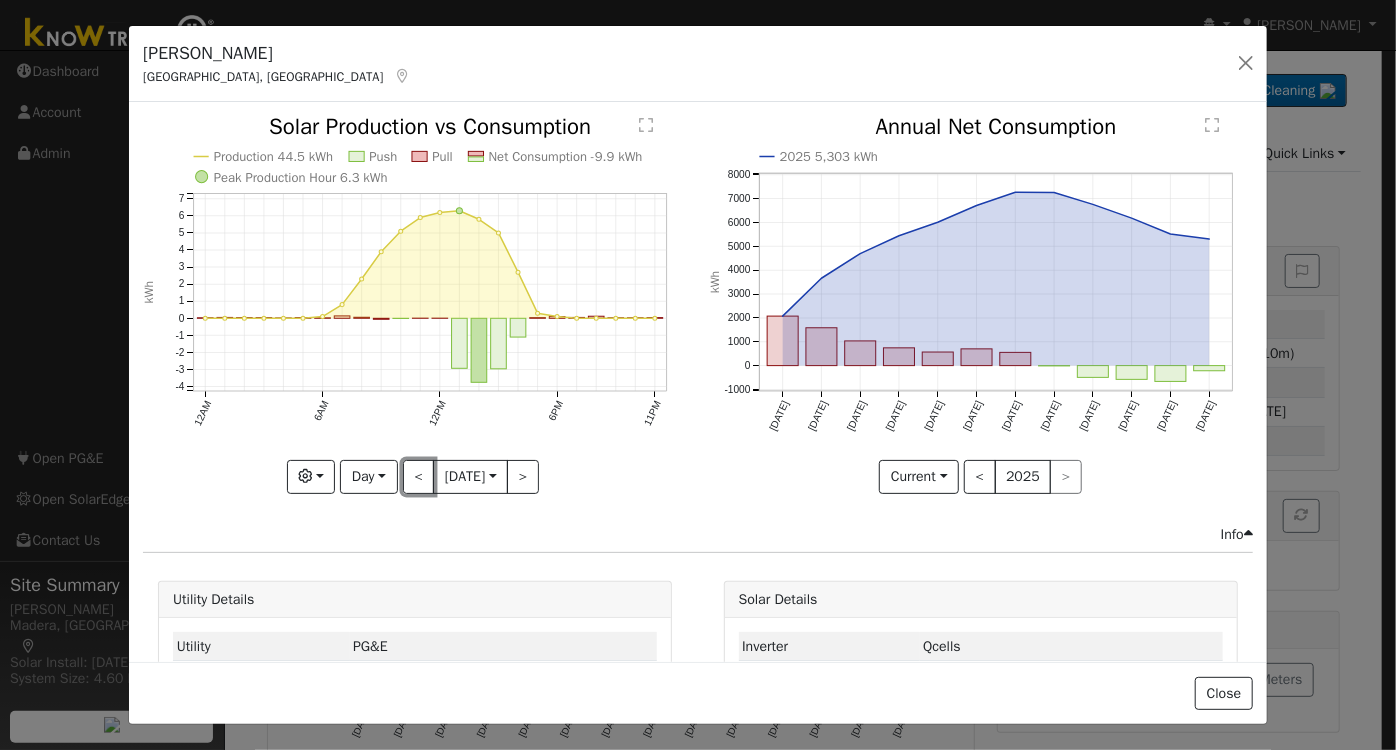 click on "<" at bounding box center (419, 477) 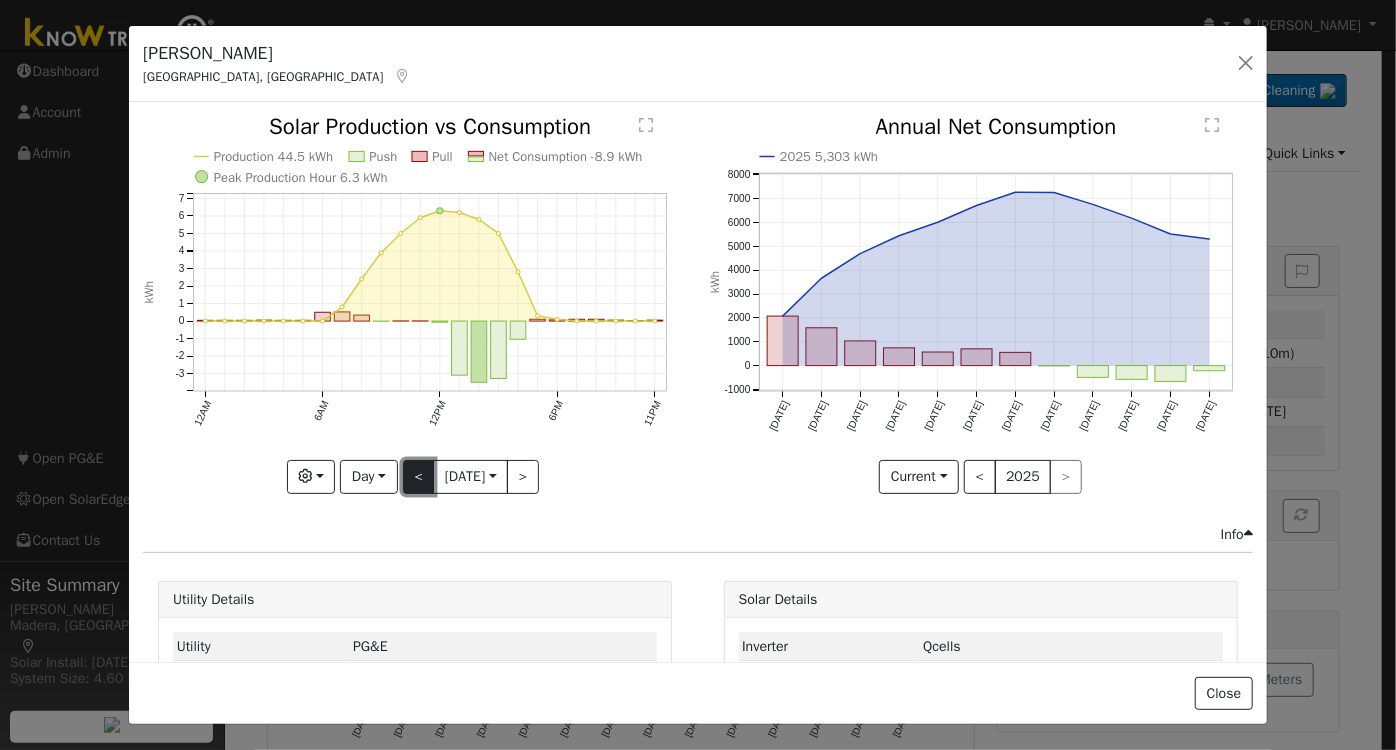 click on "<" at bounding box center [419, 477] 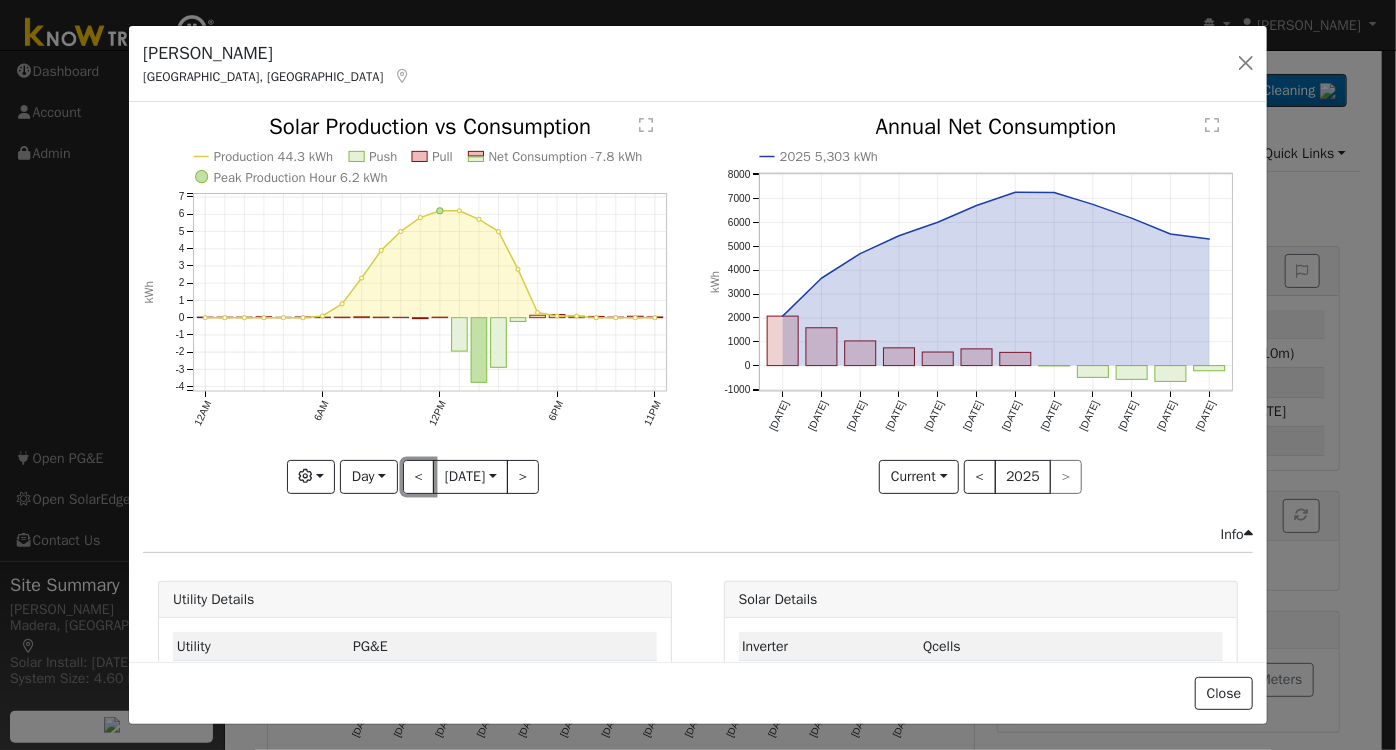 click on "<" at bounding box center (419, 477) 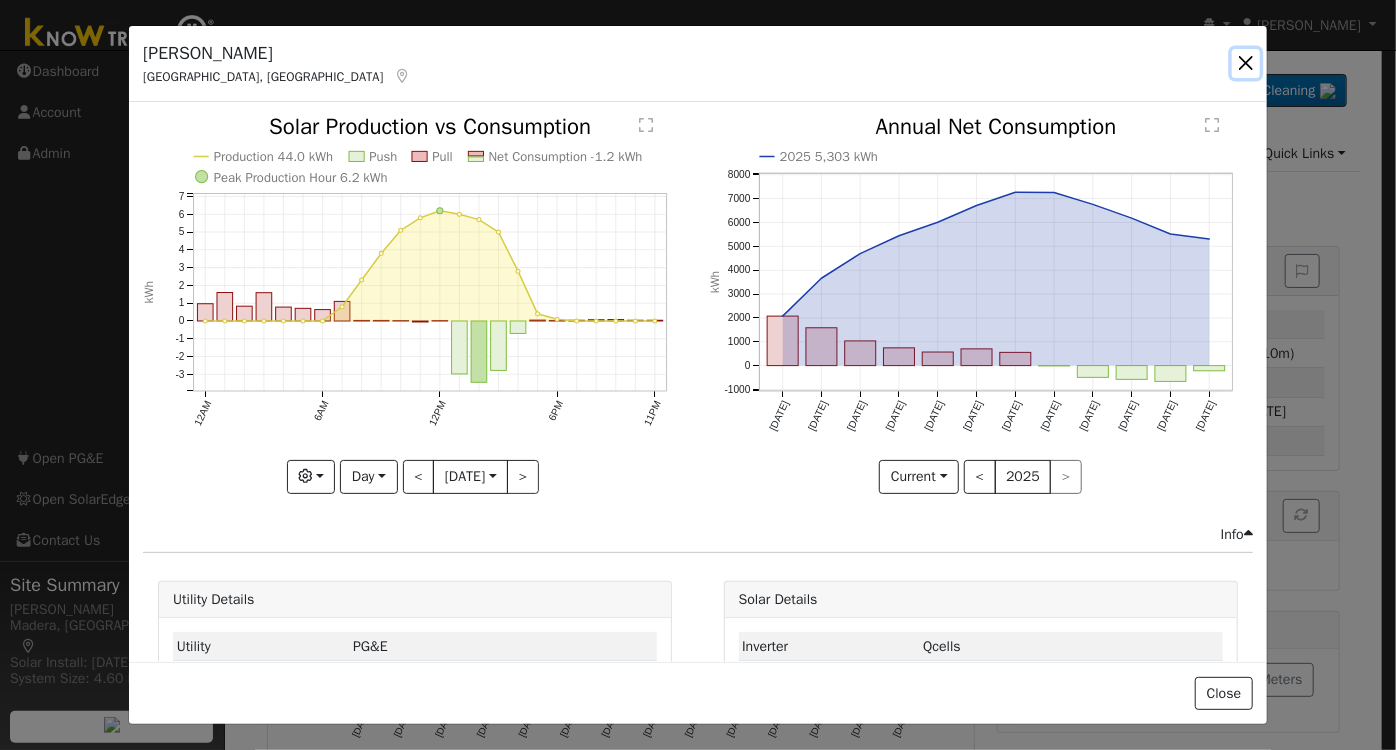 click at bounding box center [1246, 63] 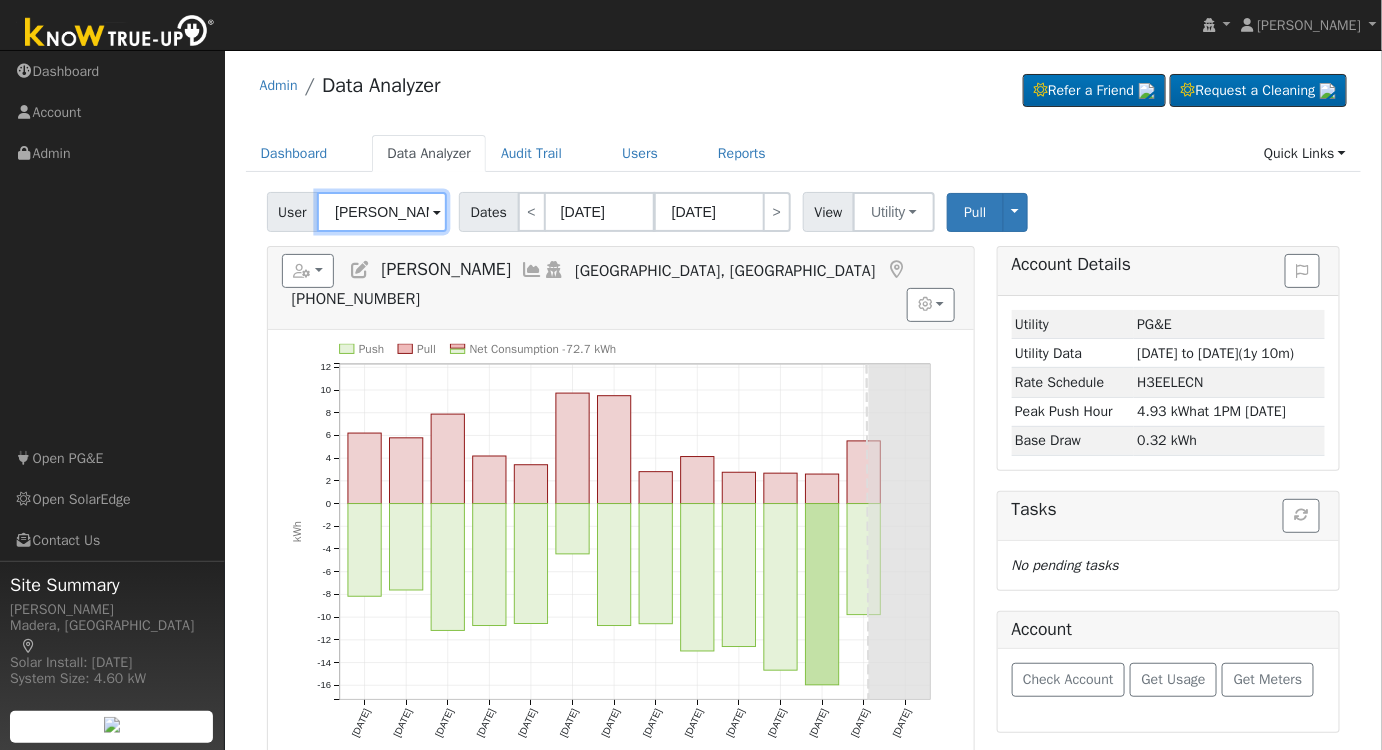 click on "Julio Rodriguez" at bounding box center (382, 212) 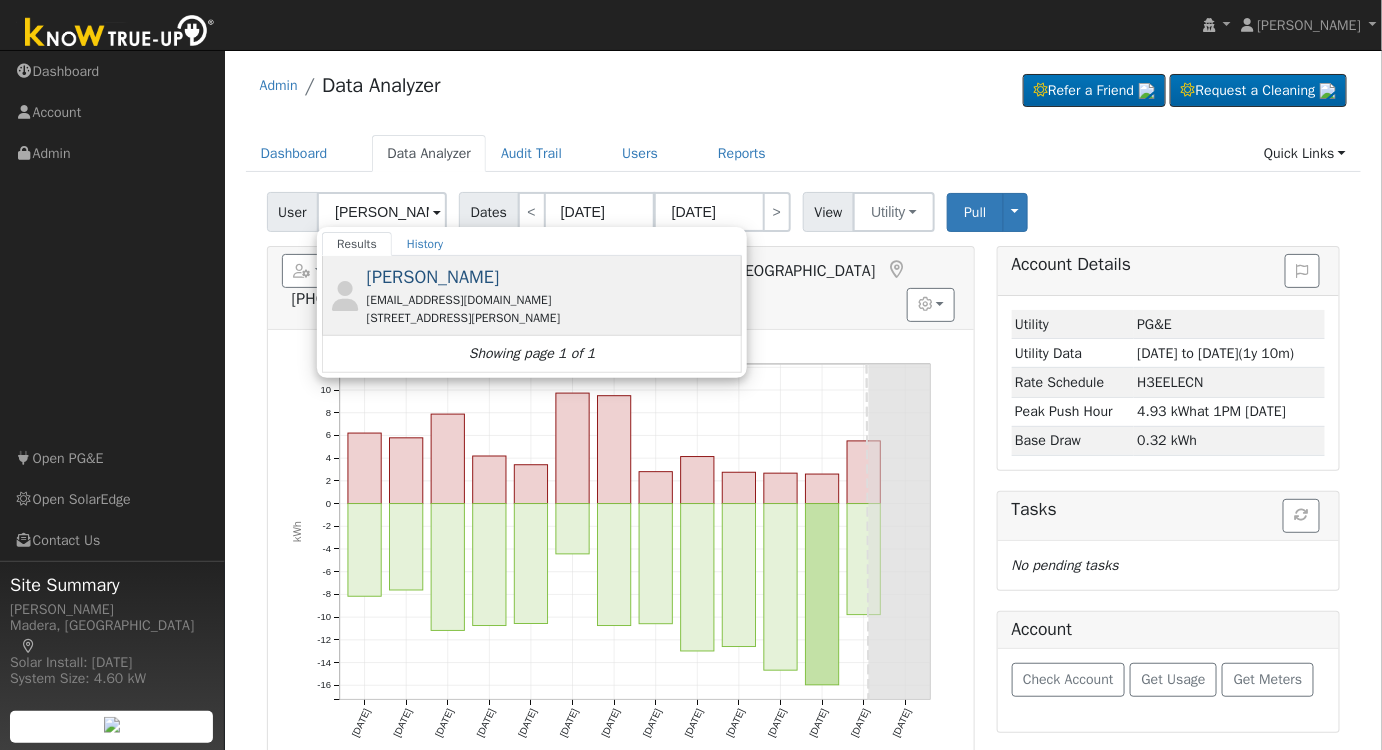 click on "Darlene Foell darlenefoell18@gmail.com 1212 Armstrong Avenue, Clovis, CA 93611" at bounding box center (552, 295) 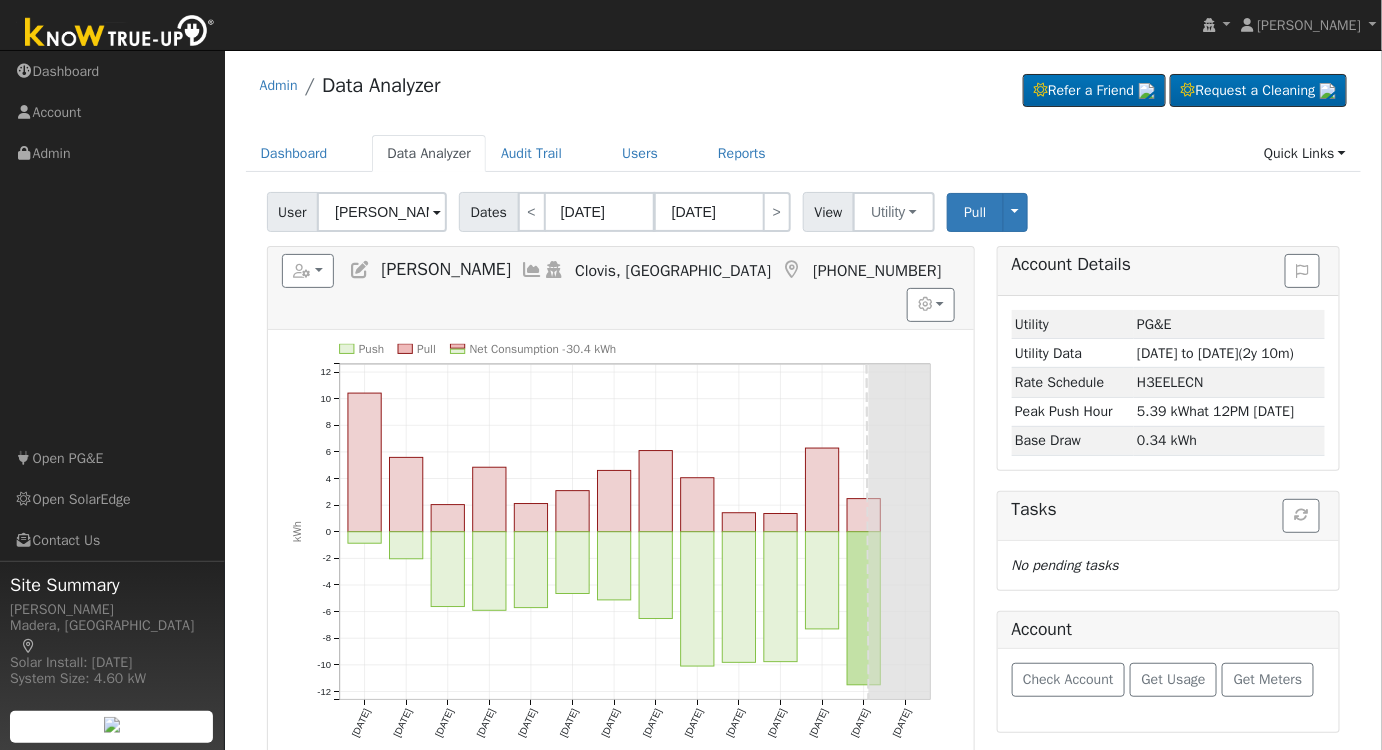 click at bounding box center (532, 270) 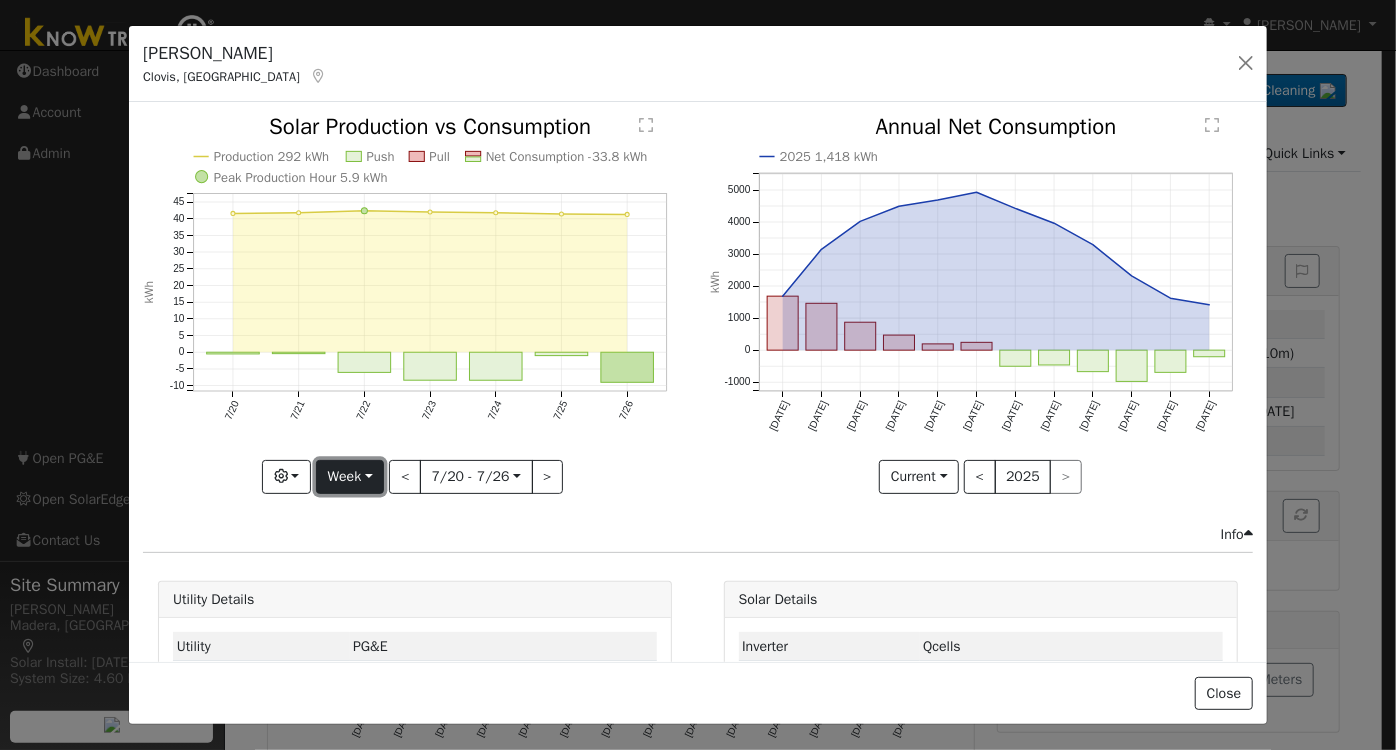 click on "Week" at bounding box center [350, 477] 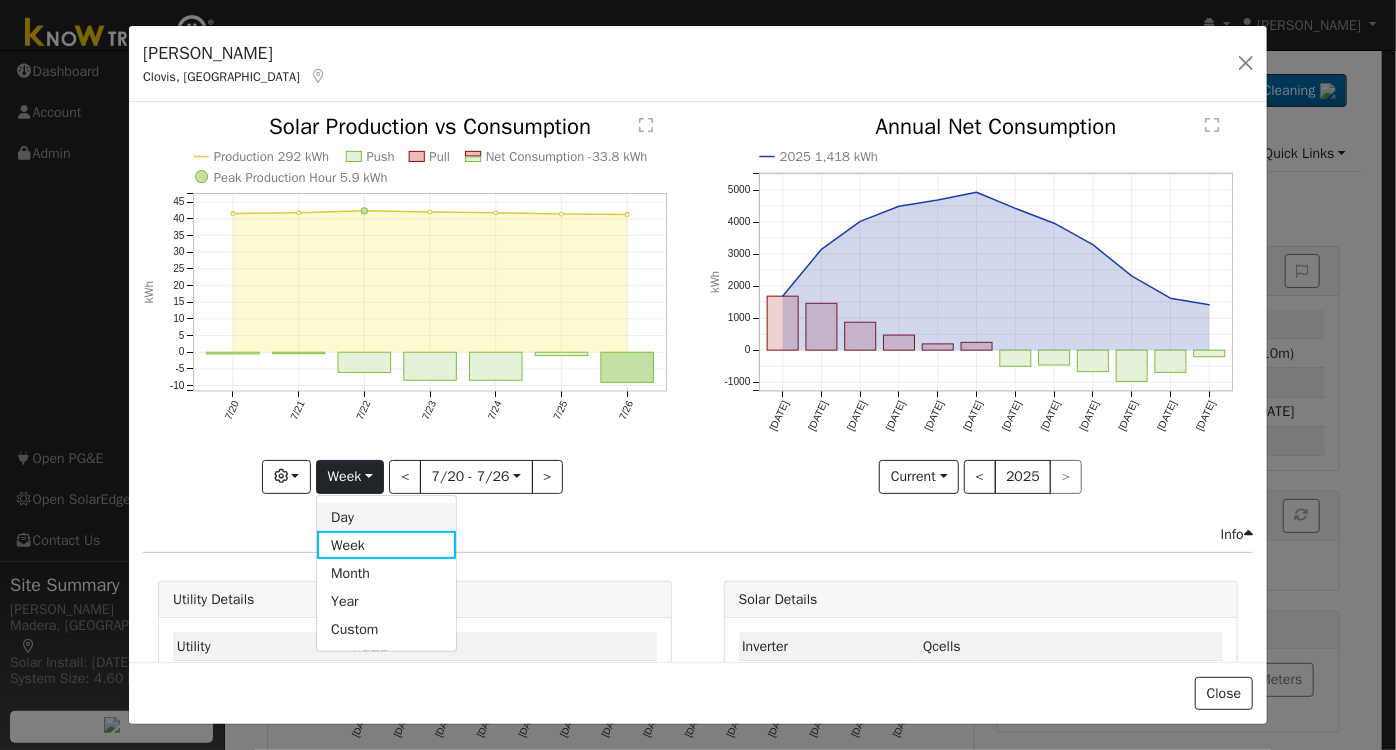 click on "Day" at bounding box center [386, 517] 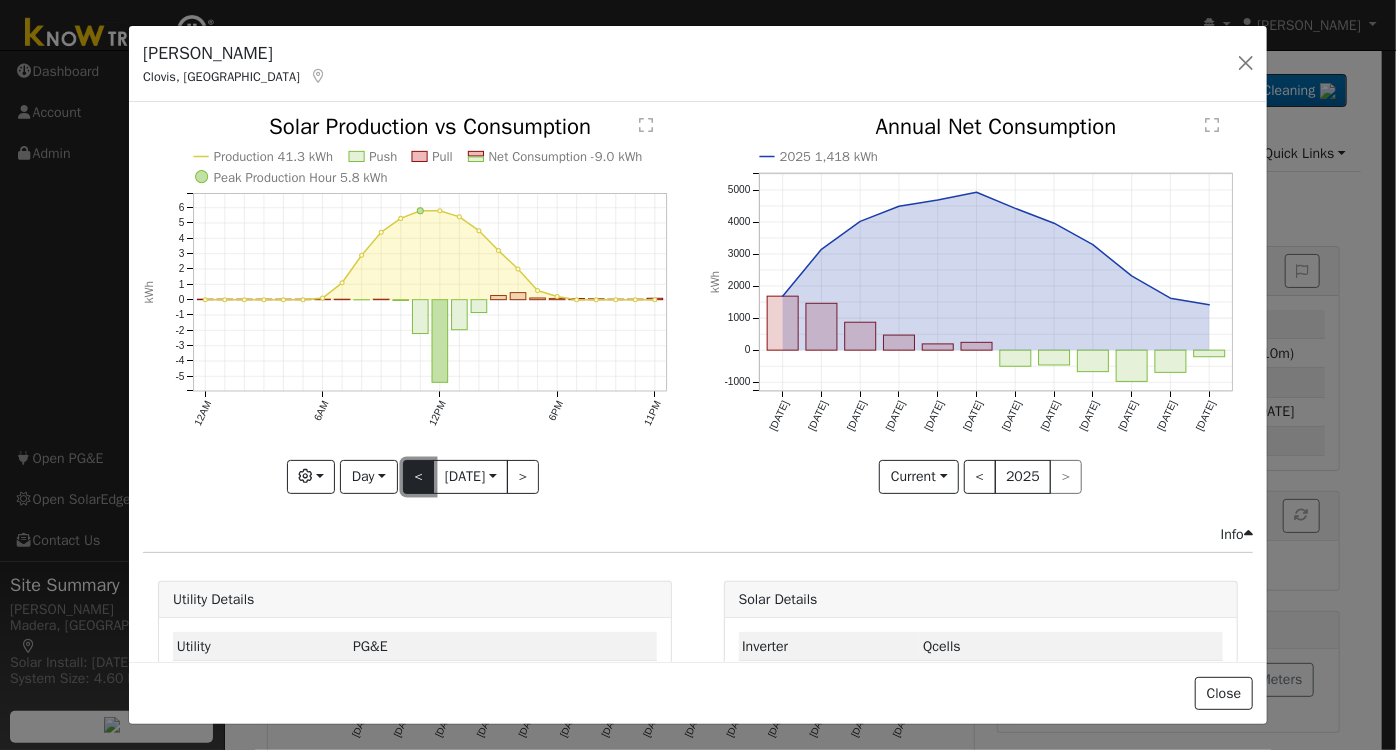 click on "<" at bounding box center [419, 477] 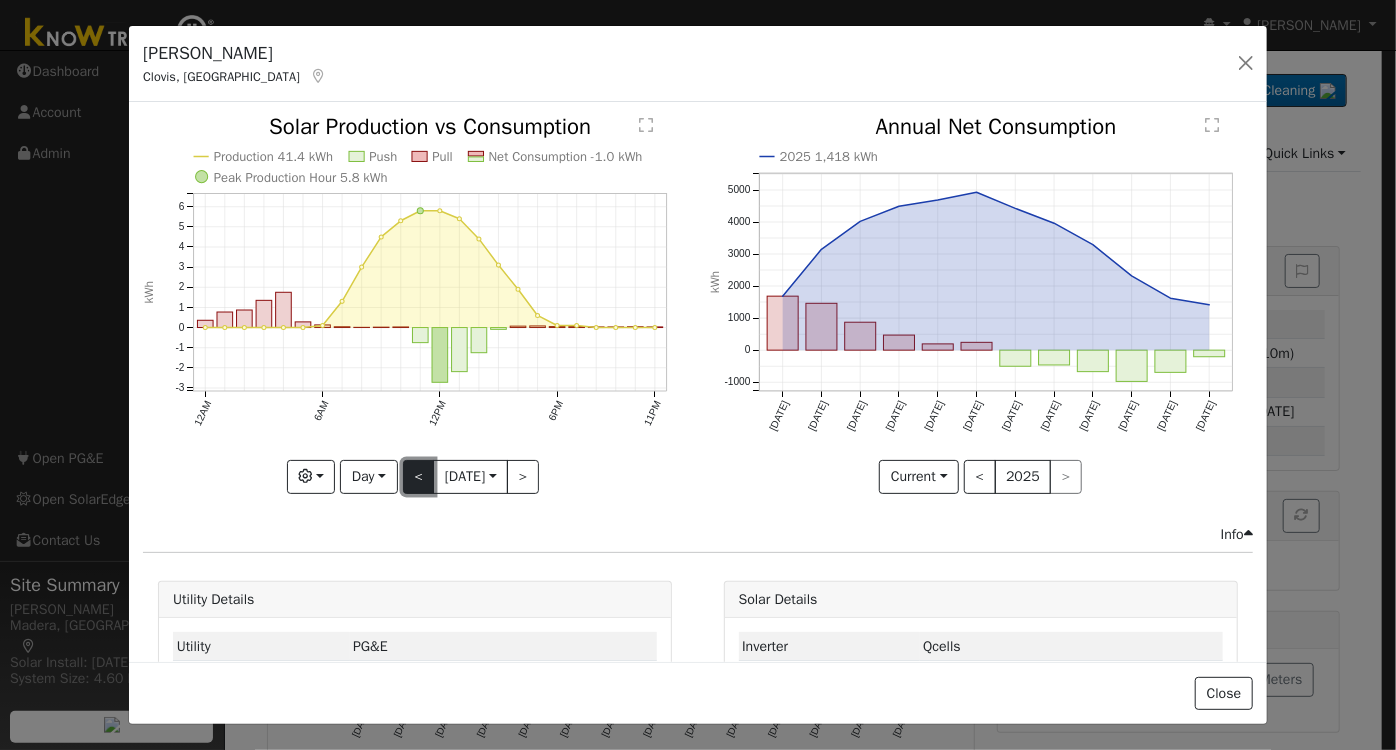 click on "<" at bounding box center (419, 477) 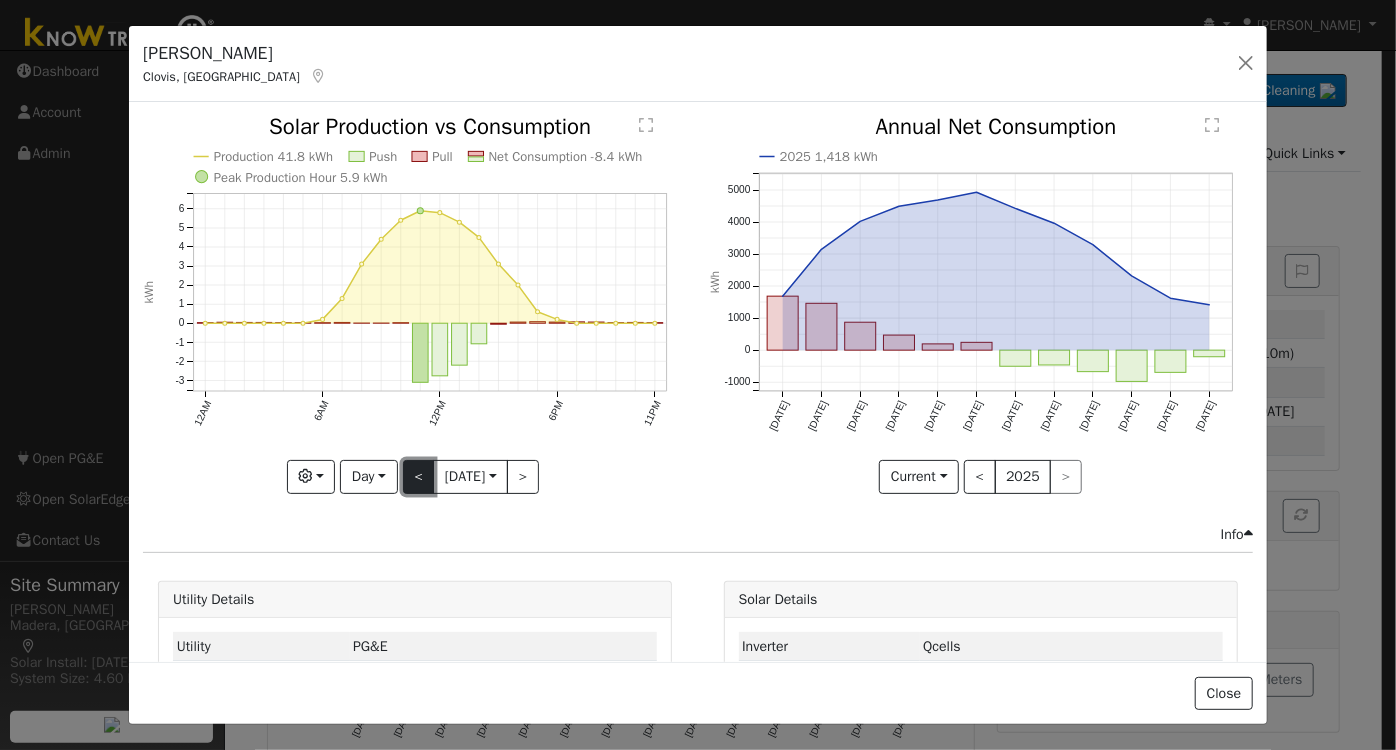 click on "<" at bounding box center [419, 477] 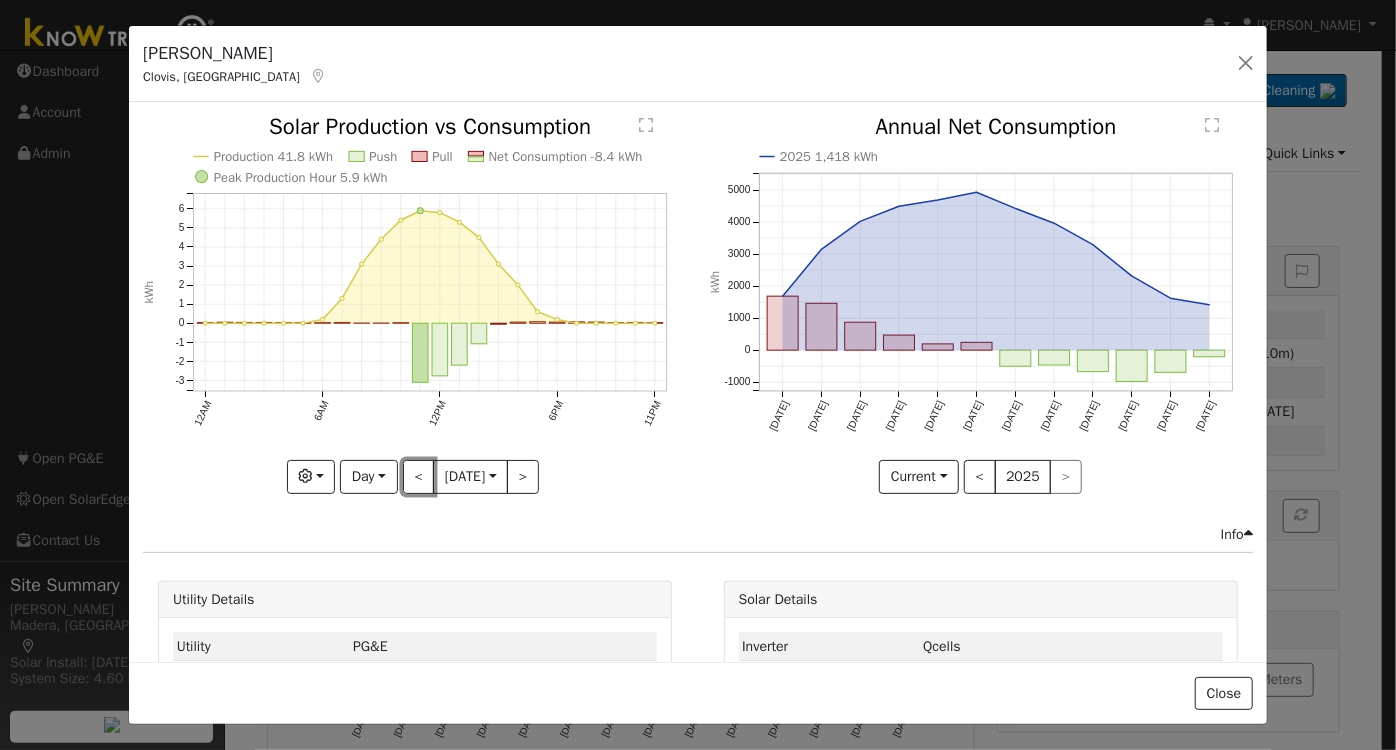 type on "2025-07-23" 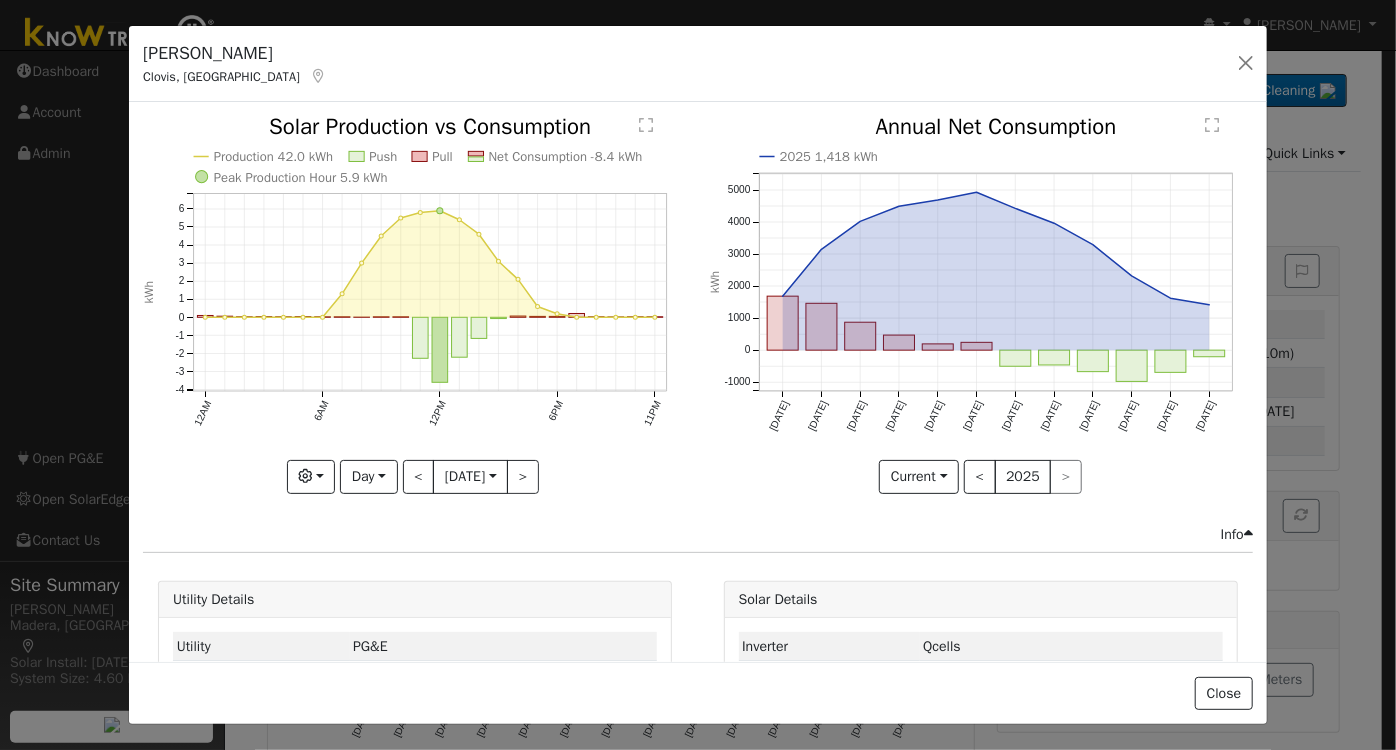 click on "Darlene Foell Clovis, CA   Default Account Default Account 1212 Armstrong Avenue, Clovis, CA 93611 Primary Account" at bounding box center [698, 64] 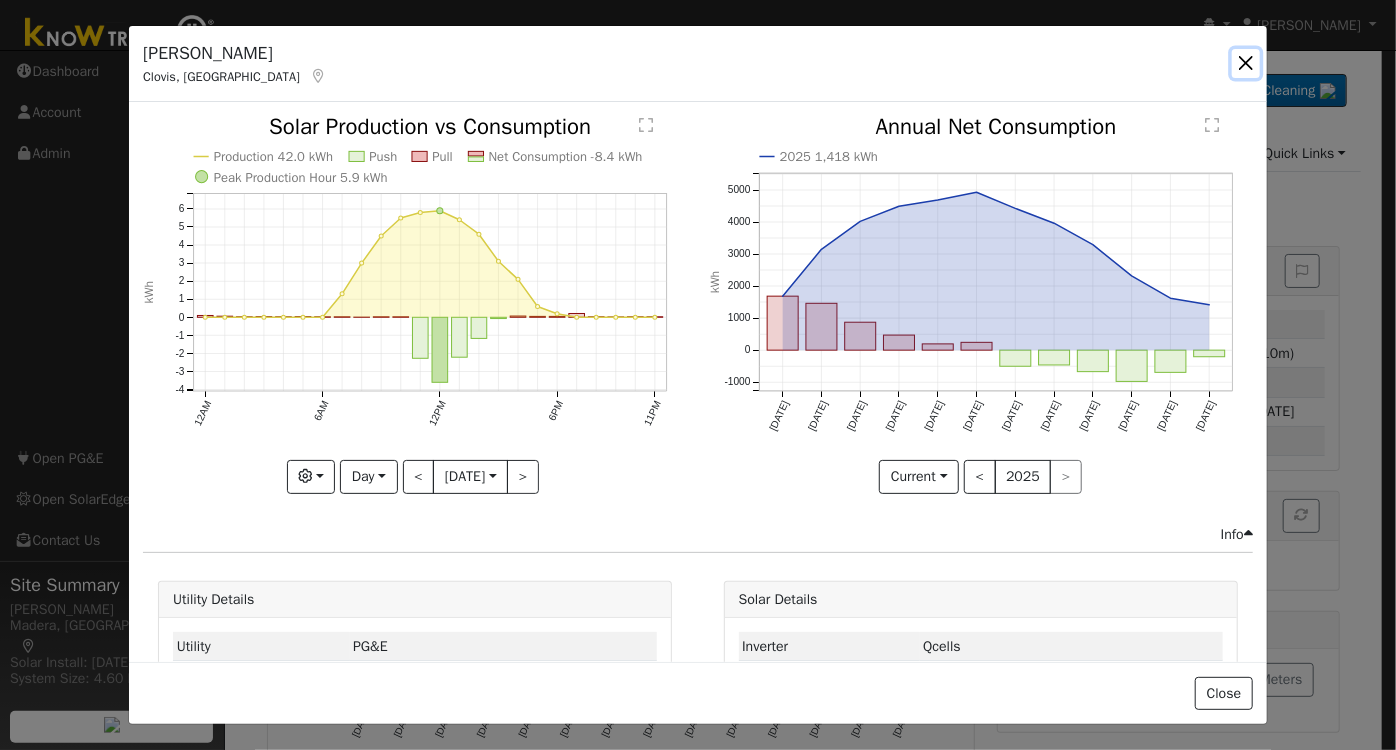 click at bounding box center (1246, 63) 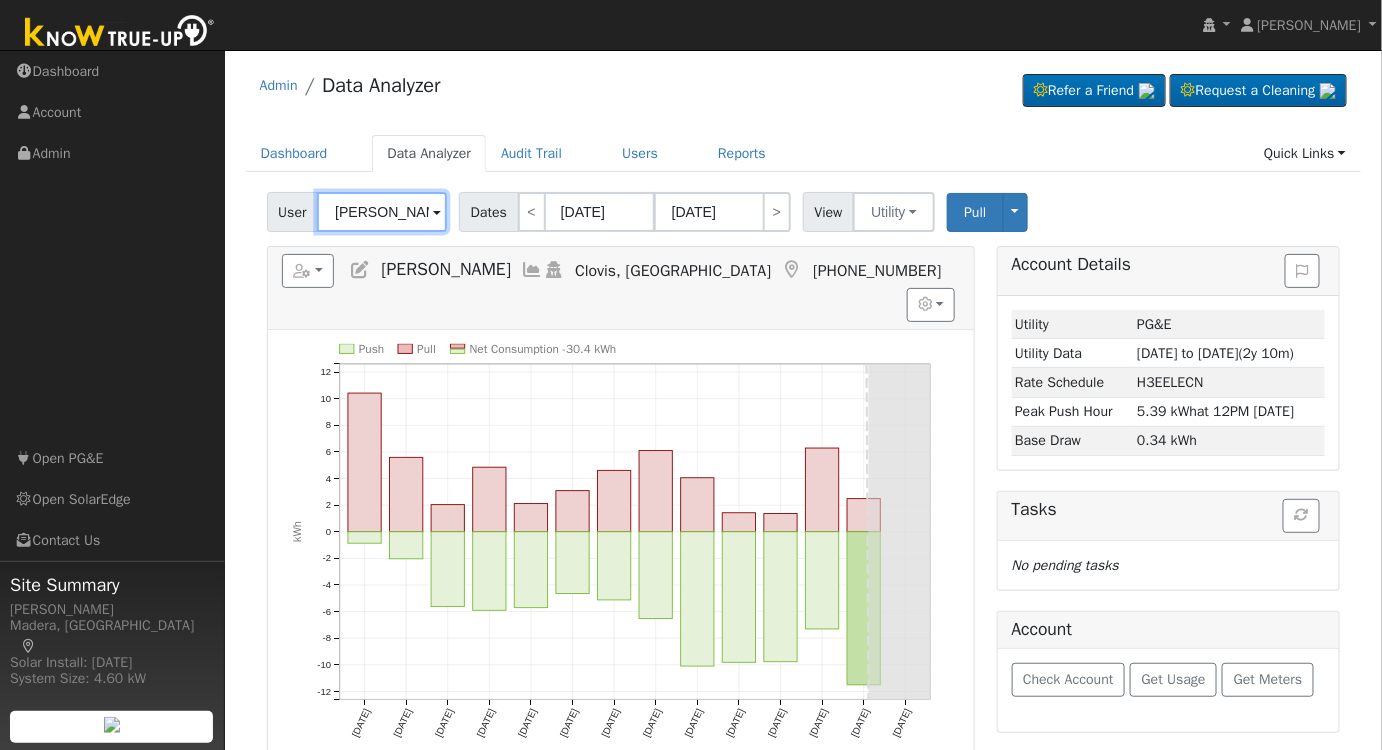 click on "Darlene Foell" at bounding box center [382, 212] 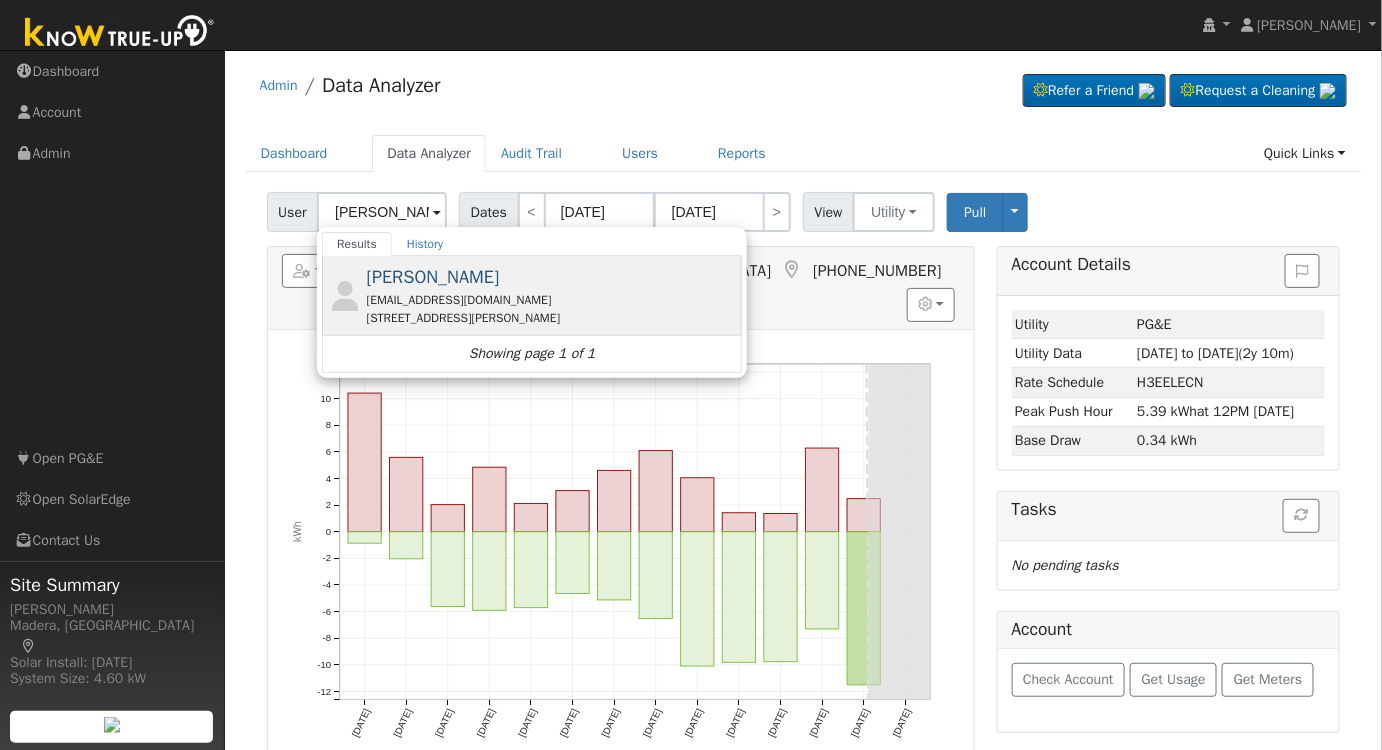click on "sefrina4family@yahoo.com" at bounding box center [552, 300] 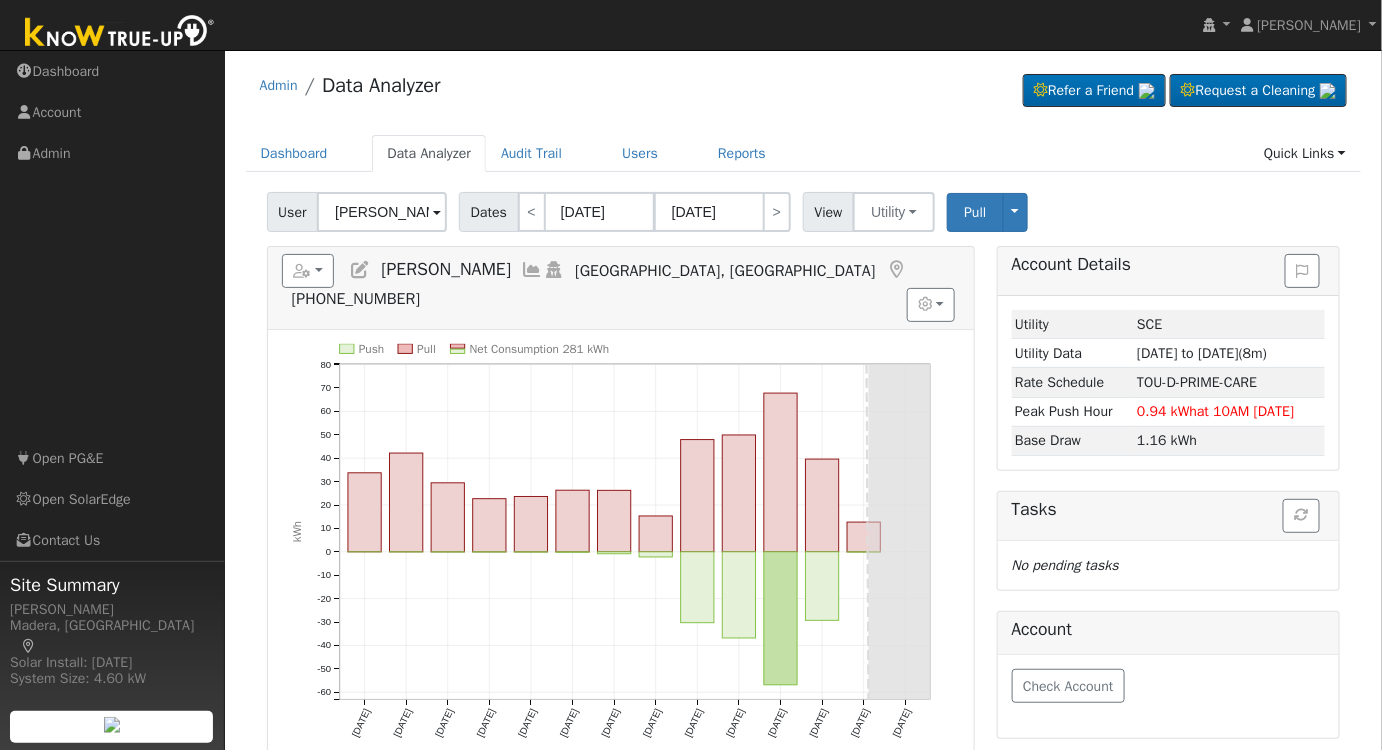 click at bounding box center [532, 270] 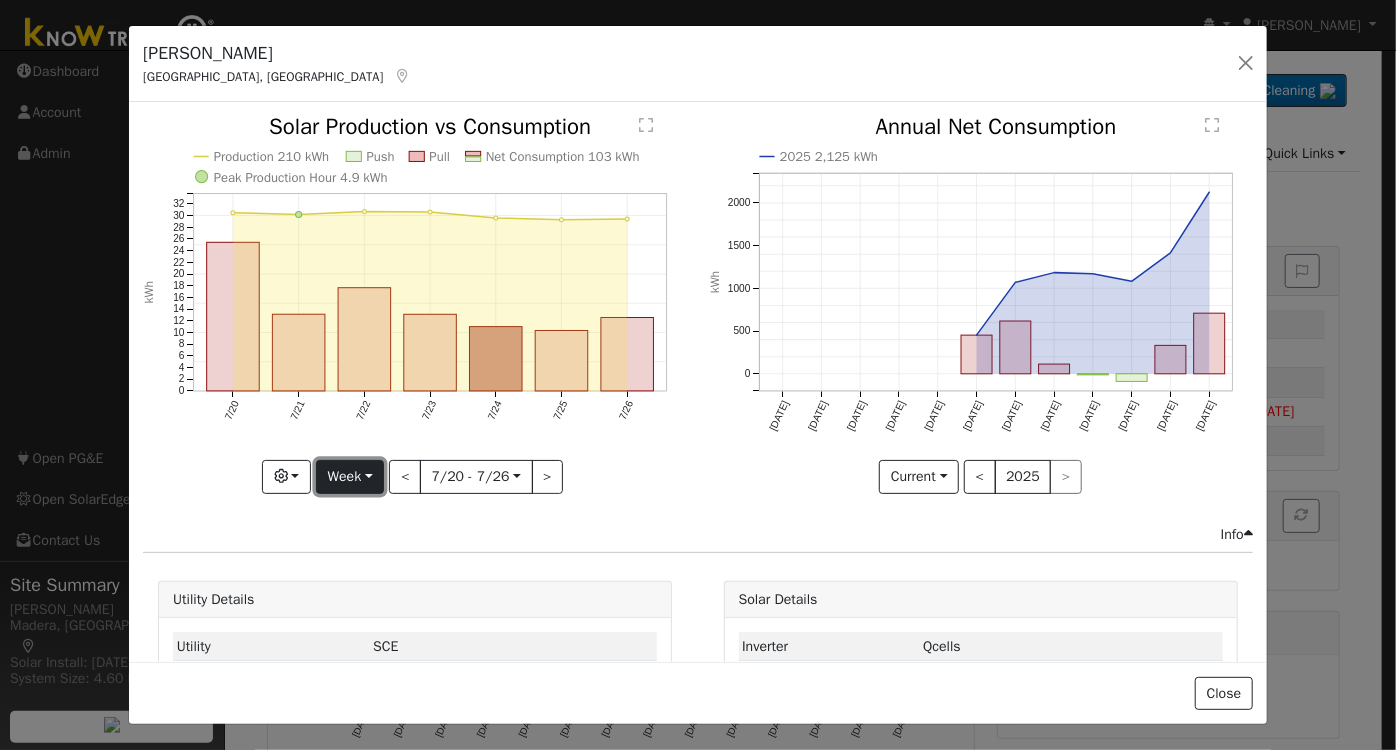 click on "Week" at bounding box center [350, 477] 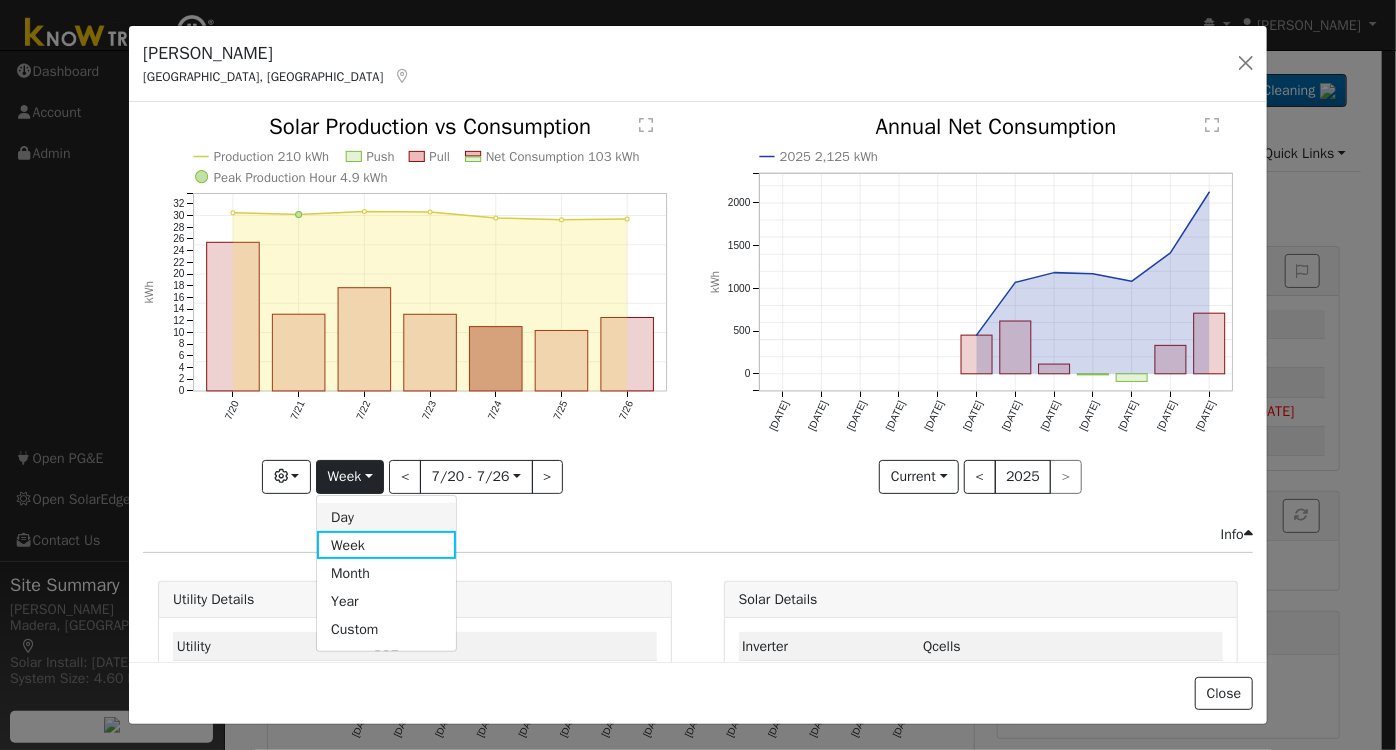click on "Day" at bounding box center (386, 517) 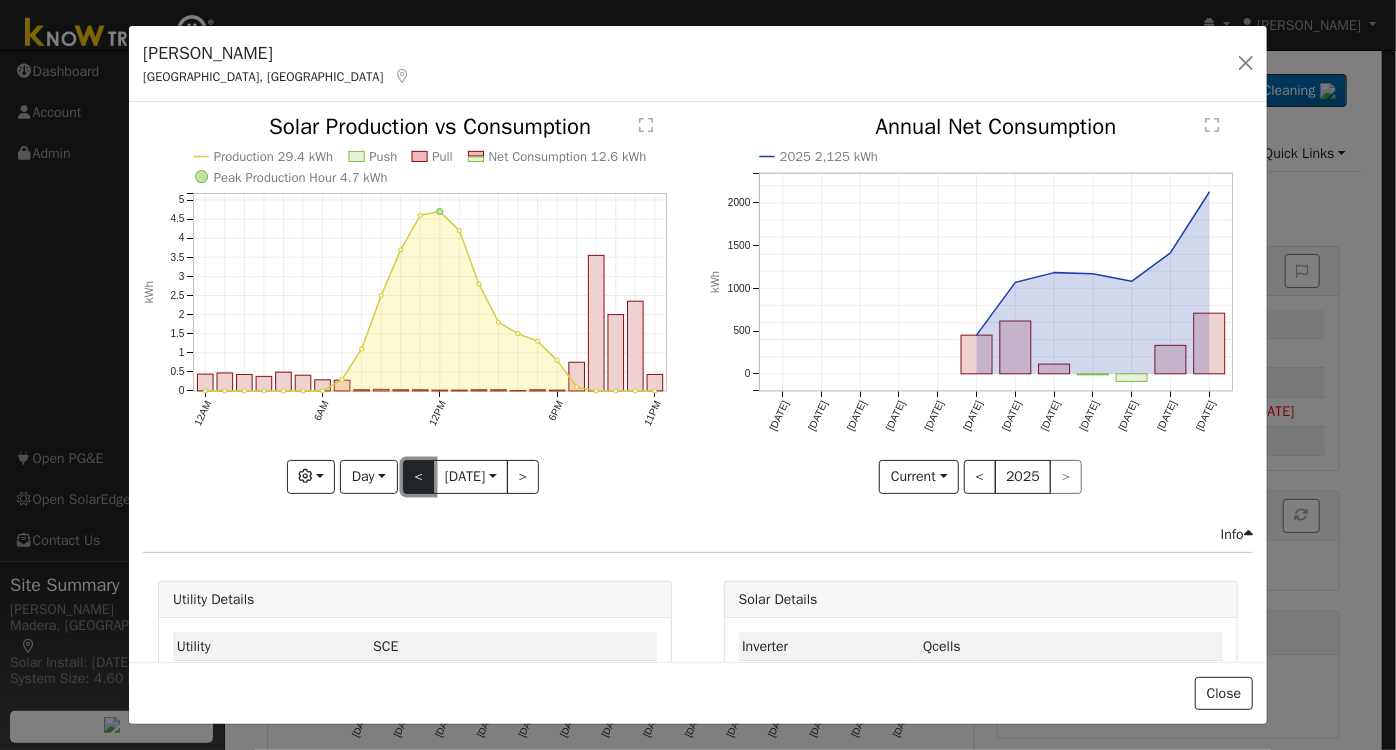 click on "<" at bounding box center [419, 477] 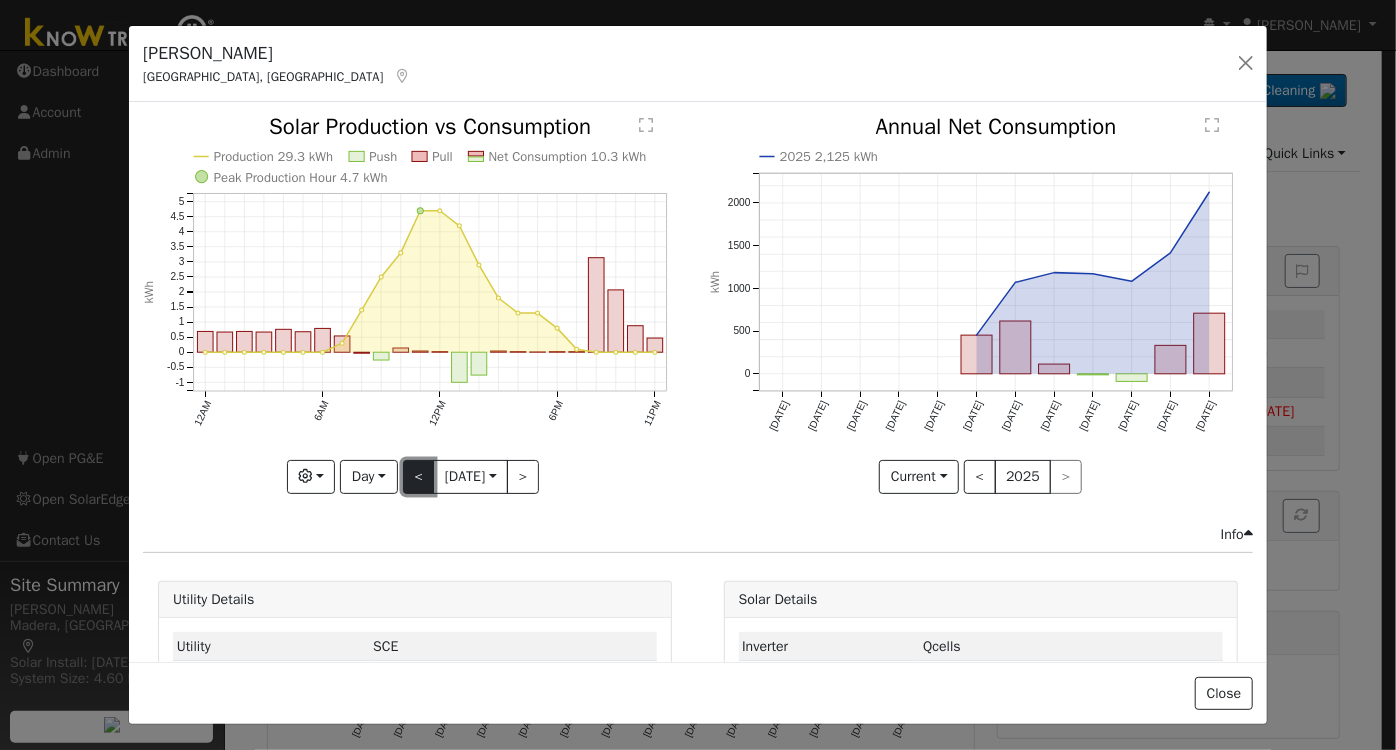 click on "<" at bounding box center [419, 477] 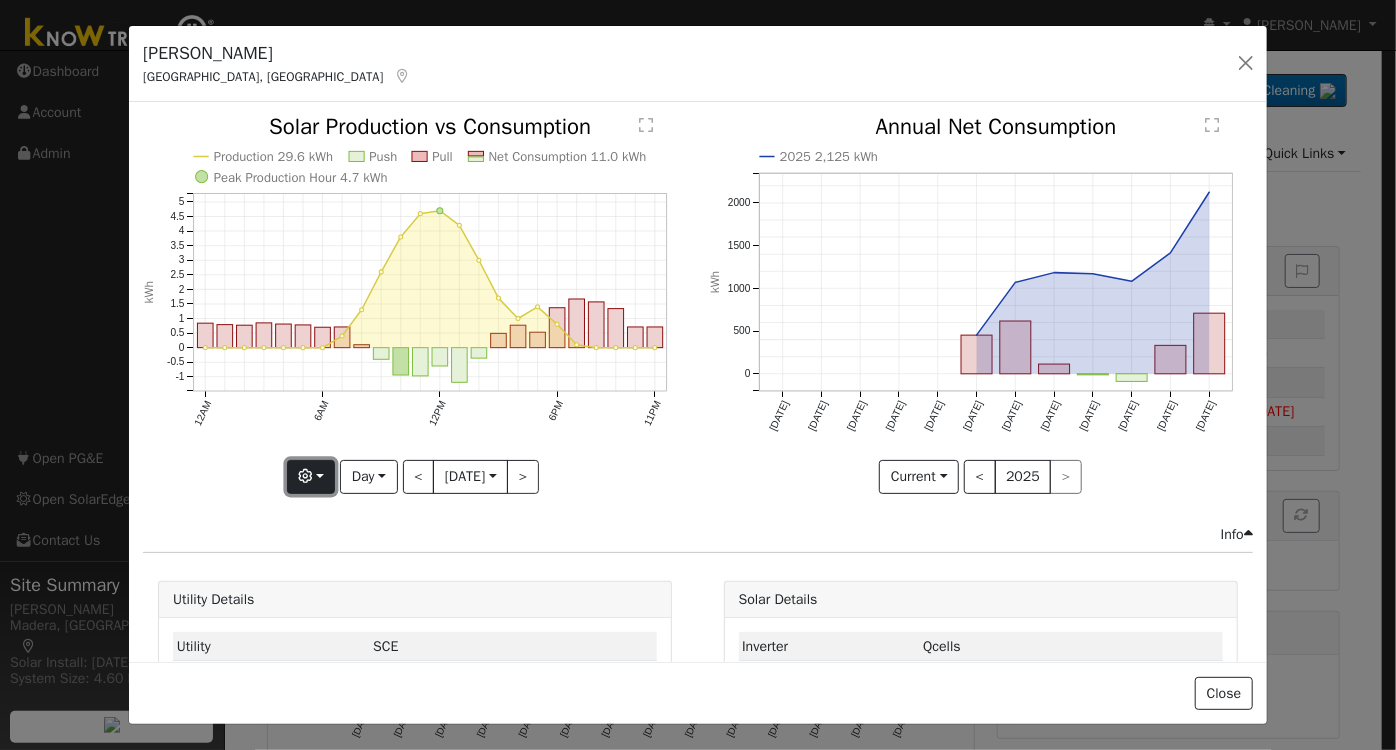 click at bounding box center (305, 476) 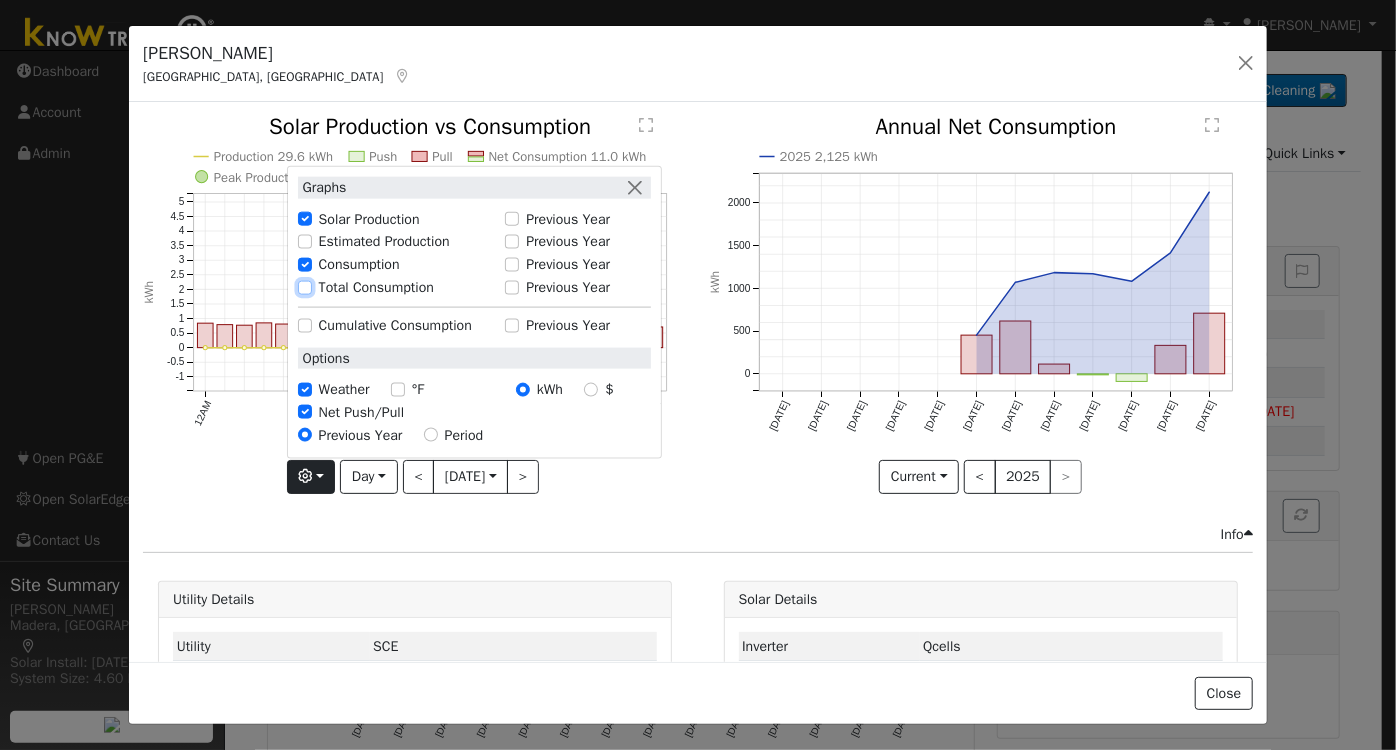 click on "Total Consumption" at bounding box center [305, 287] 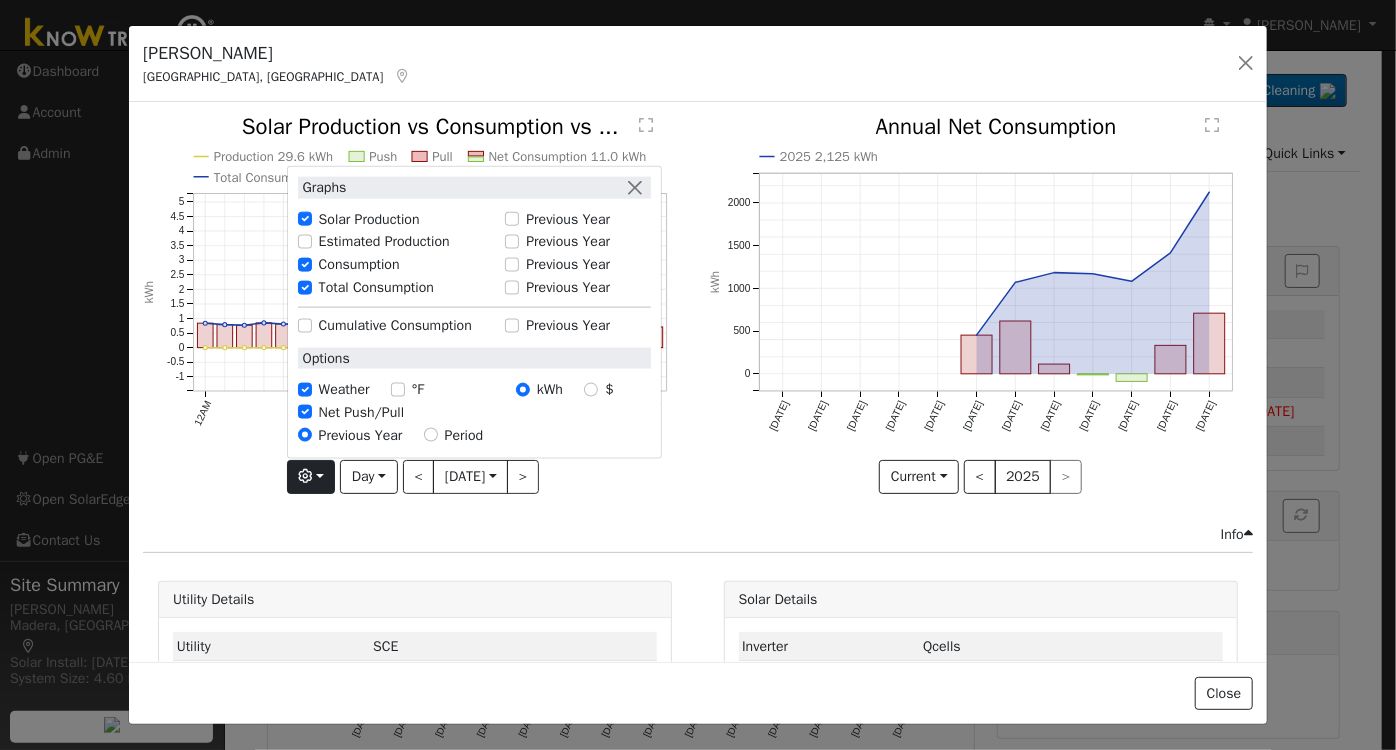 click on "Info" at bounding box center [698, 534] 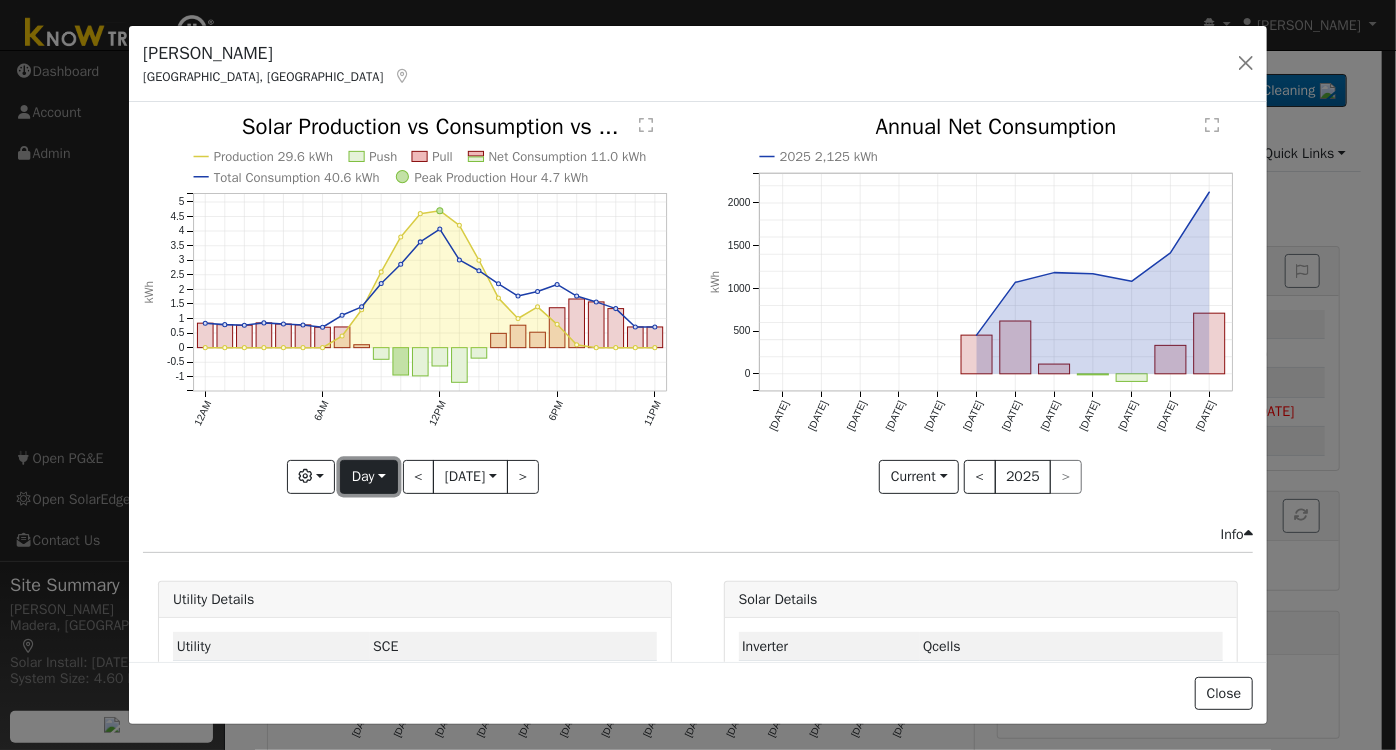 click on "Day" at bounding box center (368, 477) 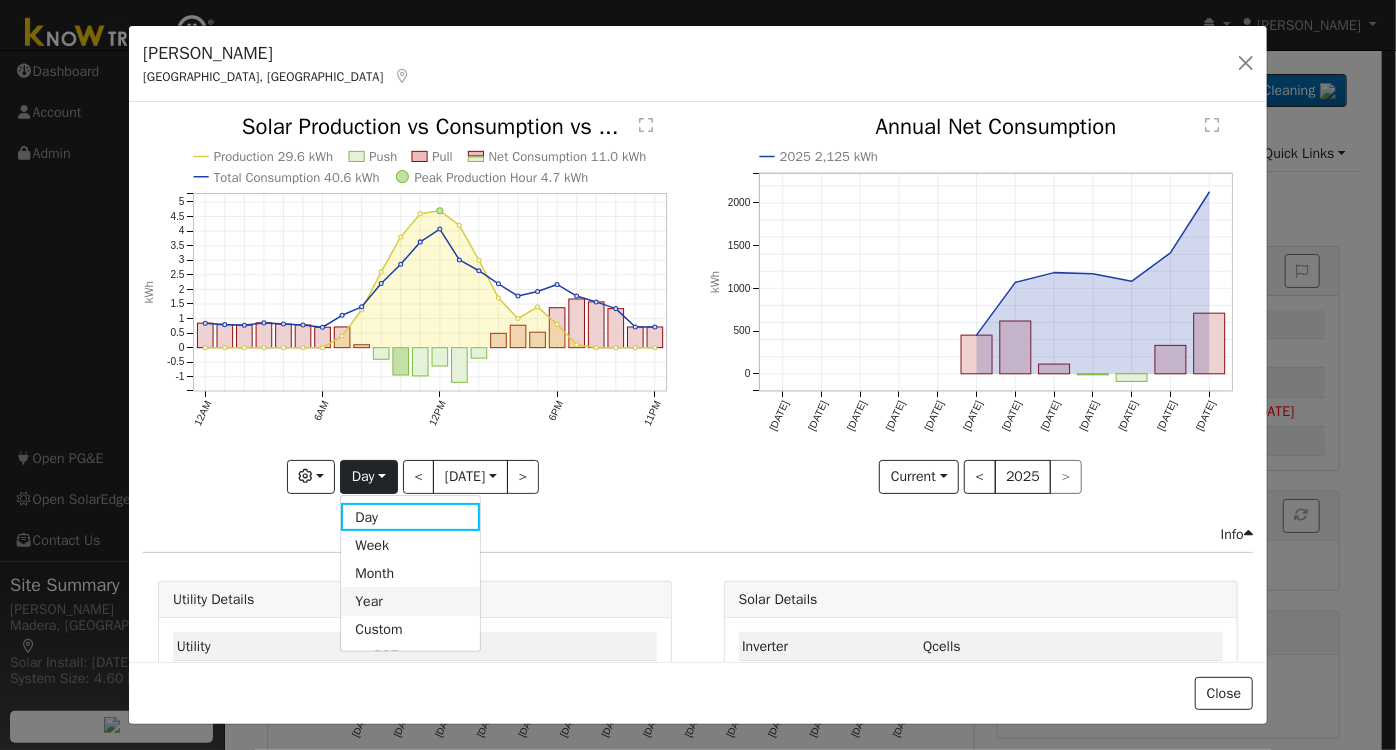 click on "Year" at bounding box center (410, 601) 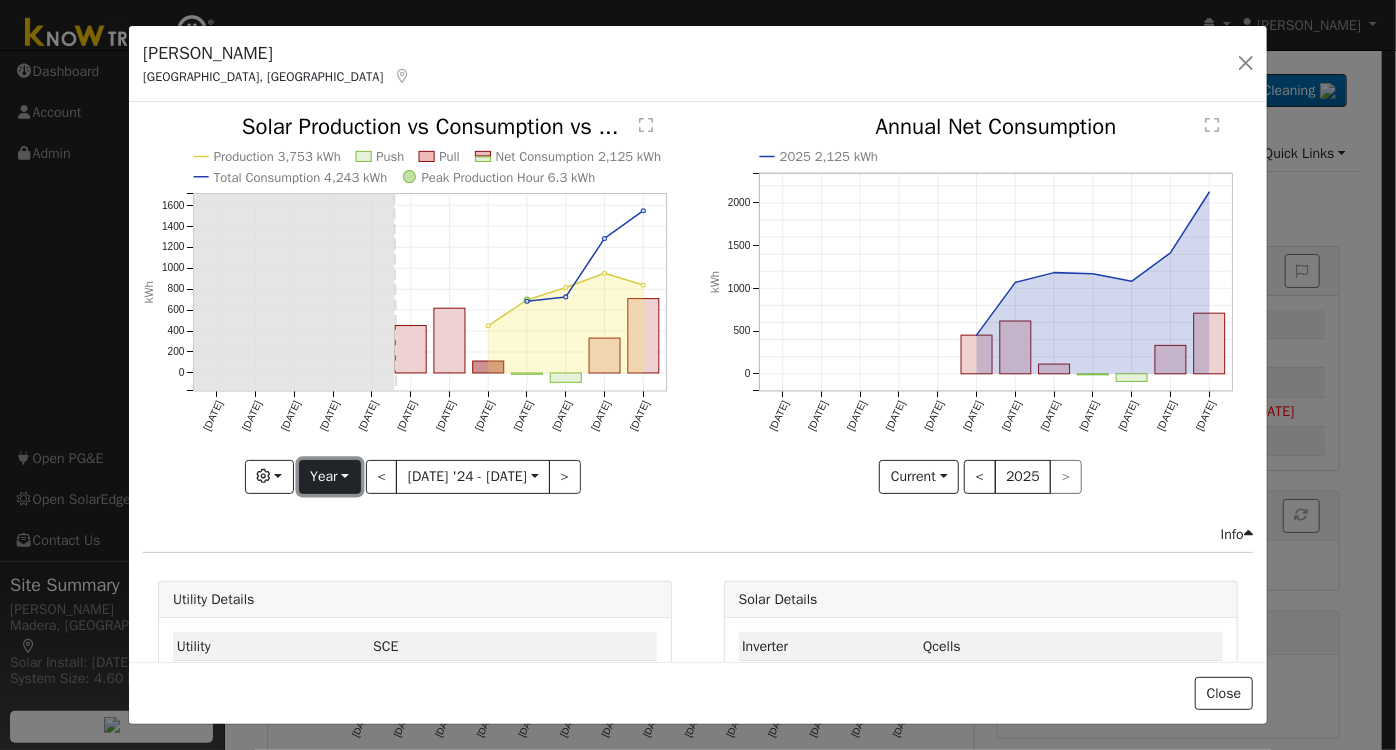 click on "Year" at bounding box center [330, 477] 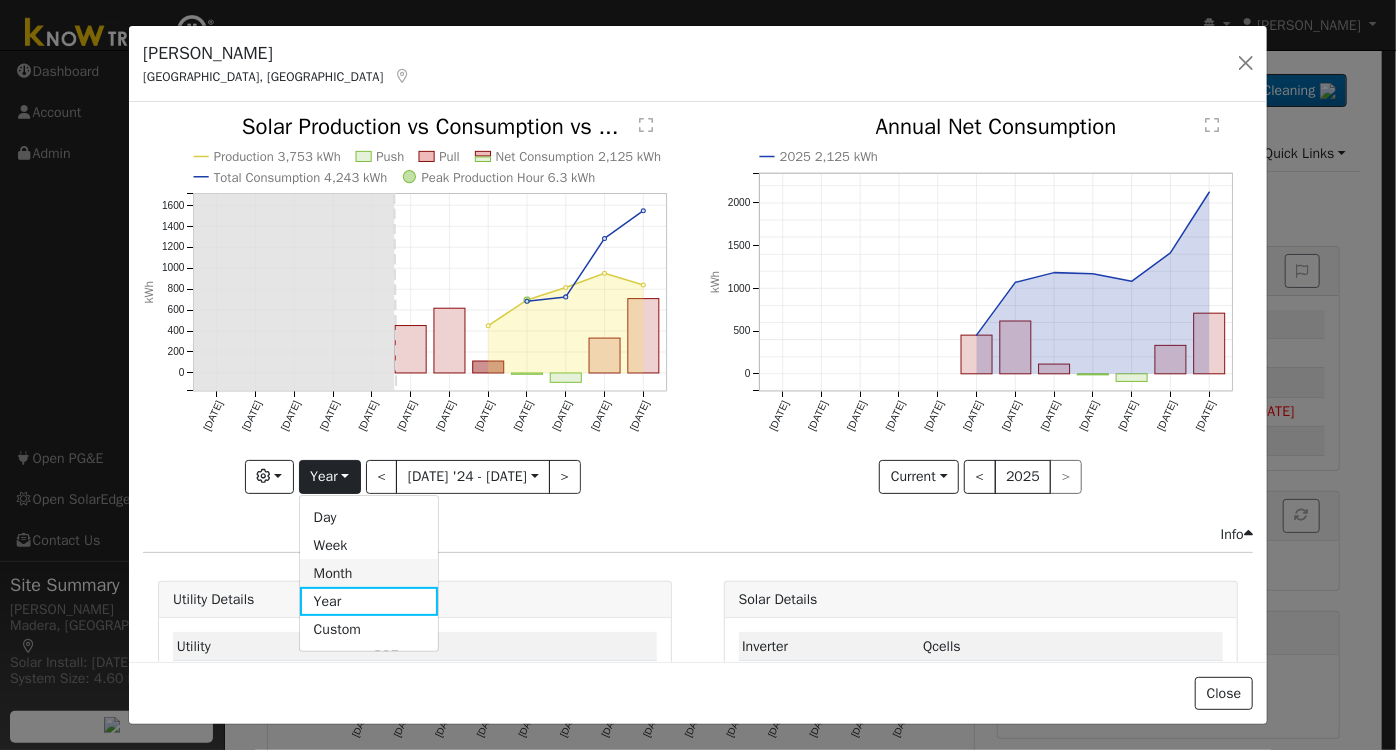 click on "Month" at bounding box center (369, 573) 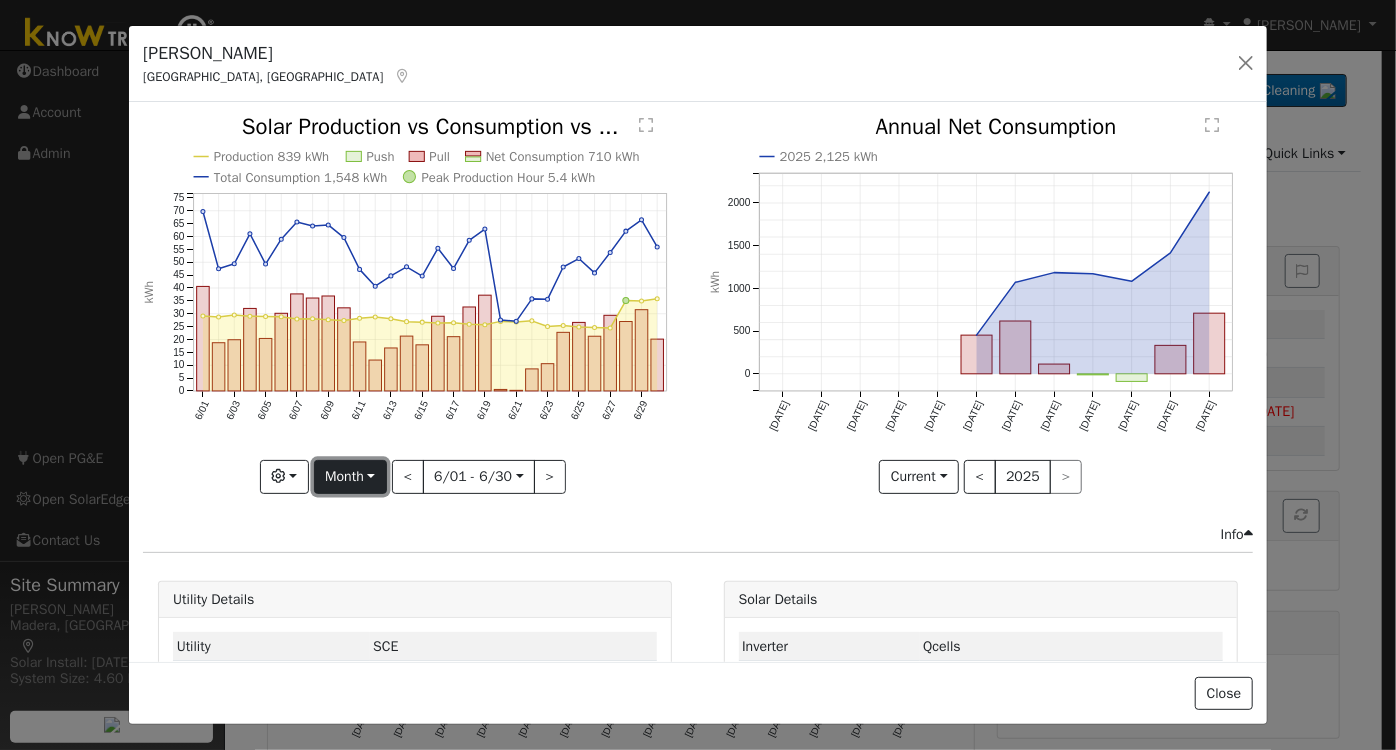 click on "Month" at bounding box center [350, 477] 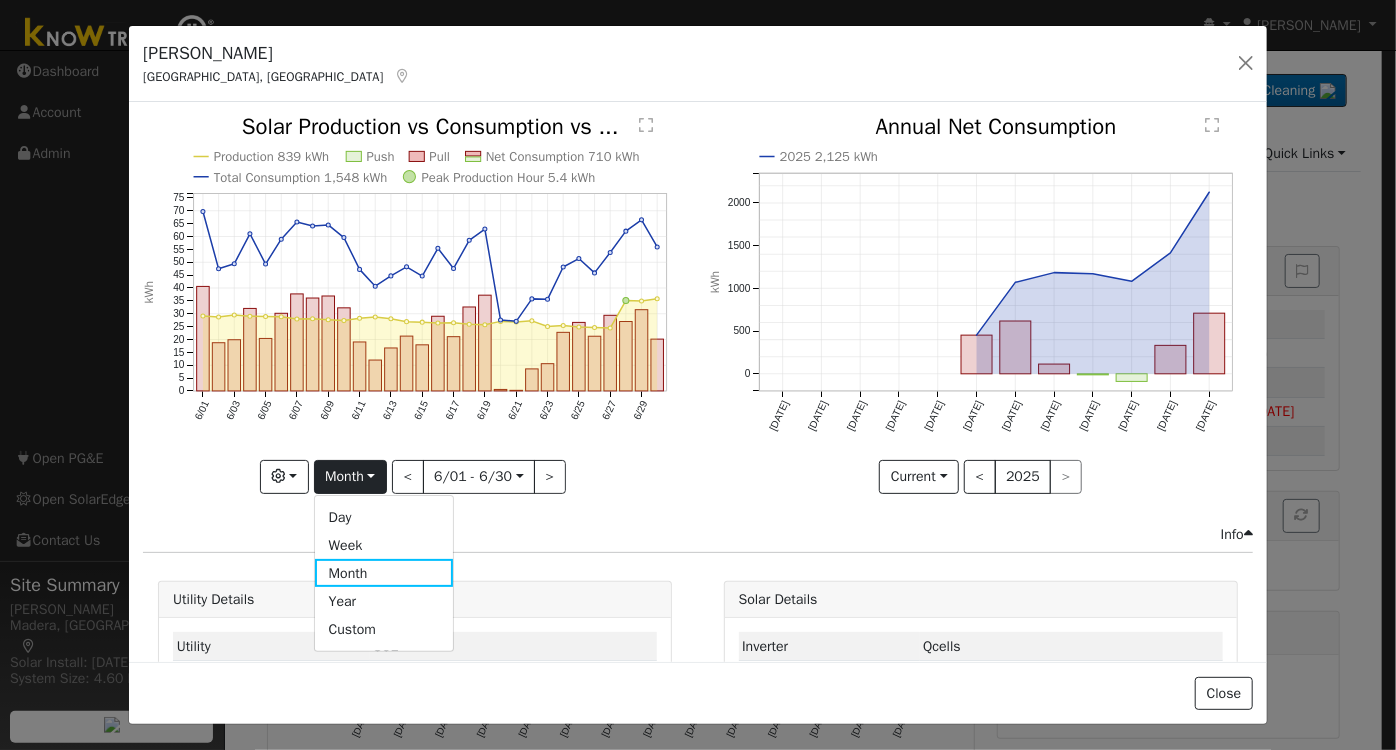click on "Day" at bounding box center [384, 517] 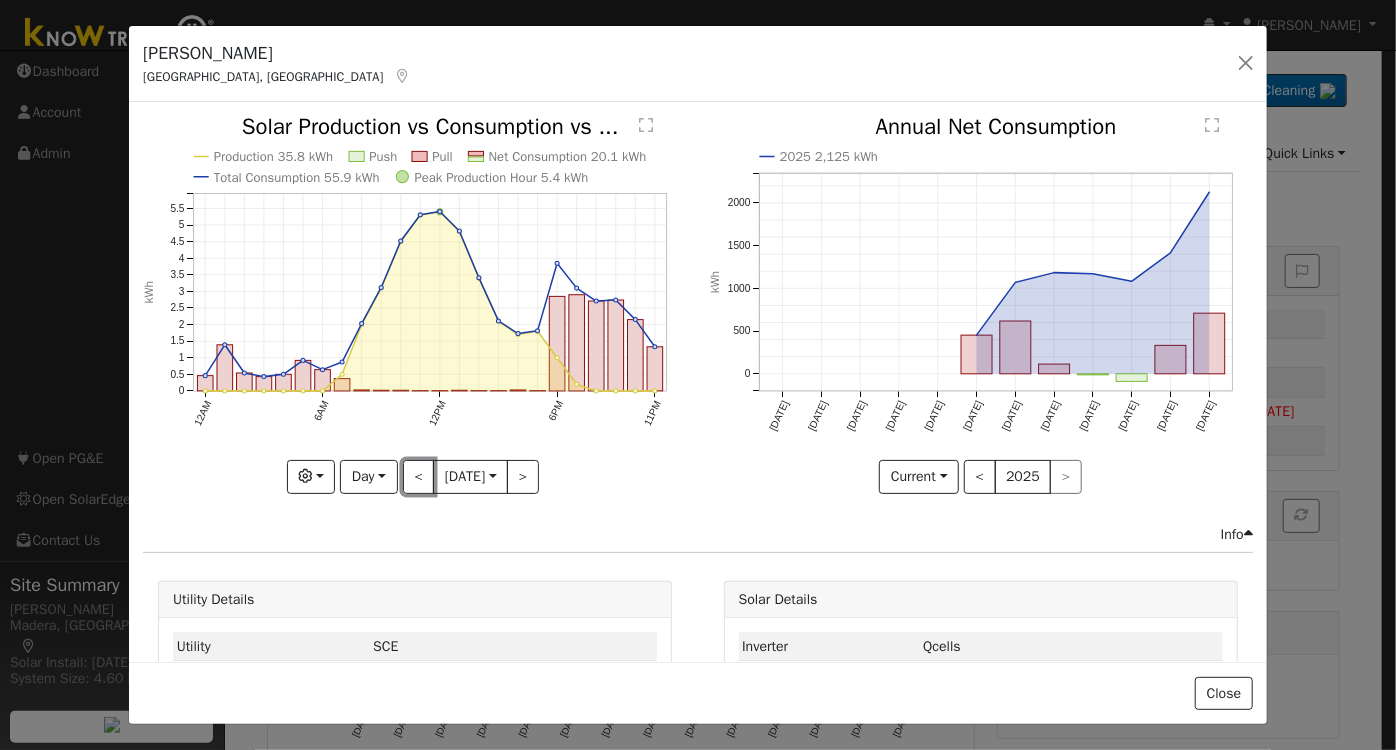 click on "<" at bounding box center (419, 477) 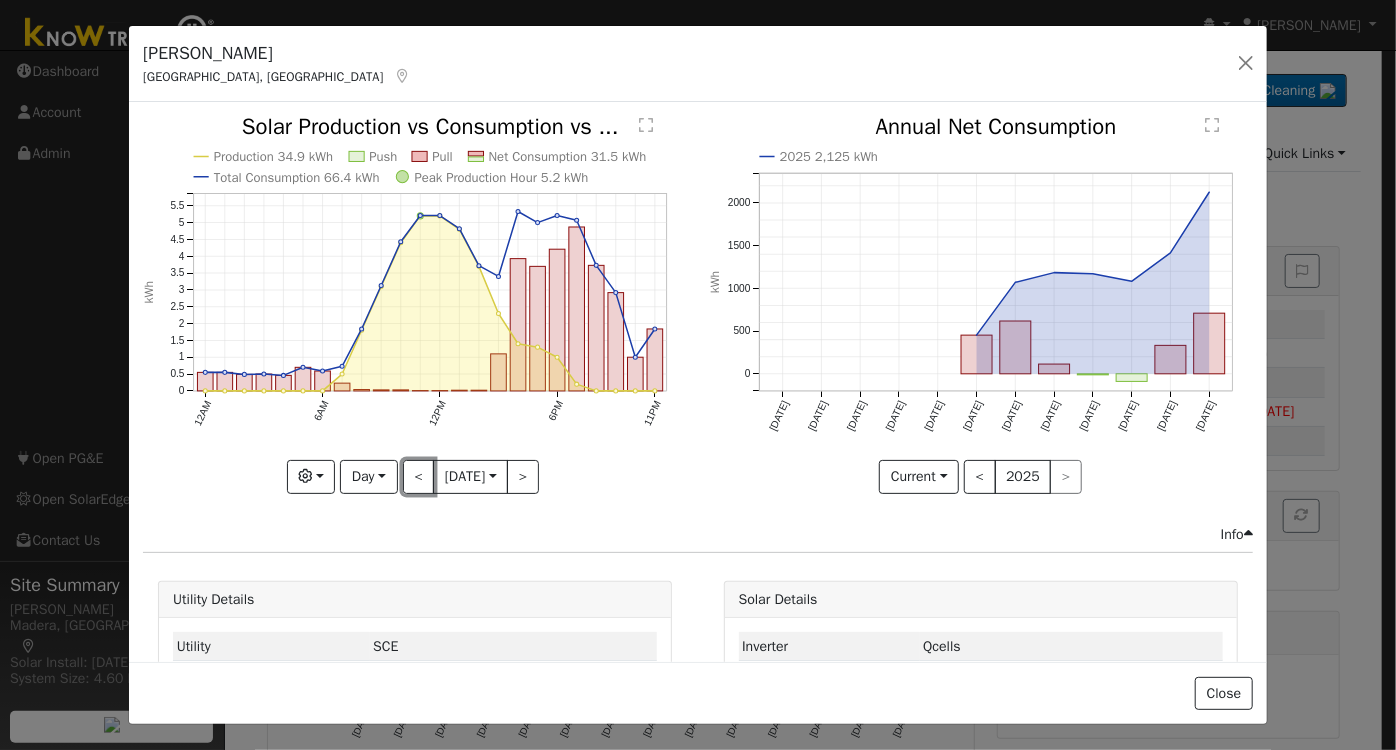 click on "<" at bounding box center (419, 477) 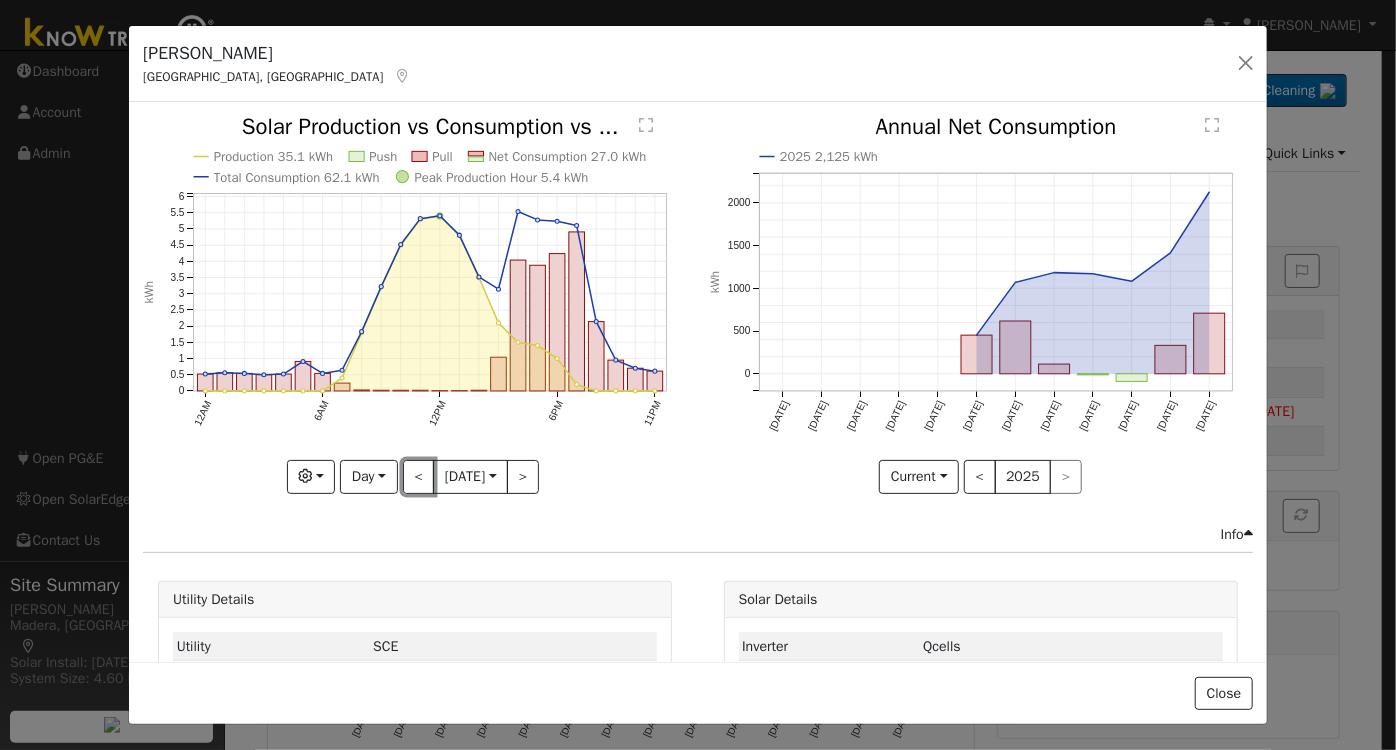 click on "<" at bounding box center [419, 477] 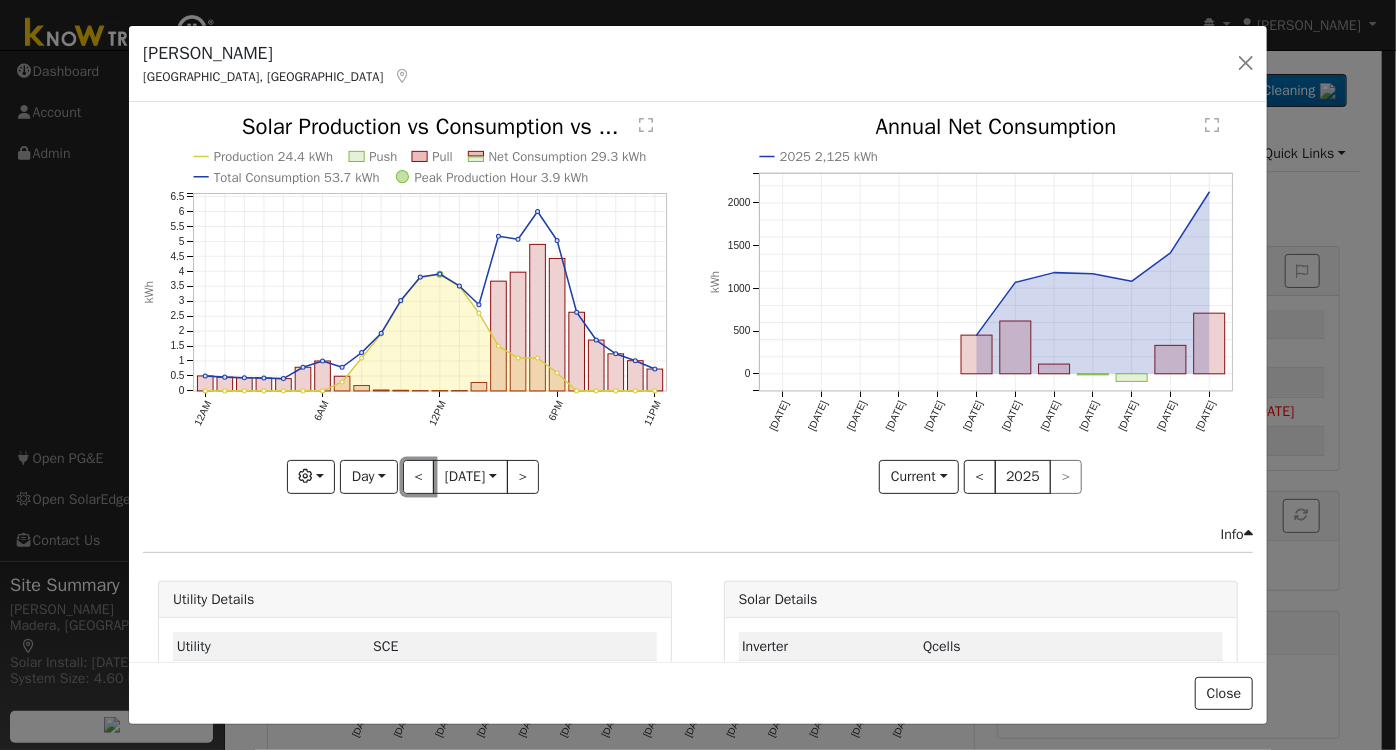 click on "<" at bounding box center [419, 477] 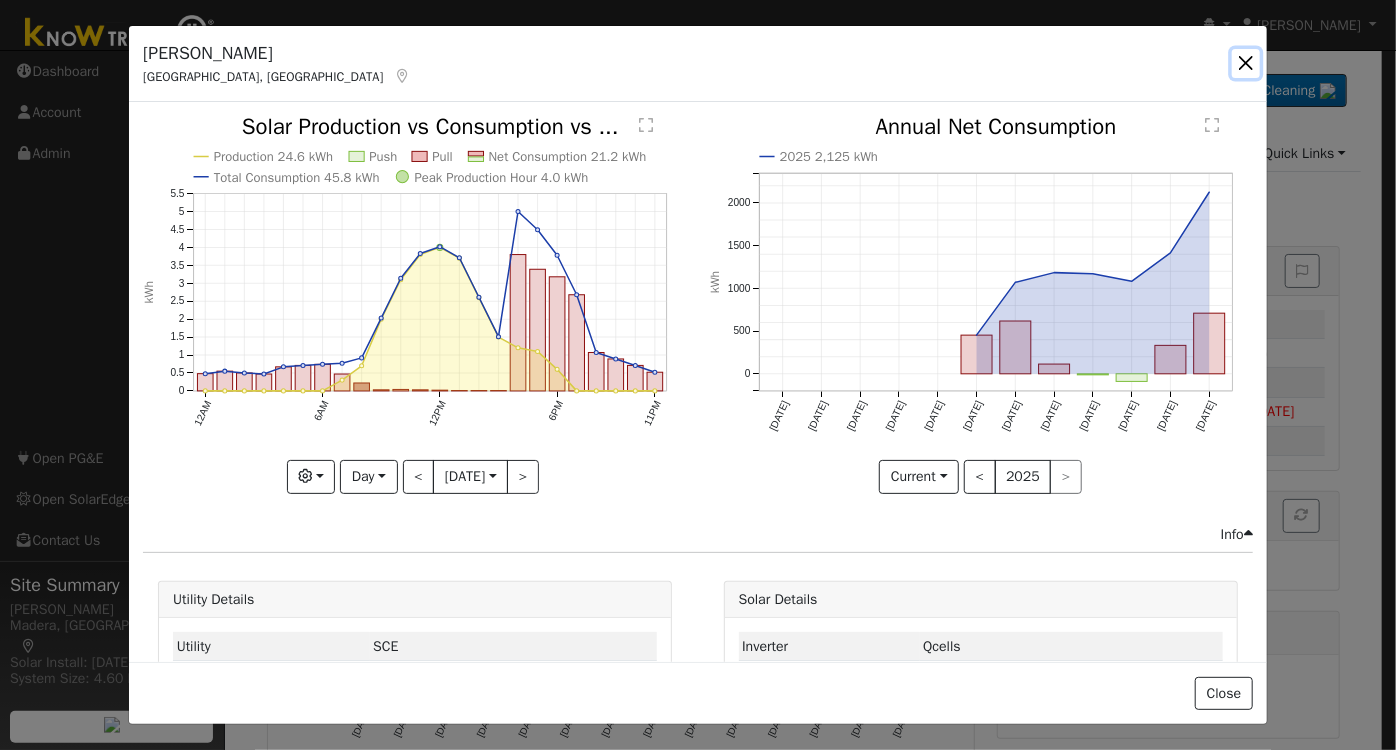click at bounding box center [1246, 63] 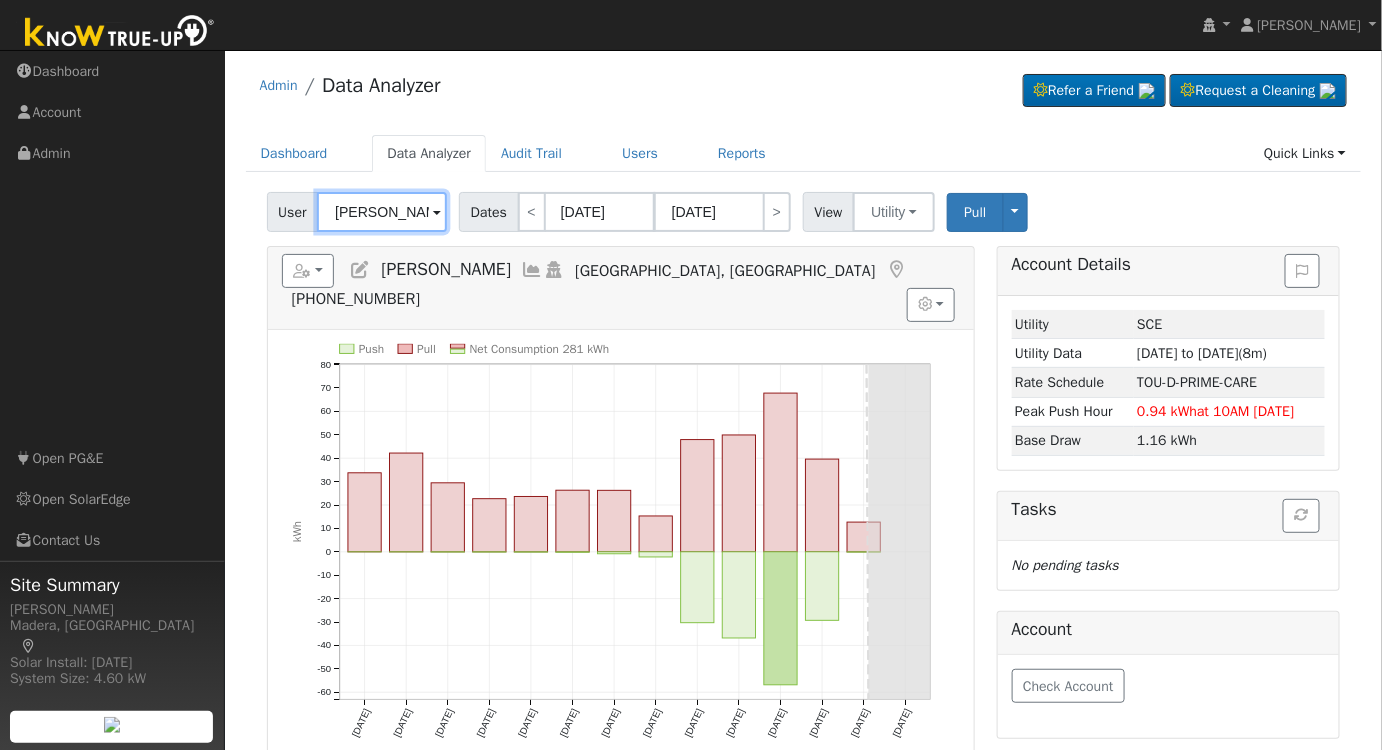 click on "Michael Segura" at bounding box center (382, 212) 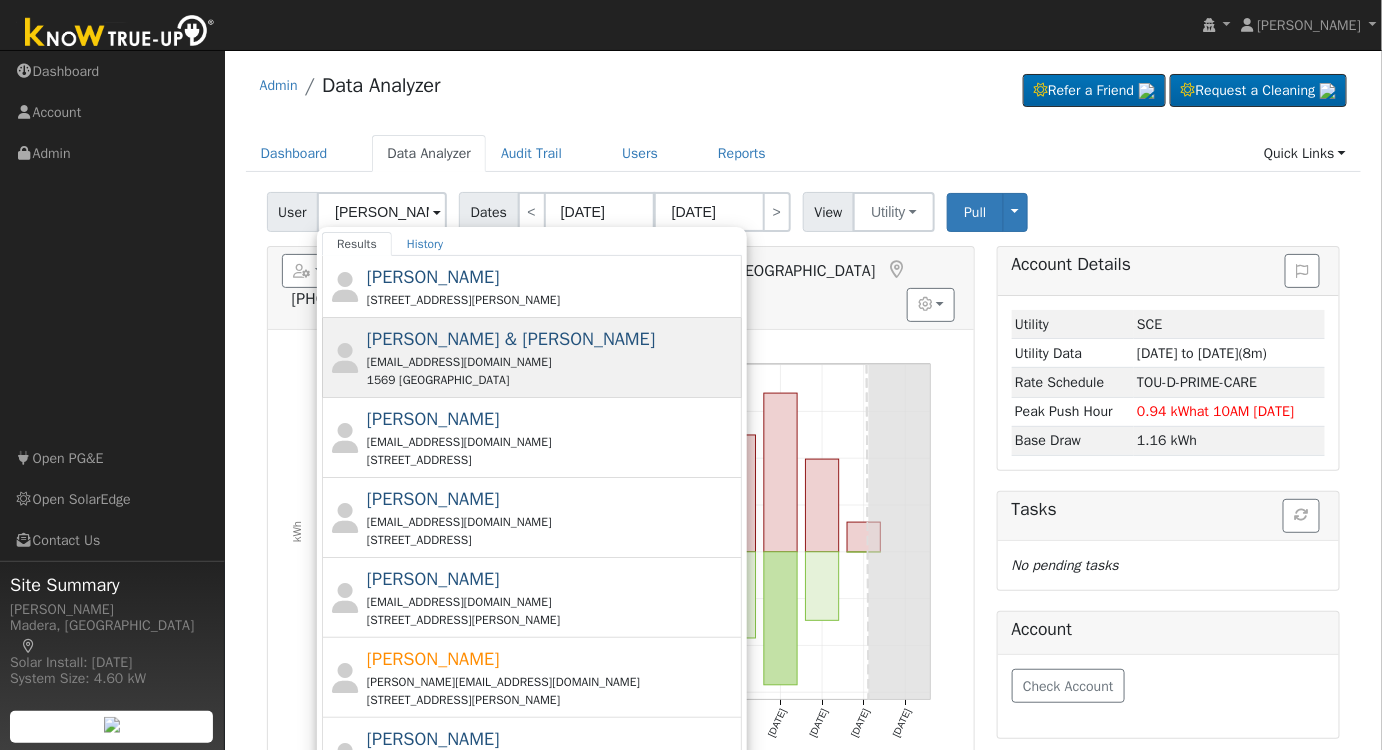 click on "Bruce & Annemieke Schneider" at bounding box center [511, 339] 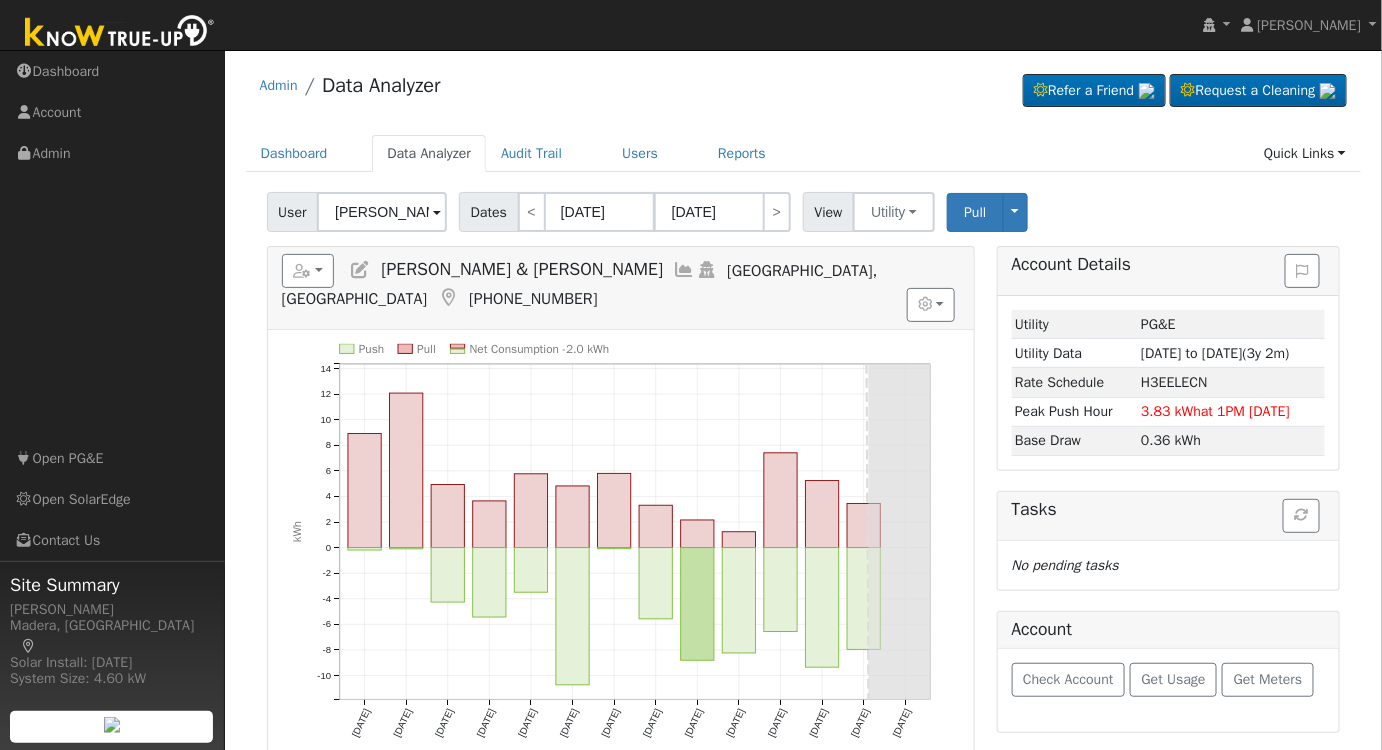 click at bounding box center (684, 270) 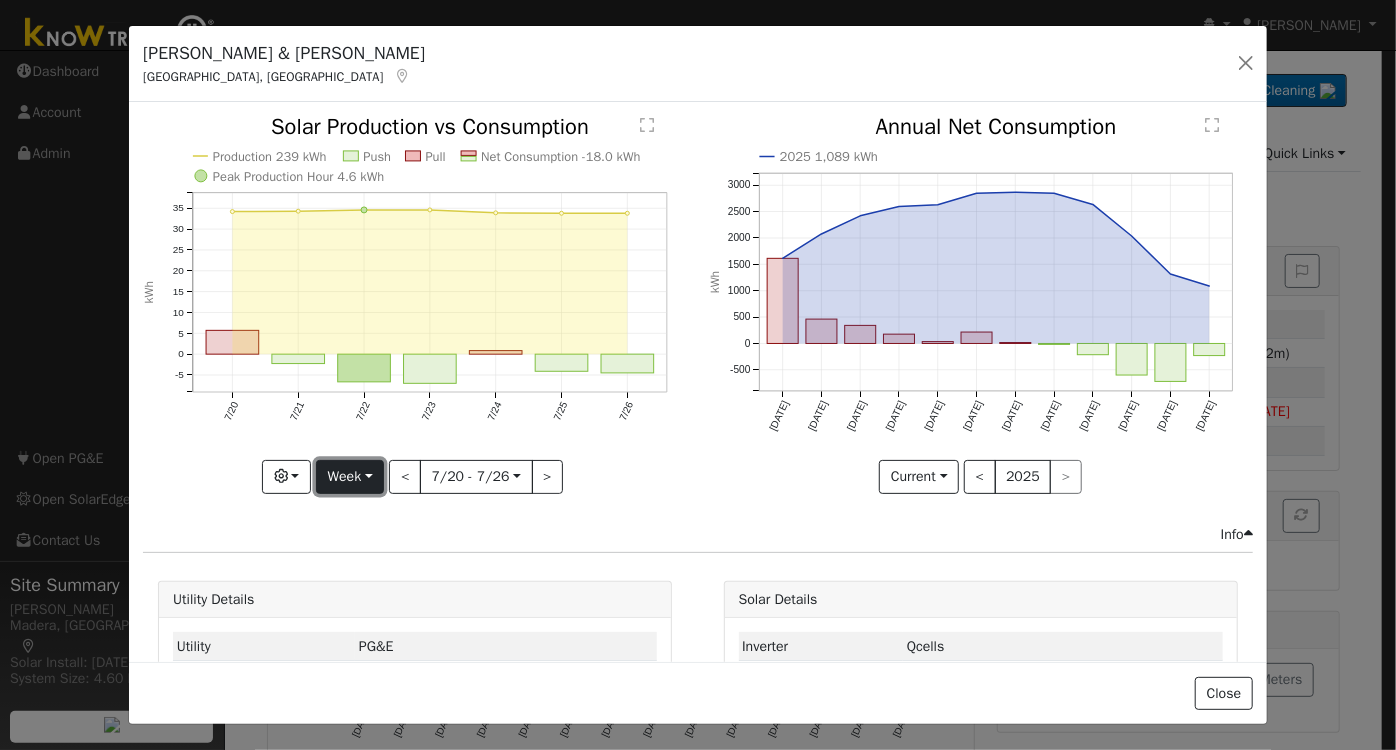 click on "Week" at bounding box center [350, 477] 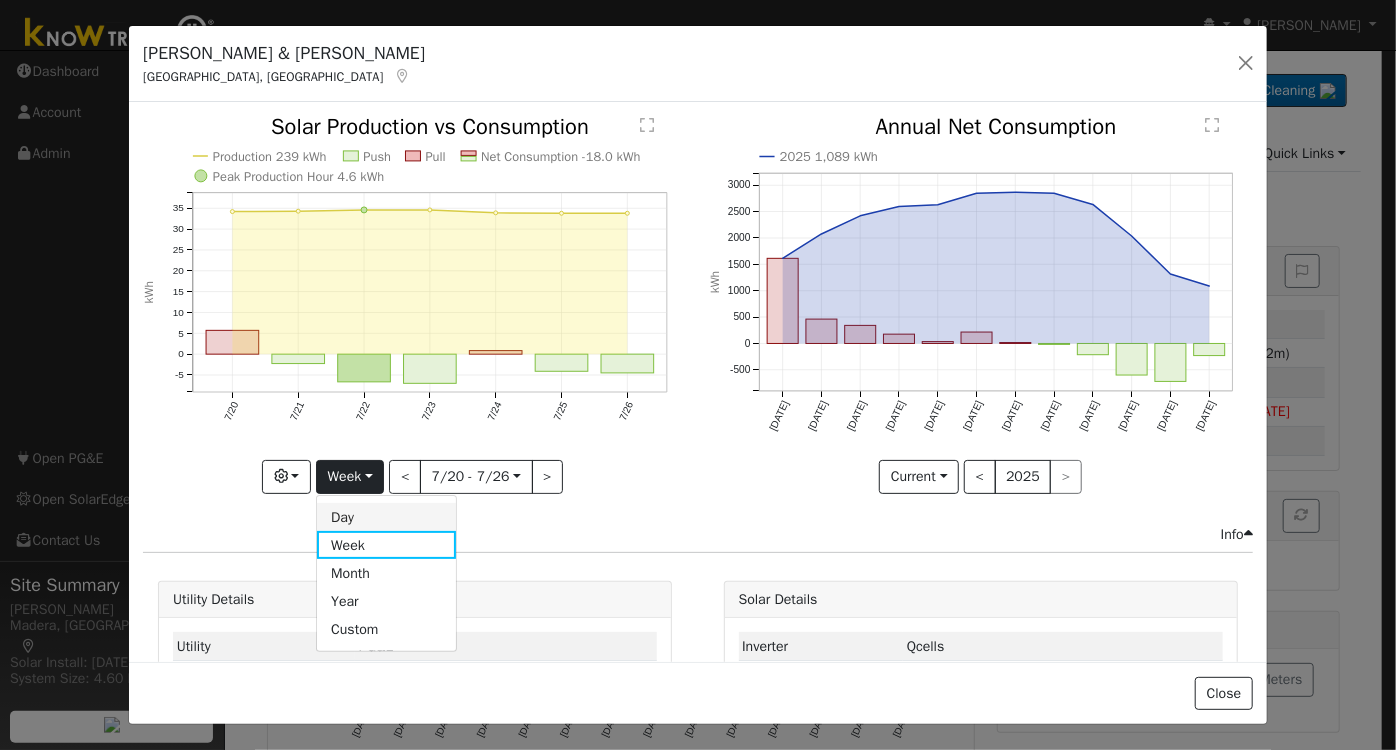 click on "Day" at bounding box center (386, 517) 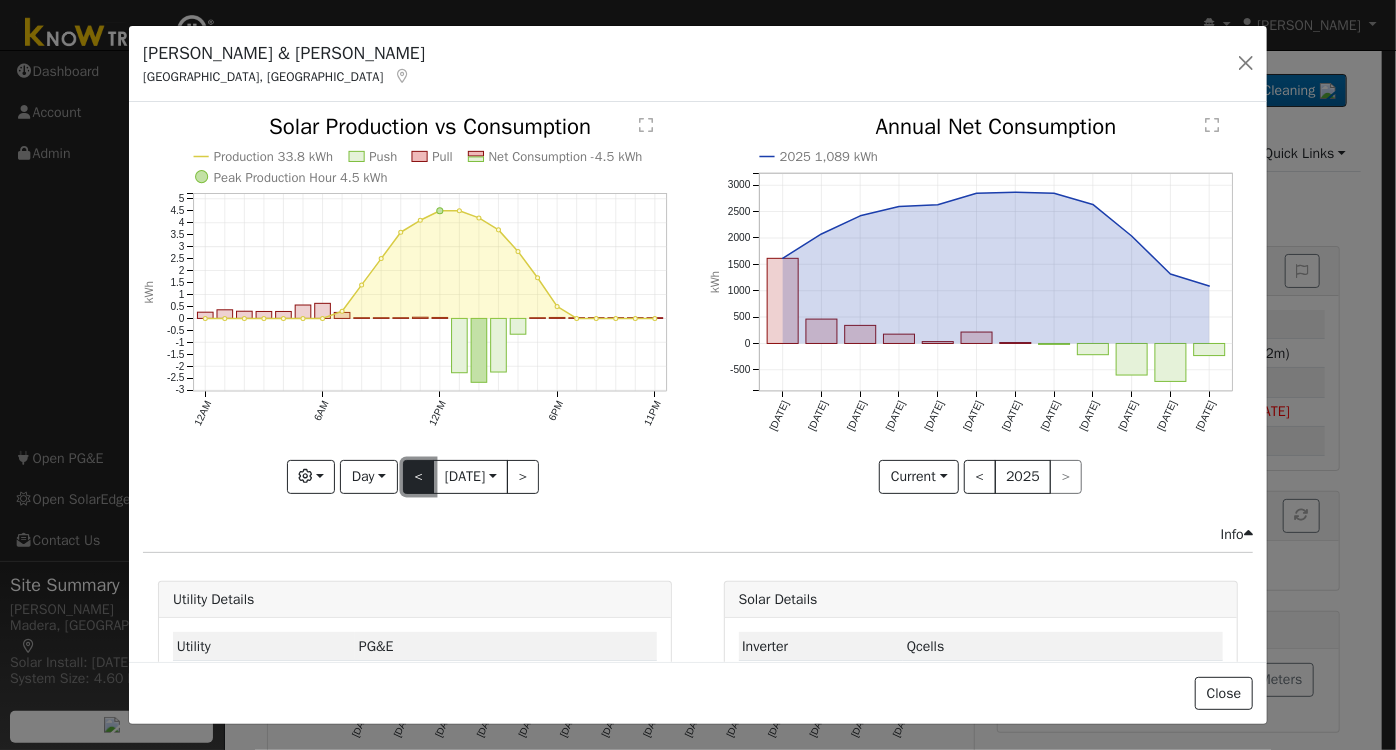 click on "<" at bounding box center [419, 477] 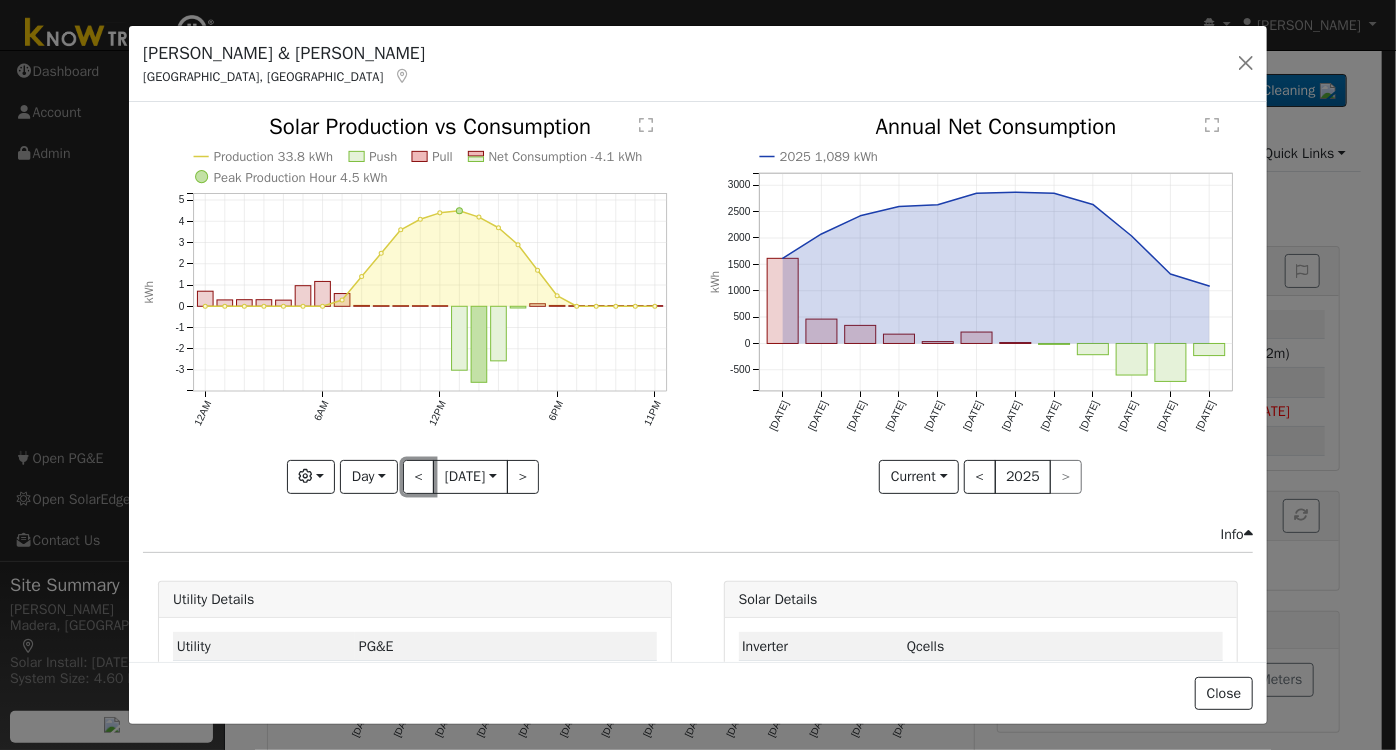 drag, startPoint x: 411, startPoint y: 464, endPoint x: 411, endPoint y: 500, distance: 36 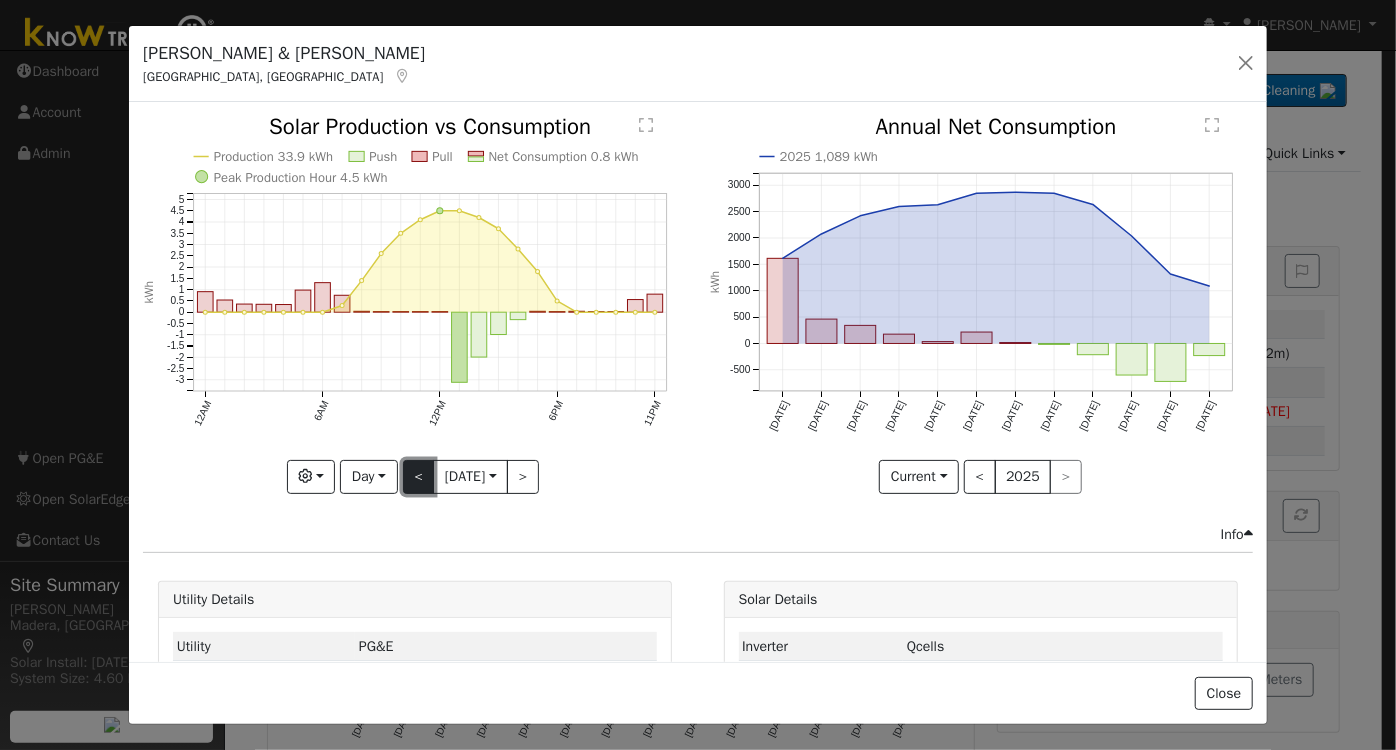click on "<" at bounding box center (419, 477) 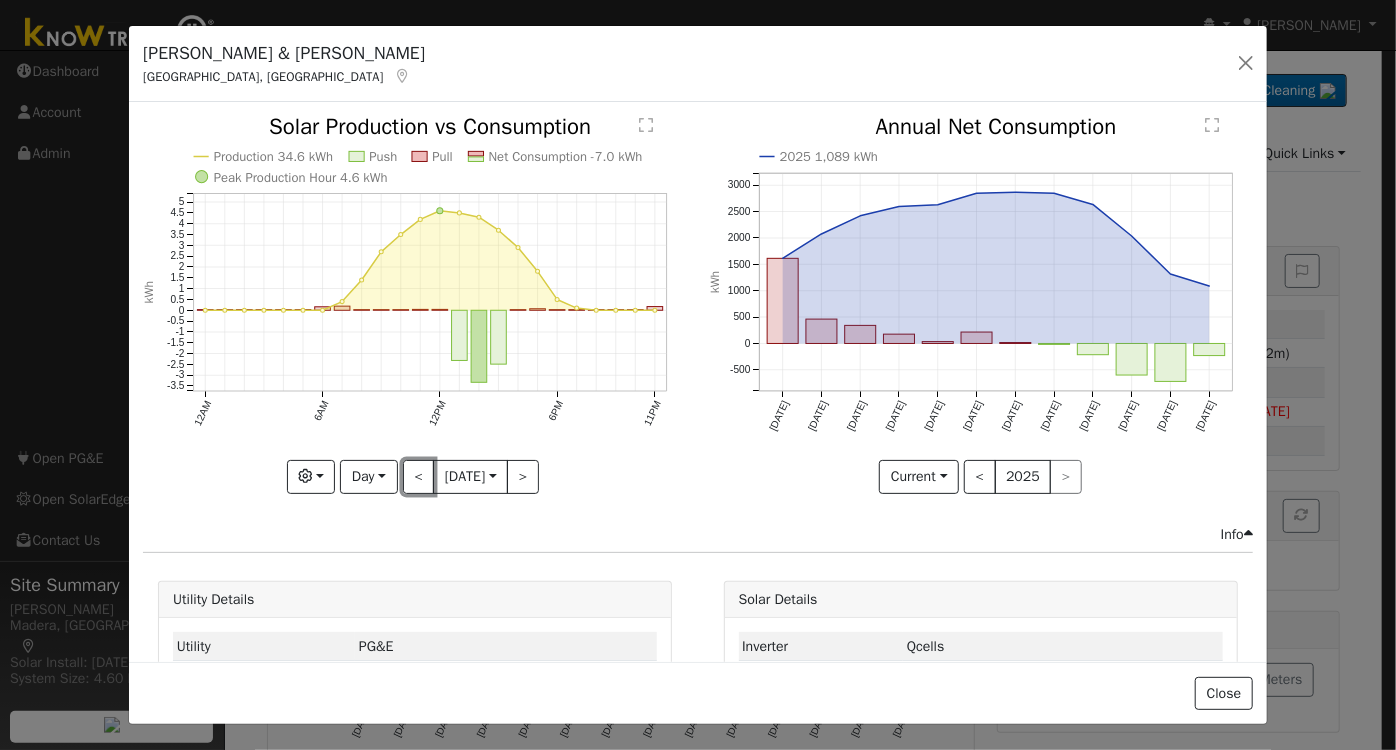 click on "<" at bounding box center (419, 477) 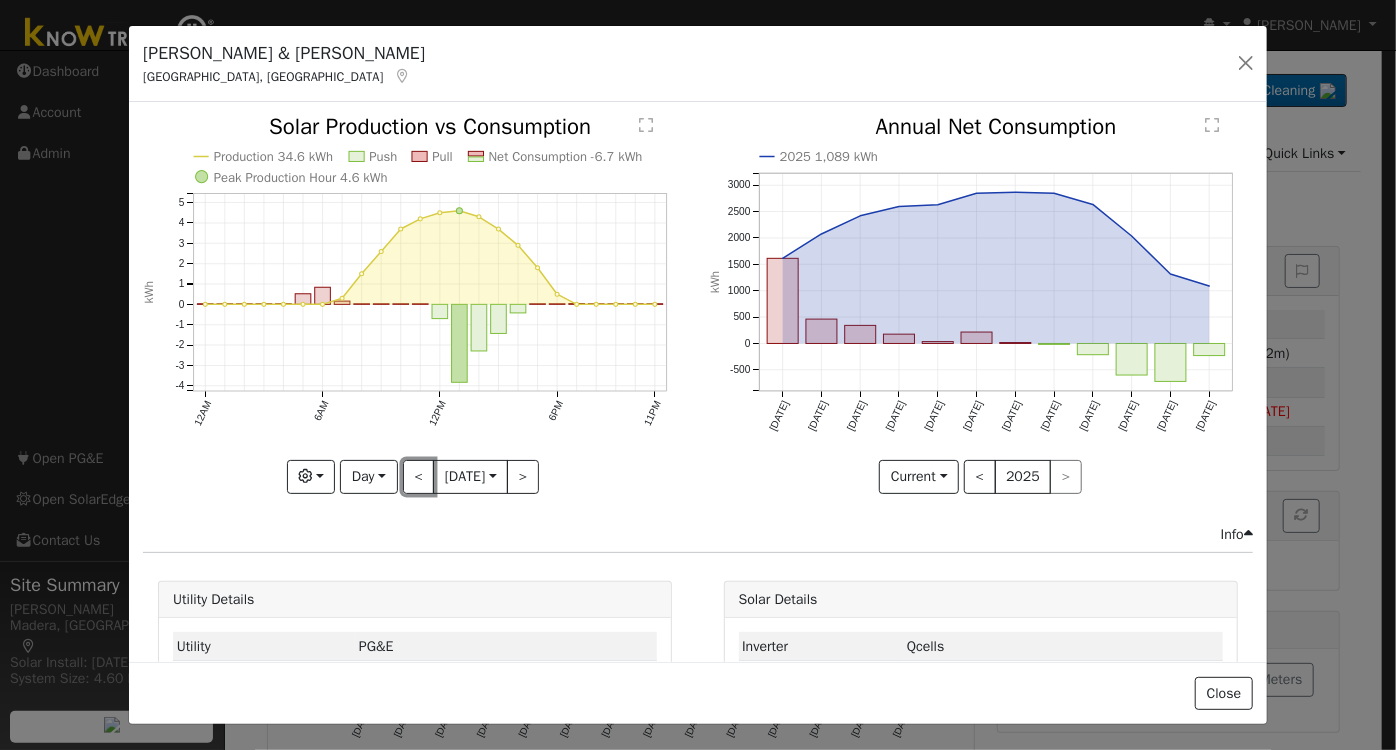 click on "<" at bounding box center (419, 477) 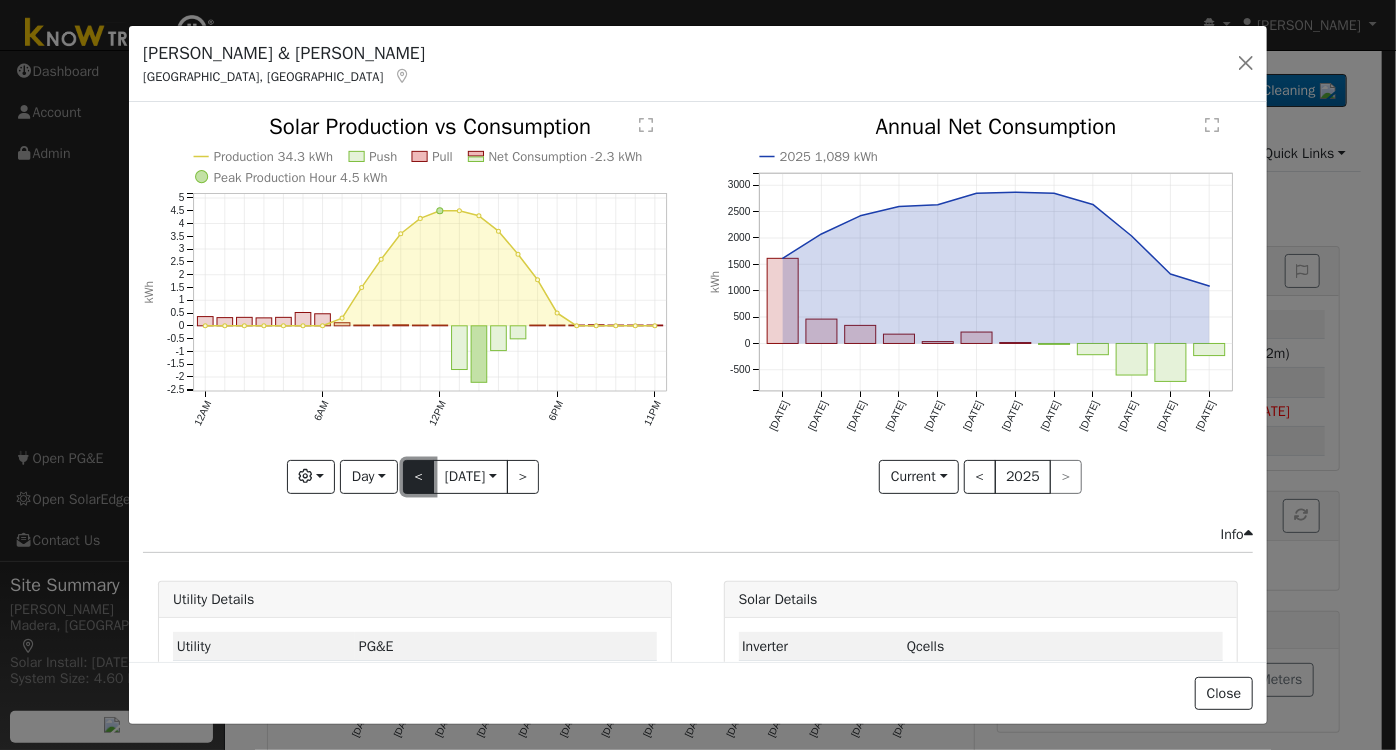 click on "<" at bounding box center (419, 477) 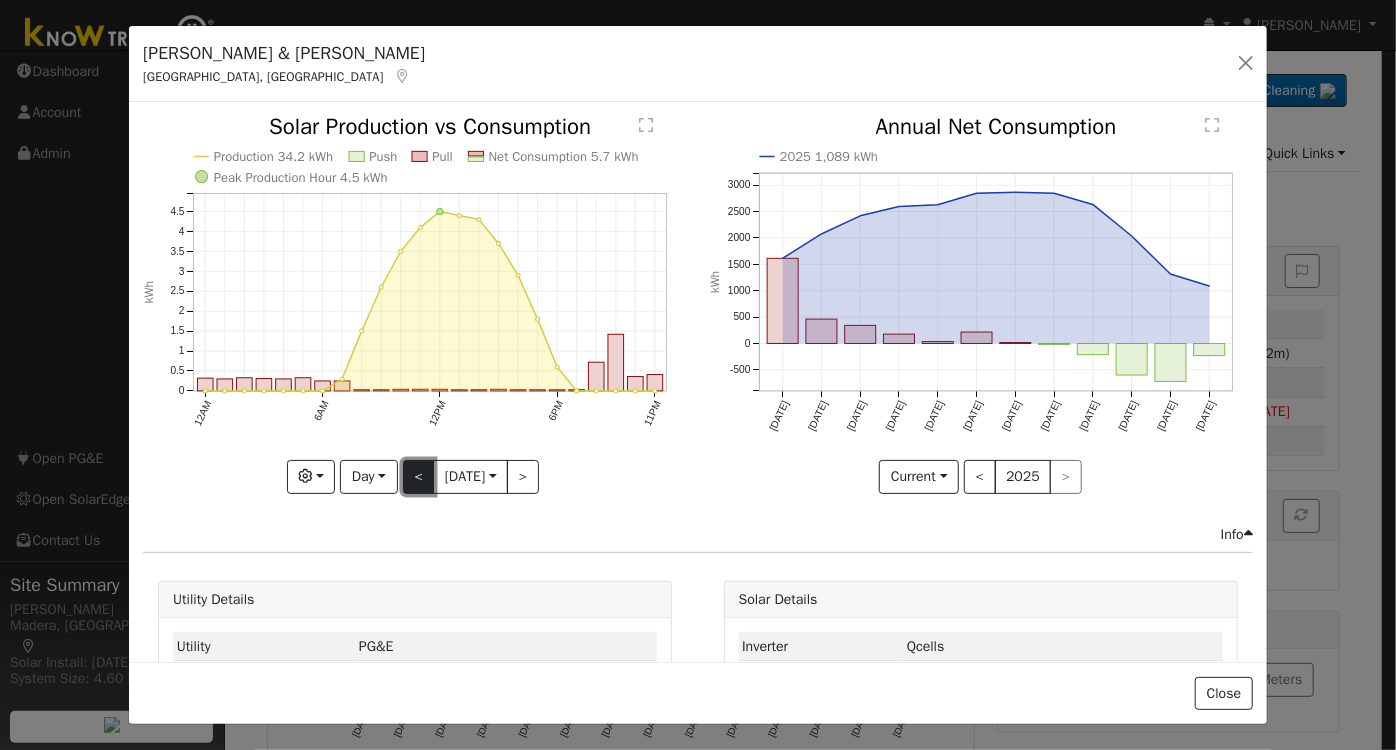 click on "<" at bounding box center [419, 477] 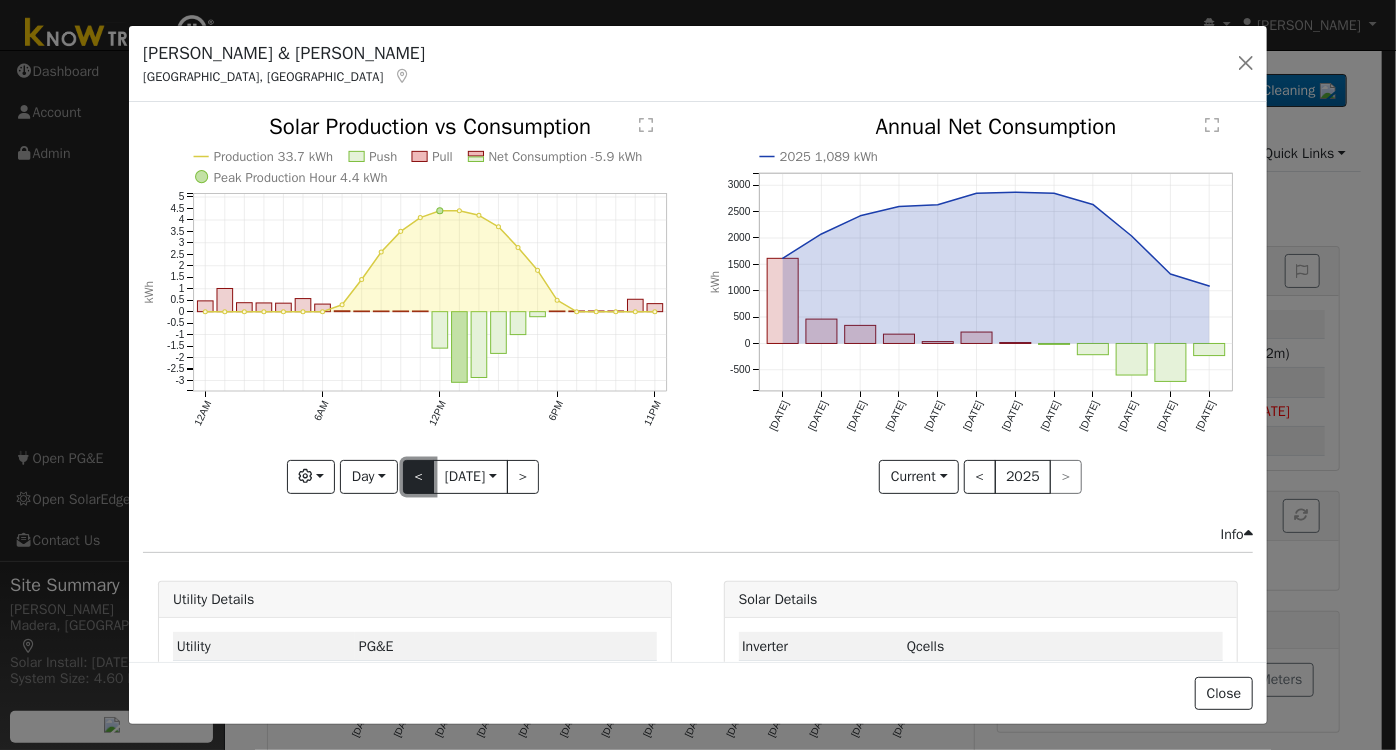 click on "<" at bounding box center (419, 477) 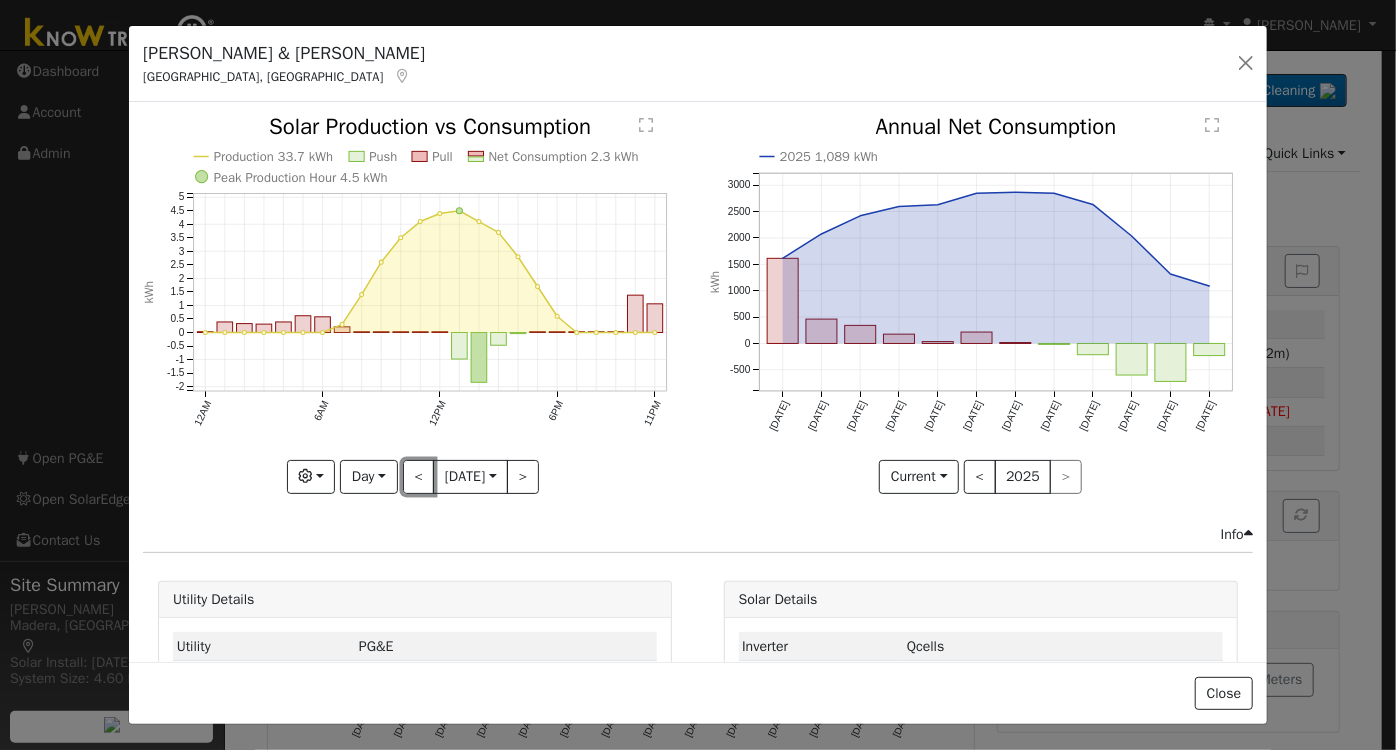 click on "<" at bounding box center [419, 477] 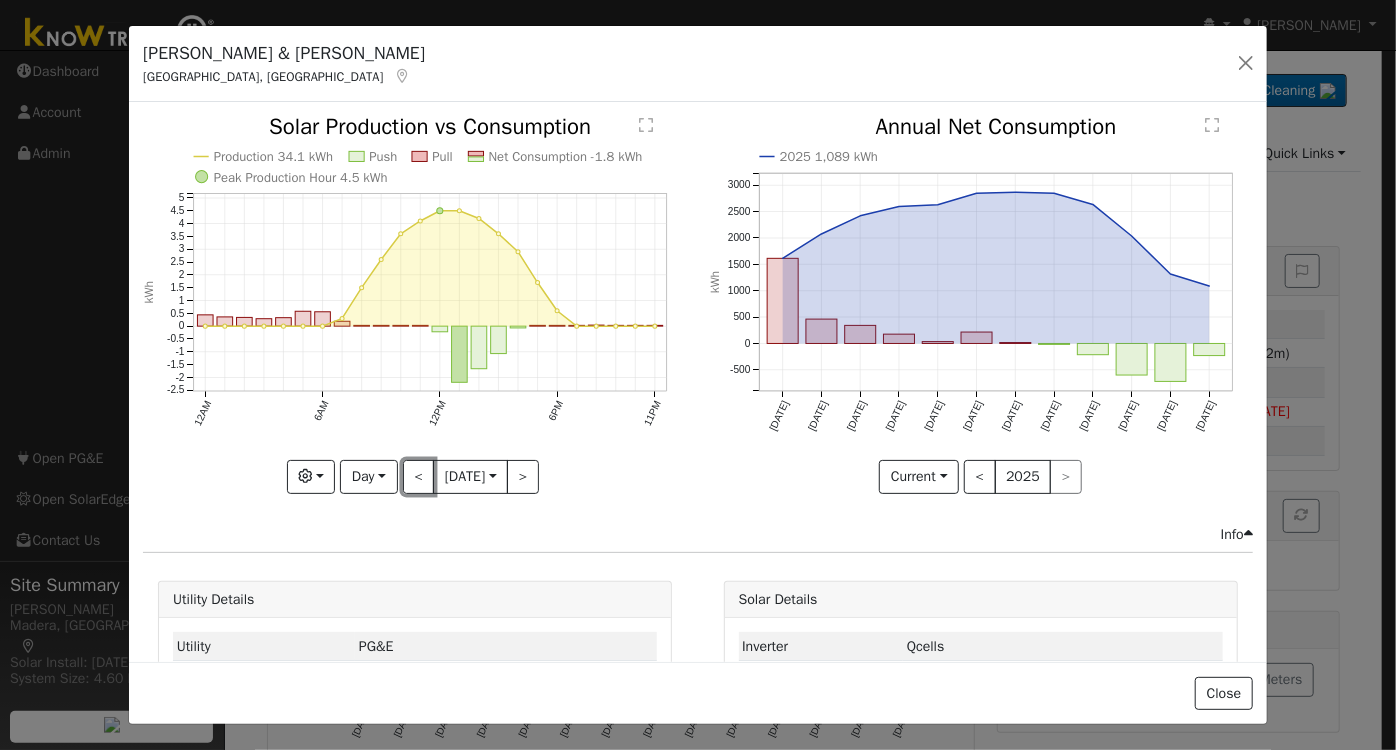 drag, startPoint x: 413, startPoint y: 456, endPoint x: 421, endPoint y: 473, distance: 18.788294 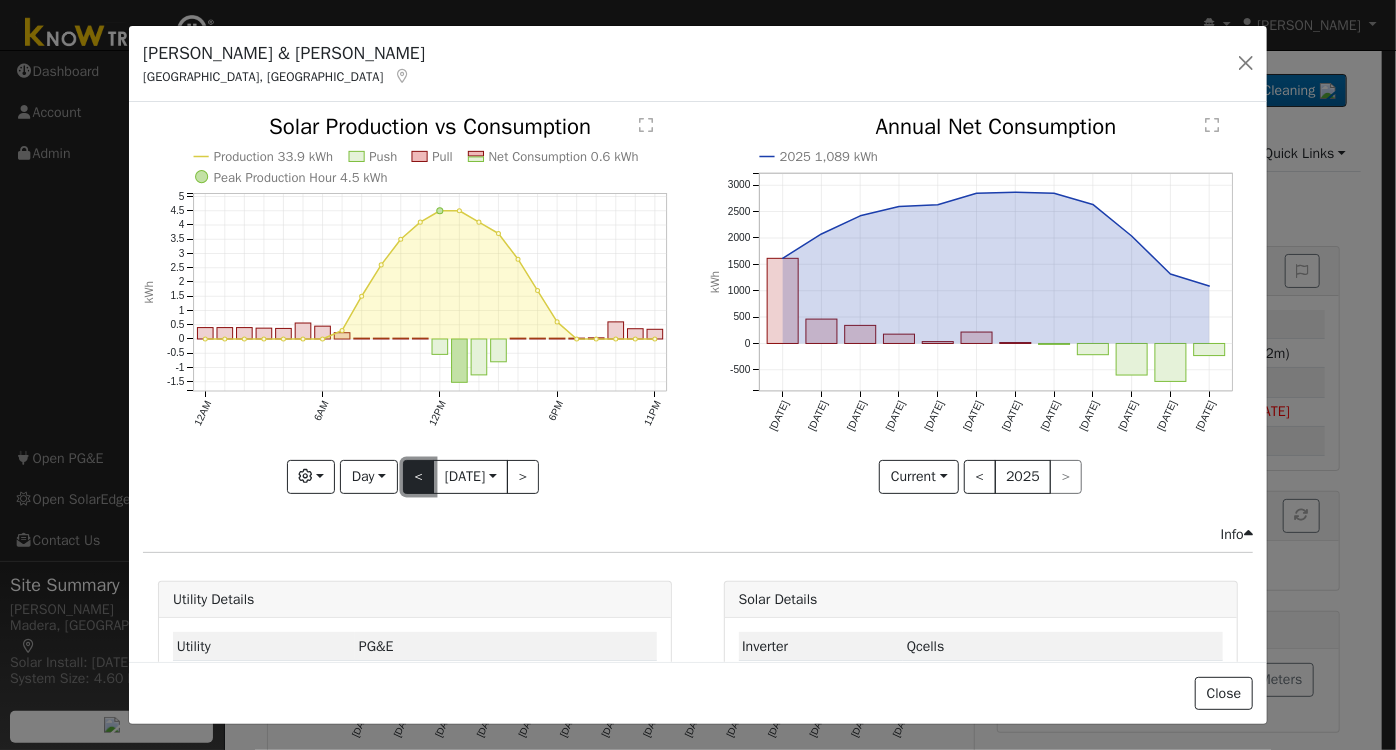 click on "<" at bounding box center (419, 477) 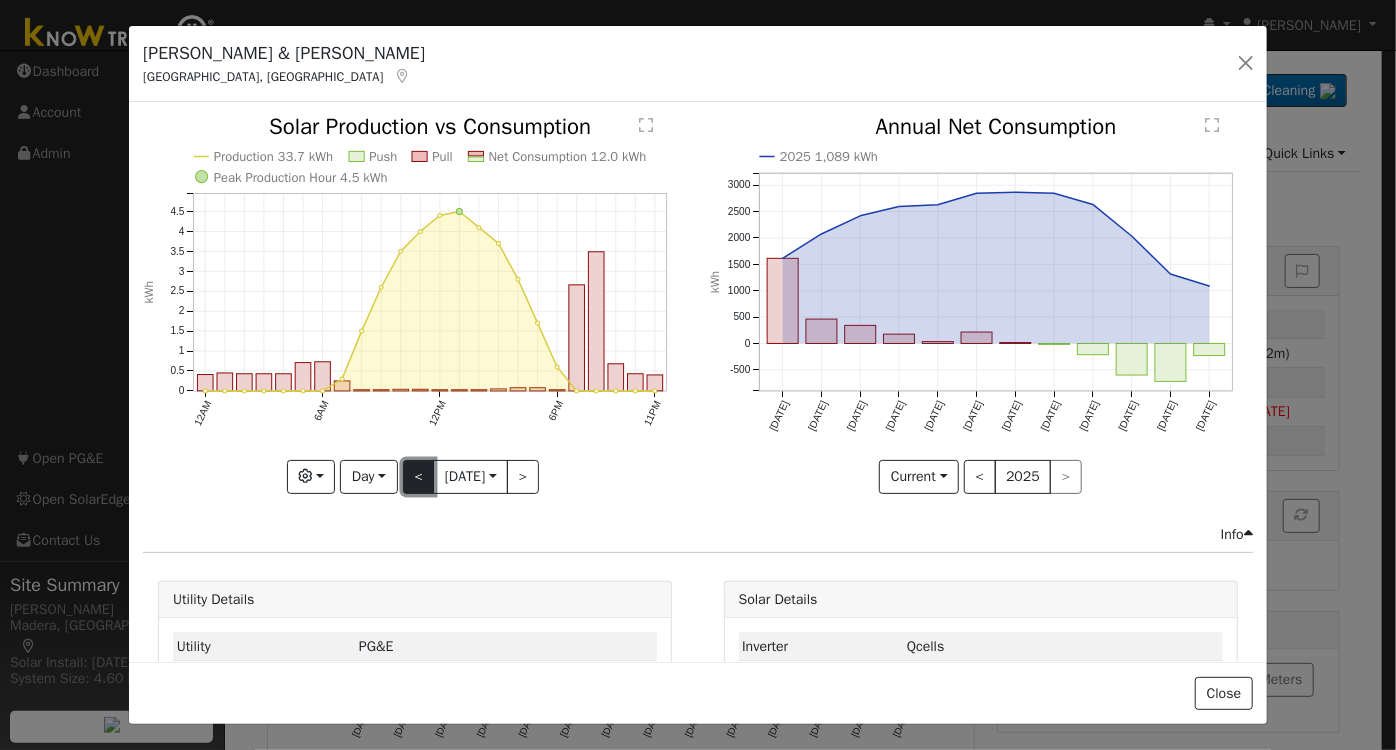 click on "<" at bounding box center (419, 477) 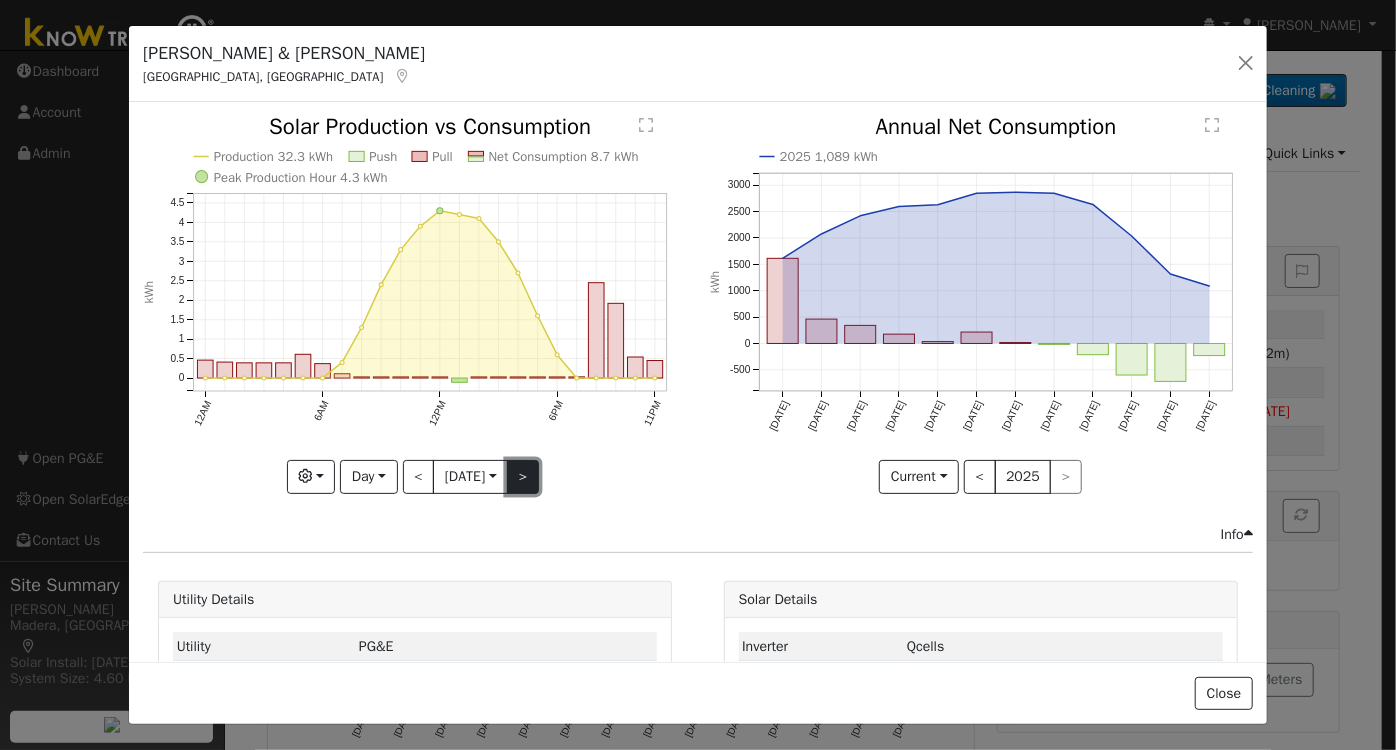 click on ">" at bounding box center (523, 477) 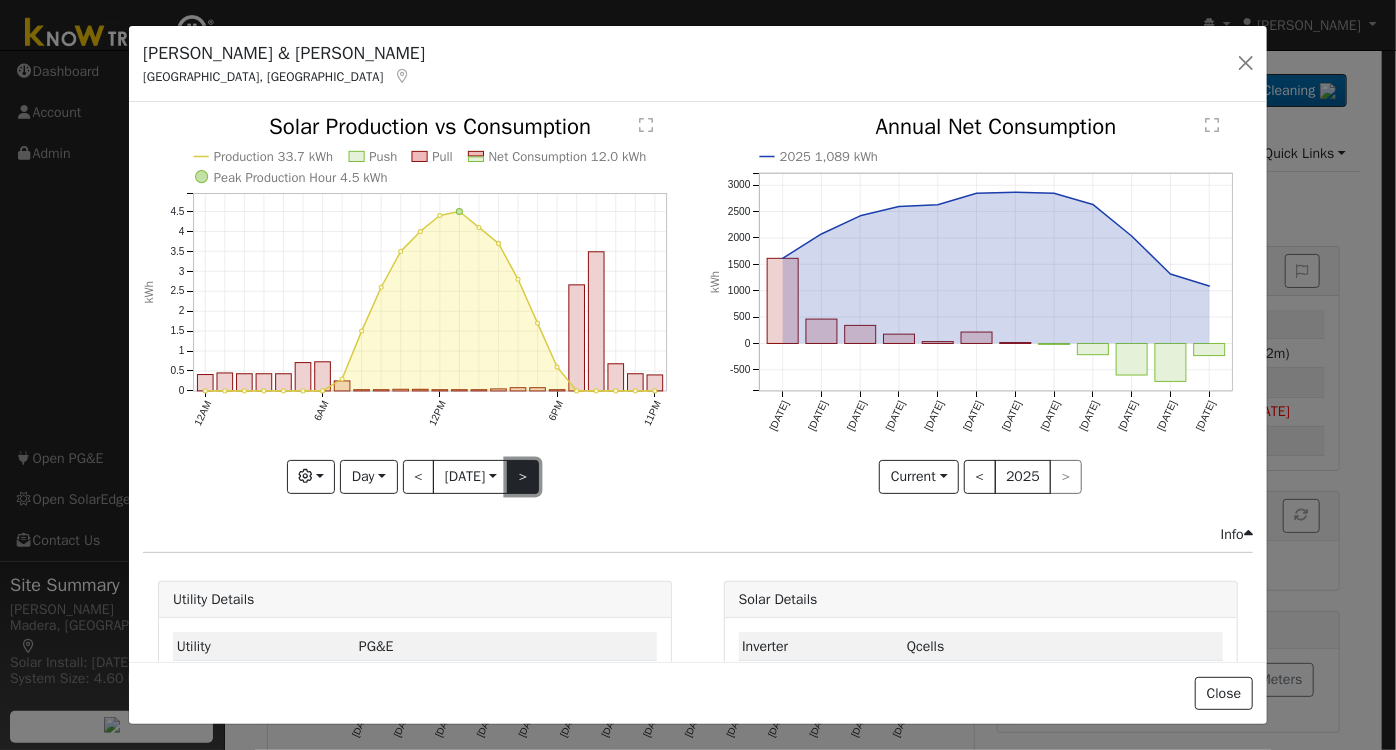 click on ">" at bounding box center [523, 477] 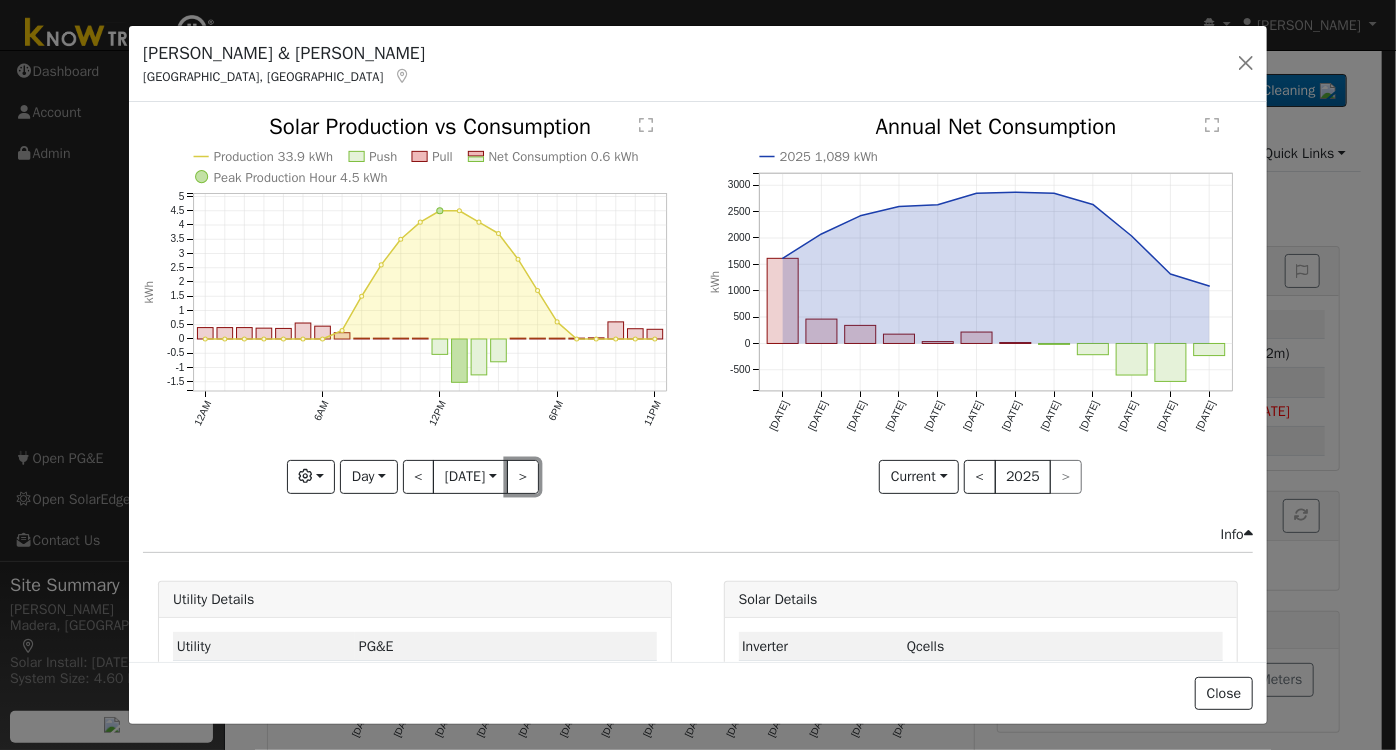 click on ">" at bounding box center [523, 477] 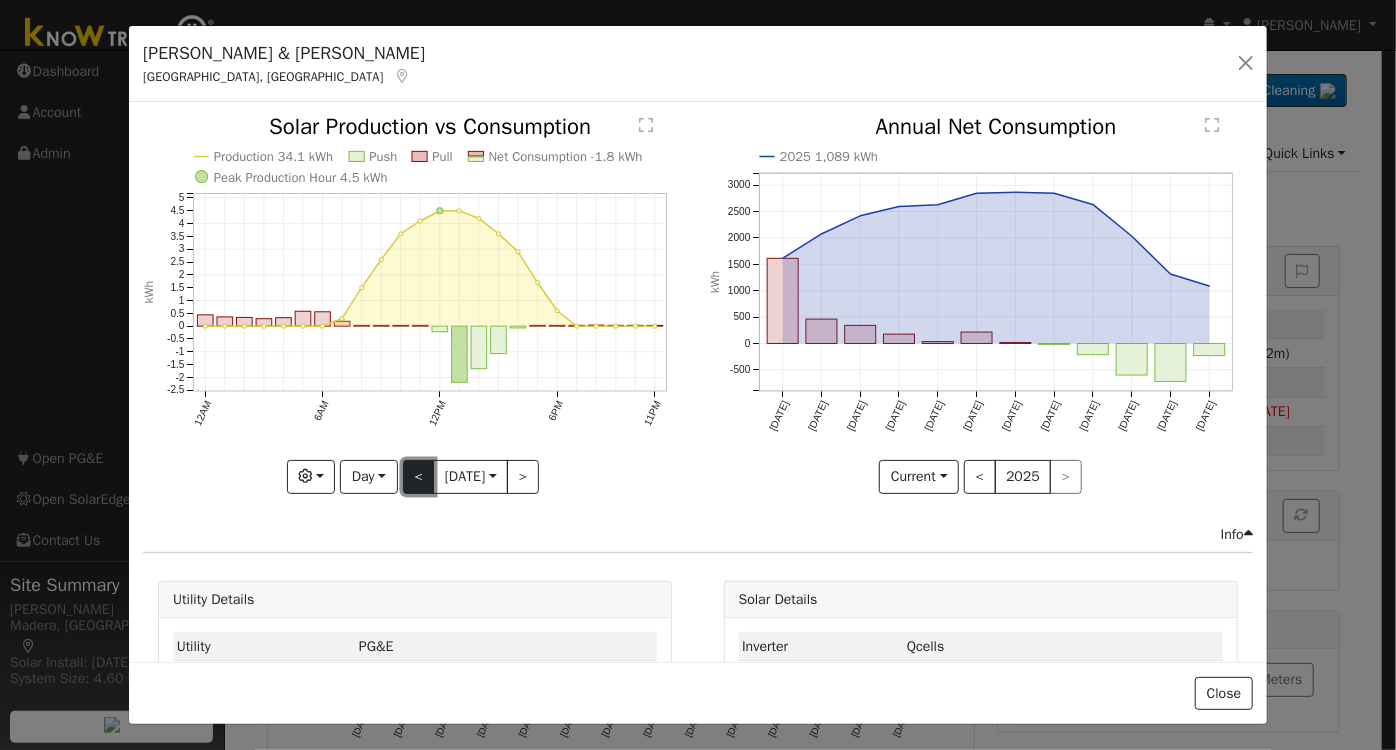 click on "<" at bounding box center [419, 477] 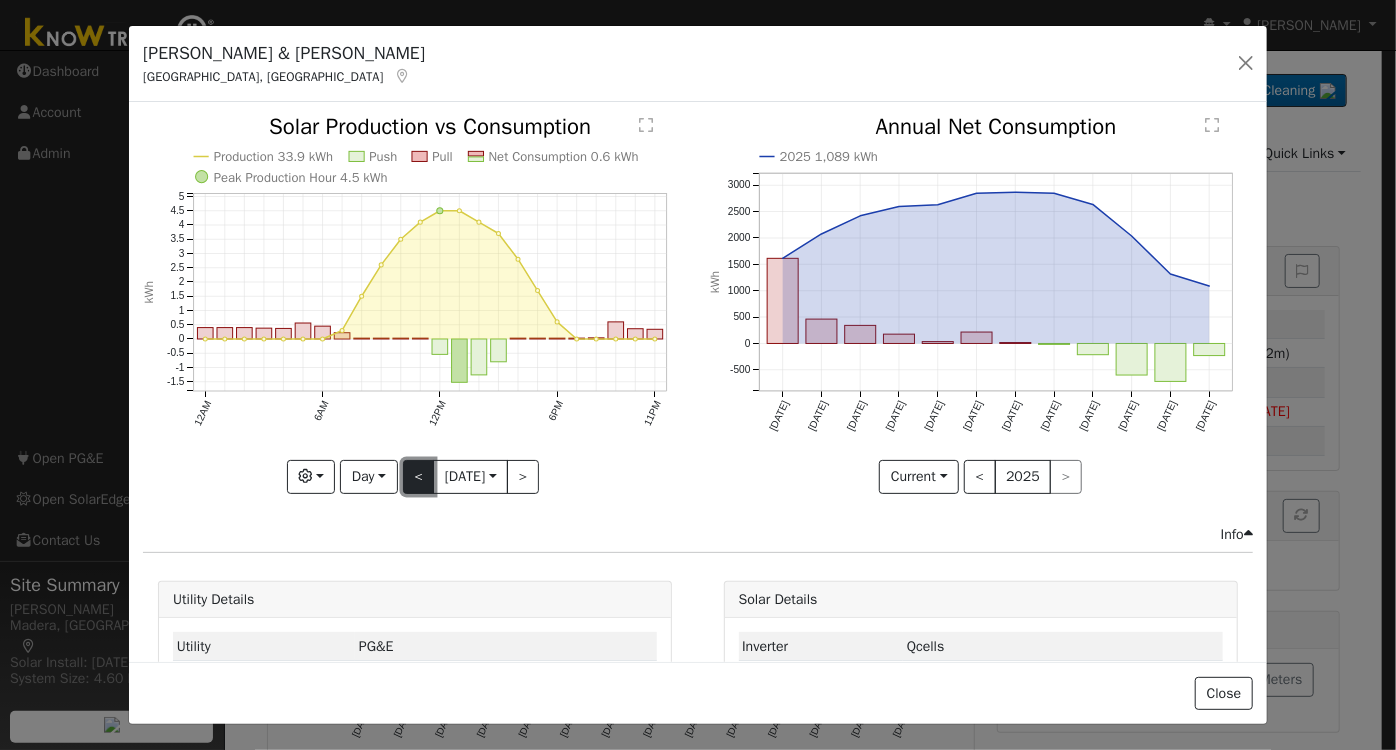 click on "<" at bounding box center [419, 477] 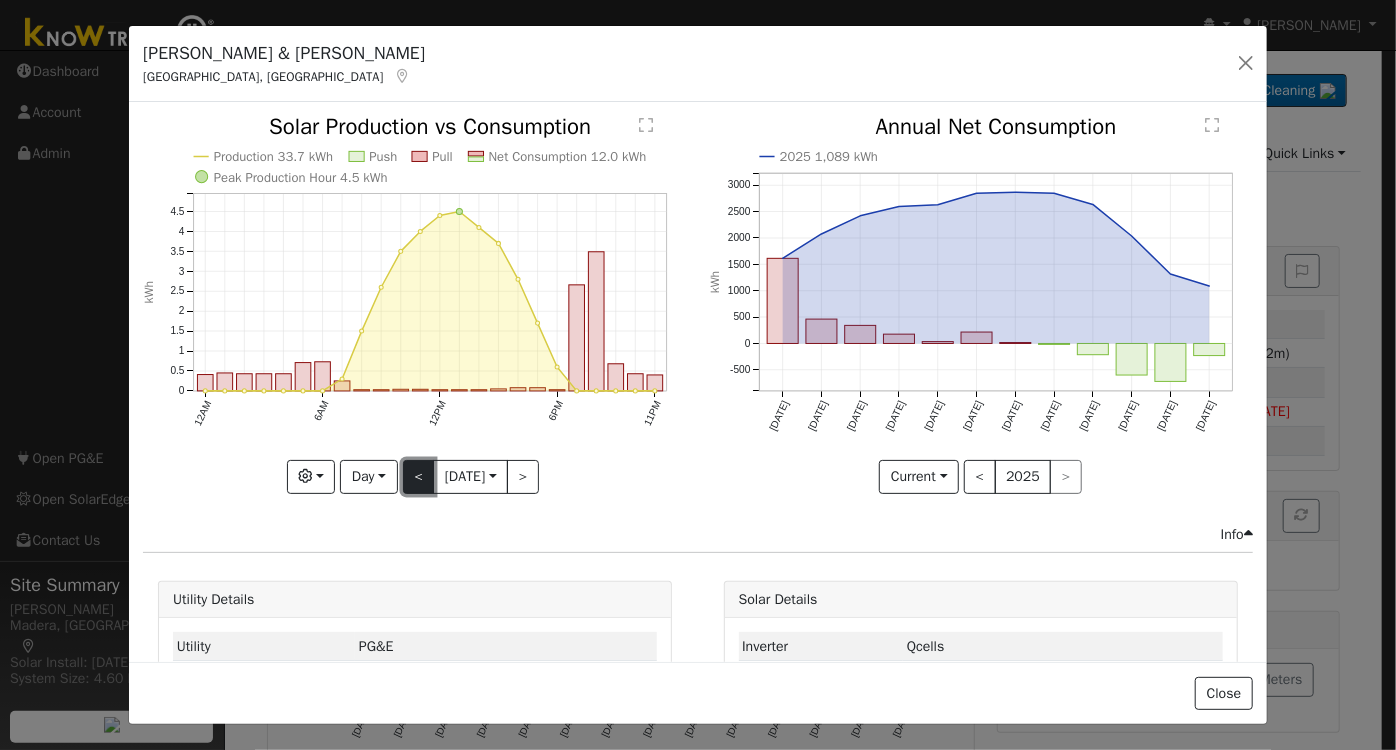 click on "<" at bounding box center [419, 477] 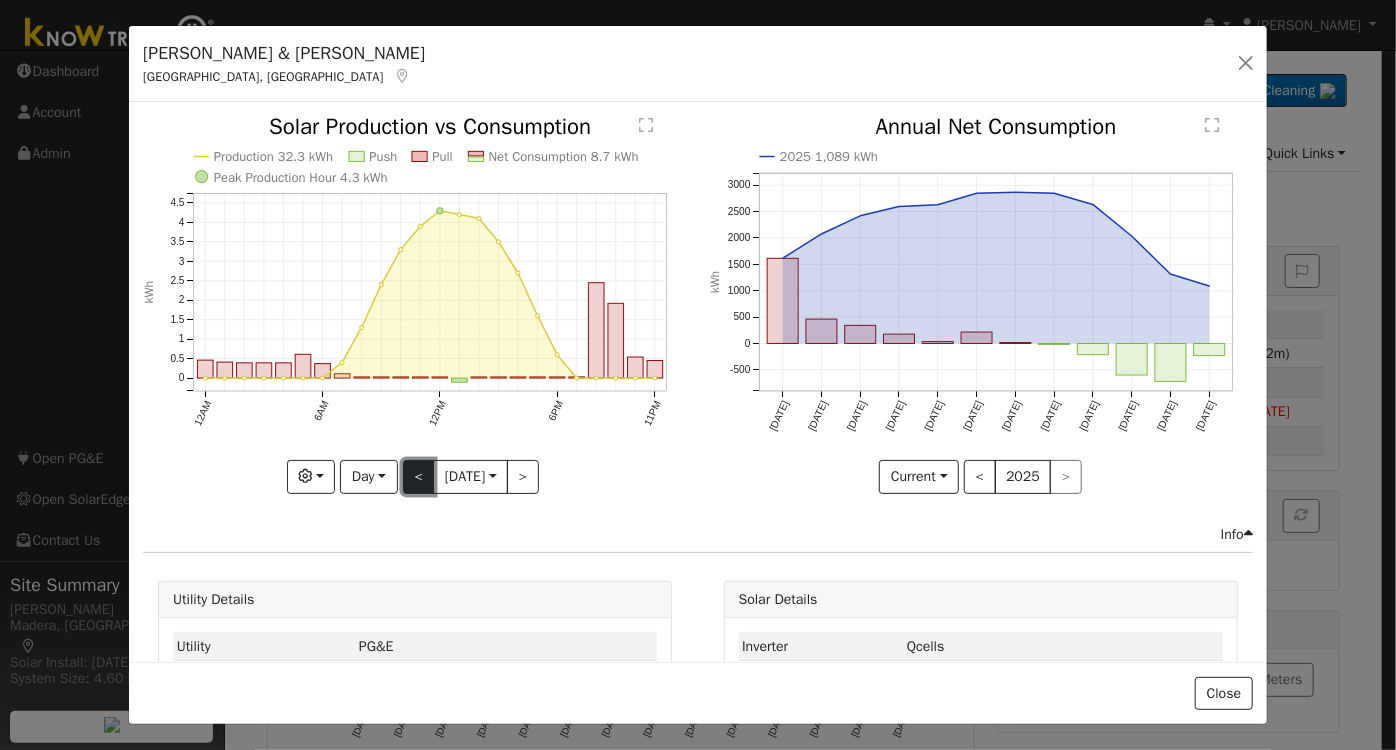 click on "<" at bounding box center (419, 477) 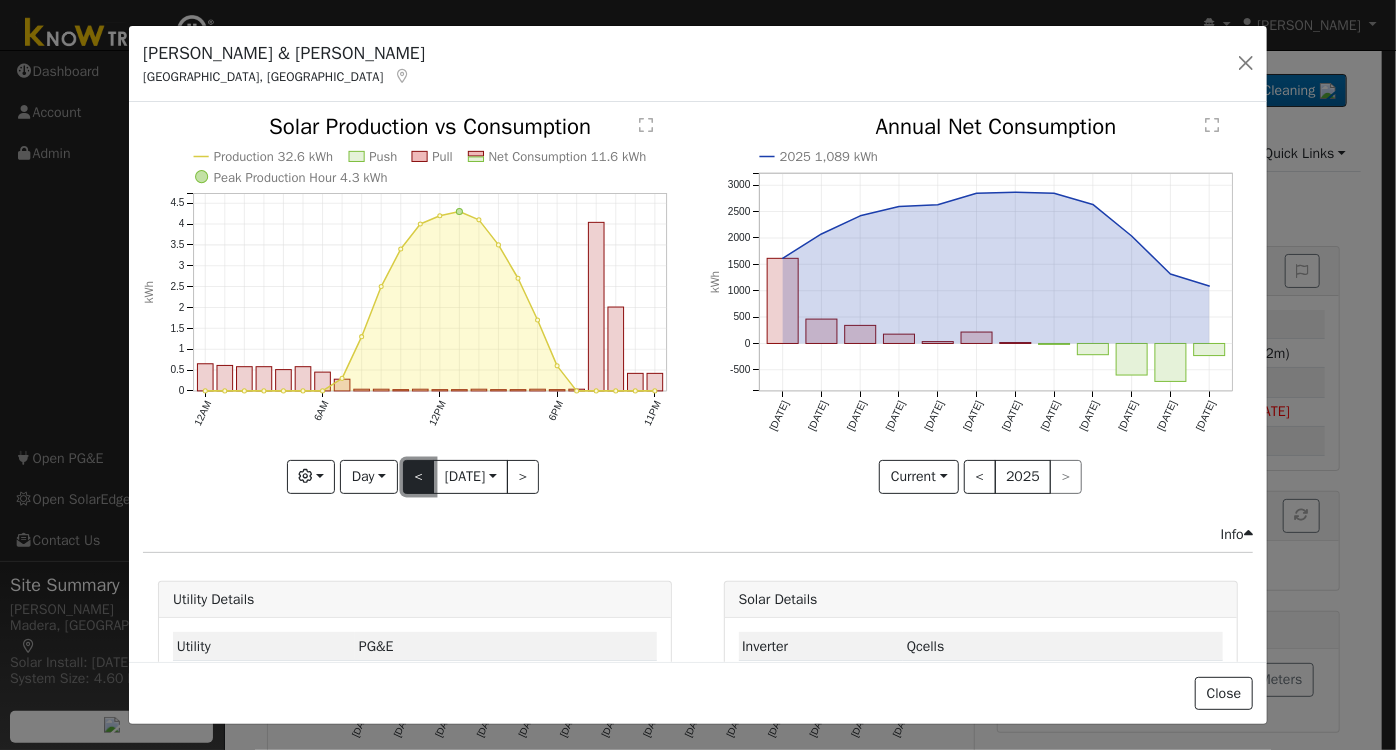 click on "<" at bounding box center [419, 477] 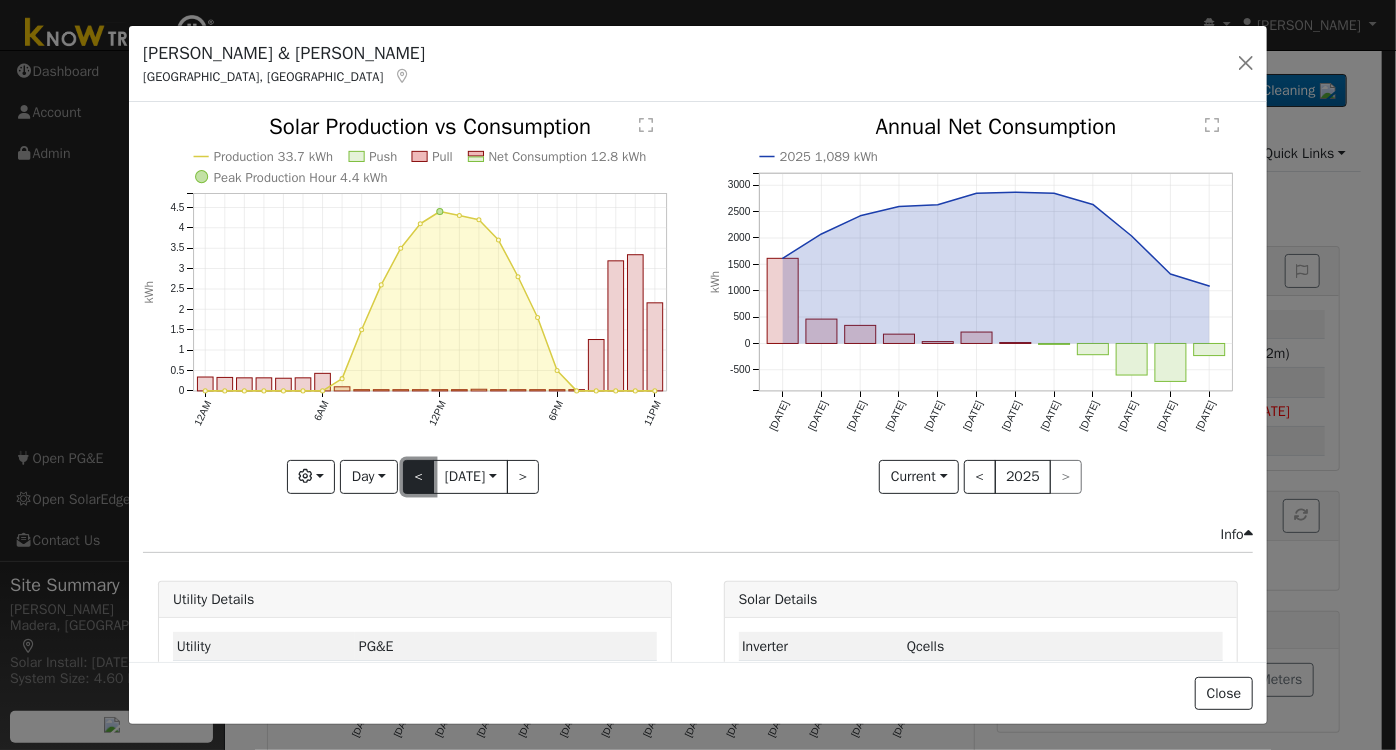click on "<" at bounding box center [419, 477] 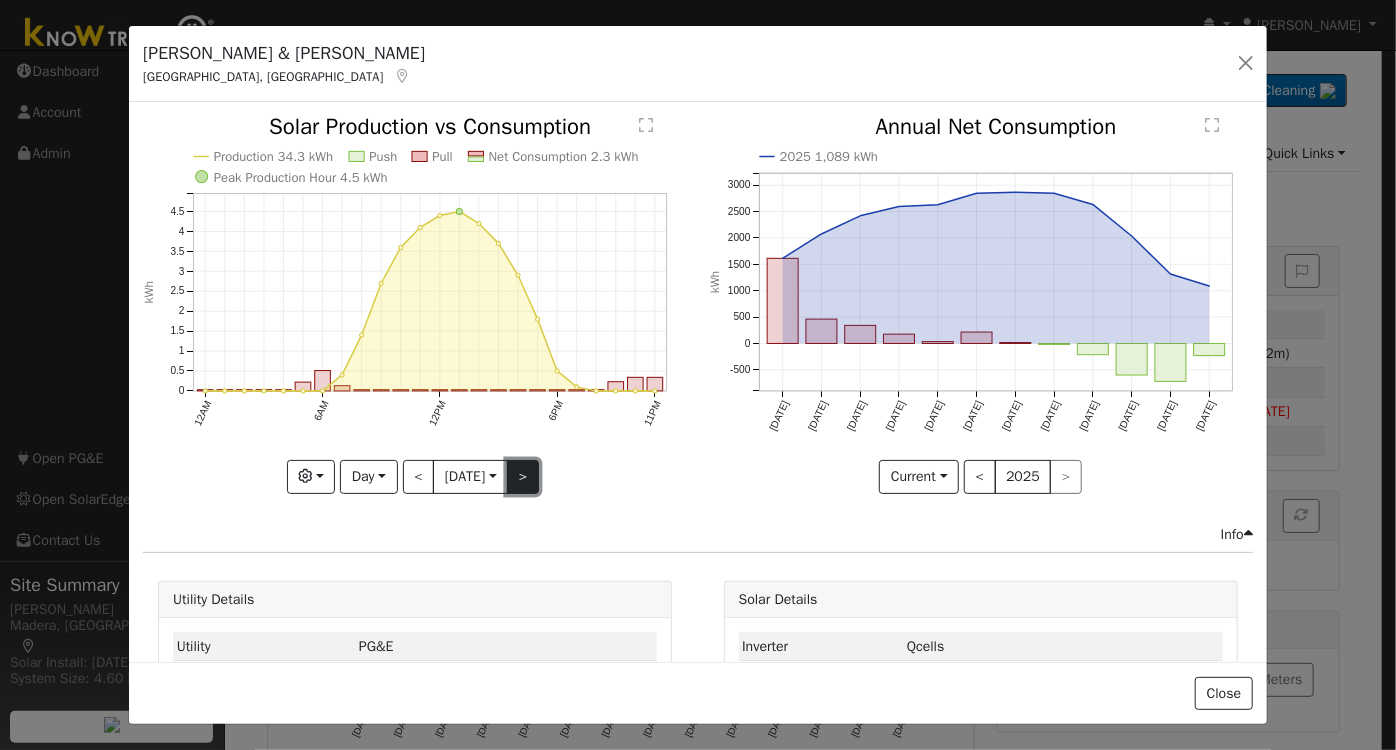 click on ">" at bounding box center (523, 477) 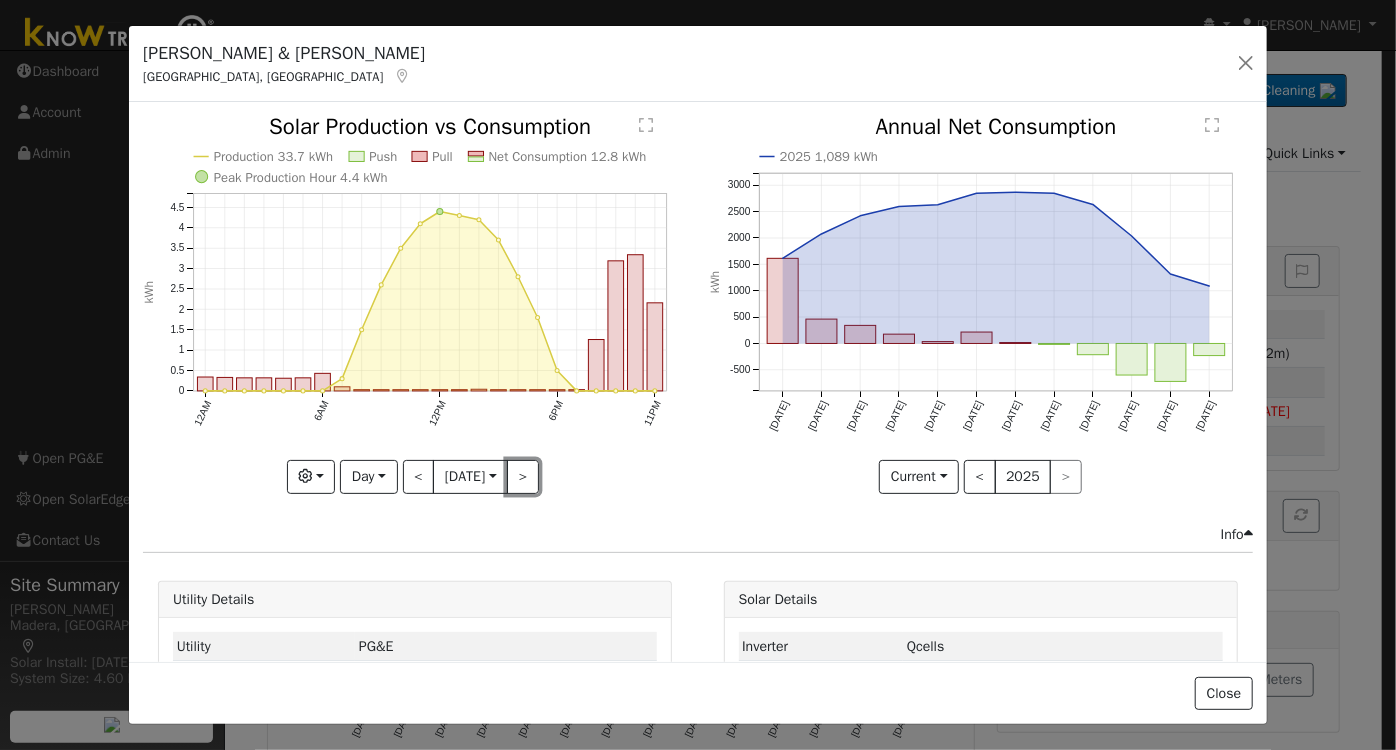 drag, startPoint x: 522, startPoint y: 480, endPoint x: 518, endPoint y: 491, distance: 11.7046995 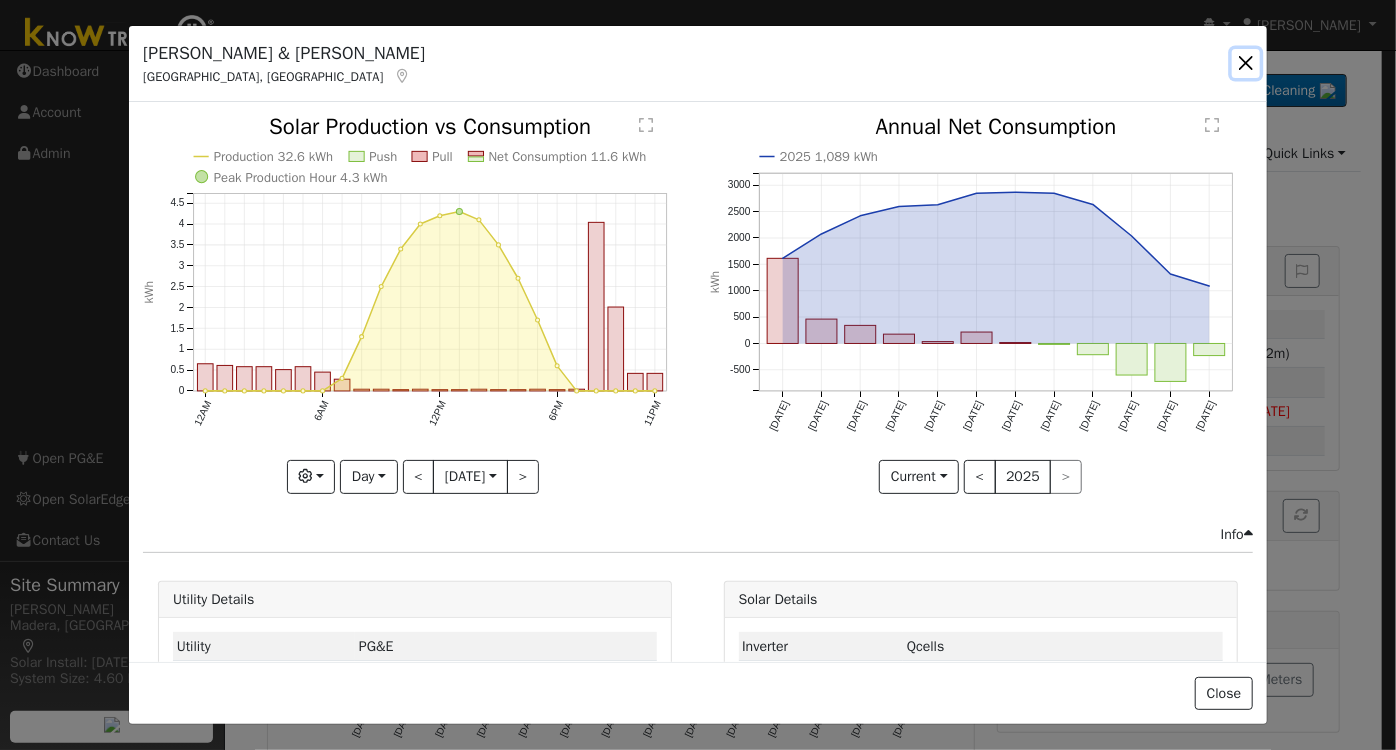 click at bounding box center (1246, 63) 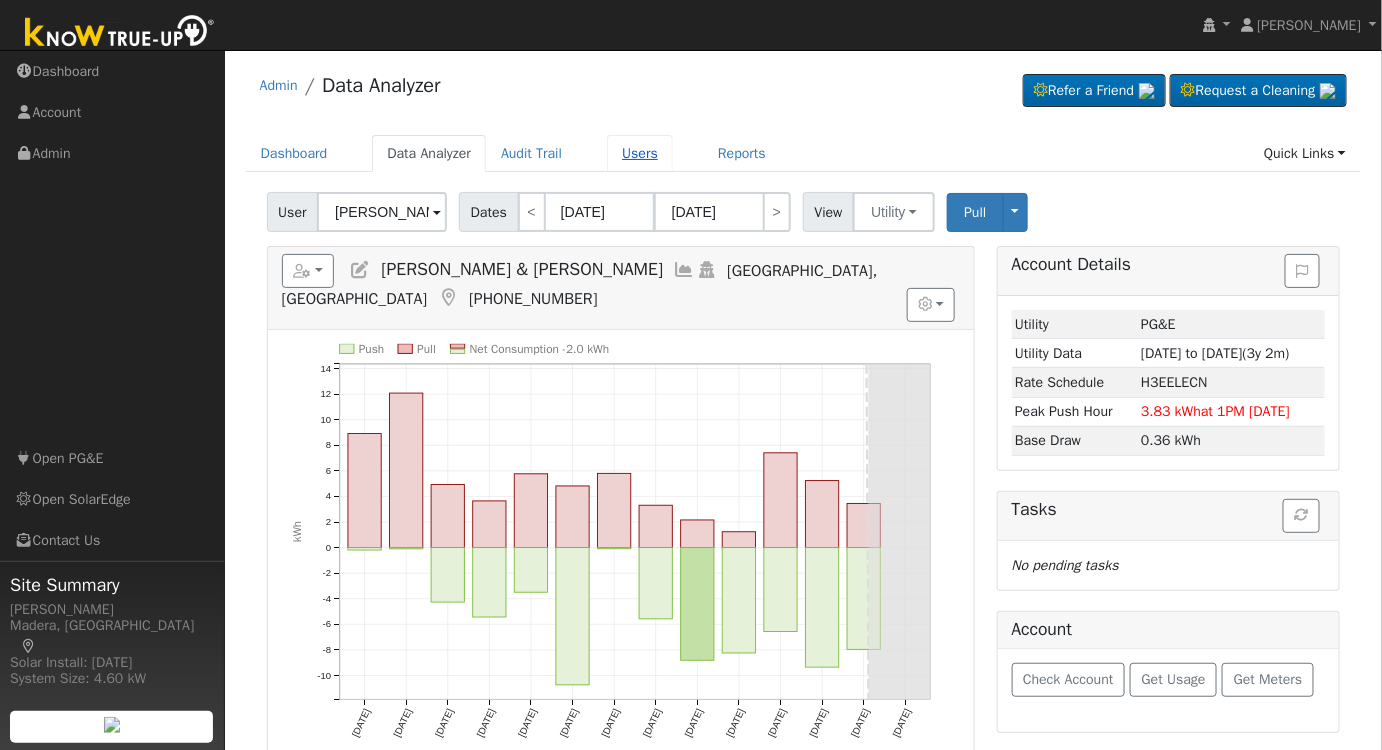 click on "Users" at bounding box center (640, 153) 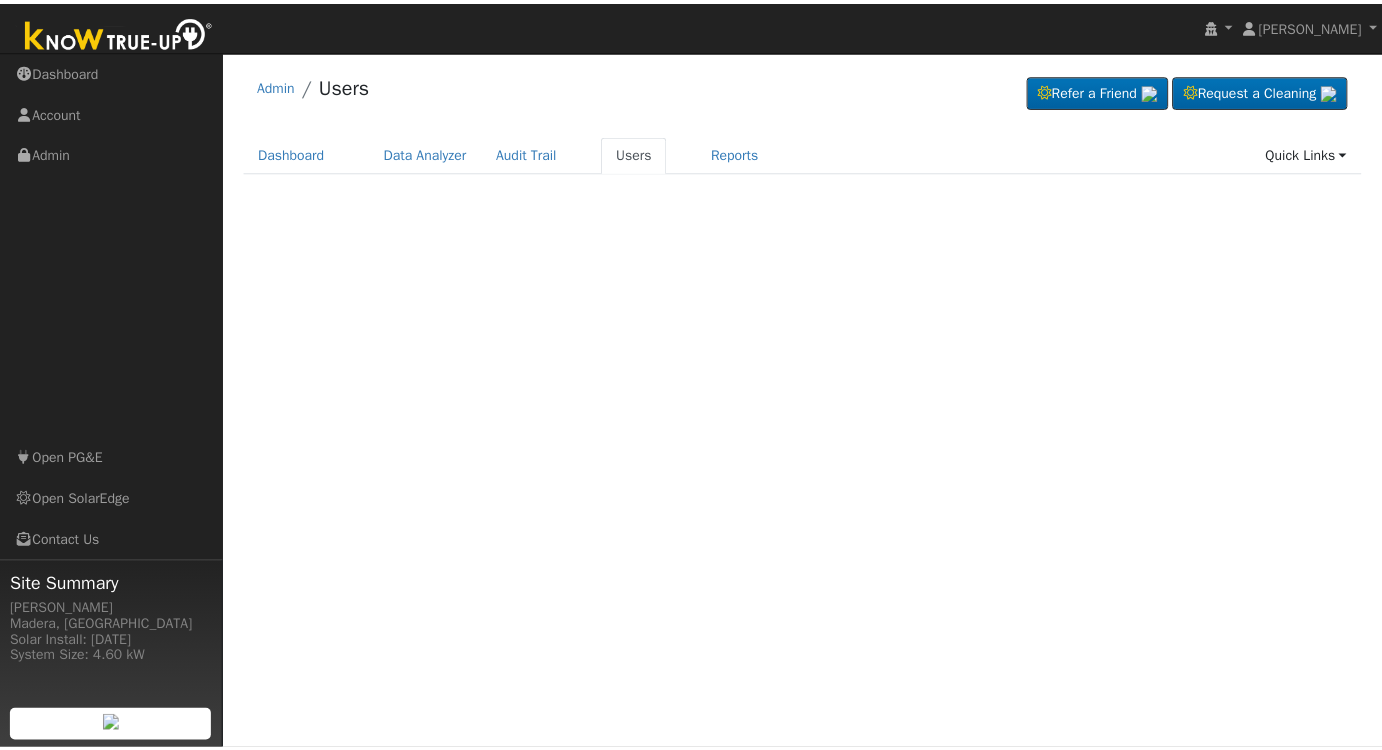 scroll, scrollTop: 0, scrollLeft: 0, axis: both 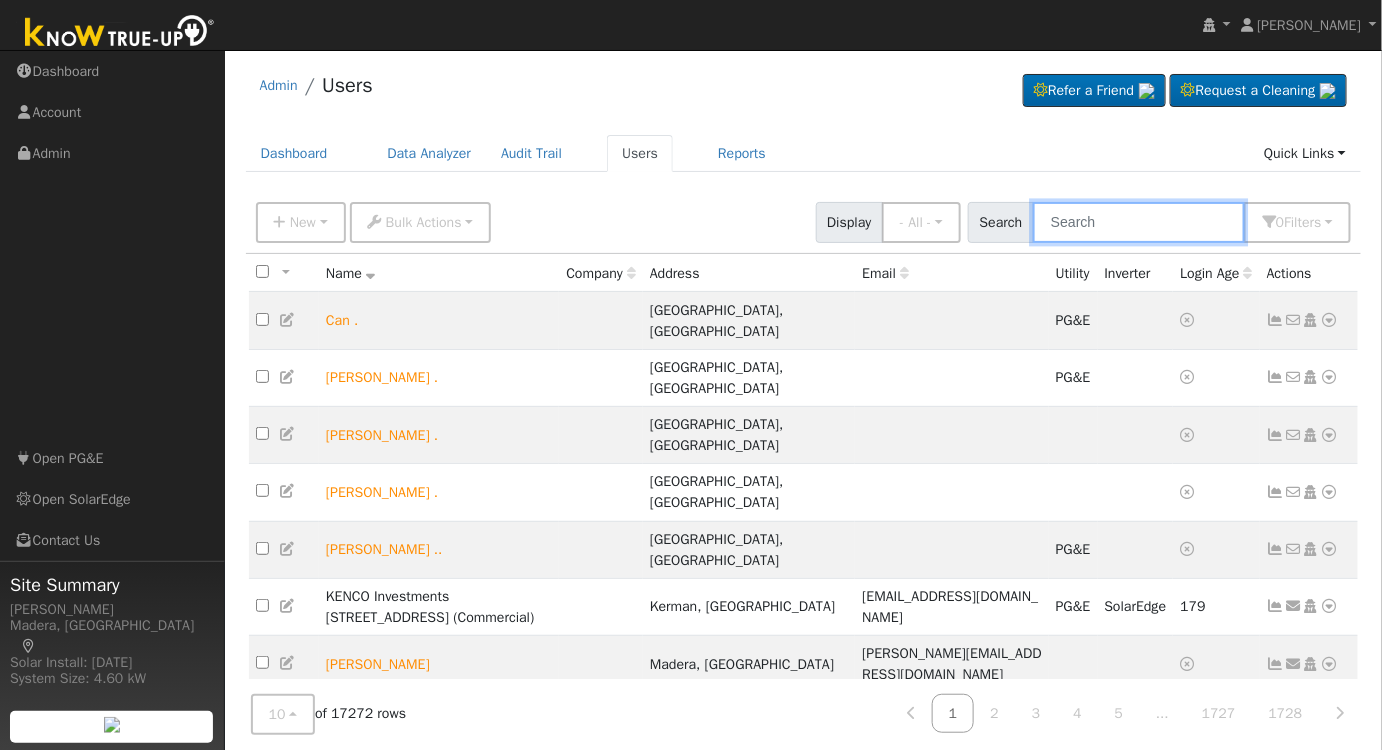 click at bounding box center [1139, 222] 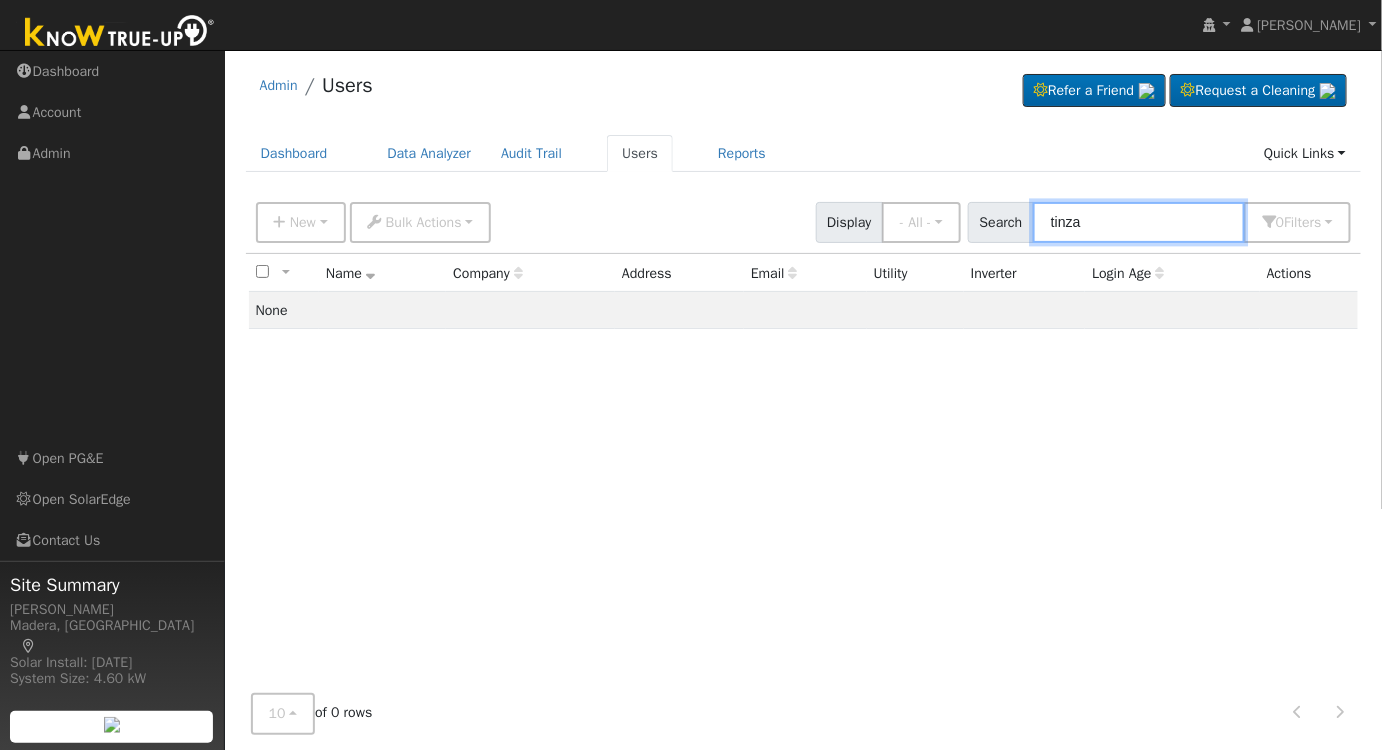 click on "tinza" at bounding box center [1139, 222] 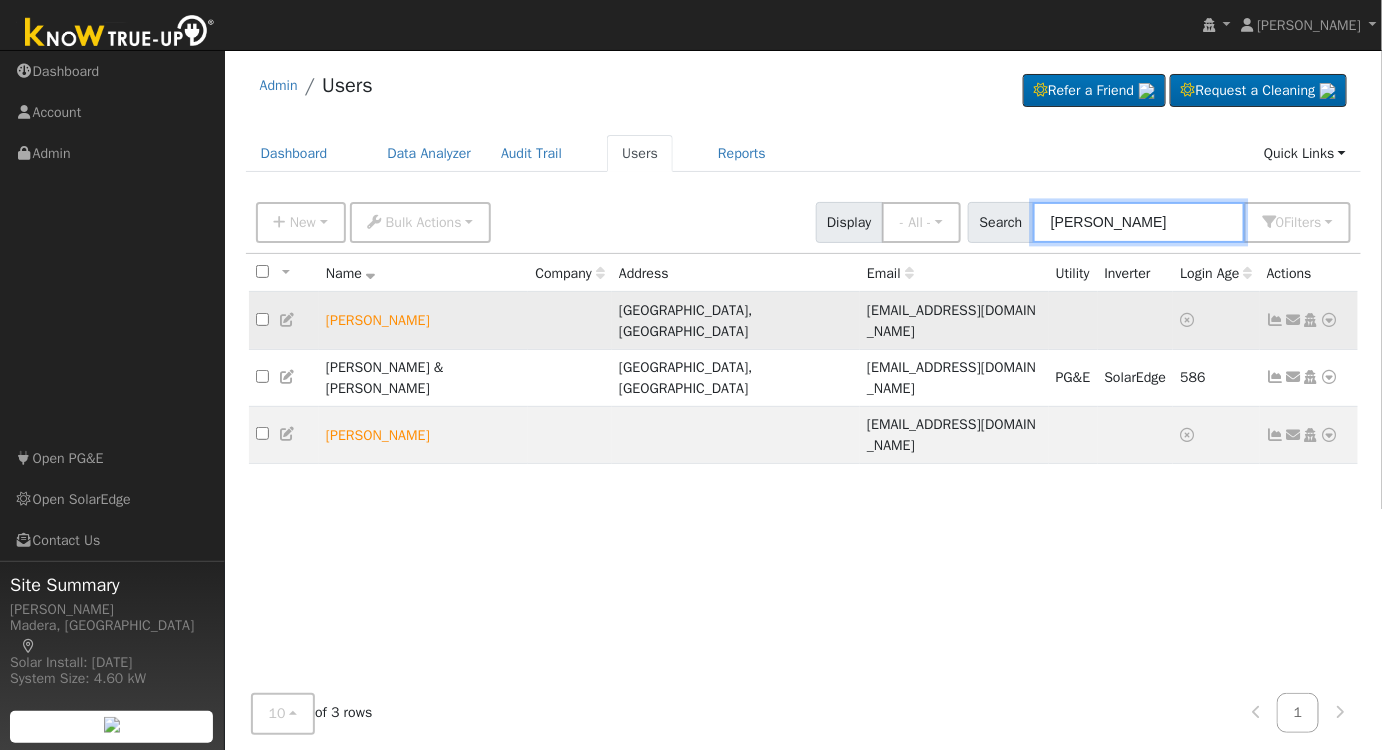 type on "[PERSON_NAME]" 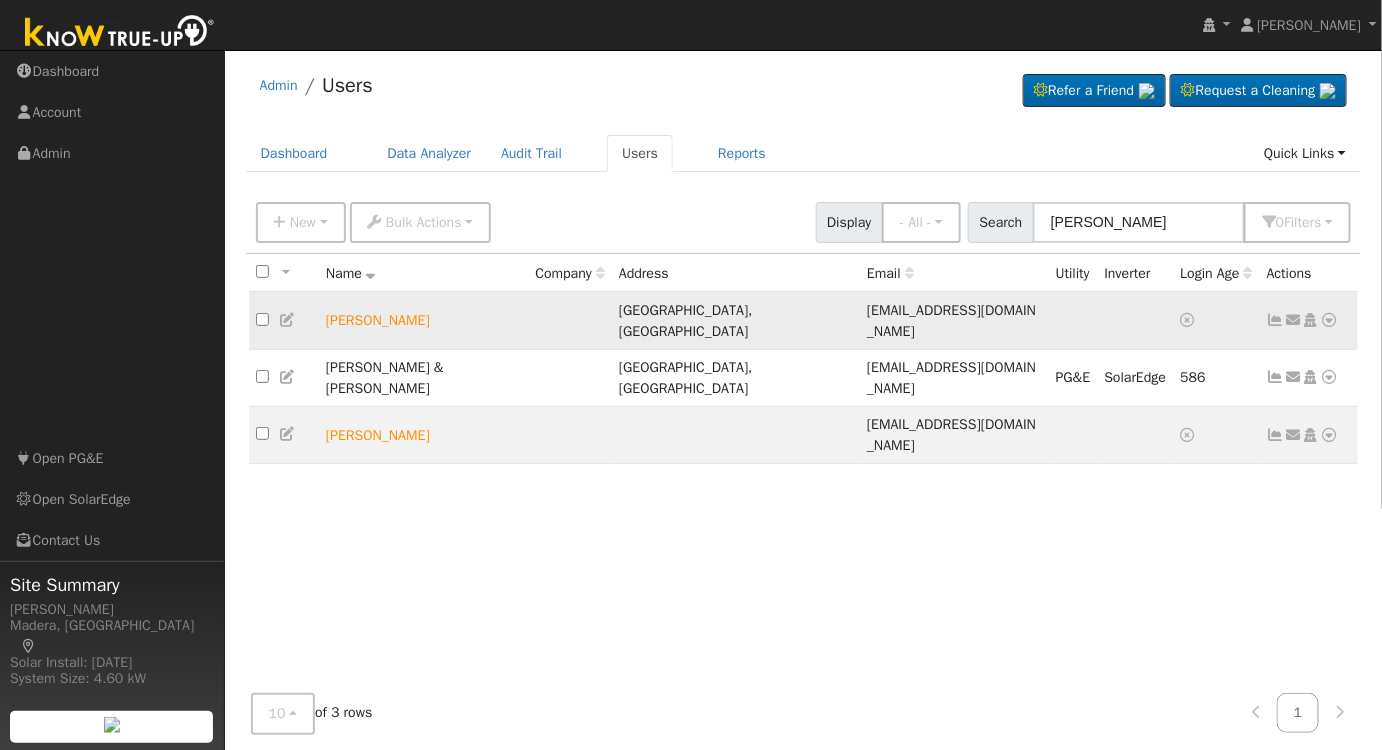 click at bounding box center (1311, 320) 